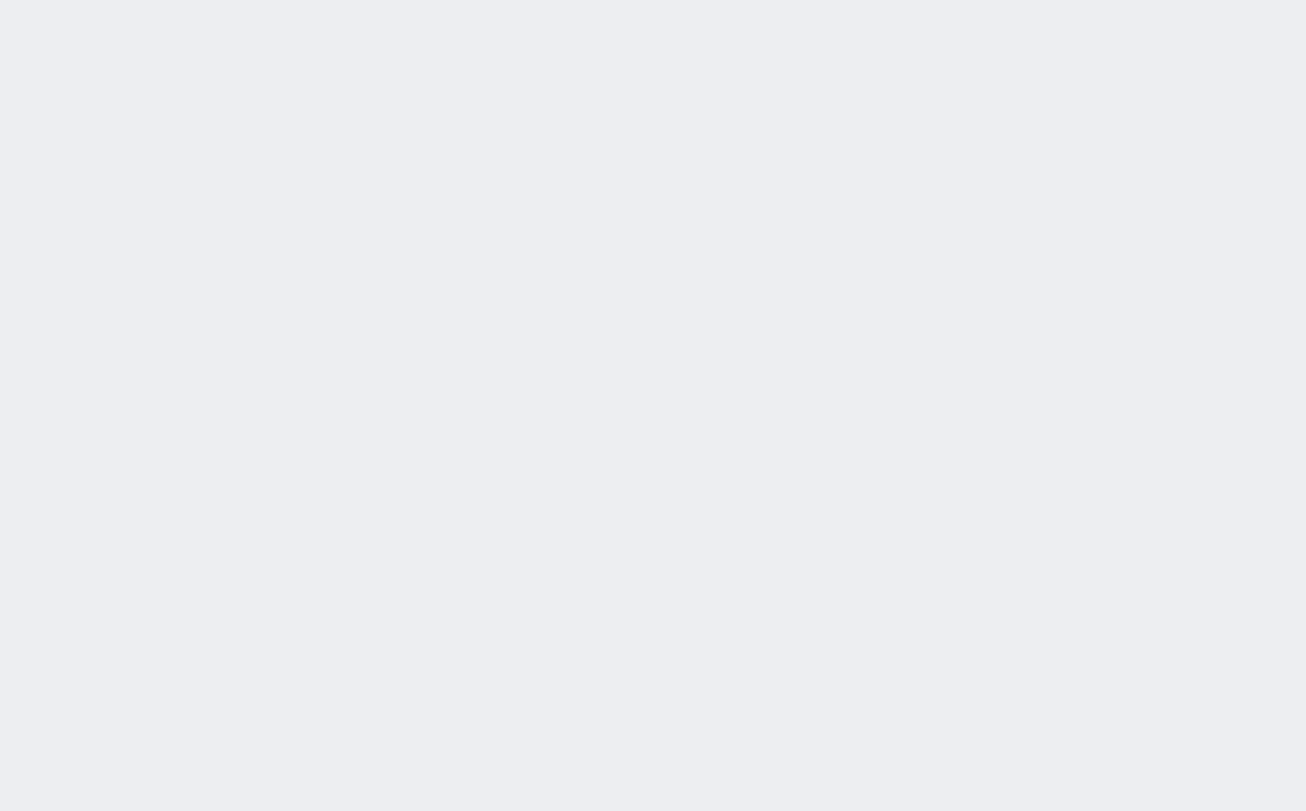scroll, scrollTop: 0, scrollLeft: 0, axis: both 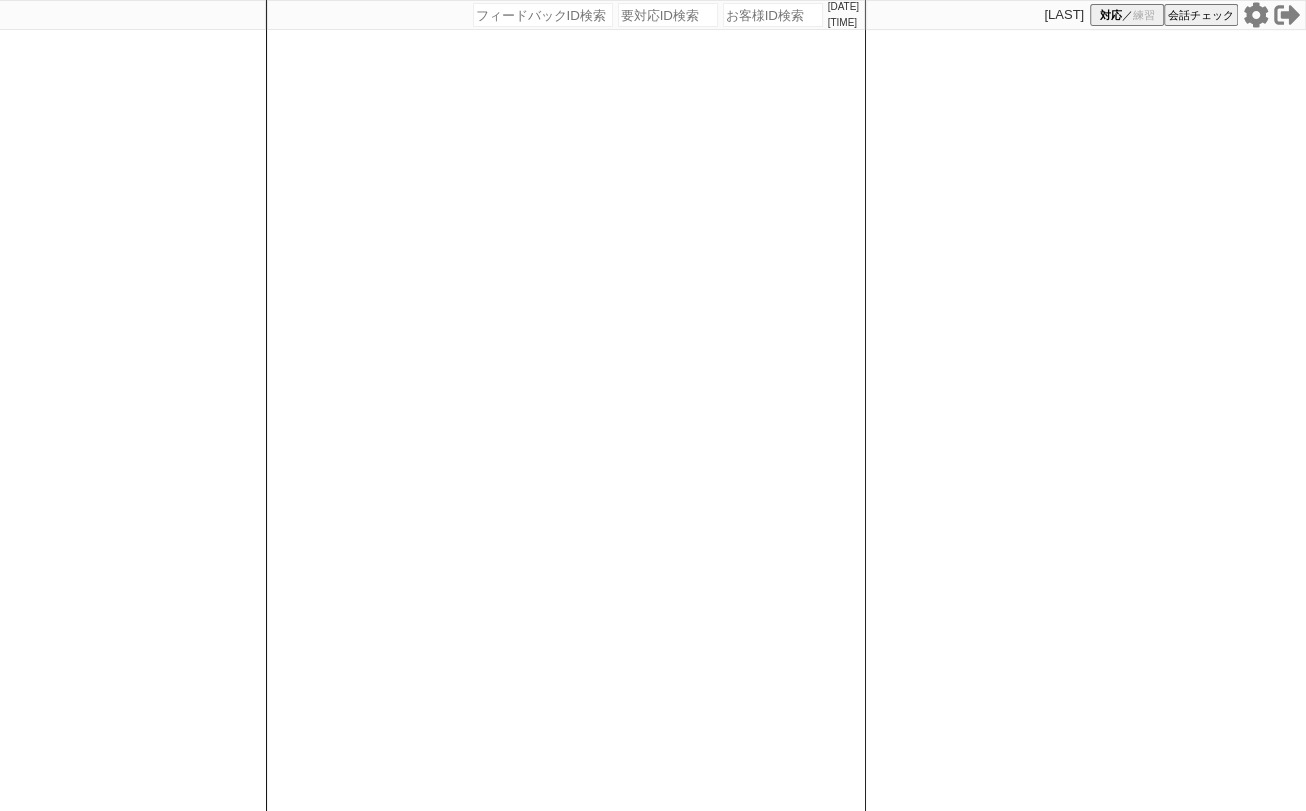 click 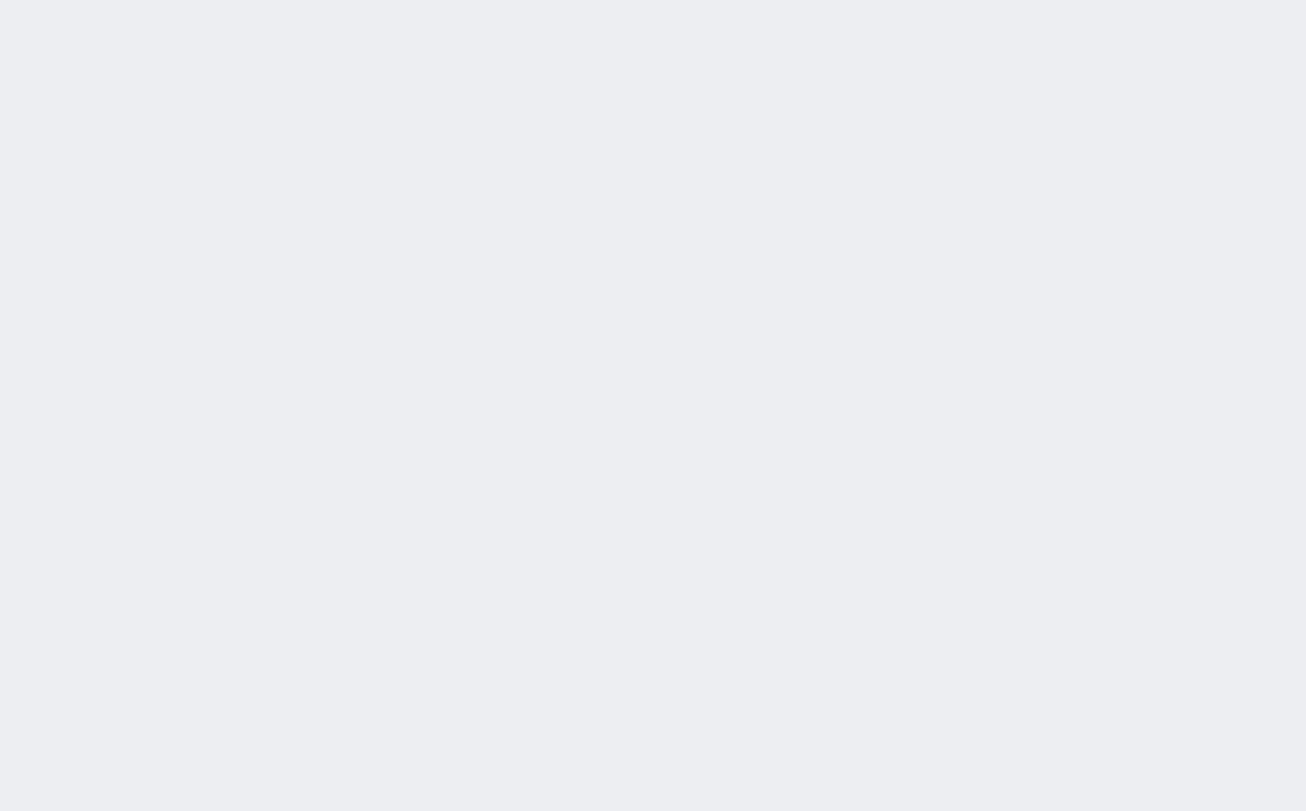scroll, scrollTop: 0, scrollLeft: 0, axis: both 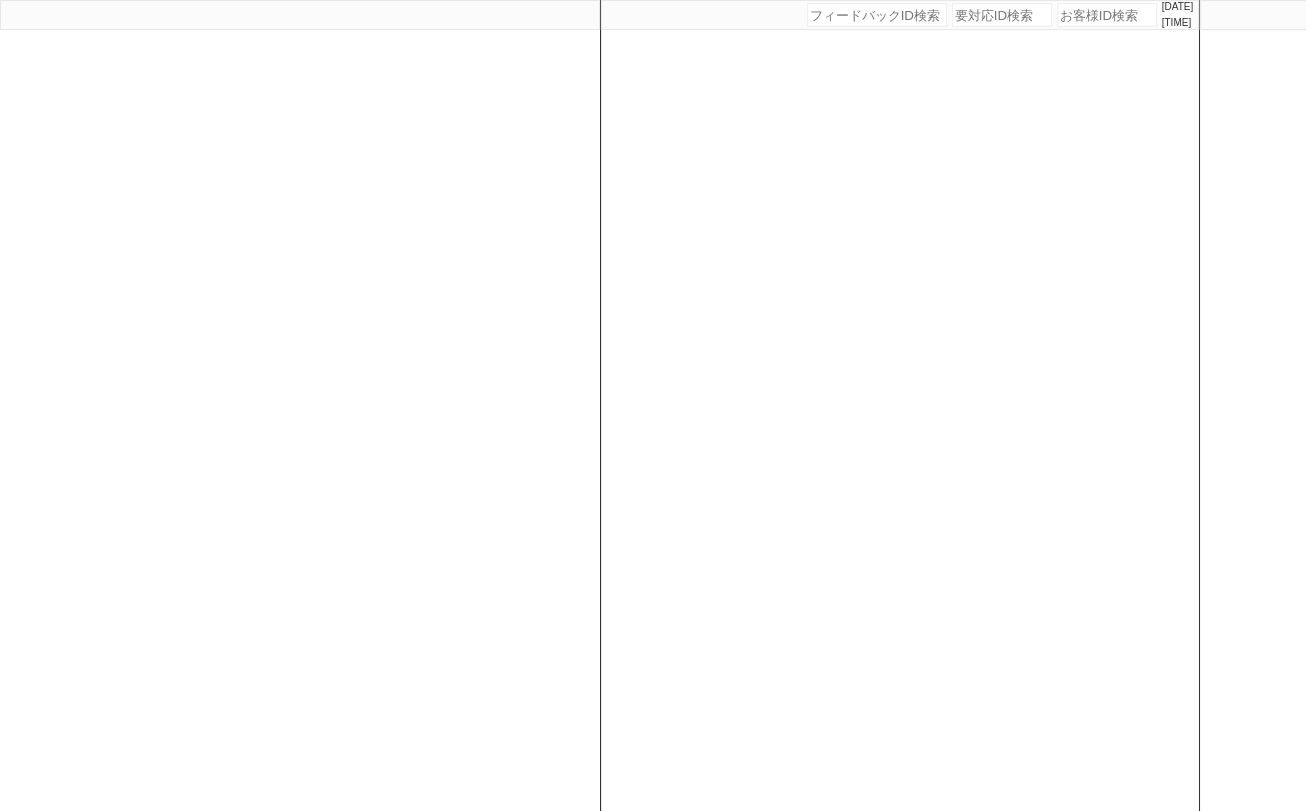 click at bounding box center [300, 405] 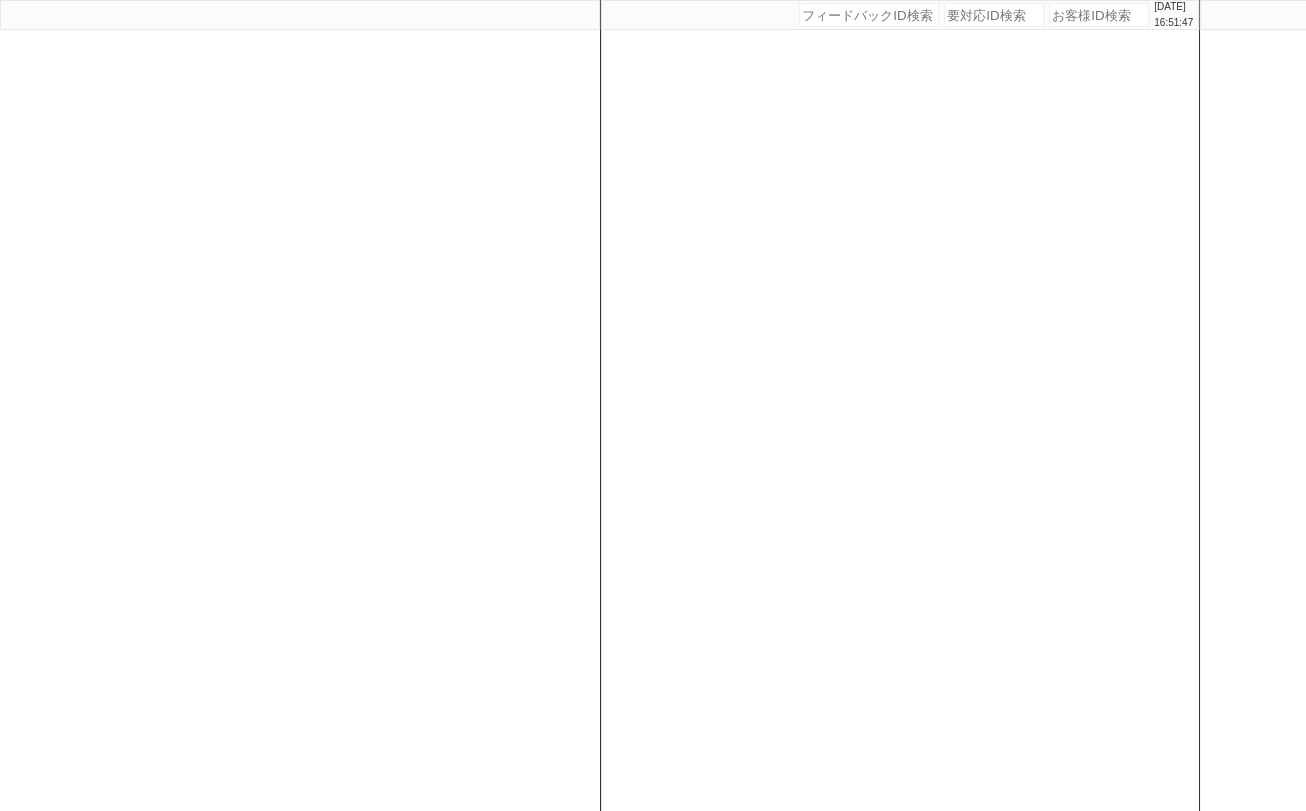 click at bounding box center [300, 405] 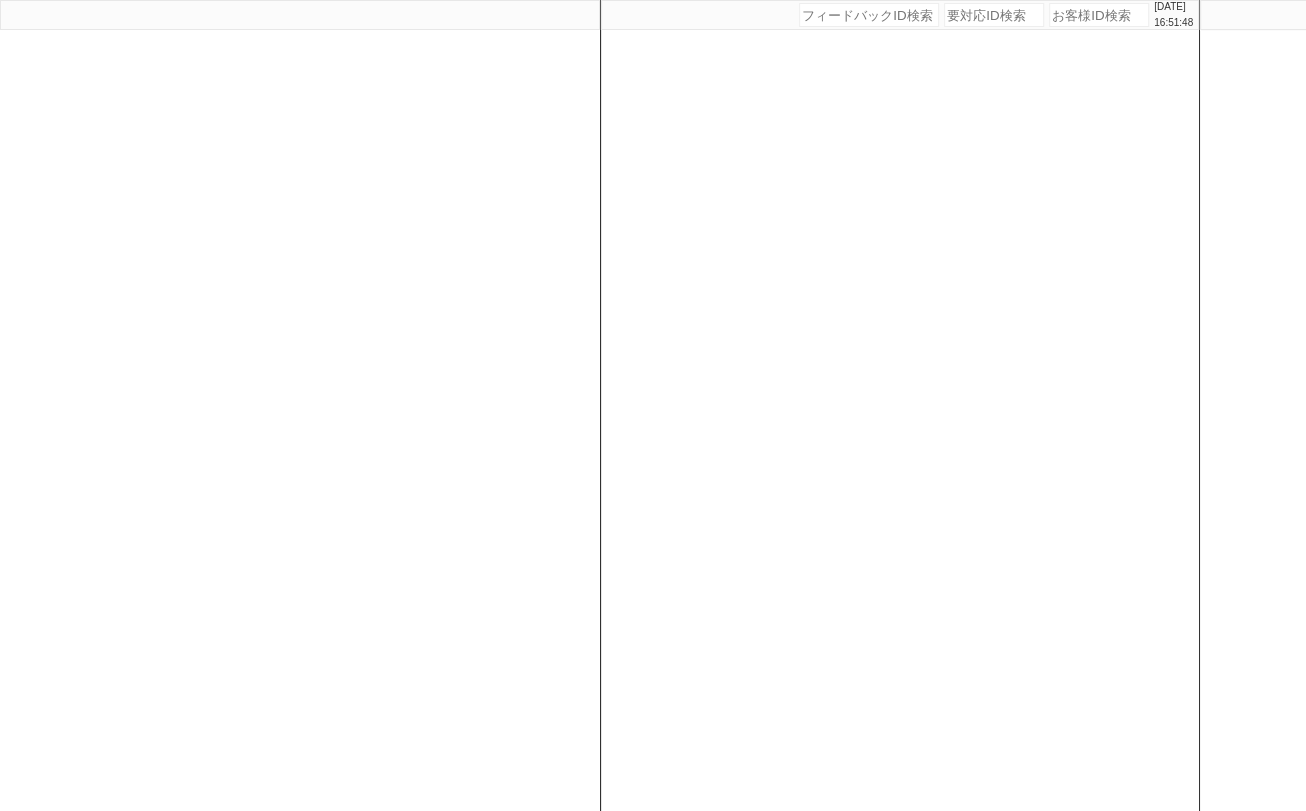 select 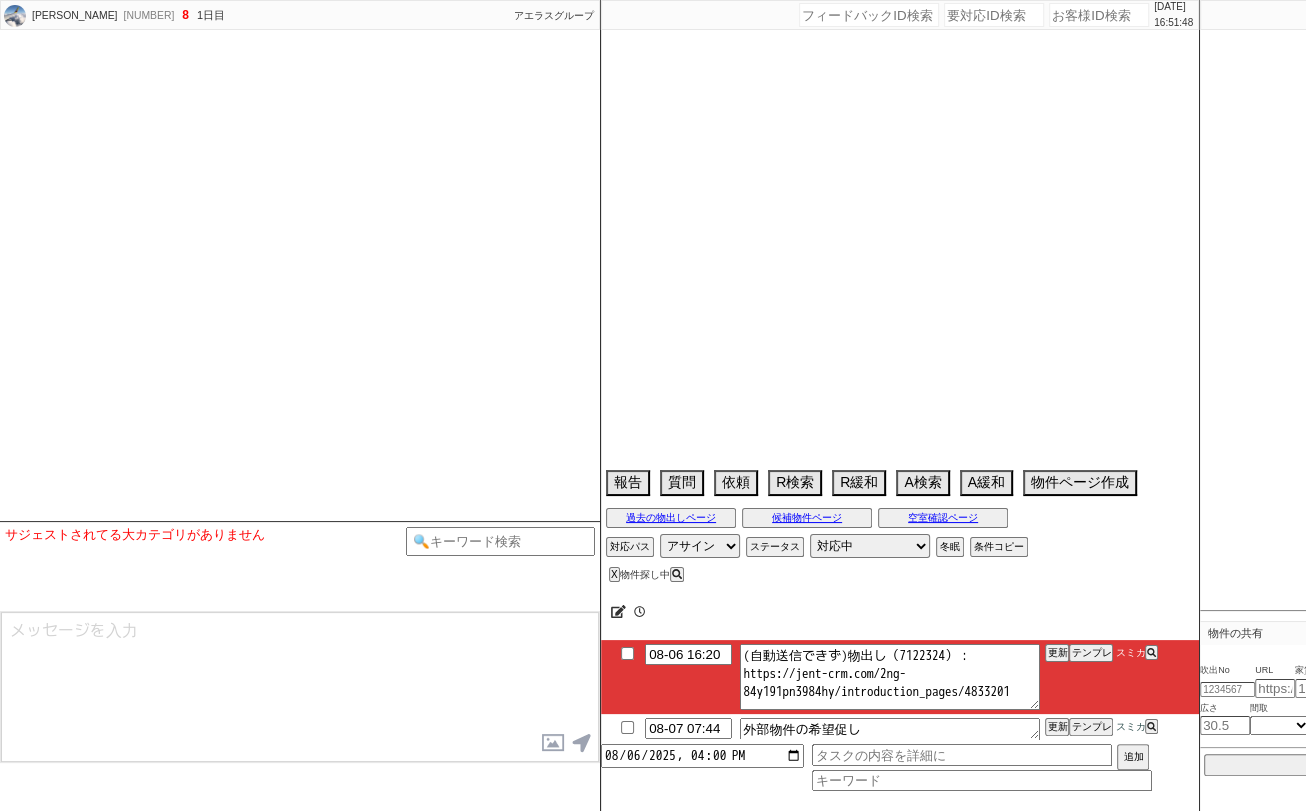select on "2025" 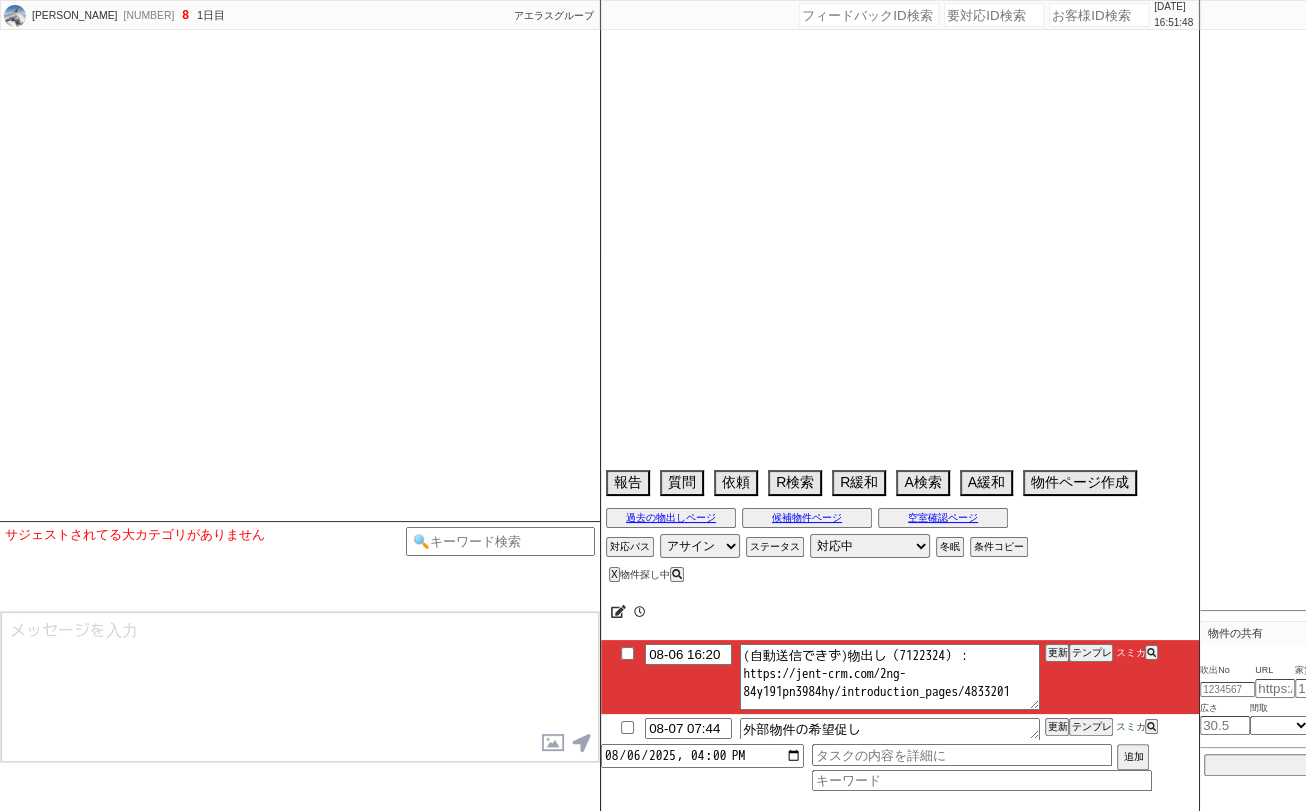 select on "9" 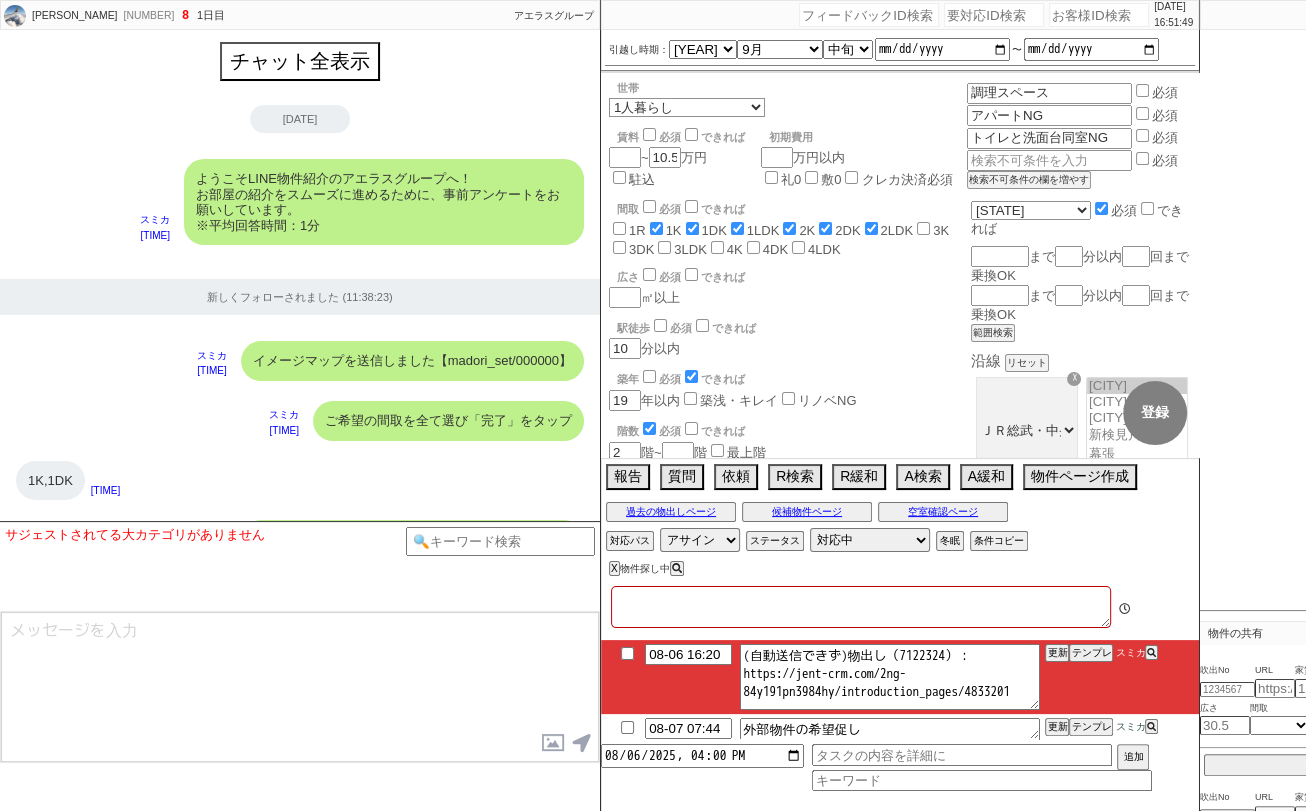 type on "引越し先が22日以降に決まる" 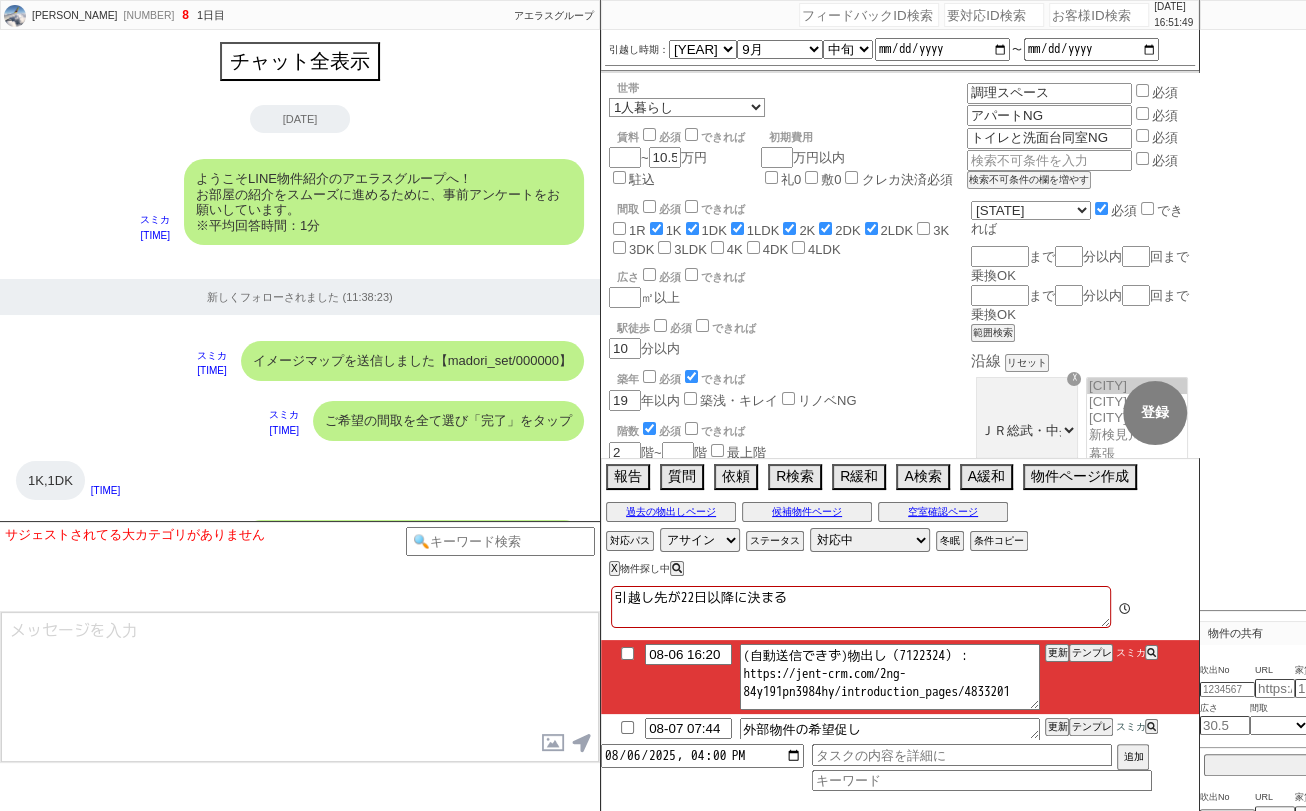scroll, scrollTop: 4580, scrollLeft: 0, axis: vertical 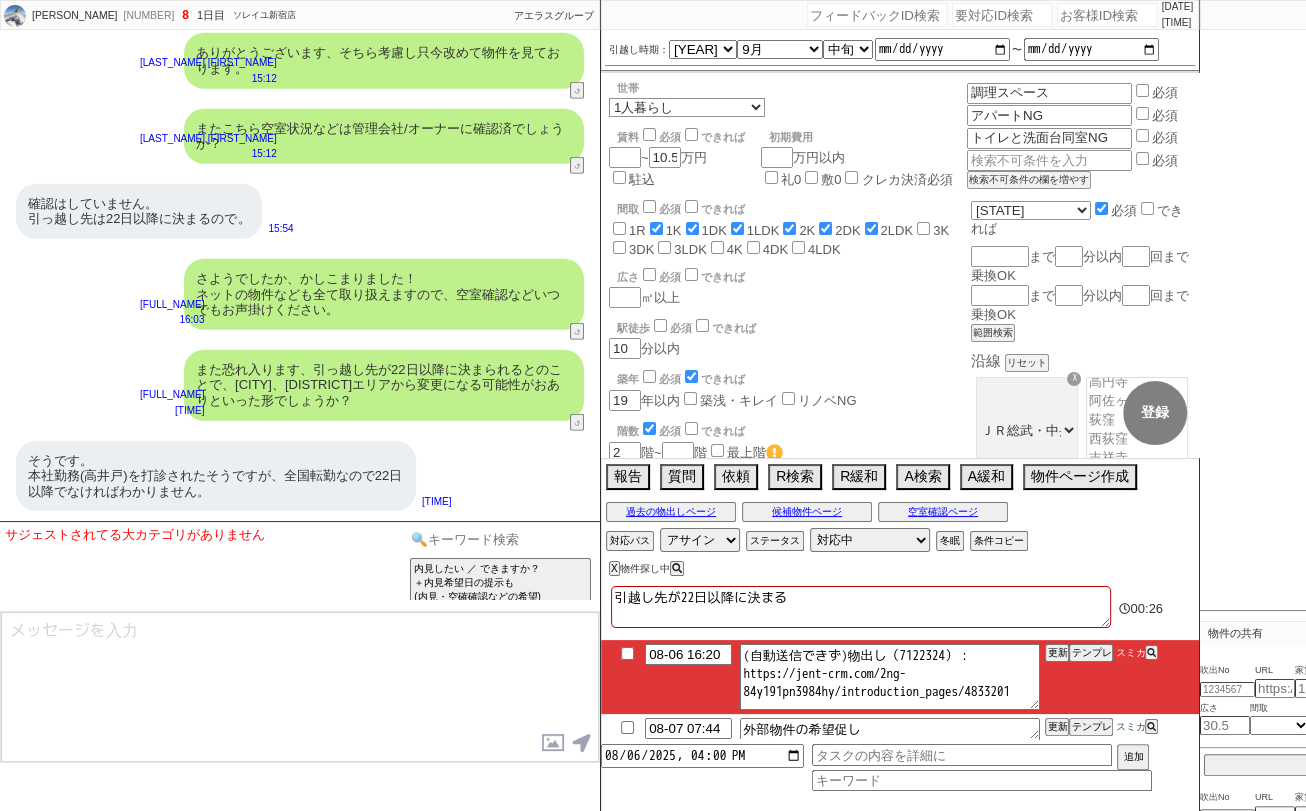 click at bounding box center (500, 539) 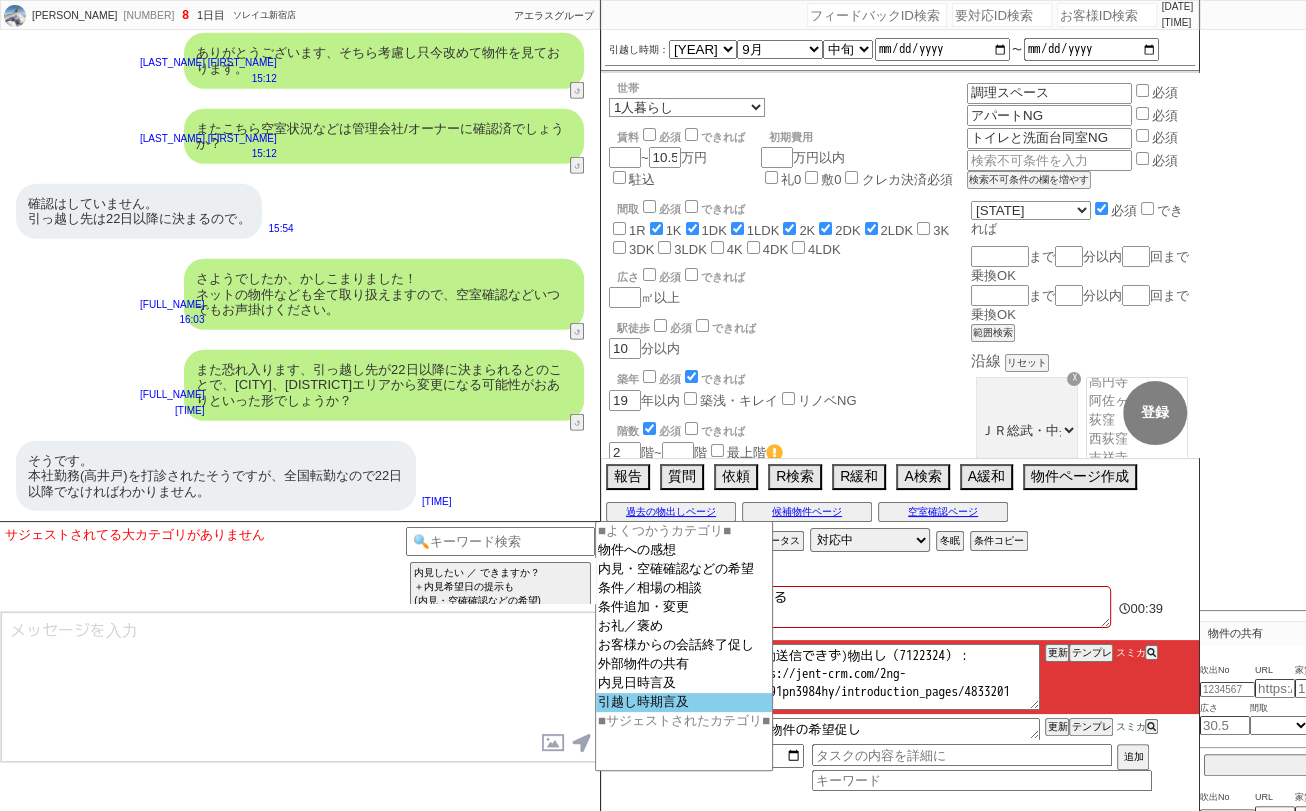 click on "引越し時期言及" 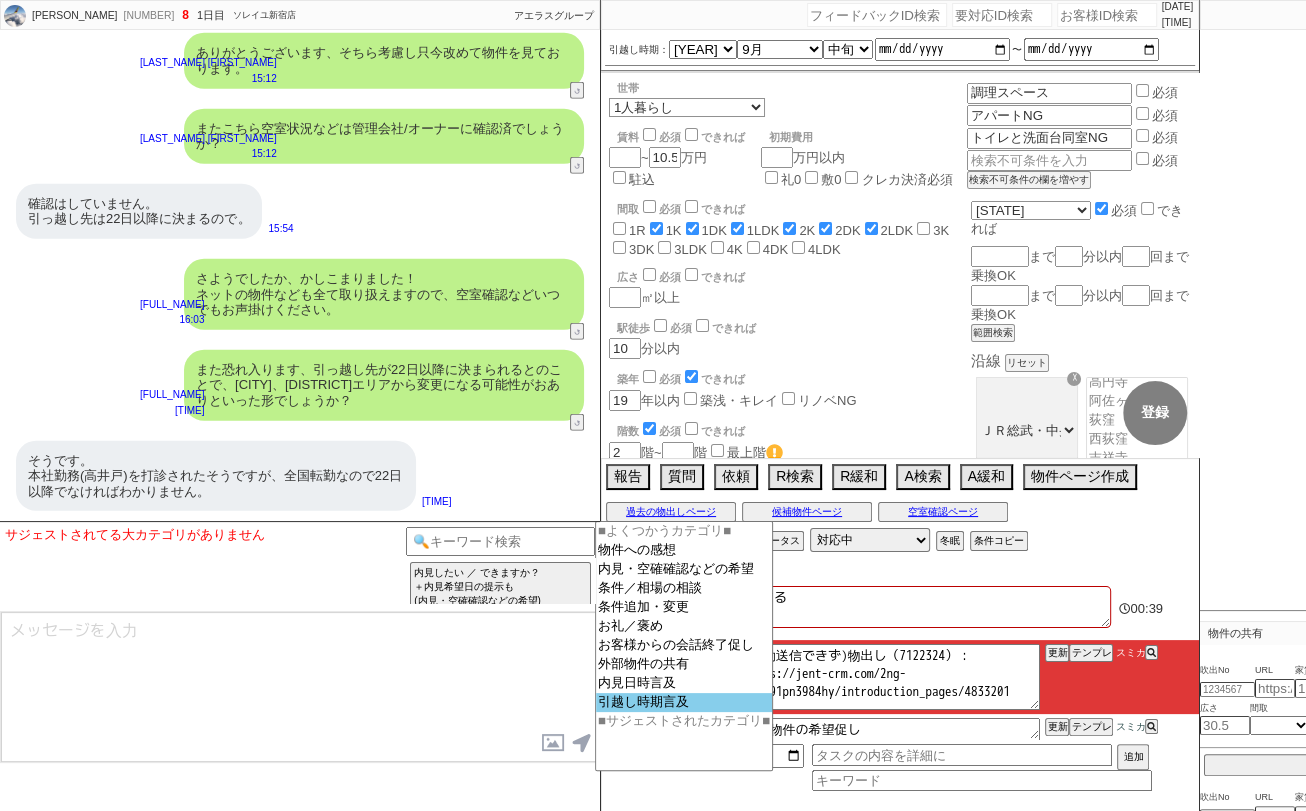 select 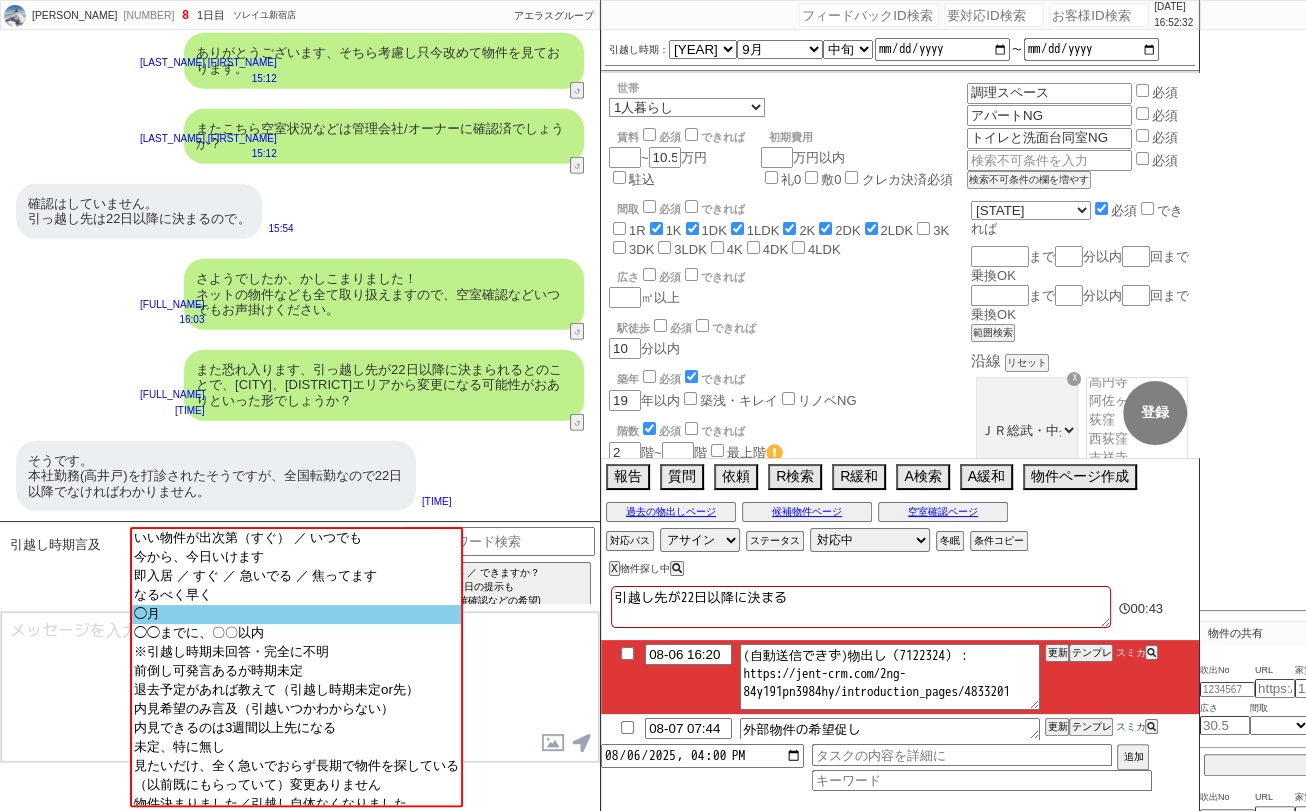 scroll, scrollTop: 38, scrollLeft: 0, axis: vertical 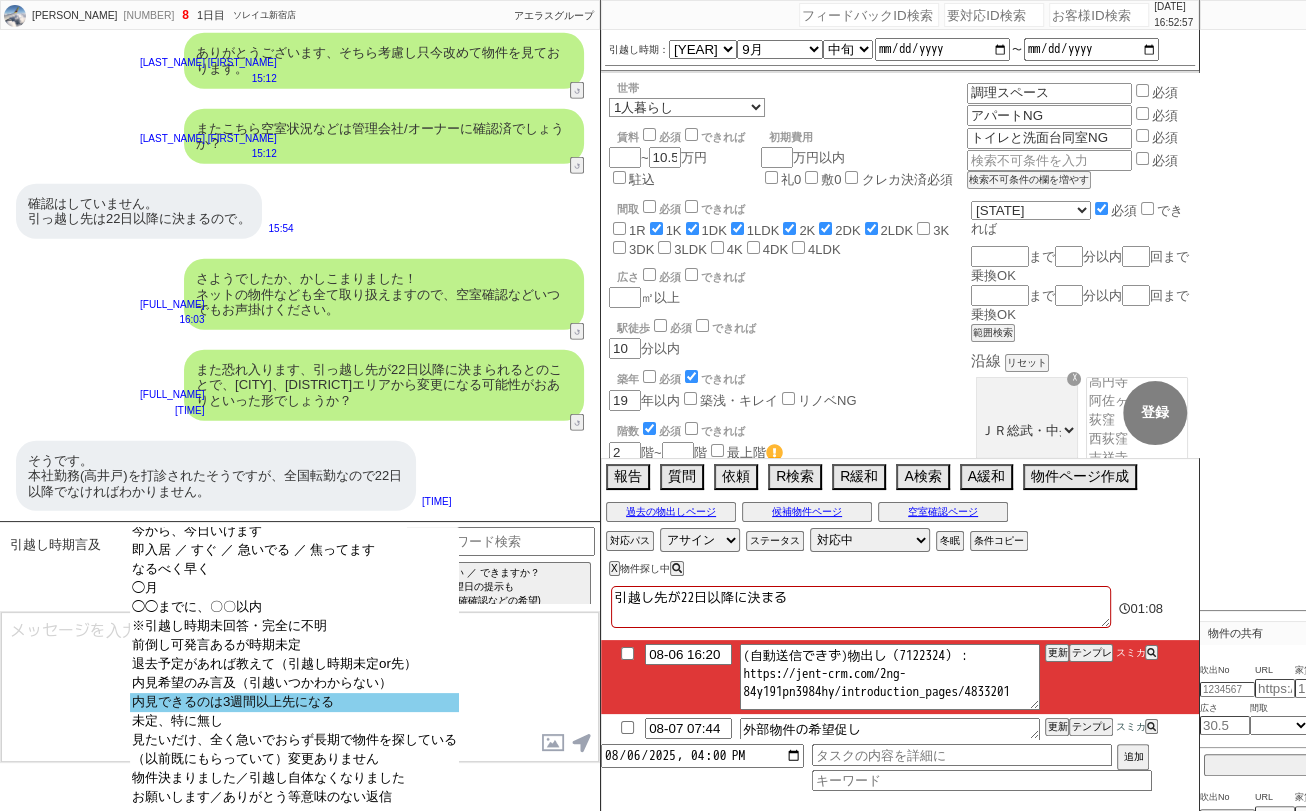 click on "内見できるのは3週間以上先になる" 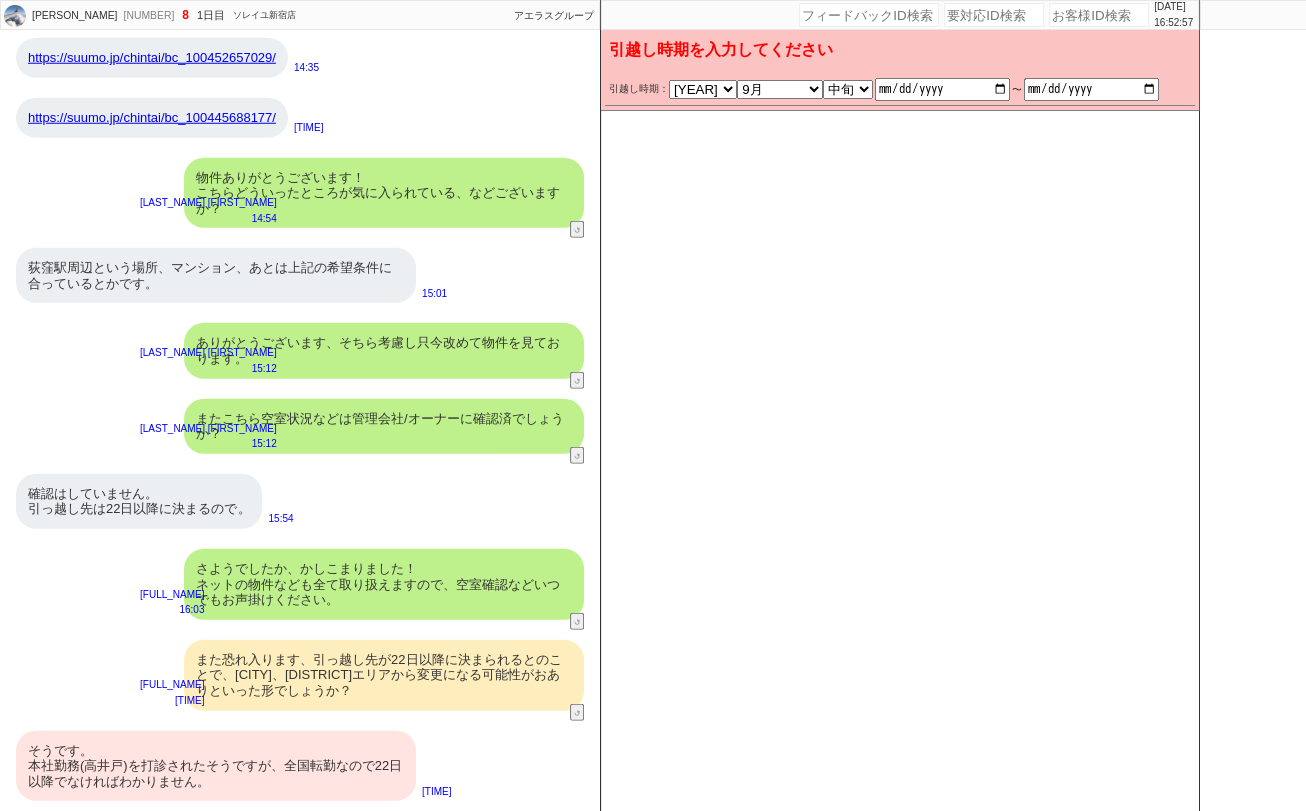 scroll, scrollTop: 4290, scrollLeft: 0, axis: vertical 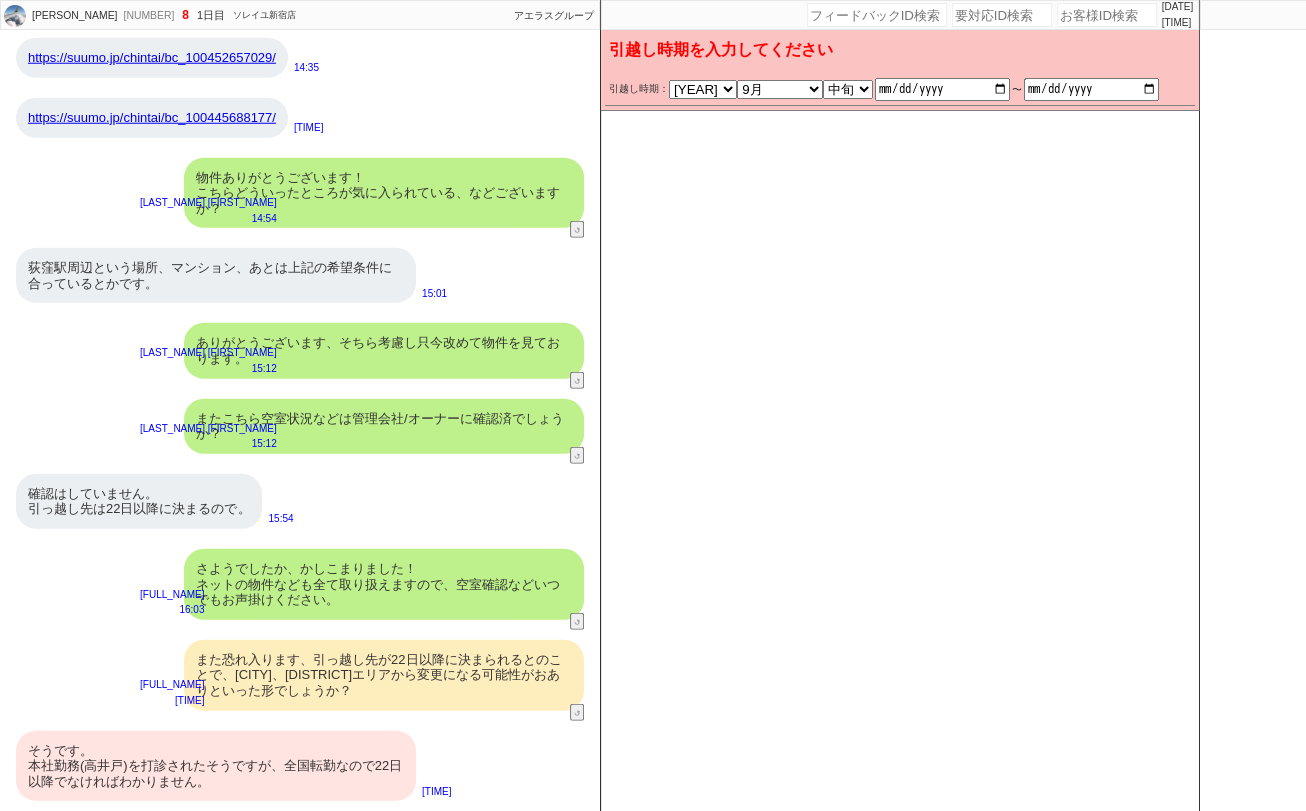 click on "そうです。 本社勤務([AREA])を打診されたそうですが、全国転勤なので[NUMBER]日以降でなければわかりません。" at bounding box center (216, 766) 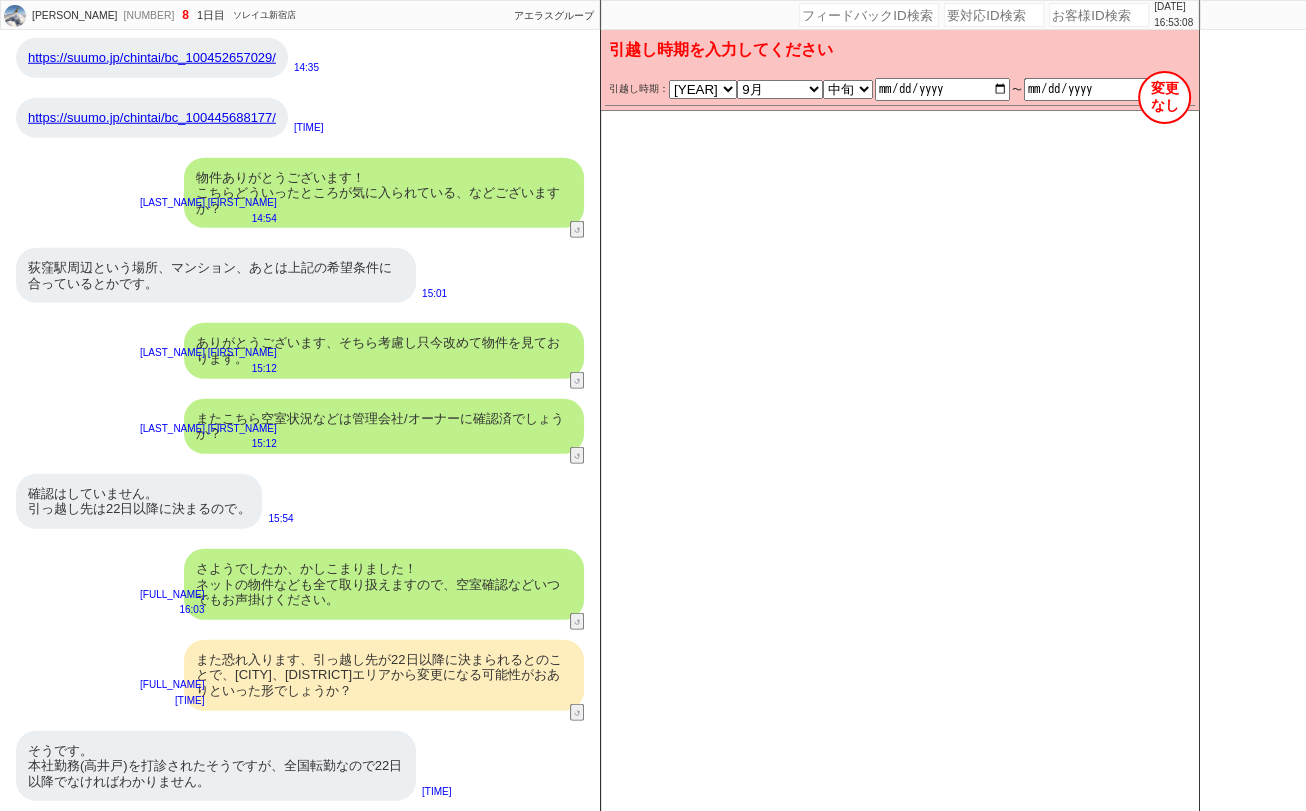 scroll, scrollTop: 4579, scrollLeft: 0, axis: vertical 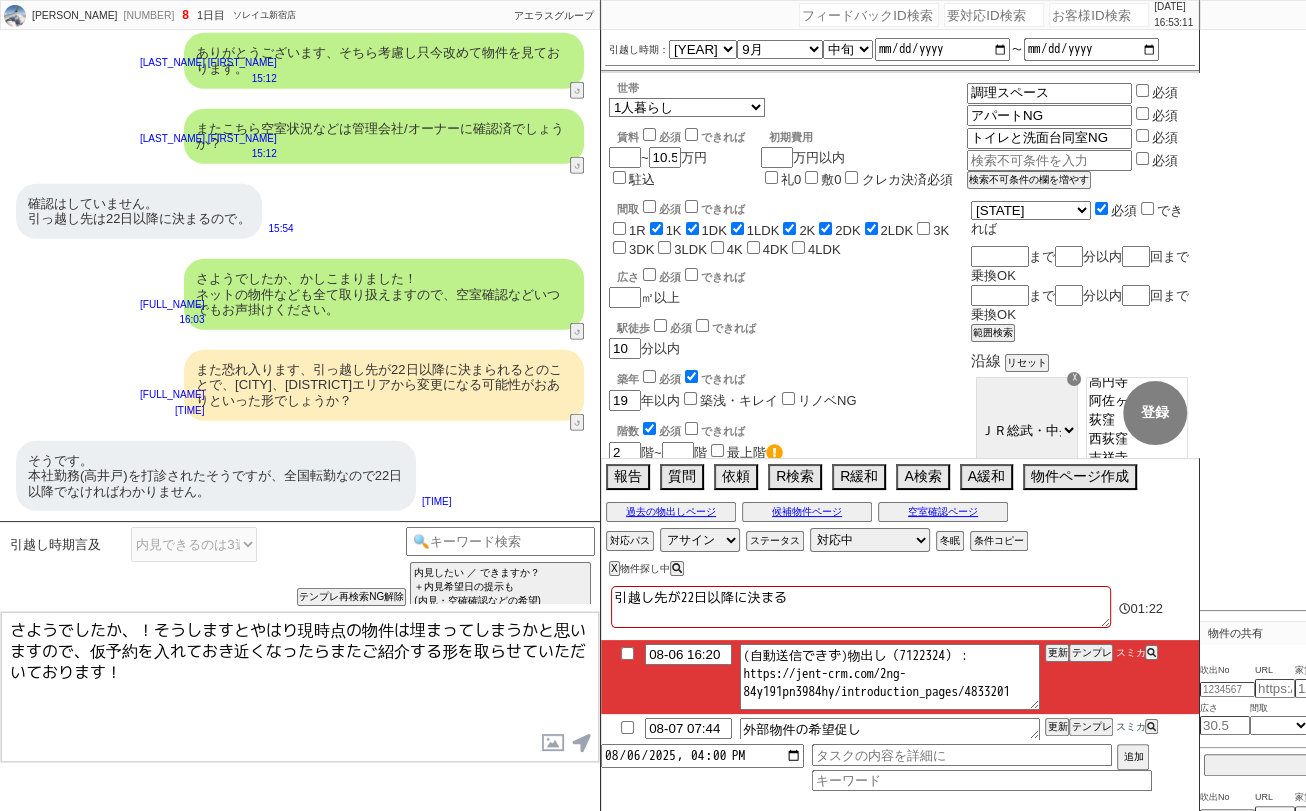 click on "さようでしたか、！そうしますとやはり現時点の物件は埋まってしまうかと思いますので、仮予約を入れておき近くなったらまたご紹介する形を取らせていただいております！" at bounding box center [300, 687] 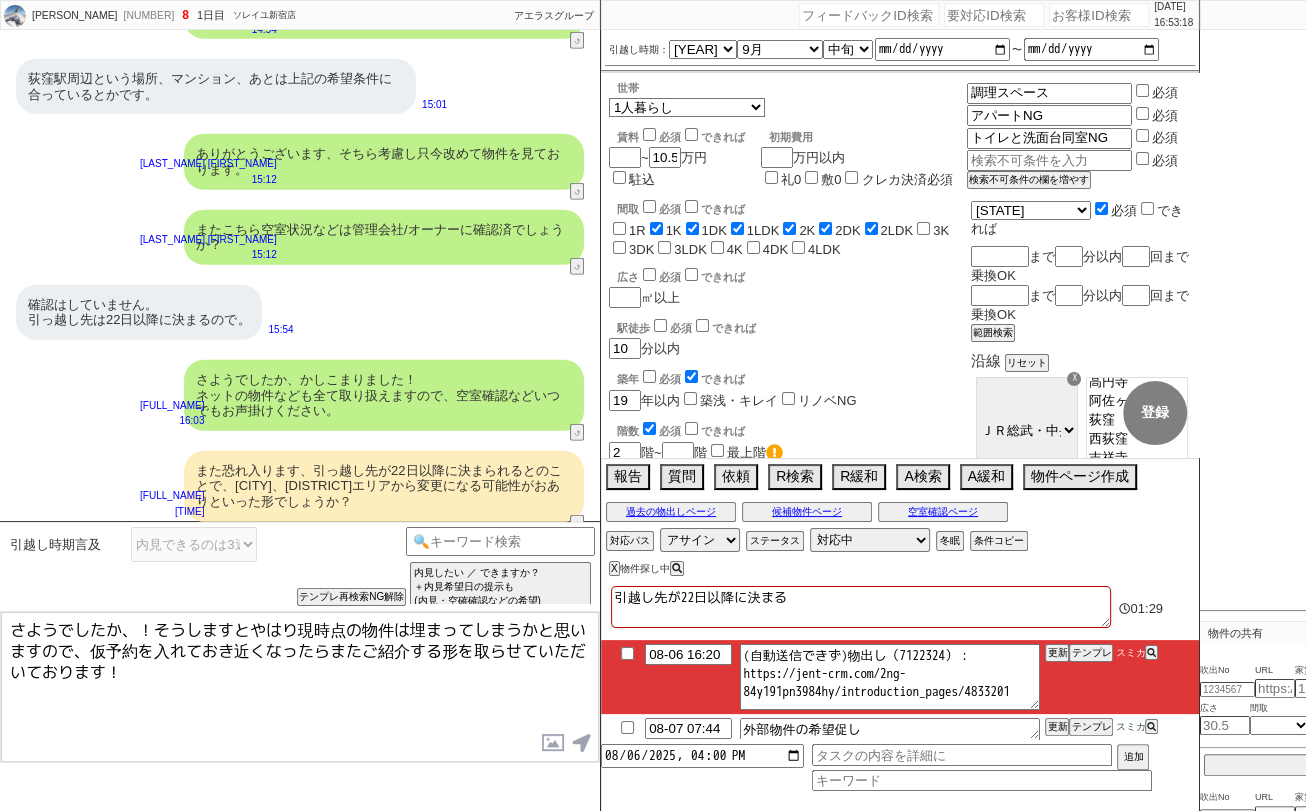 scroll, scrollTop: 4579, scrollLeft: 0, axis: vertical 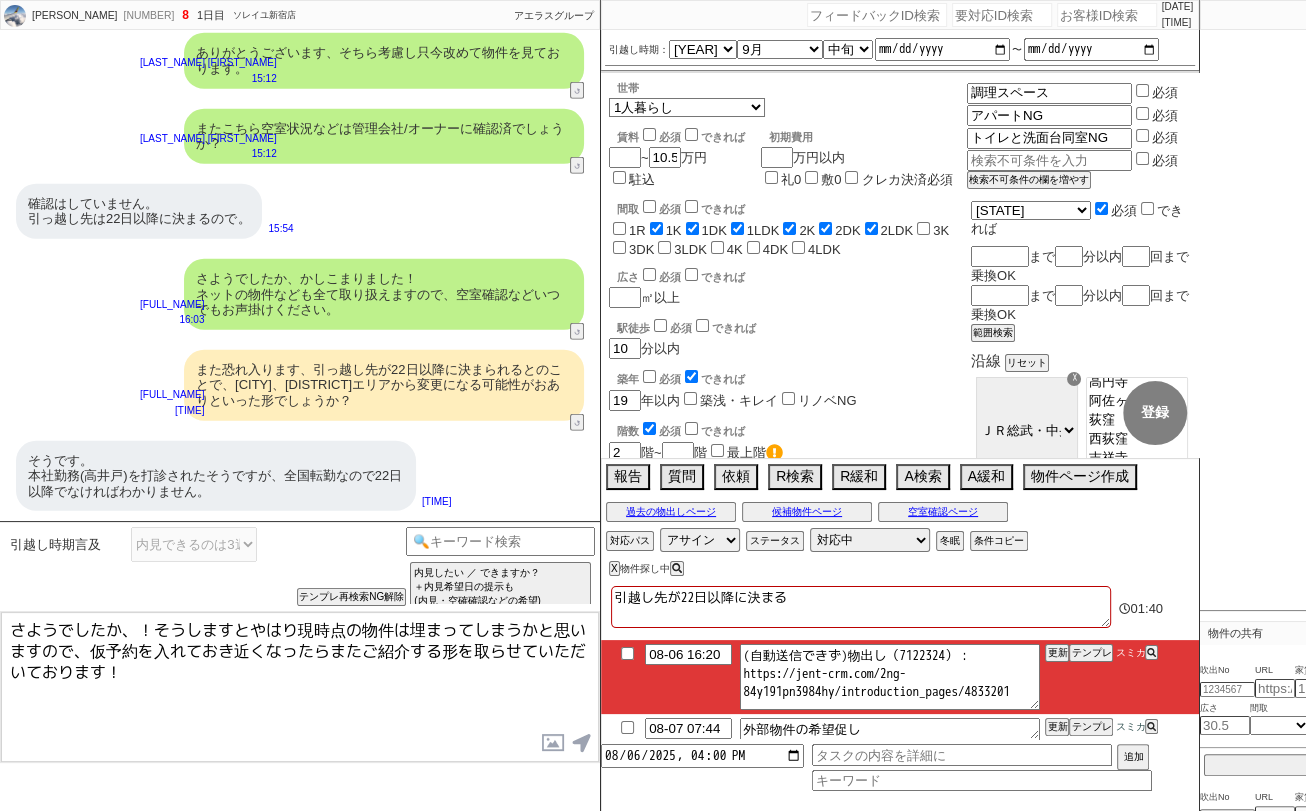 click on "さようでしたか、！そうしますとやはり現時点の物件は埋まってしまうかと思いますので、仮予約を入れておき近くなったらまたご紹介する形を取らせていただいております！" at bounding box center (300, 687) 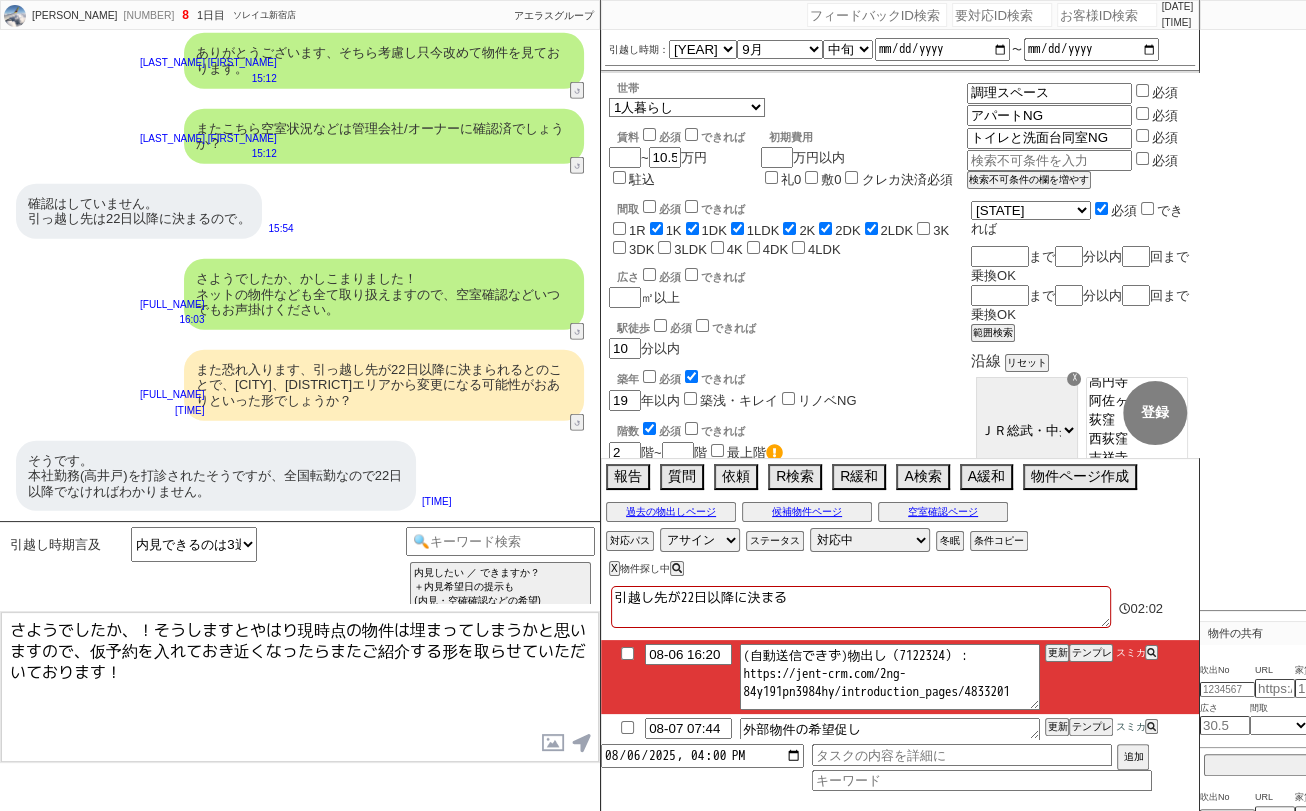type 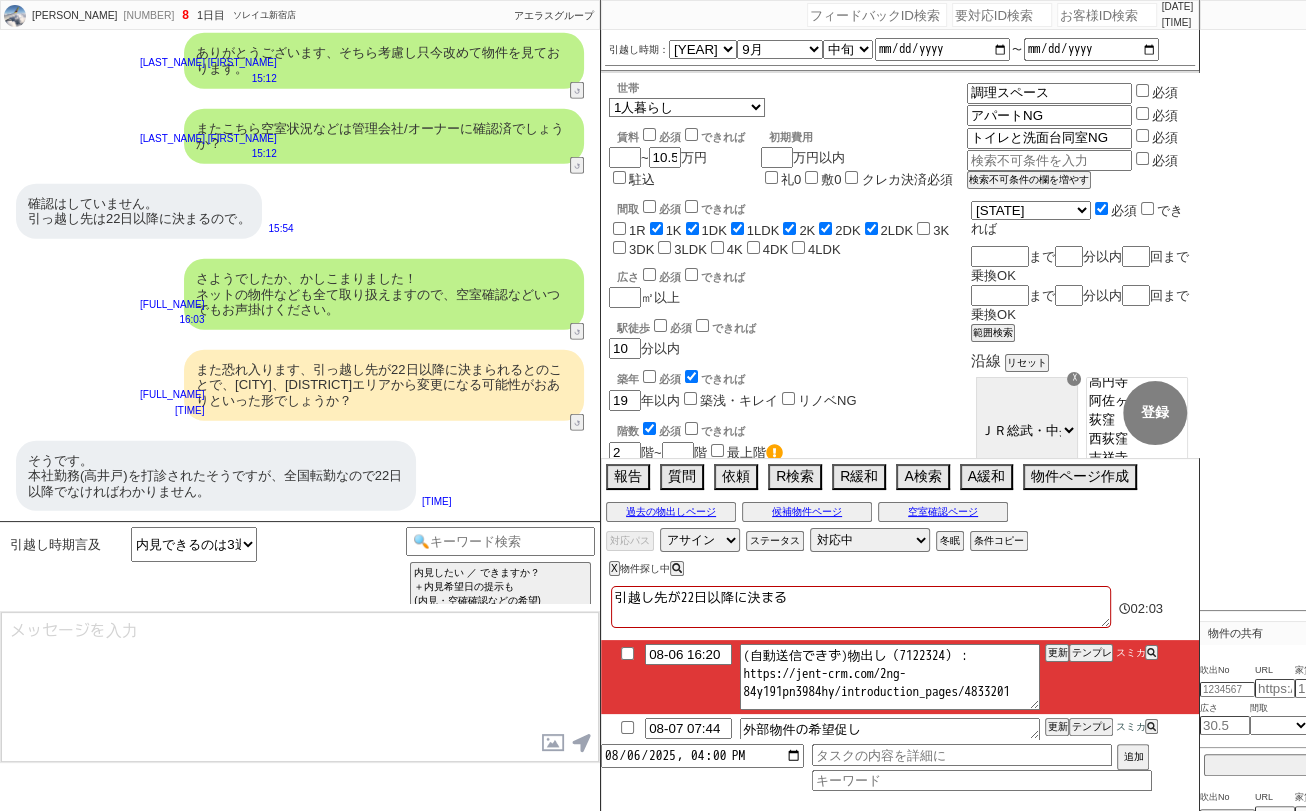 scroll, scrollTop: 4671, scrollLeft: 0, axis: vertical 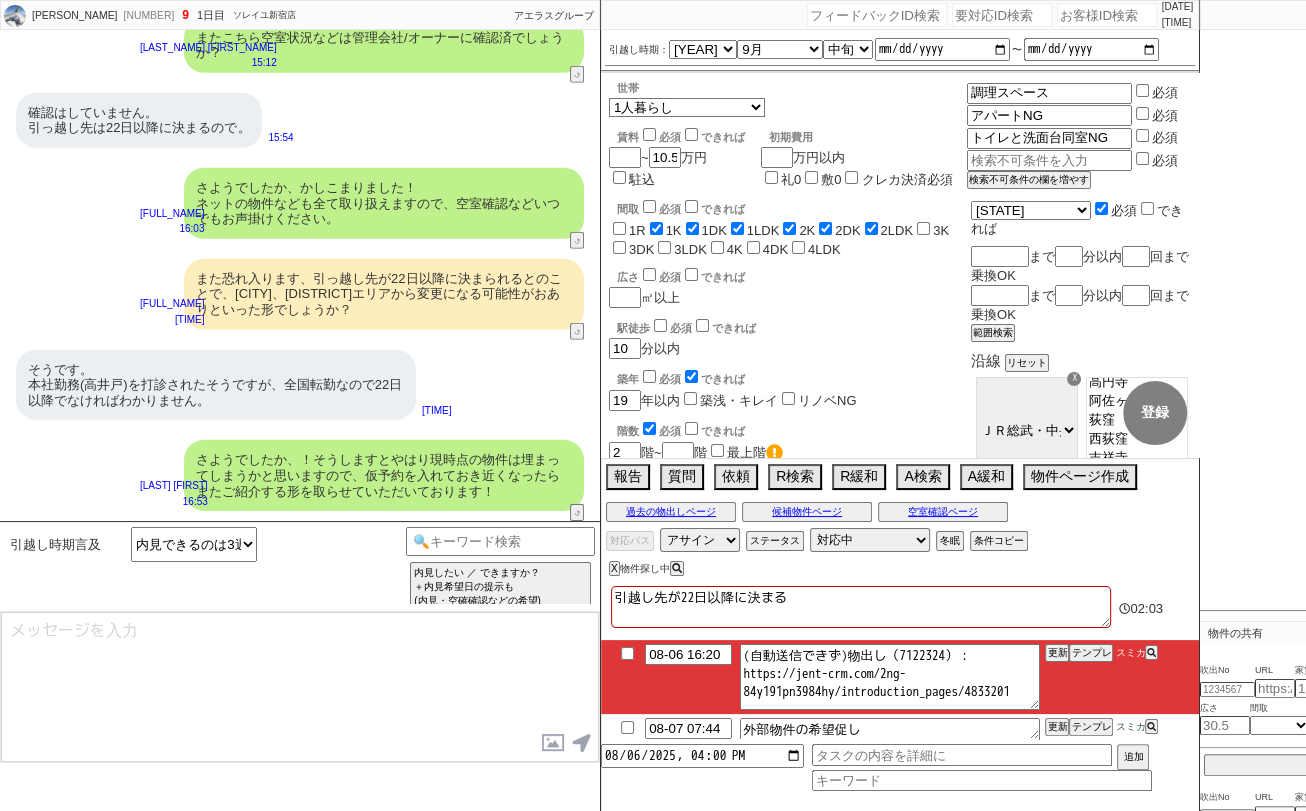 type on "08-06 17:08" 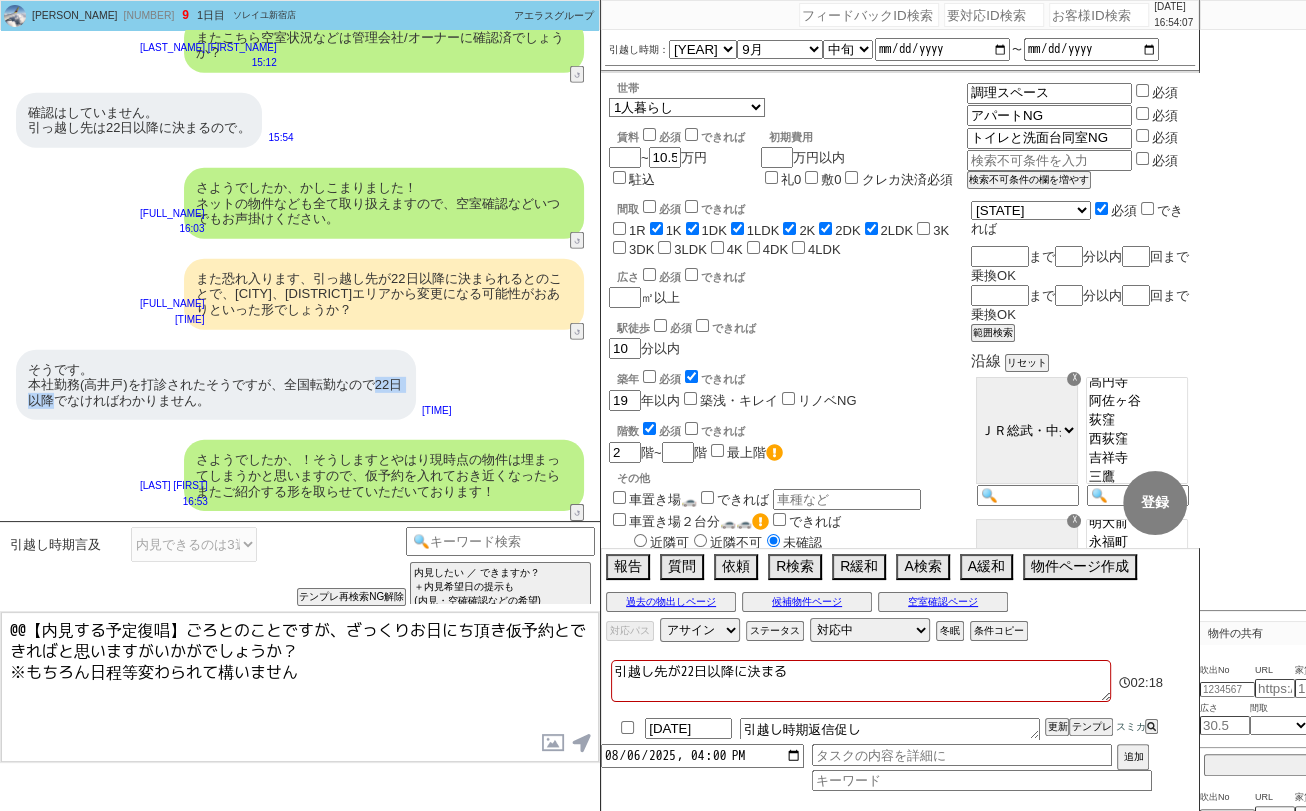 drag, startPoint x: 377, startPoint y: 378, endPoint x: 70, endPoint y: 402, distance: 307.93668 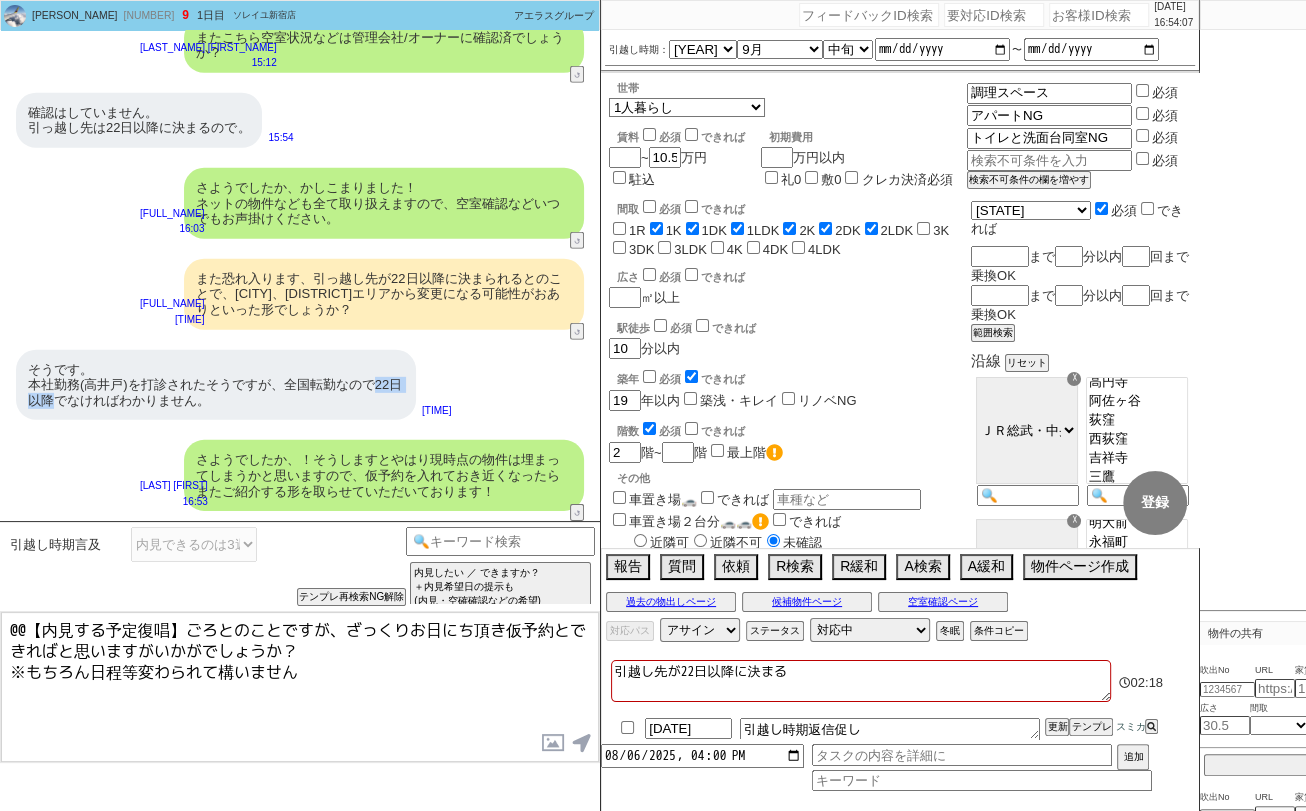 click on "そうです。 本社勤務([AREA])を打診されたそうですが、全国転勤なので[NUMBER]日以降でなければわかりません。" at bounding box center (216, 385) 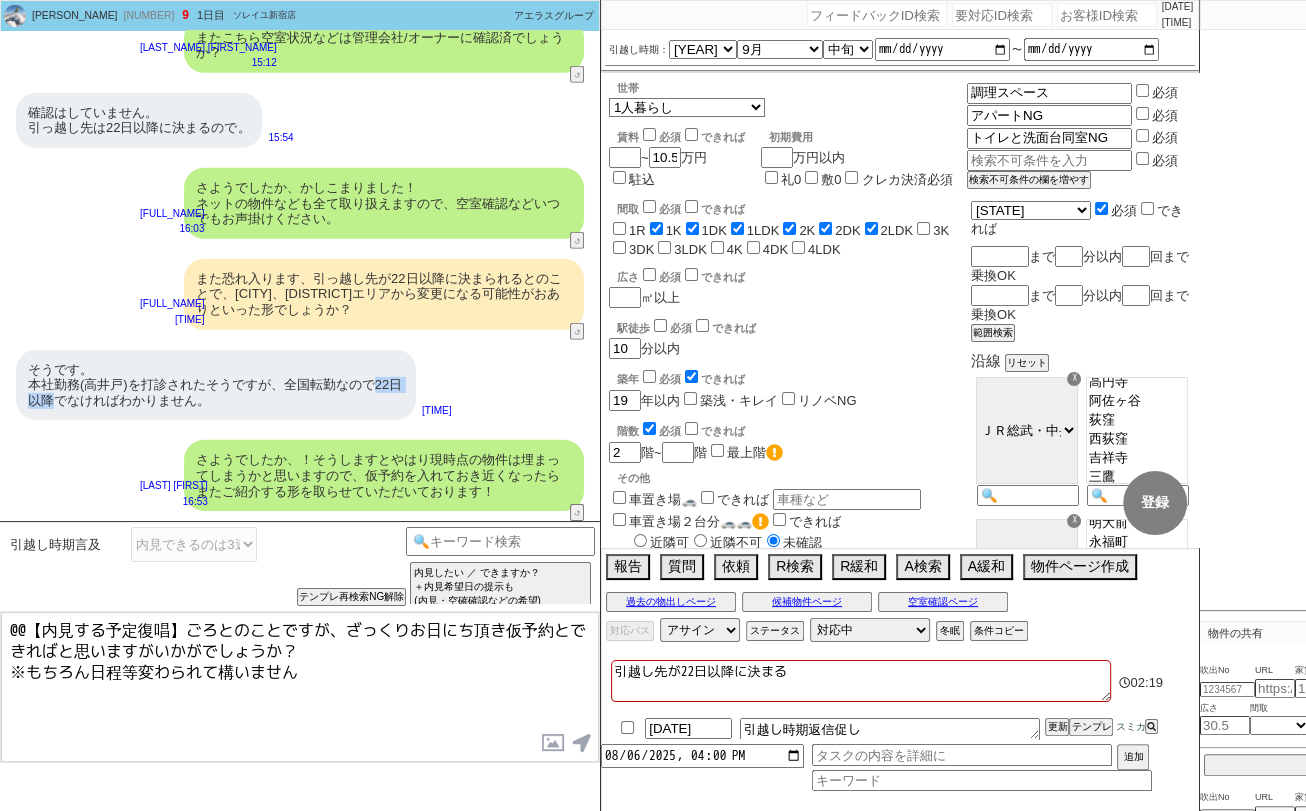 copy on "[DATE]" 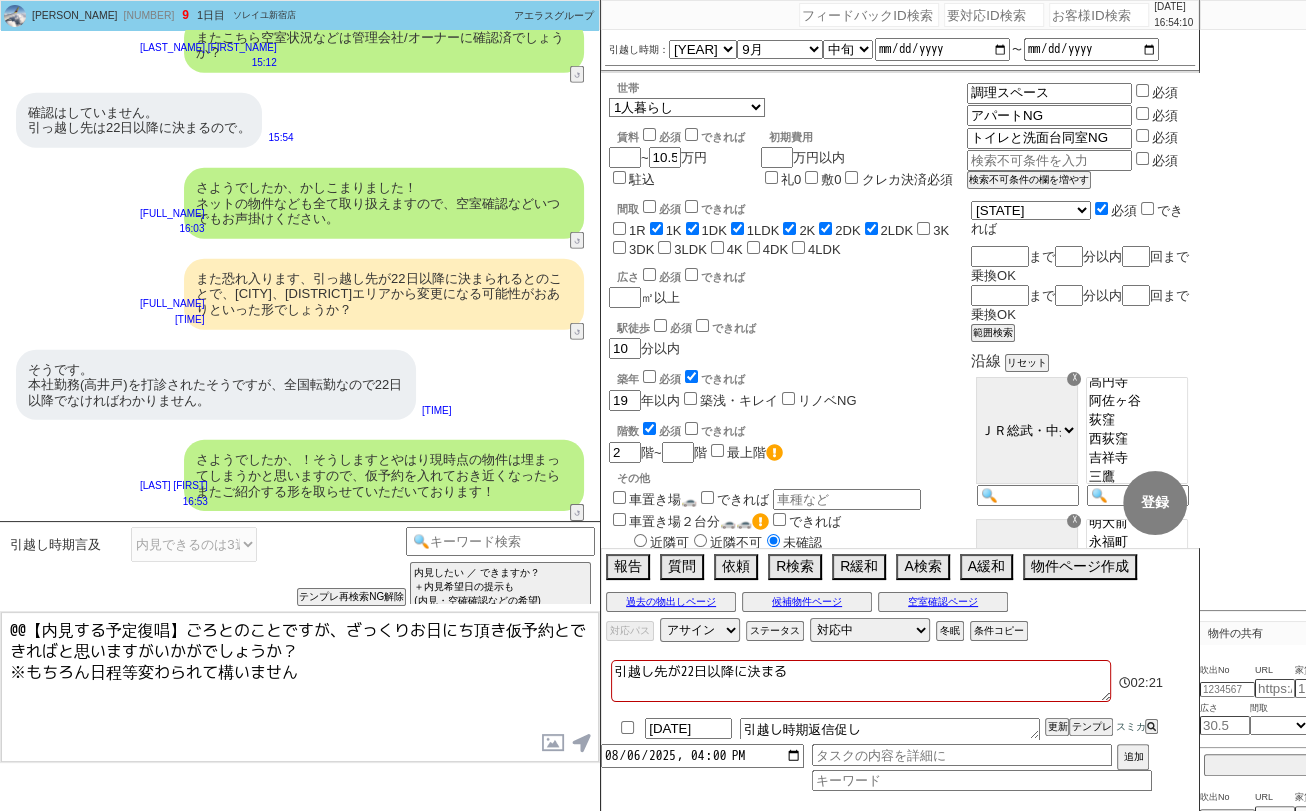 drag, startPoint x: 182, startPoint y: 626, endPoint x: -8, endPoint y: 618, distance: 190.16835 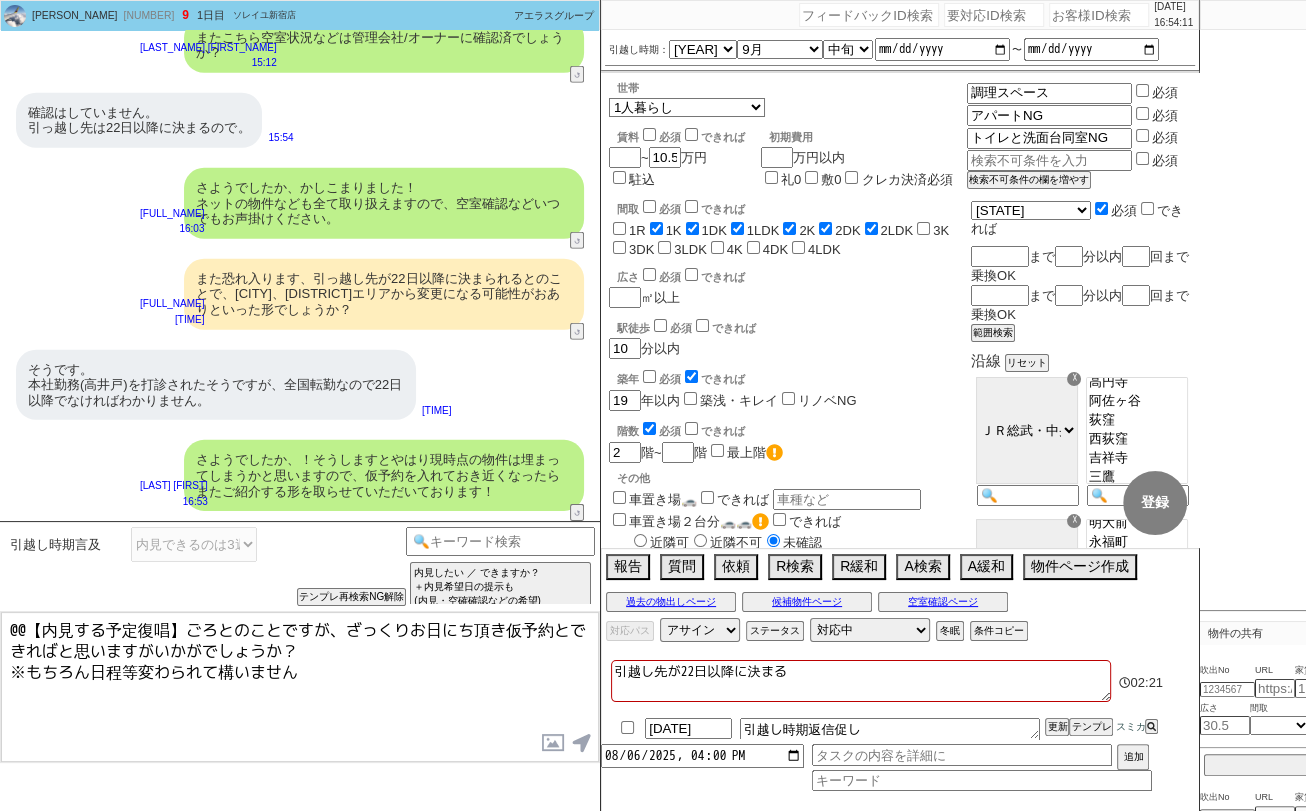 paste on "[DATE]" 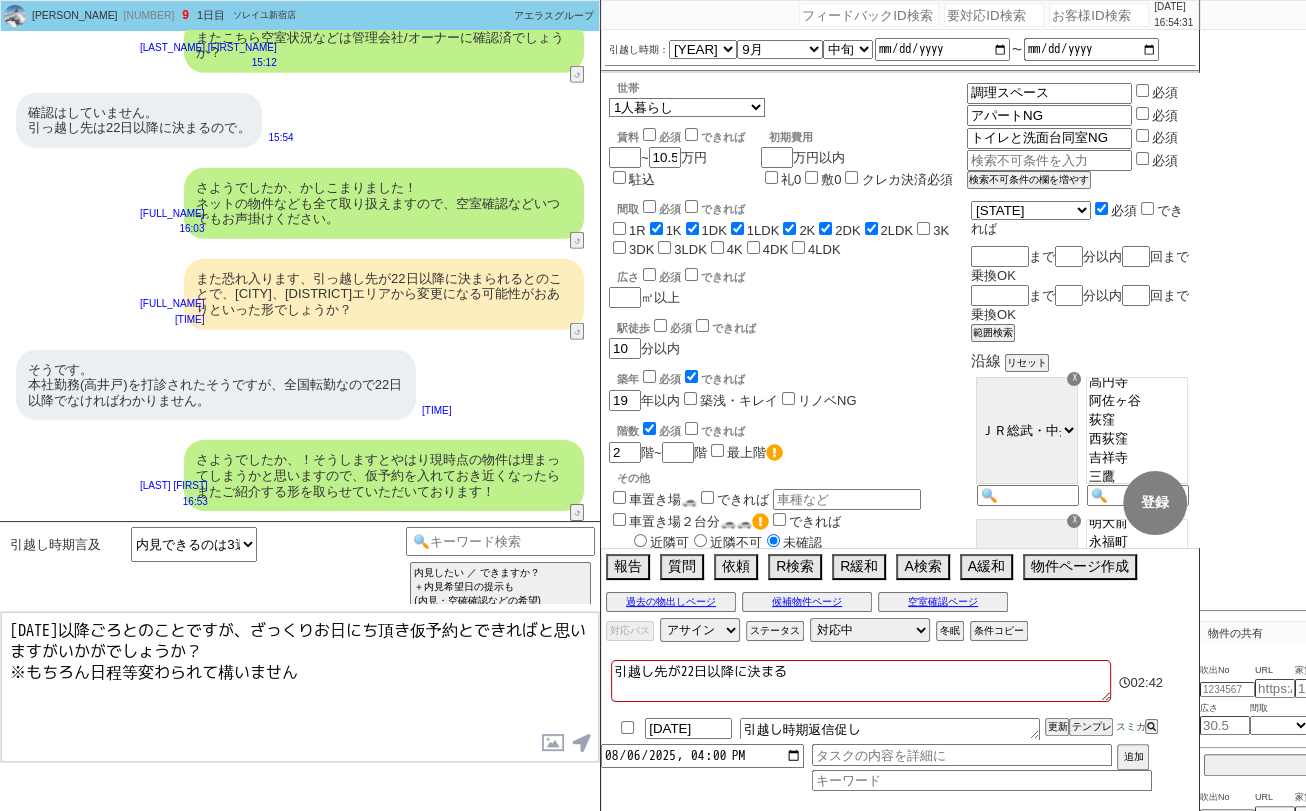 click on "[DATE]以降ごろとのことですが、ざっくりお日にち頂き仮予約とできればと思いますがいかがでしょうか？
※もちろん日程等変わられて構いません" at bounding box center [300, 687] 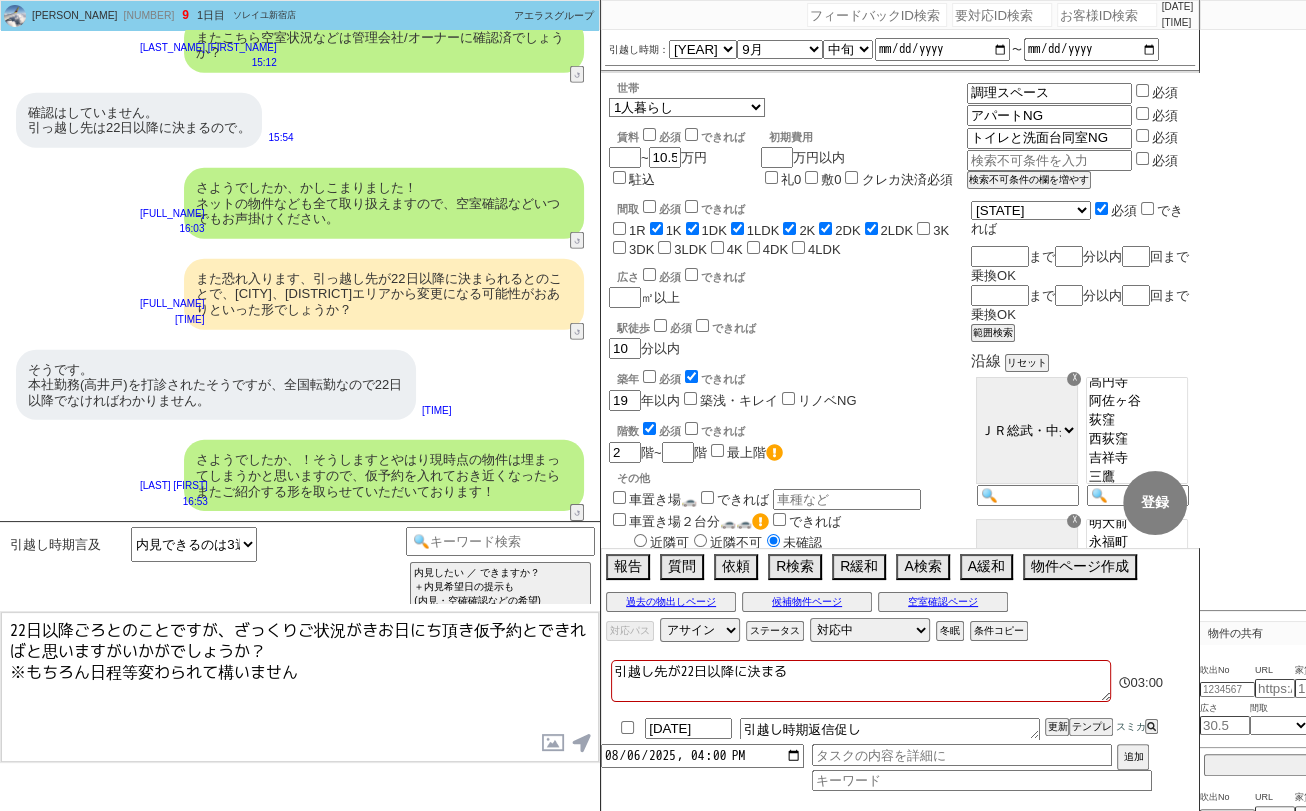 click on "22日以降ごろとのことですが、ざっくりご状況がきお日にち頂き仮予約とできればと思いますがいかがでしょうか？
※もちろん日程等変わられて構いません" at bounding box center [300, 687] 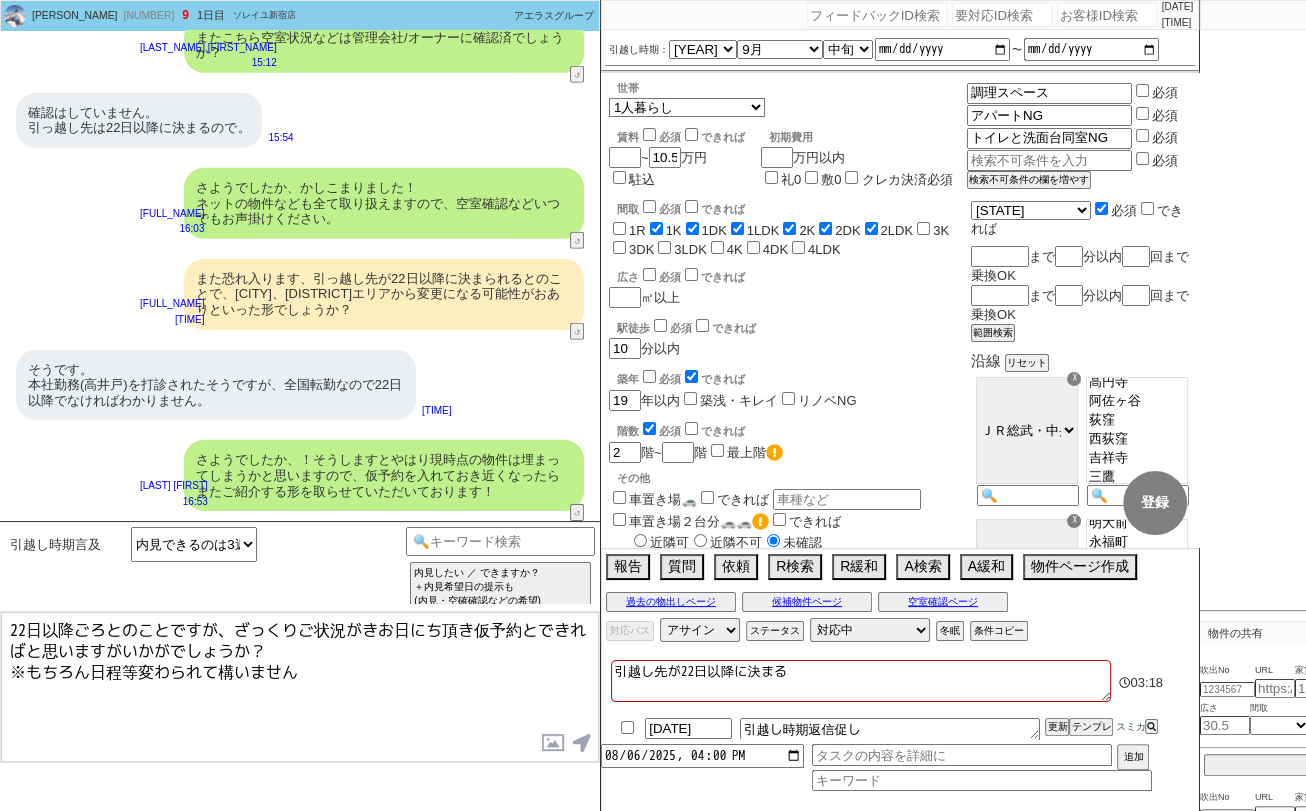 drag, startPoint x: 201, startPoint y: 626, endPoint x: 473, endPoint y: 626, distance: 272 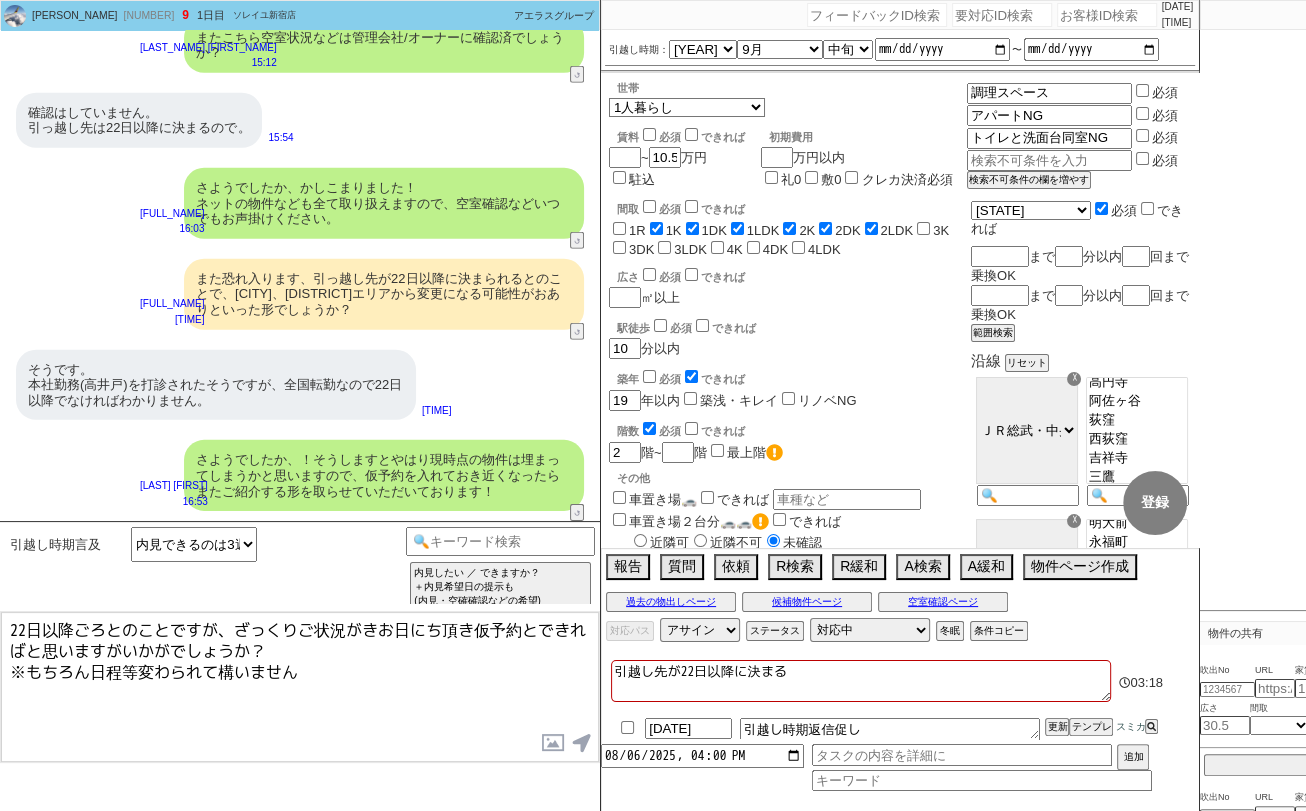 click on "22日以降ごろとのことですが、ざっくりご状況がきお日にち頂き仮予約とできればと思いますがいかがでしょうか？
※もちろん日程等変わられて構いません" at bounding box center [300, 687] 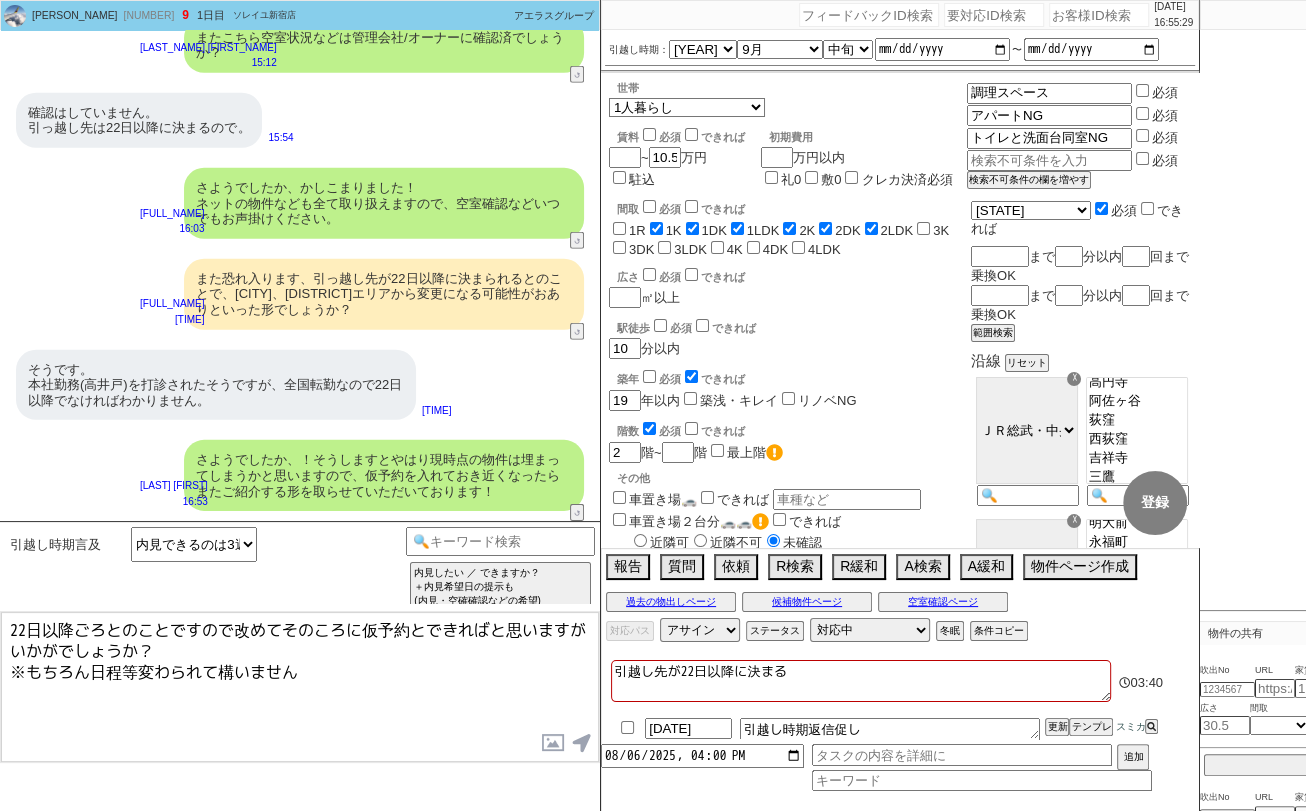 click on "22日以降ごろとのことですので改めてそのころに仮予約とできればと思いますがいかがでしょうか？
※もちろん日程等変わられて構いません" at bounding box center [300, 687] 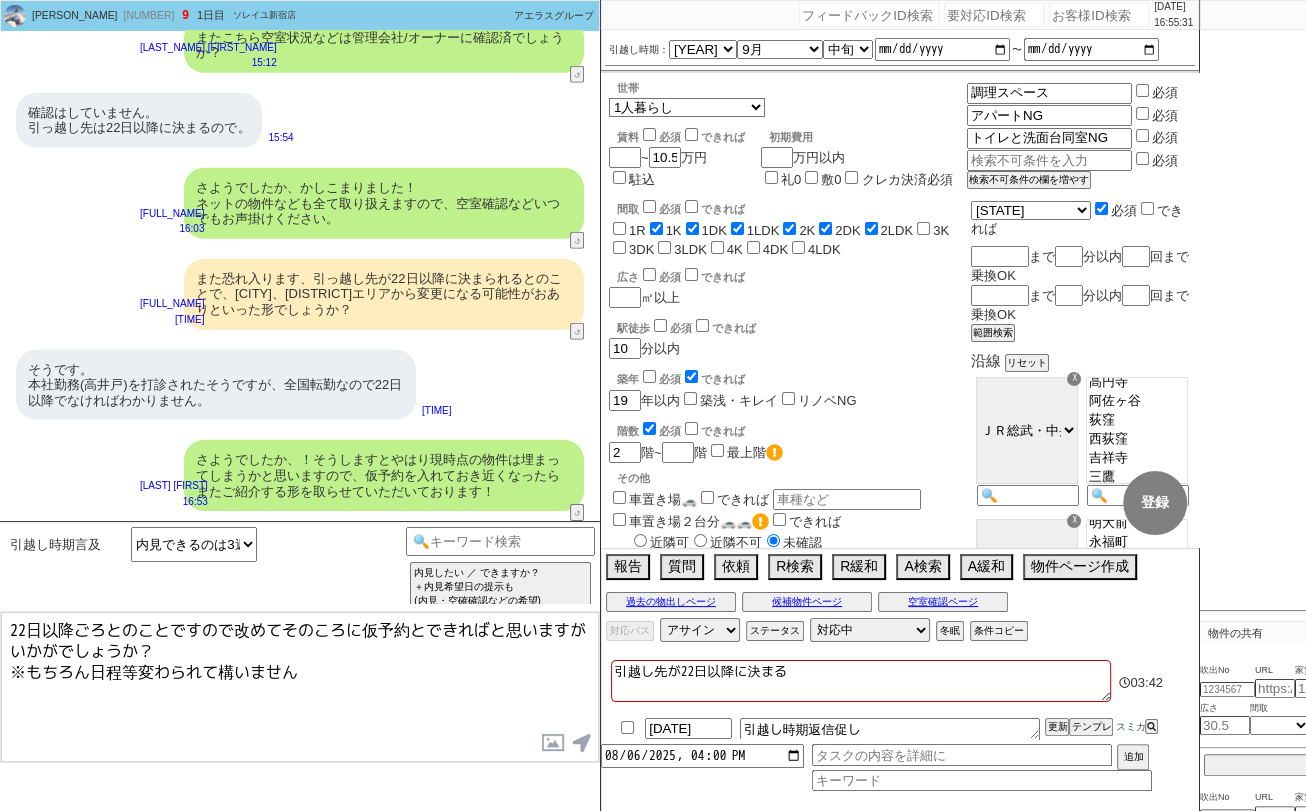 type on "22日以降ごろとのことですので改めてそのころに仮予約とできればと思いますがいかがでしょうか？
※もちろん日程等変わられて構いません" 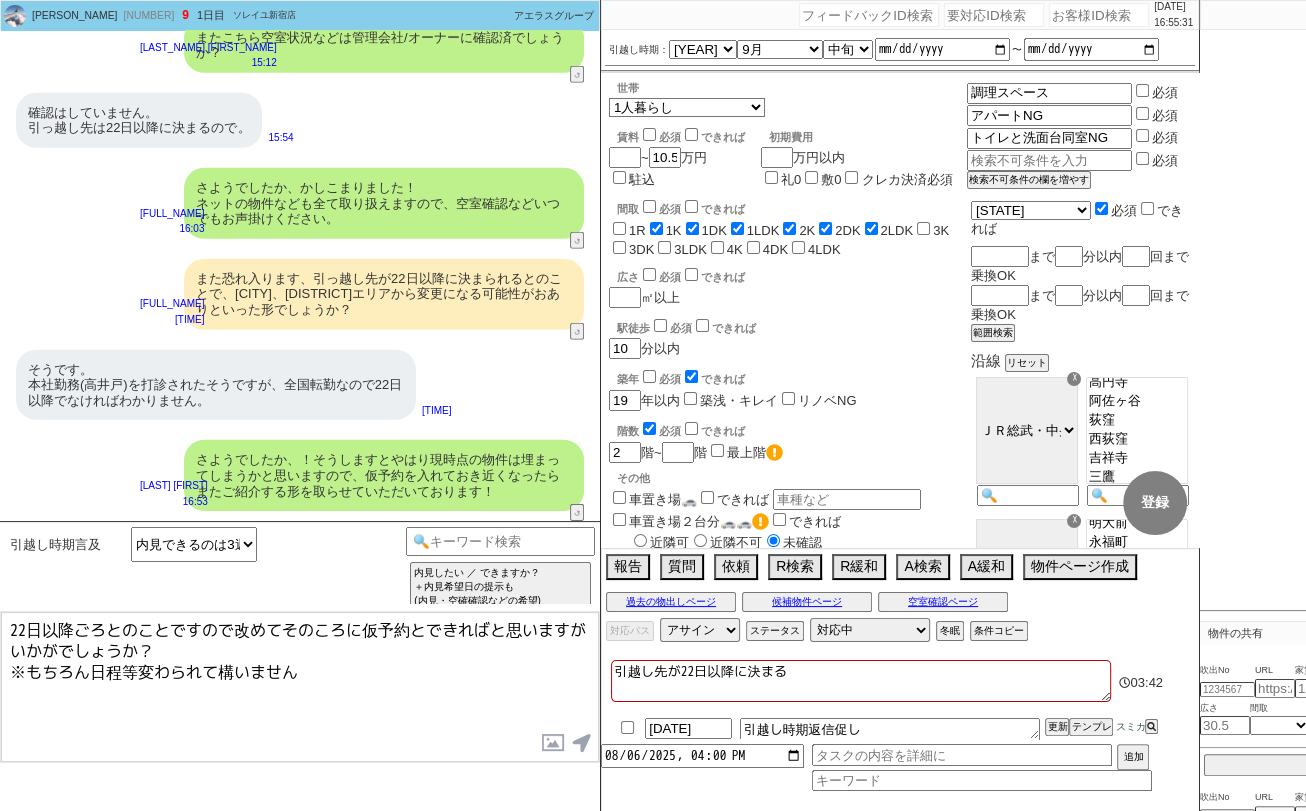 type 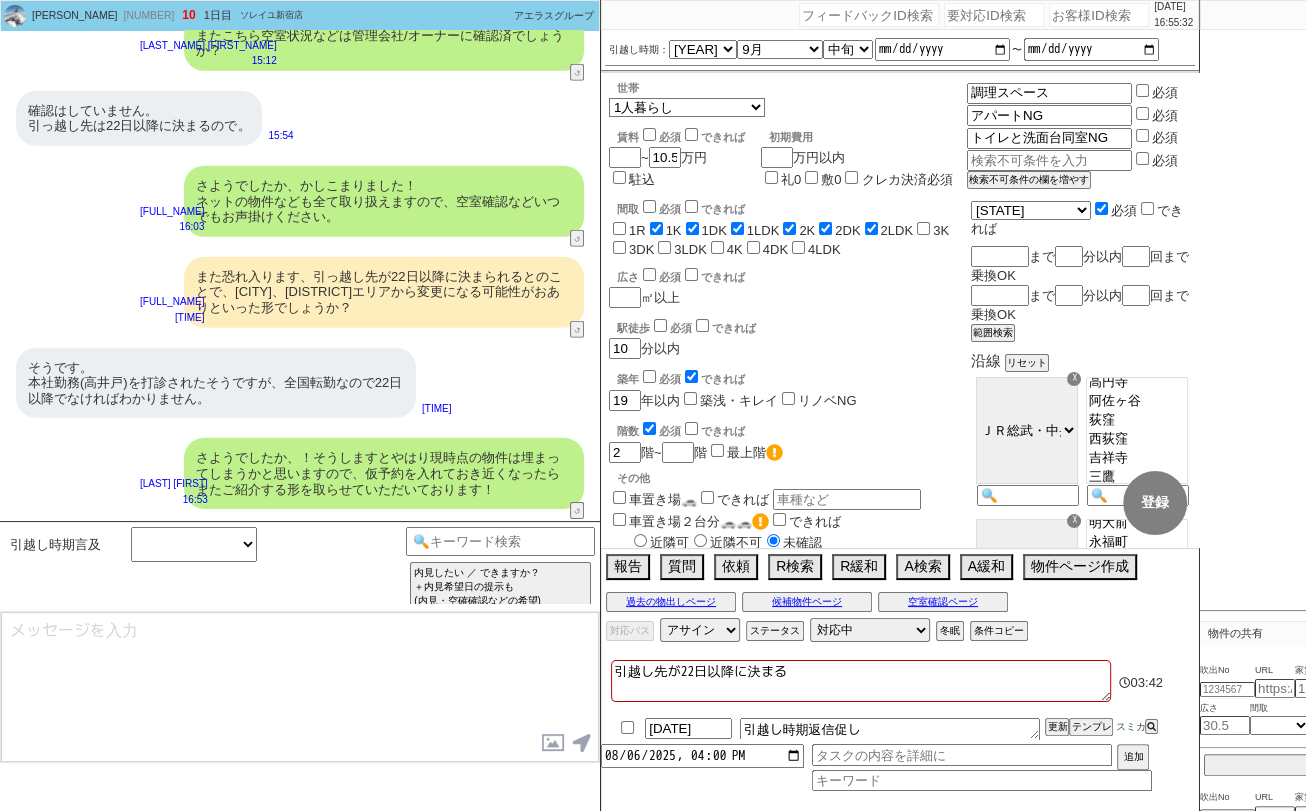 scroll, scrollTop: 4761, scrollLeft: 0, axis: vertical 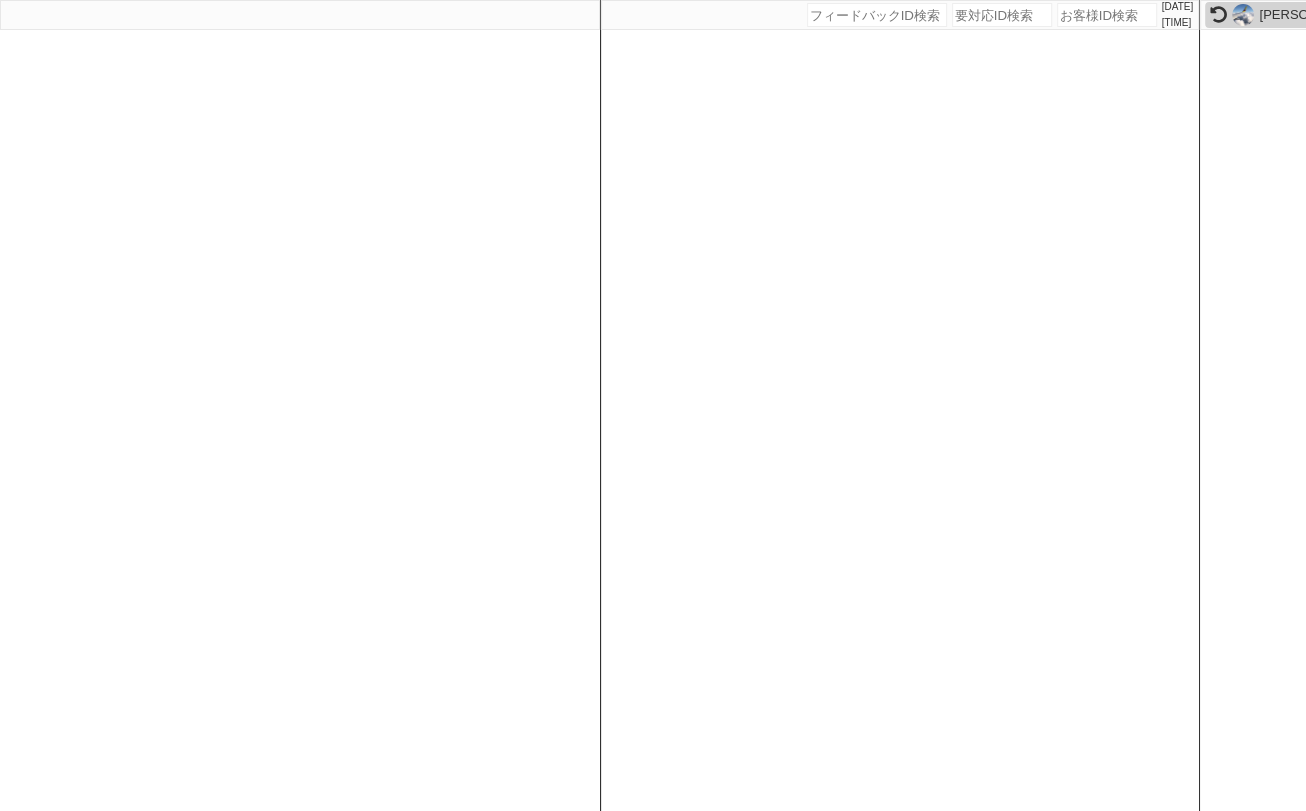 select 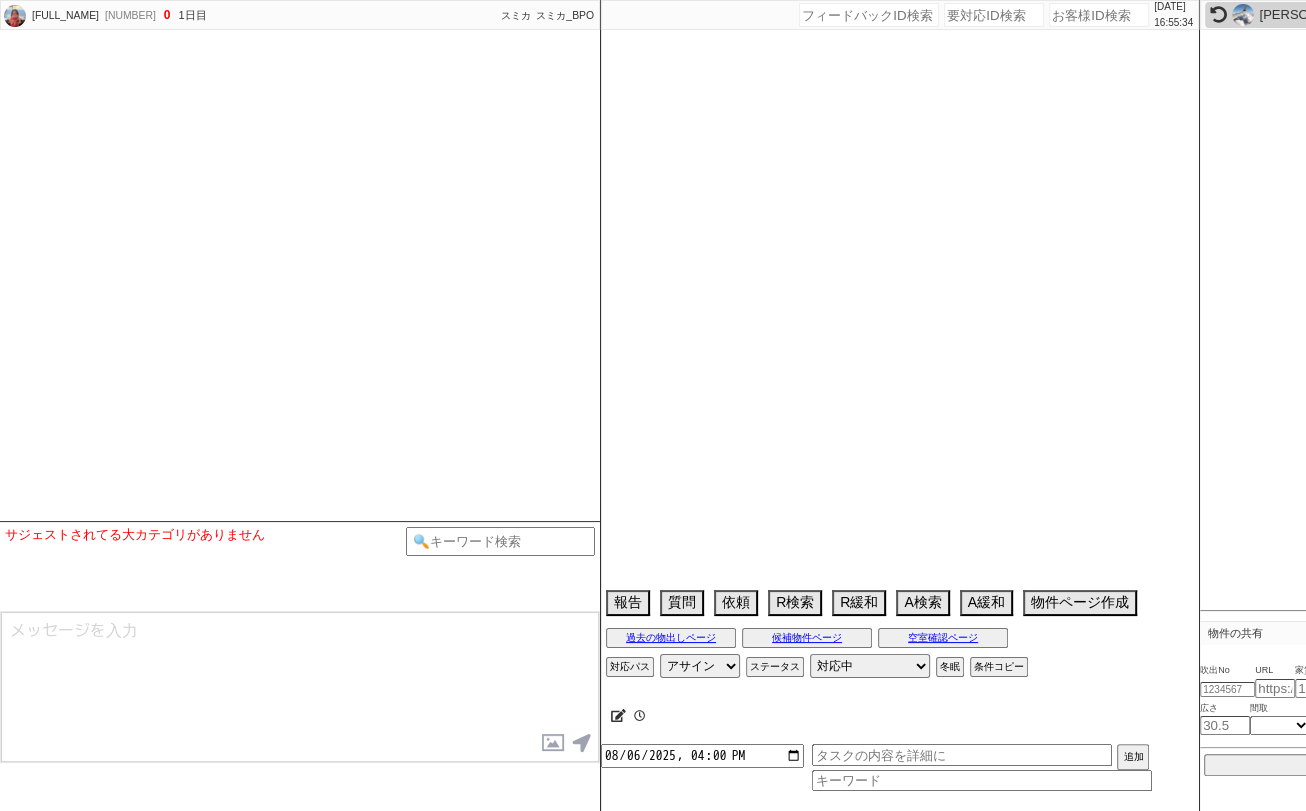 select 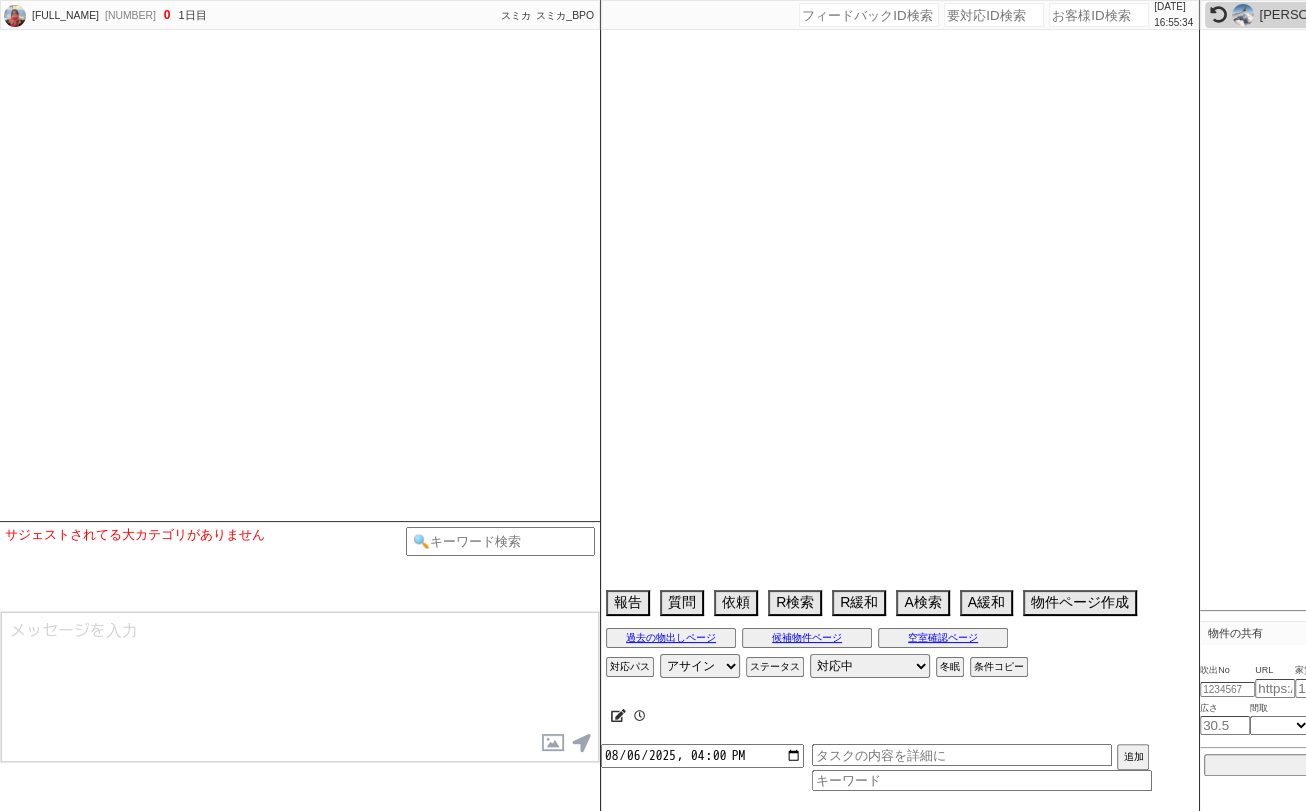 select on "2025" 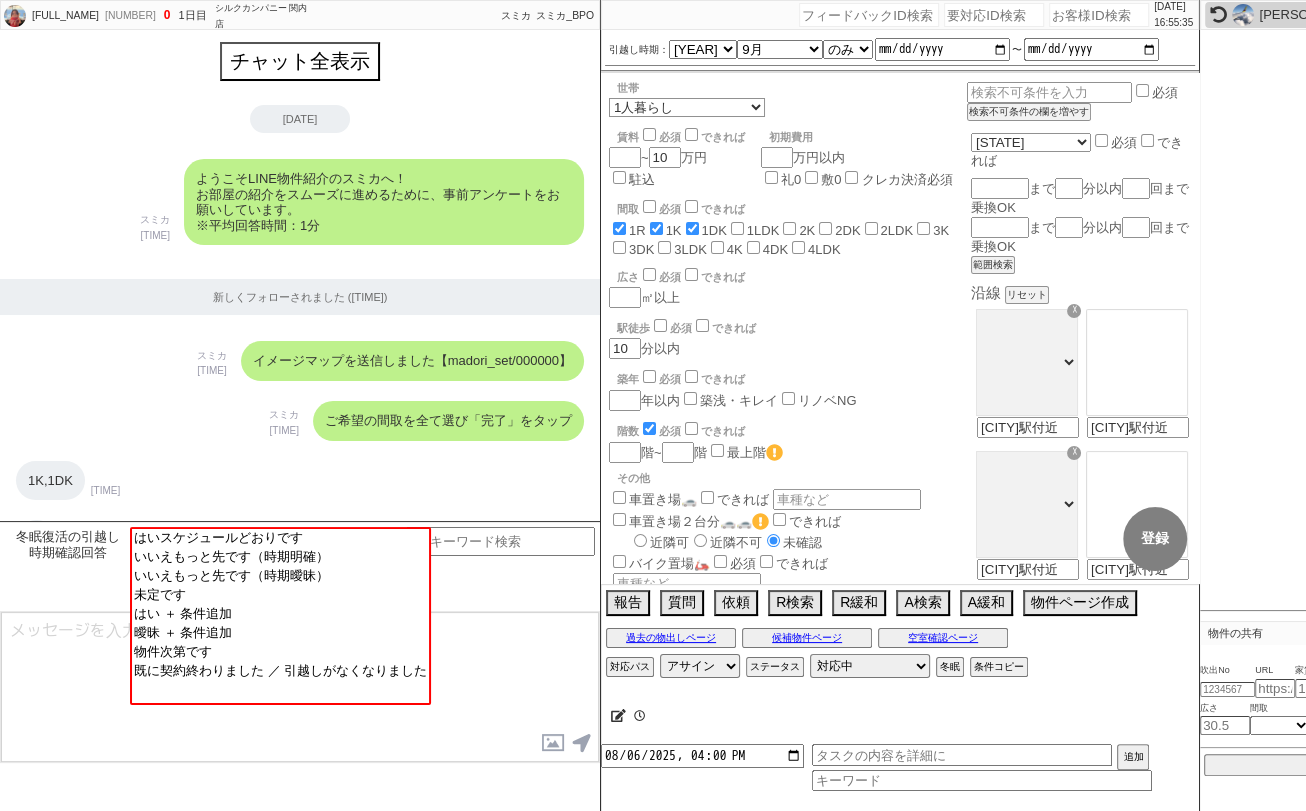 scroll, scrollTop: 2286, scrollLeft: 0, axis: vertical 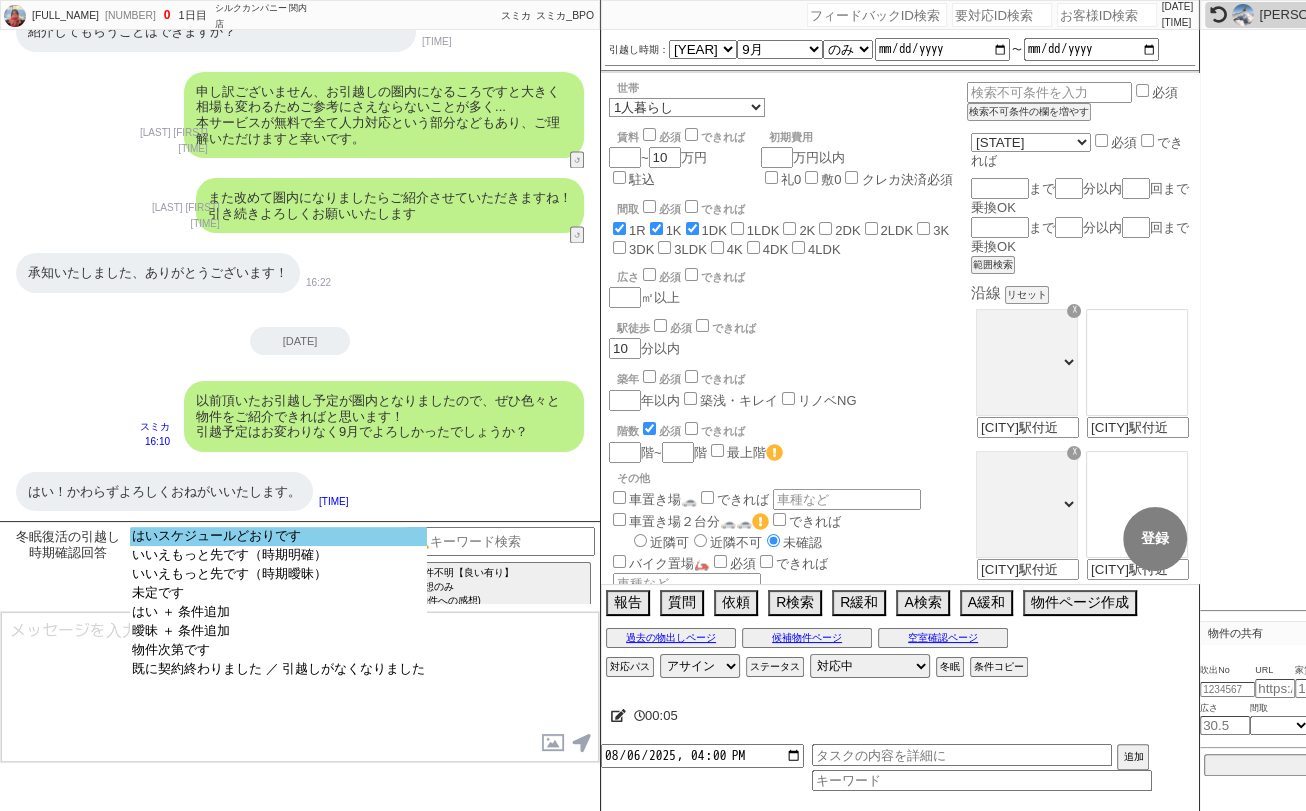 select on "はいスケジュールどおりです" 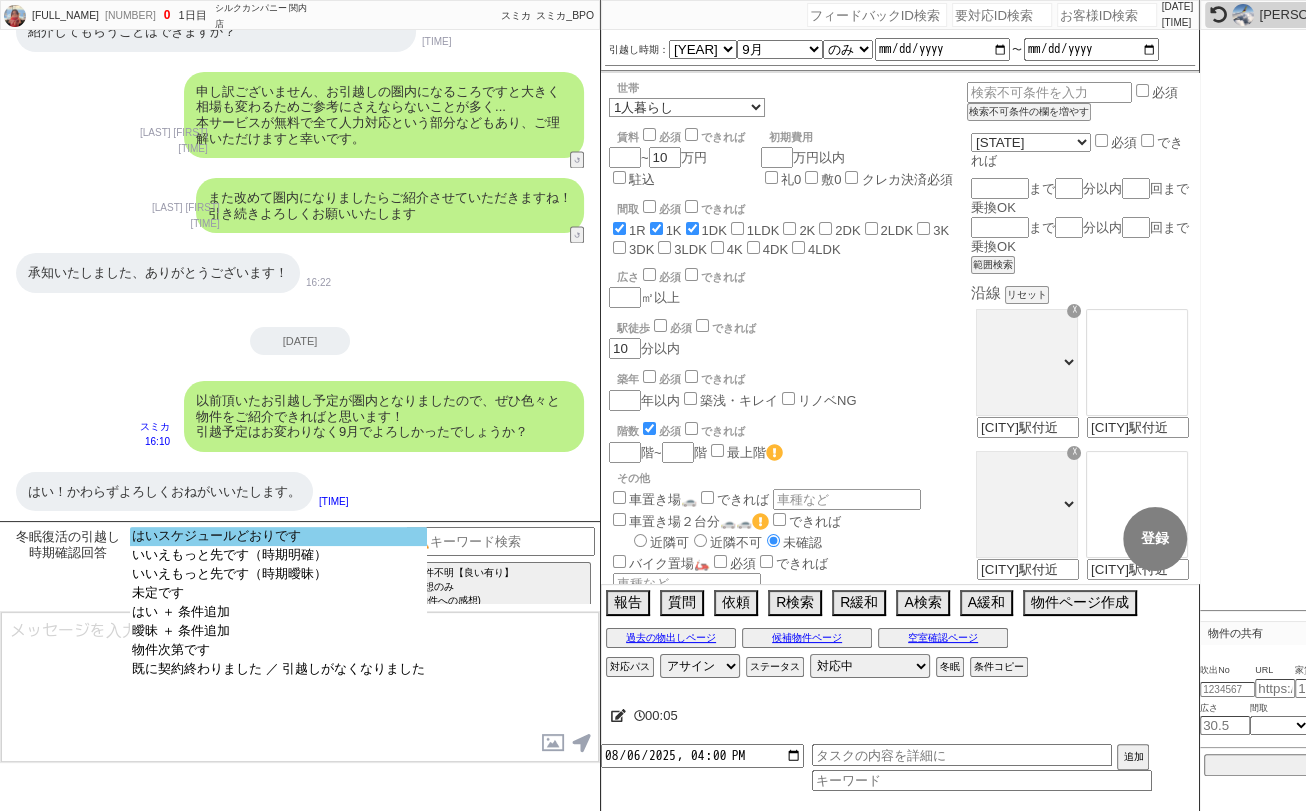 click on "はいスケジュールどおりです" 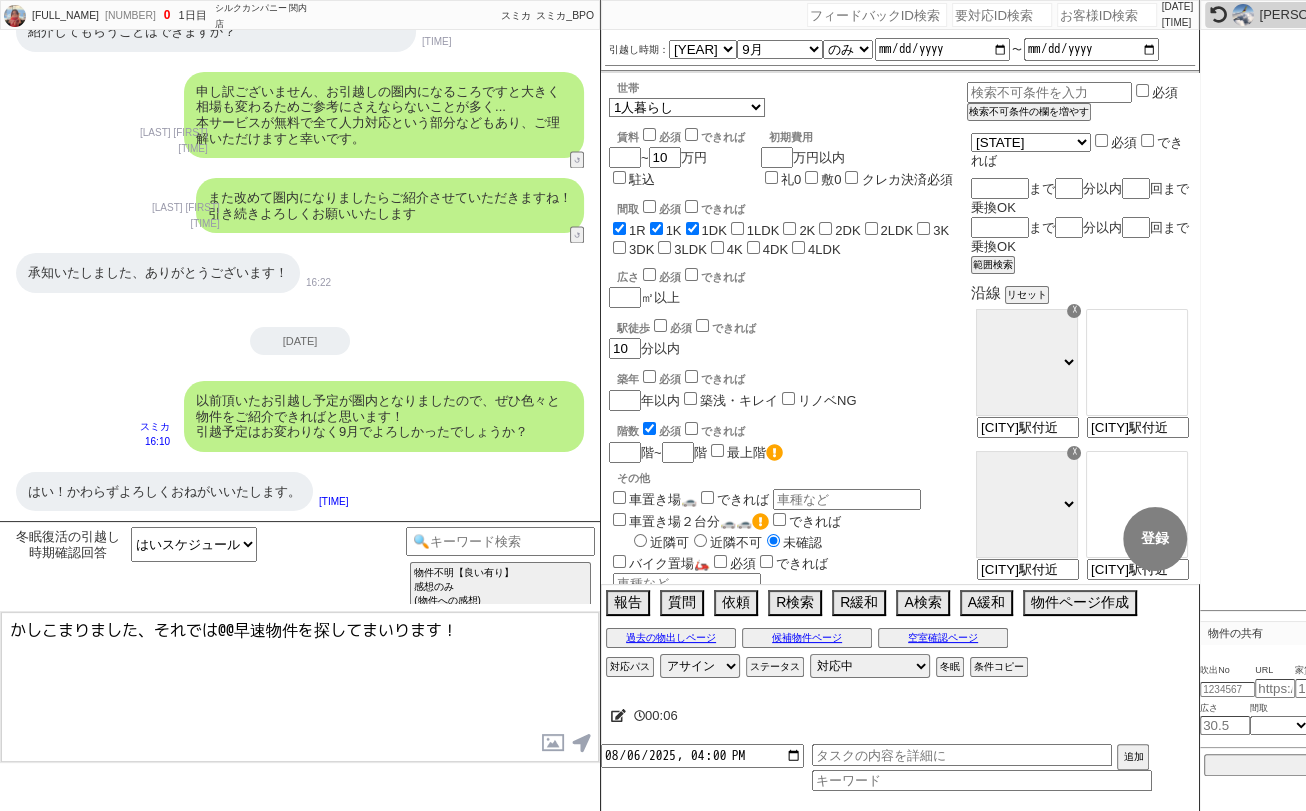 scroll, scrollTop: 1996, scrollLeft: 0, axis: vertical 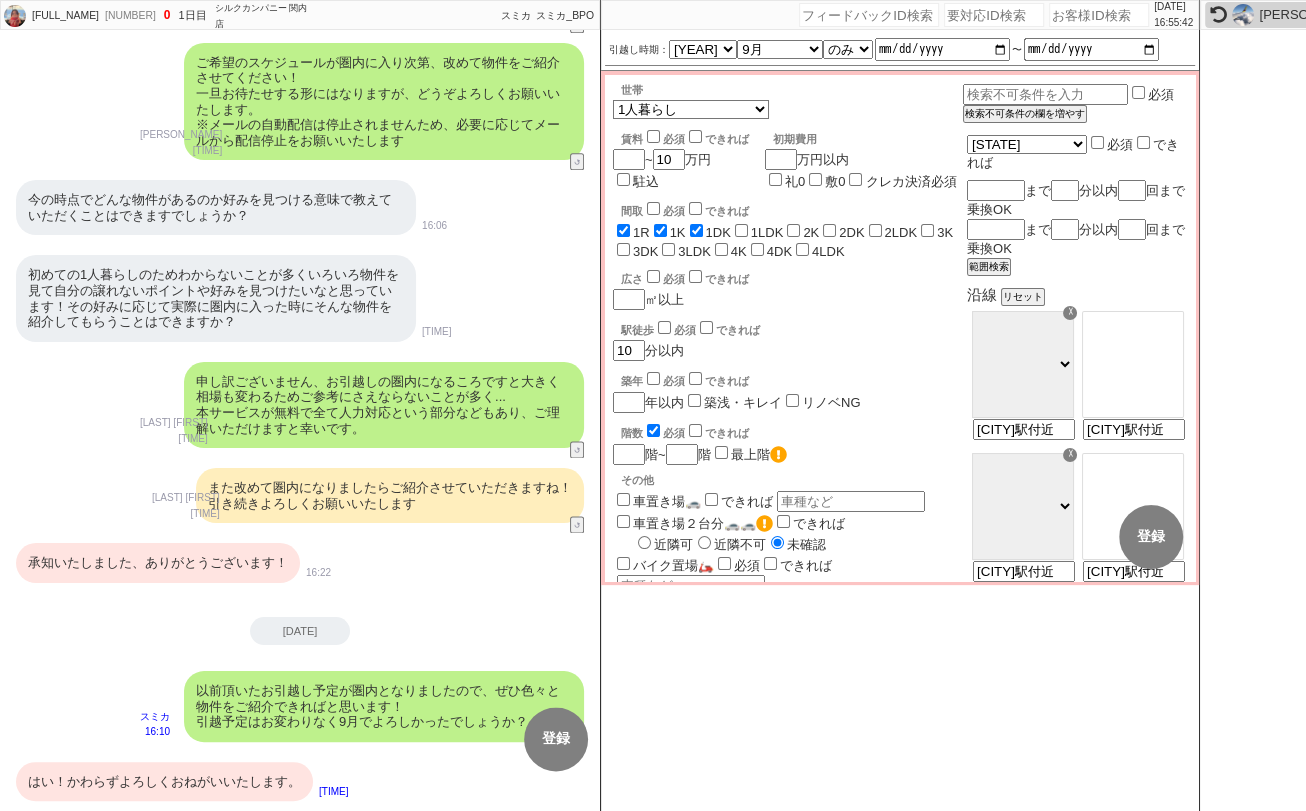 click on "承知いたしました、ありがとうございます！" at bounding box center [158, 563] 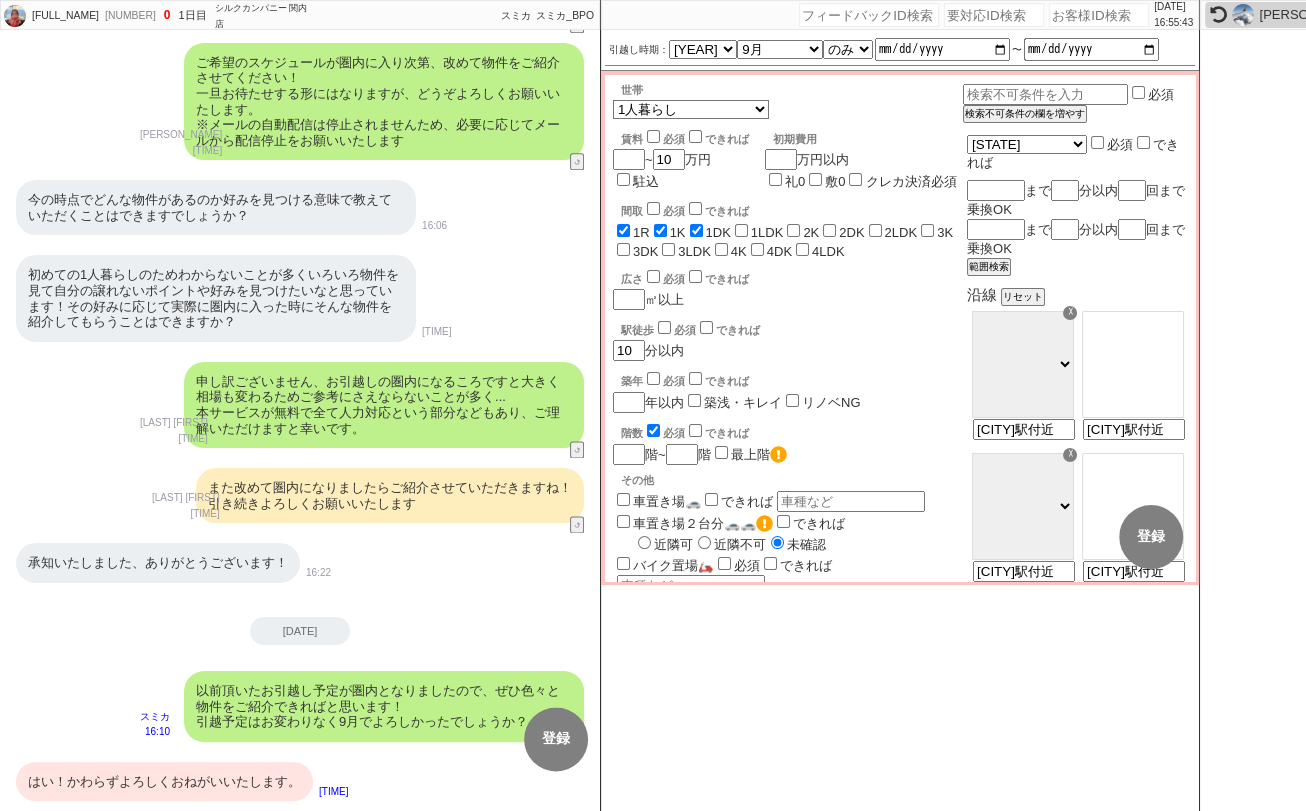 scroll, scrollTop: 1995, scrollLeft: 0, axis: vertical 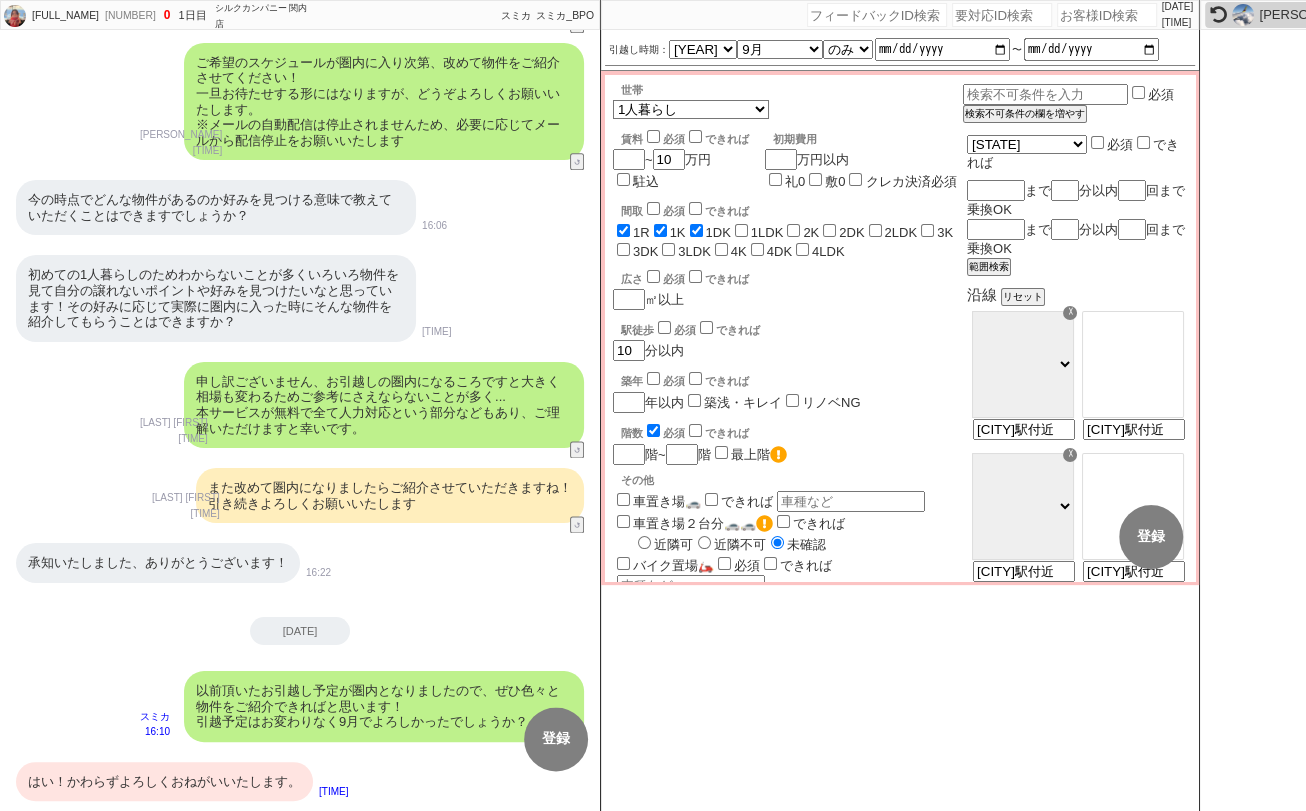 click on "はい！かわらずよろしくおねがいいたします。" at bounding box center [164, 782] 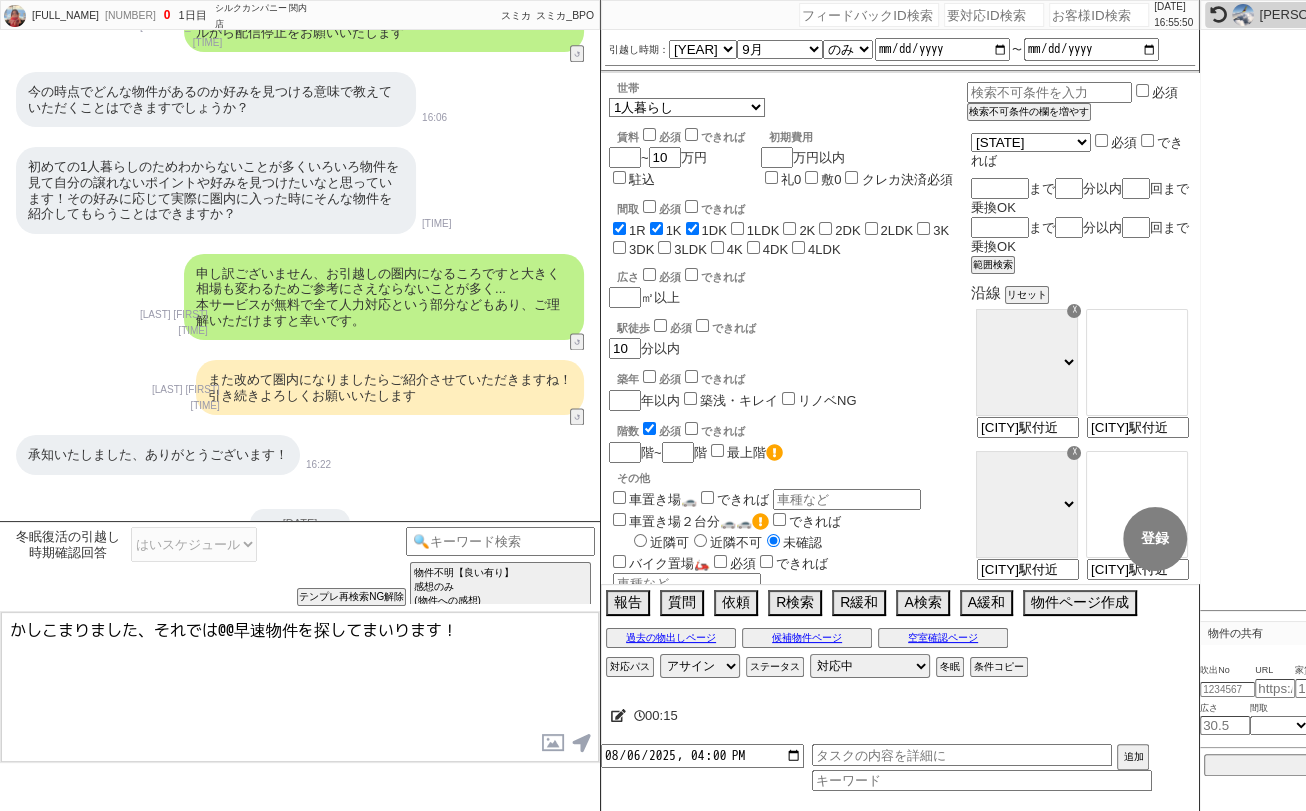 scroll, scrollTop: 2285, scrollLeft: 0, axis: vertical 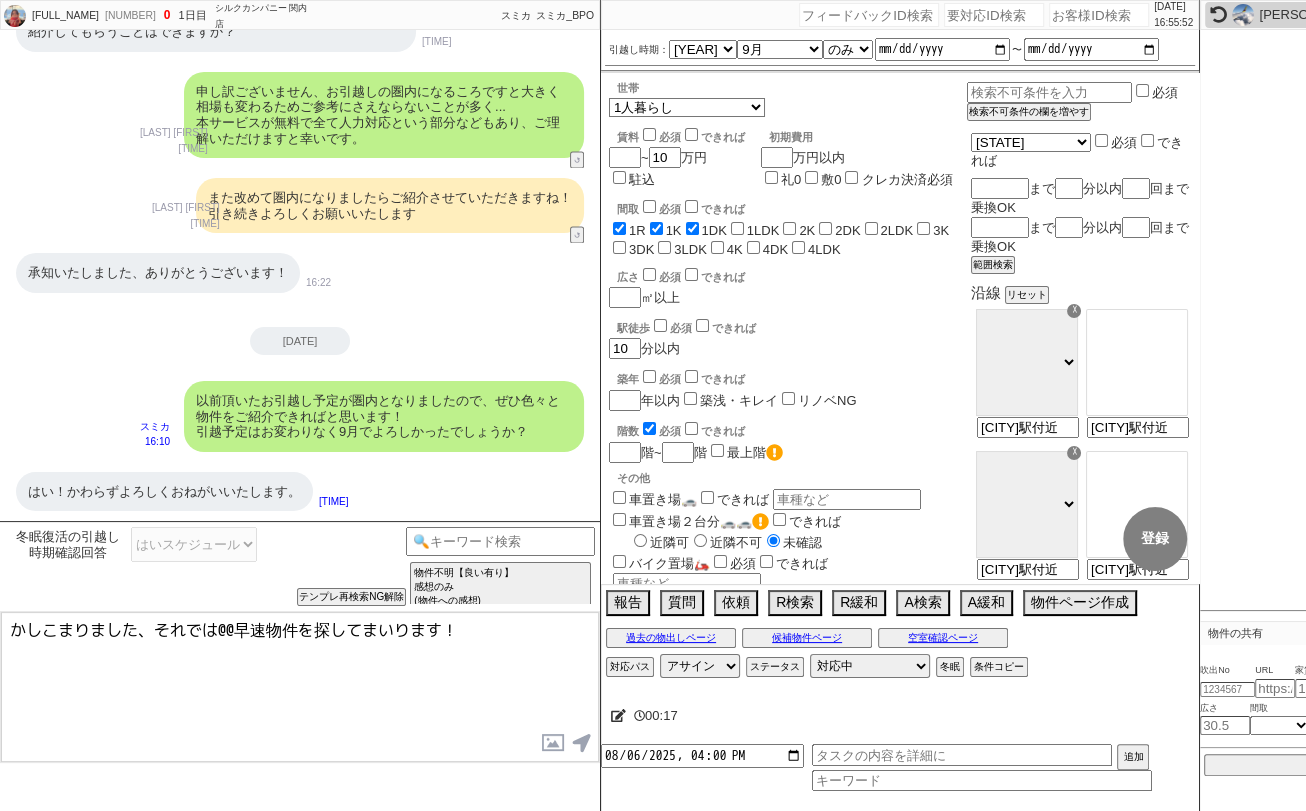 click on "かしこまりました、それでは@@早速物件を探してまいります！" at bounding box center [300, 687] 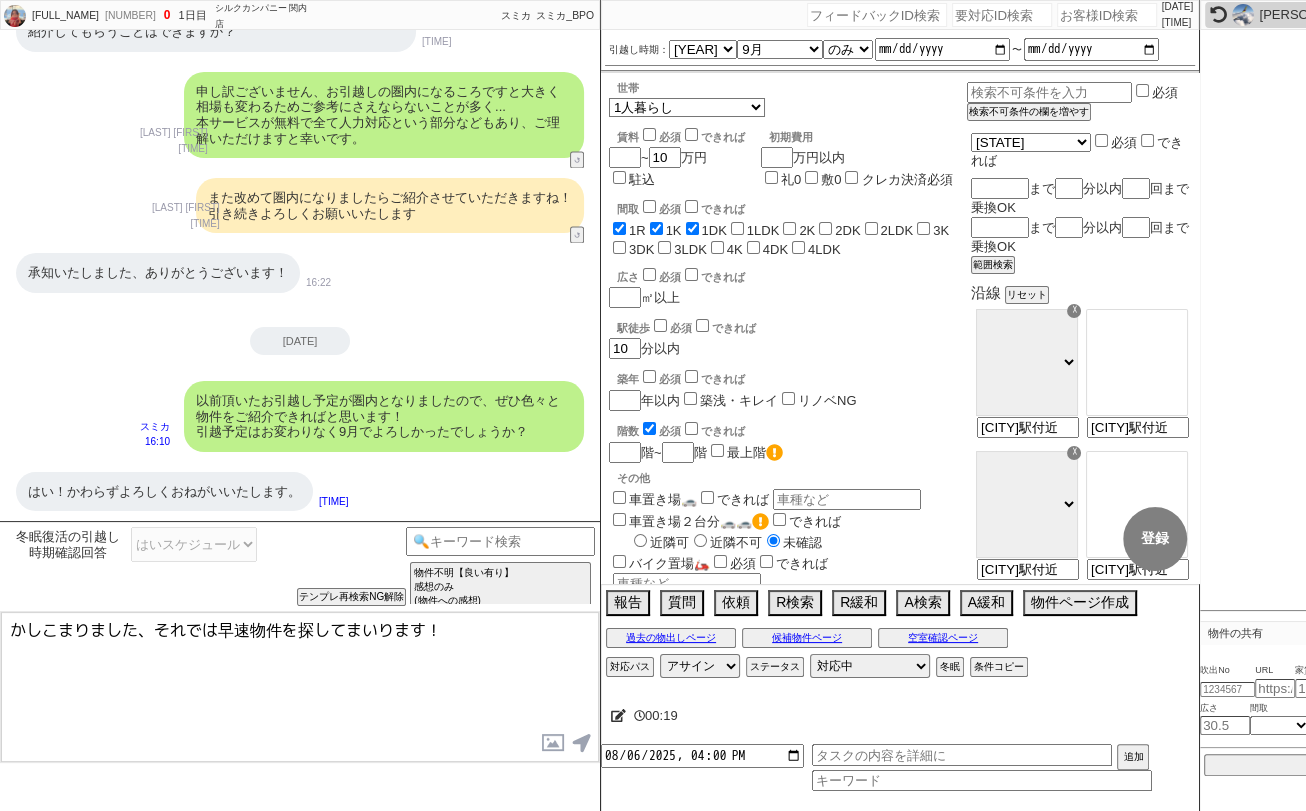 click on "かしこまりました、それでは早速物件を探してまいります！" at bounding box center (300, 687) 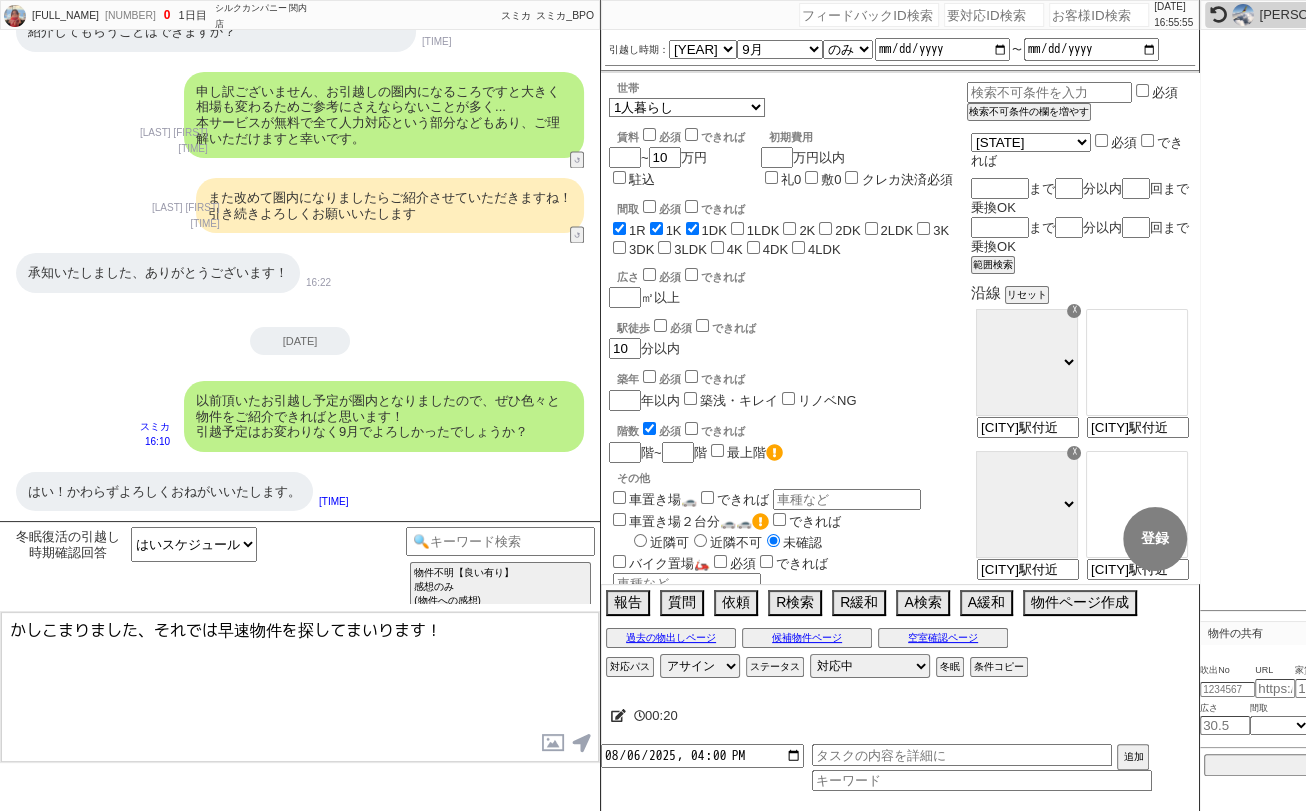 type on "かしこまりました、それでは早速物件を探してまいります！" 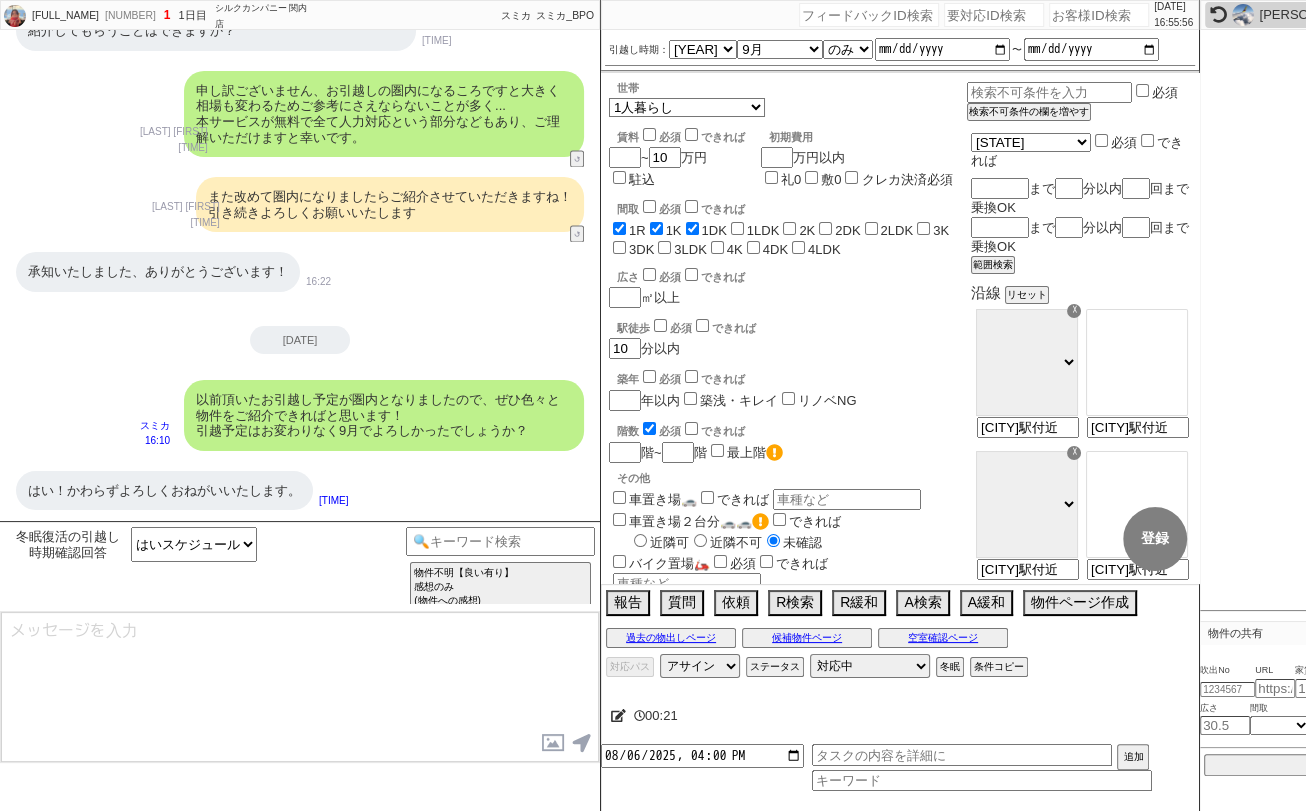 scroll, scrollTop: 2345, scrollLeft: 0, axis: vertical 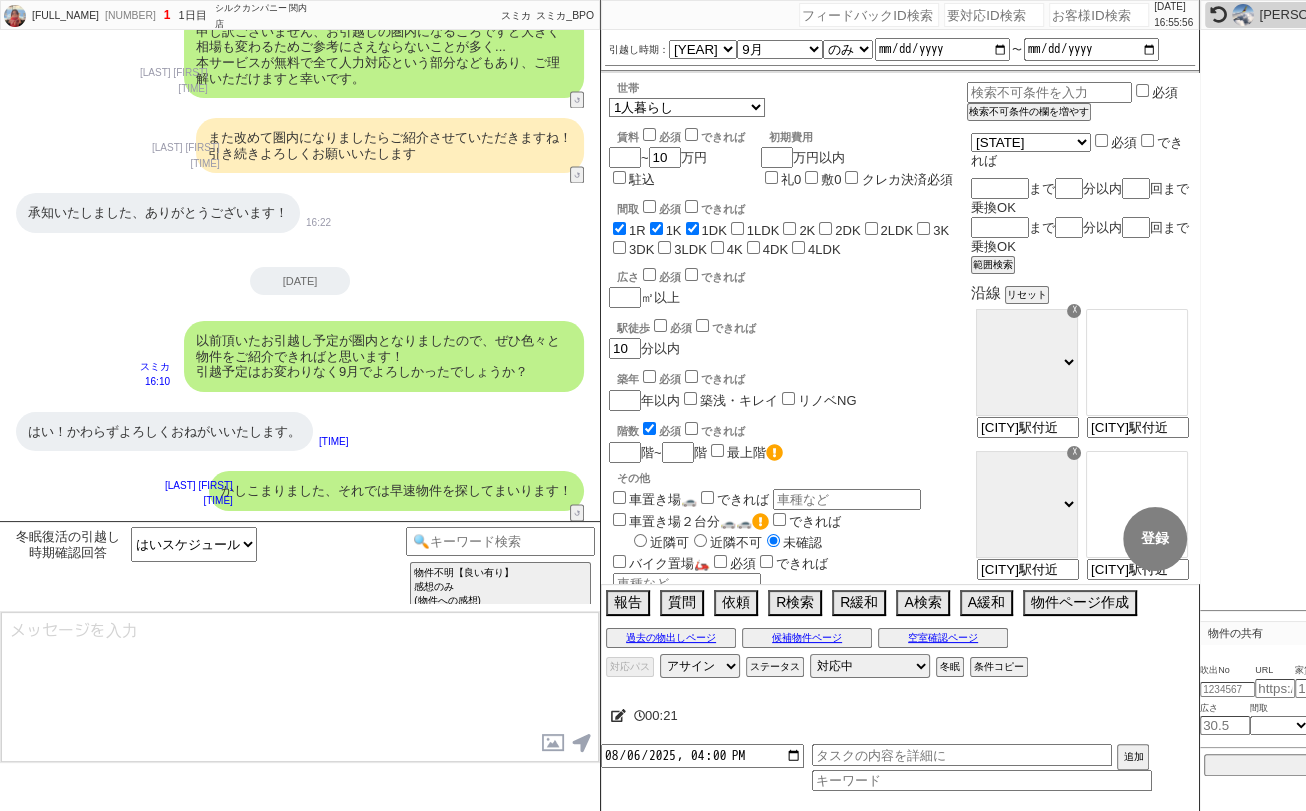 type on "[NUMBER]" 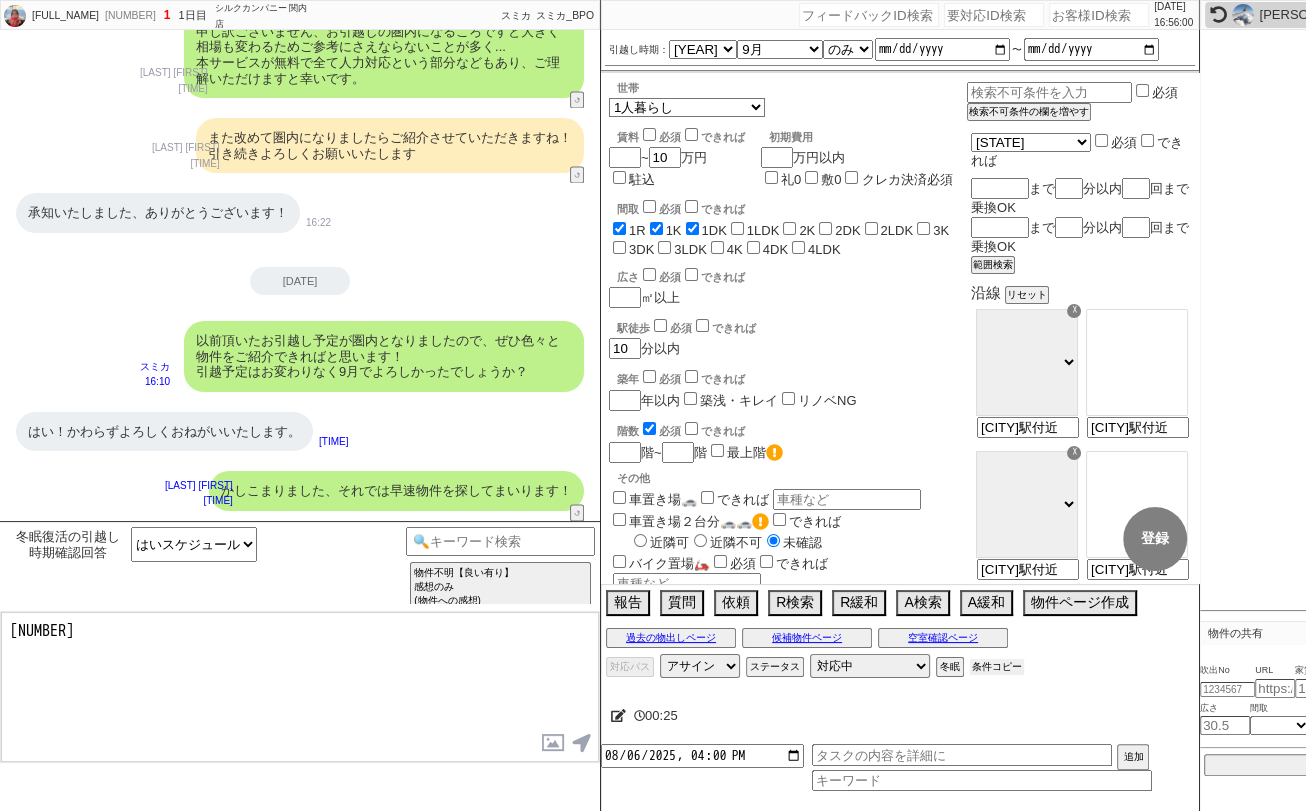 click on "条件コピー" at bounding box center [997, 667] 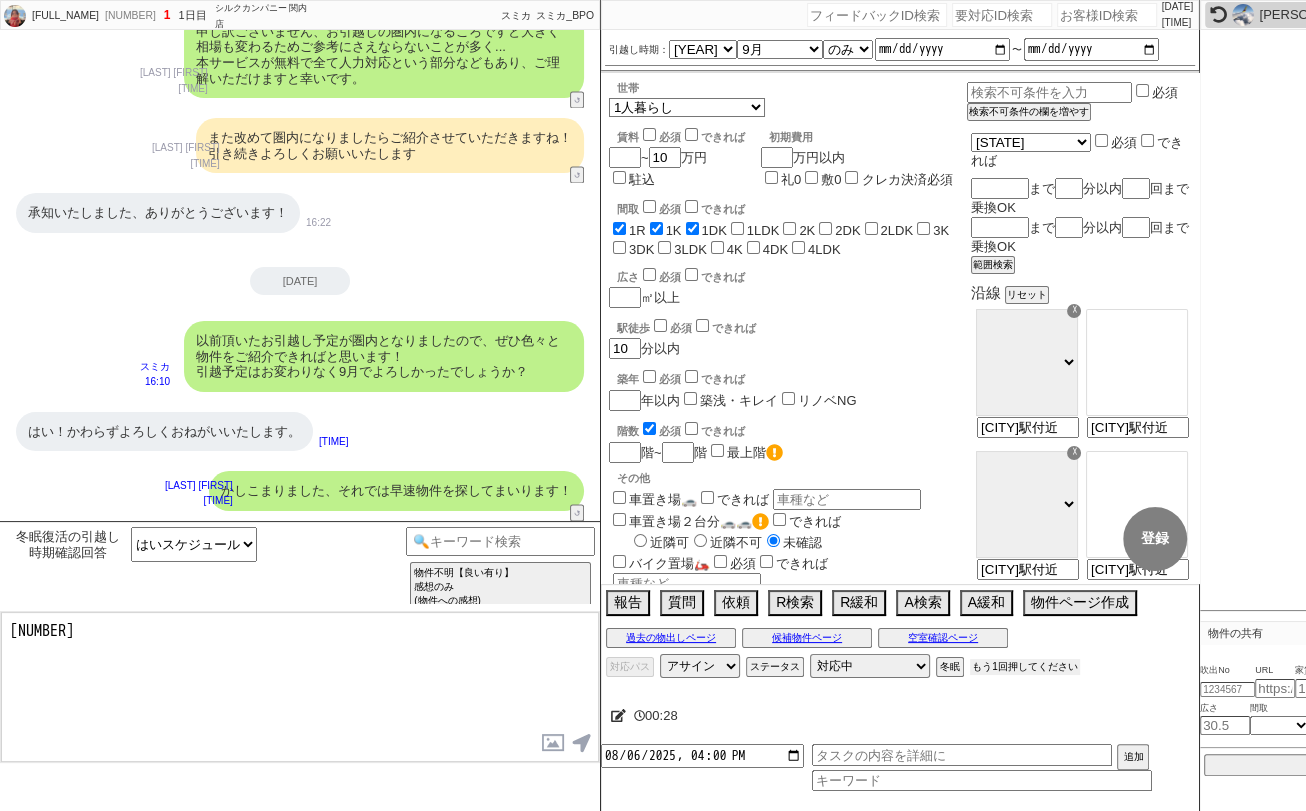 click on "もう1回押してください" at bounding box center (1025, 667) 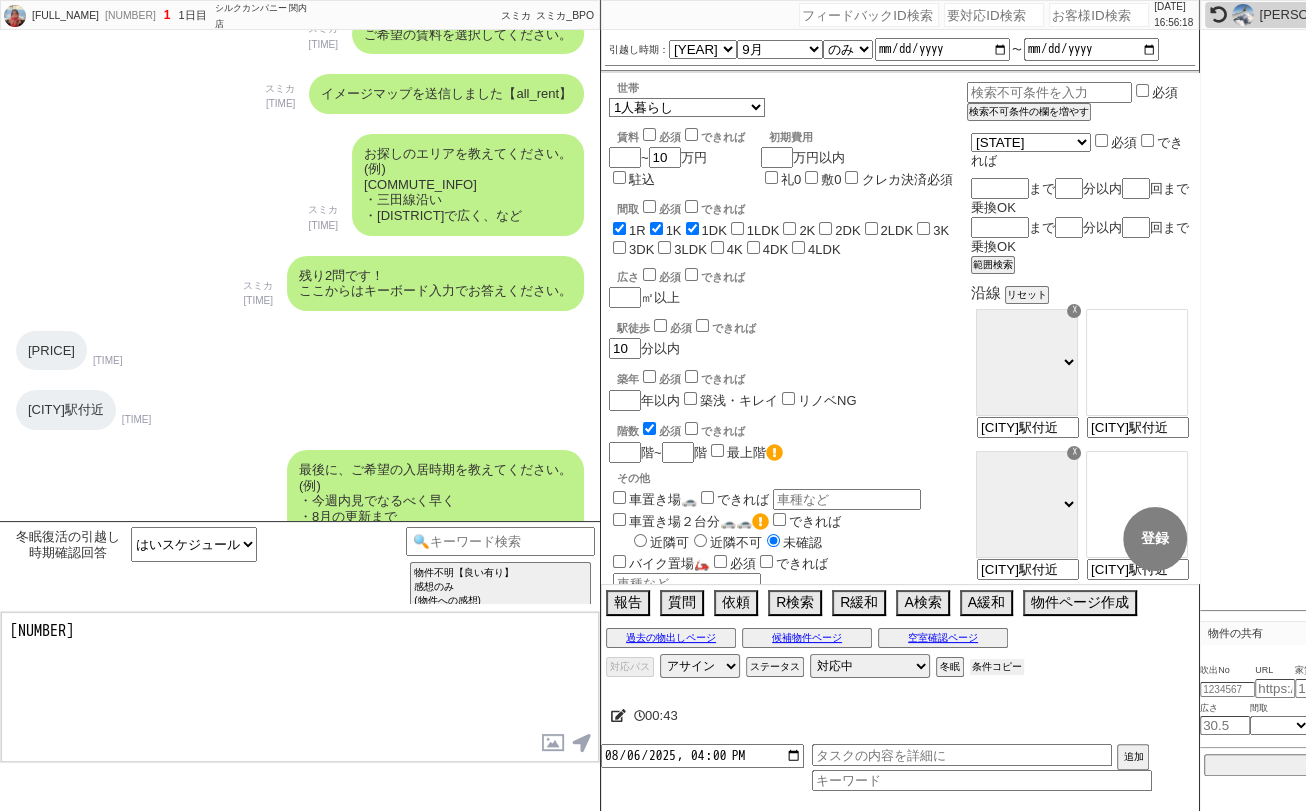 scroll, scrollTop: 1064, scrollLeft: 0, axis: vertical 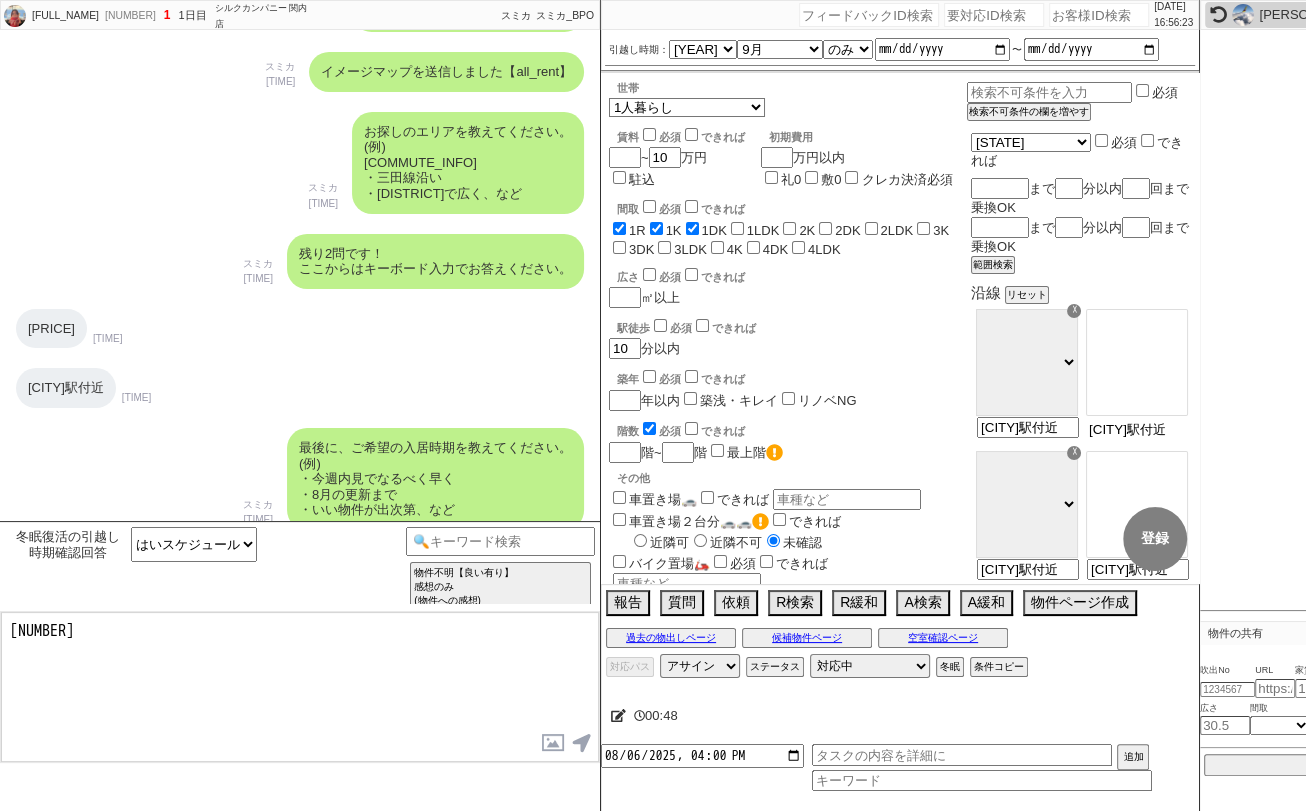 drag, startPoint x: 1130, startPoint y: 407, endPoint x: 1241, endPoint y: 416, distance: 111.364265 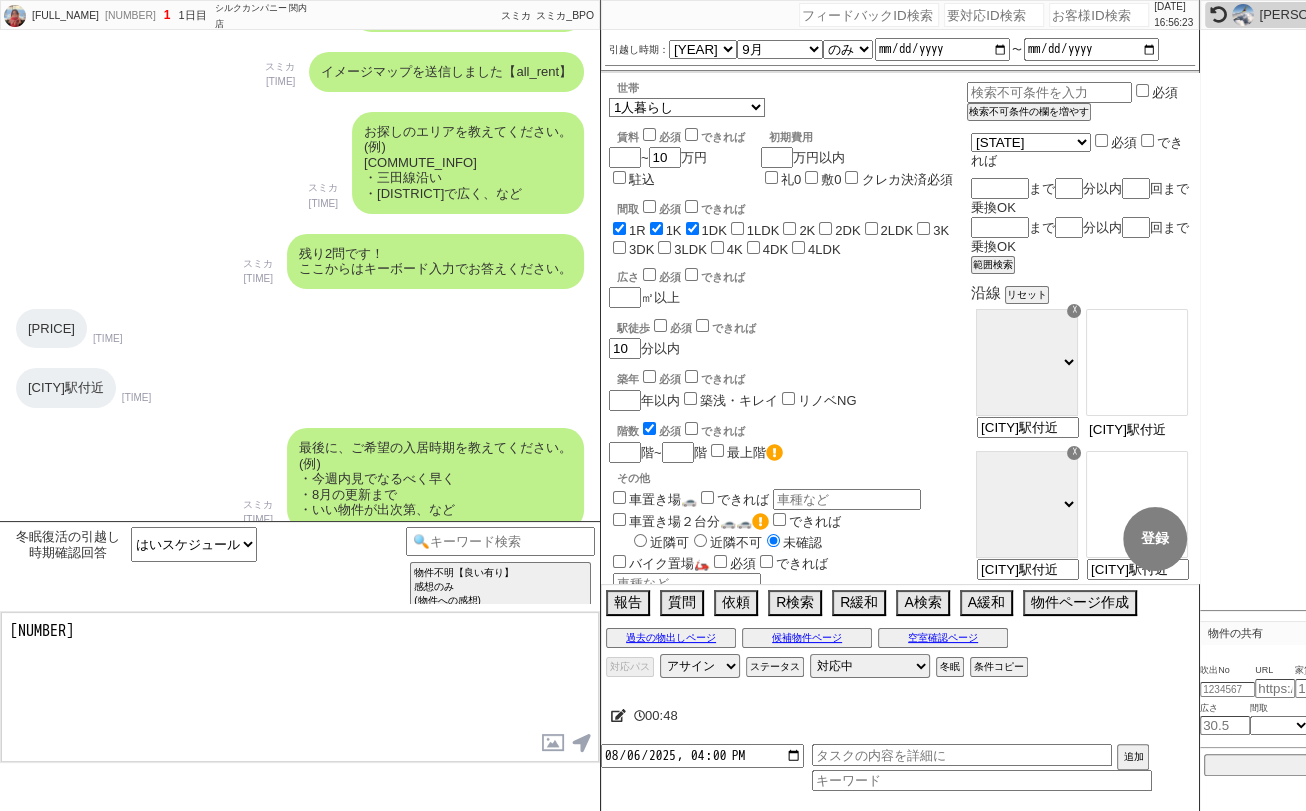 click on "松岡 奈津子 596308  !  1 1日目  シルクカンパニー 関内店 冬眠中 自社客 スミカ スミカ_BPO  チャット全表示  2025-05-11 ようこそLINE物件紹介のスミカへ！ お部屋の紹介をスムーズに進めるために、事前アンケートをお願いしています。 ※平均回答時間：1分 スミカ 15:57 新しくフォローされました (15:57:41)  イメージマップを送信しました【madori_set/000000】 スミカ 15:57 ご希望の間取を全て選び「完了」をタップ スミカ 15:57 1K,1DK 16:01  物件の共有に追加  1R 16:01  物件の共有に追加  イメージマップを送信しました【madori_set/010000】 スミカ 16:01 イメージマップを送信しました【madori_set/110000】 スミカ 16:01 完了 16:01  物件の共有に追加  イメージマップを送信しました【distance_question】 スミカ 16:01 完了 16:01  物件の共有に追加  ~10分 16:01  物件の共有に追加  スミカ 16:01 単身" at bounding box center (820, 405) 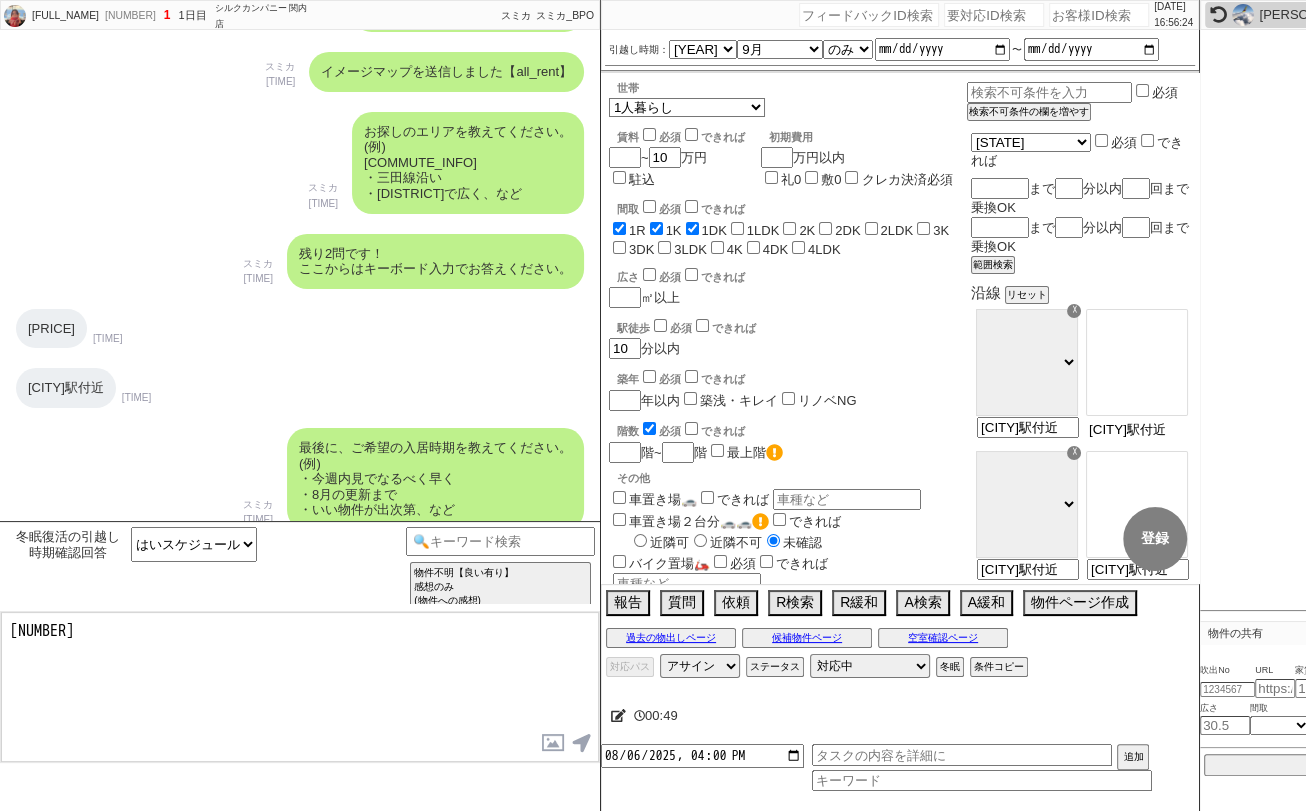 type on "東白楽" 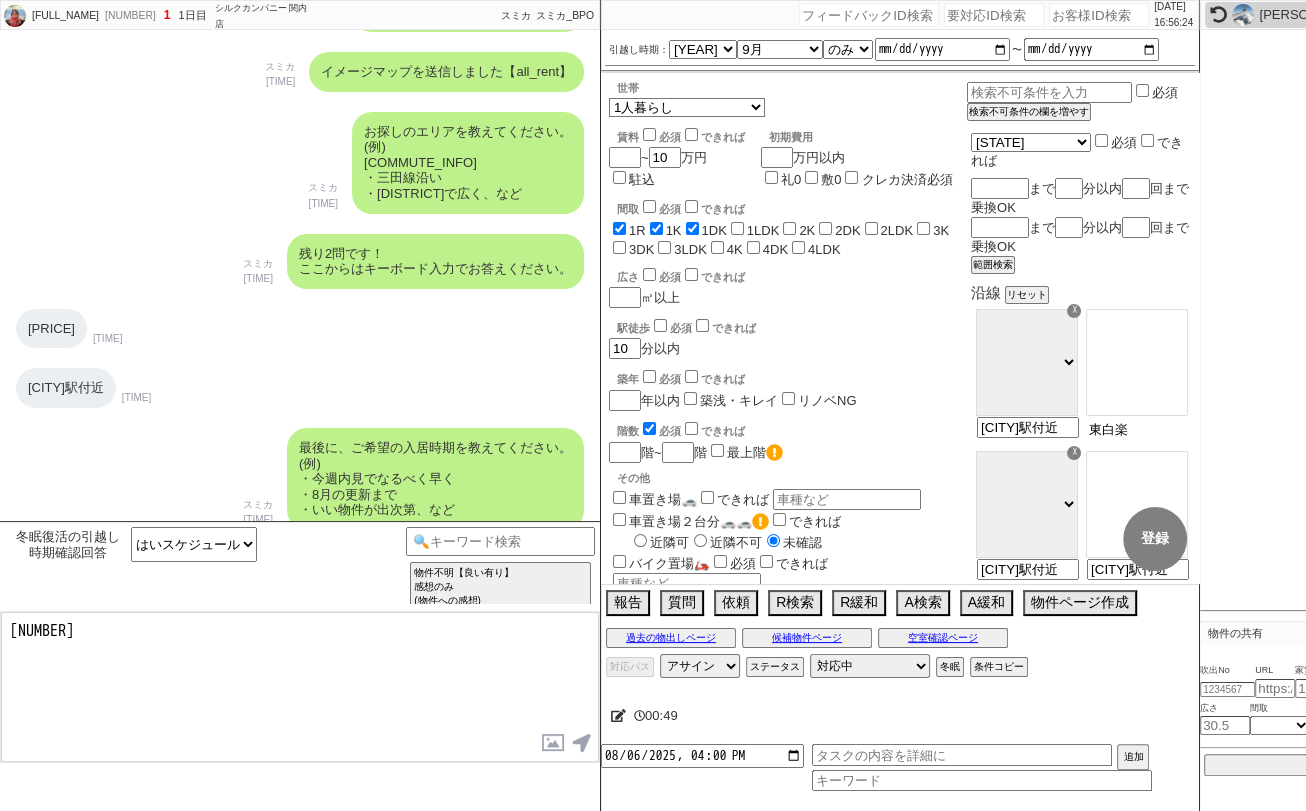 type 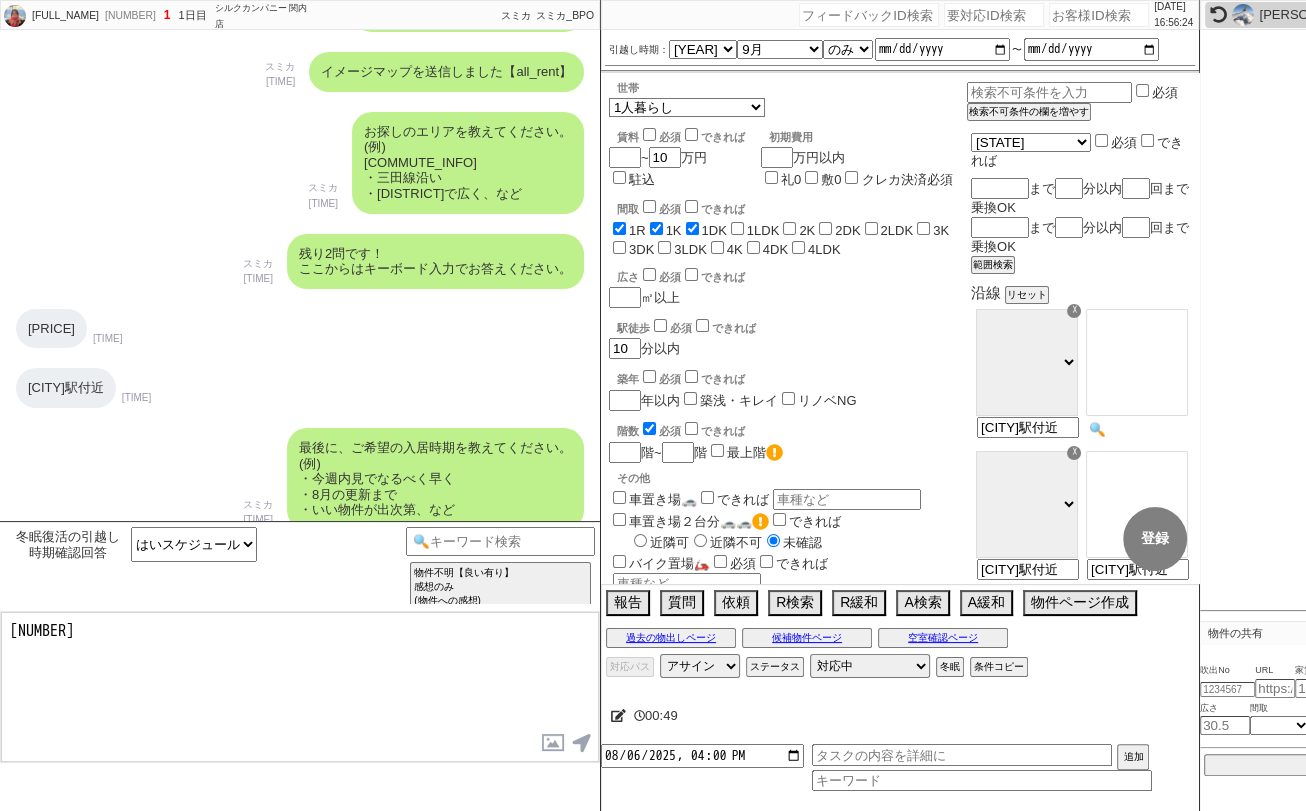 type 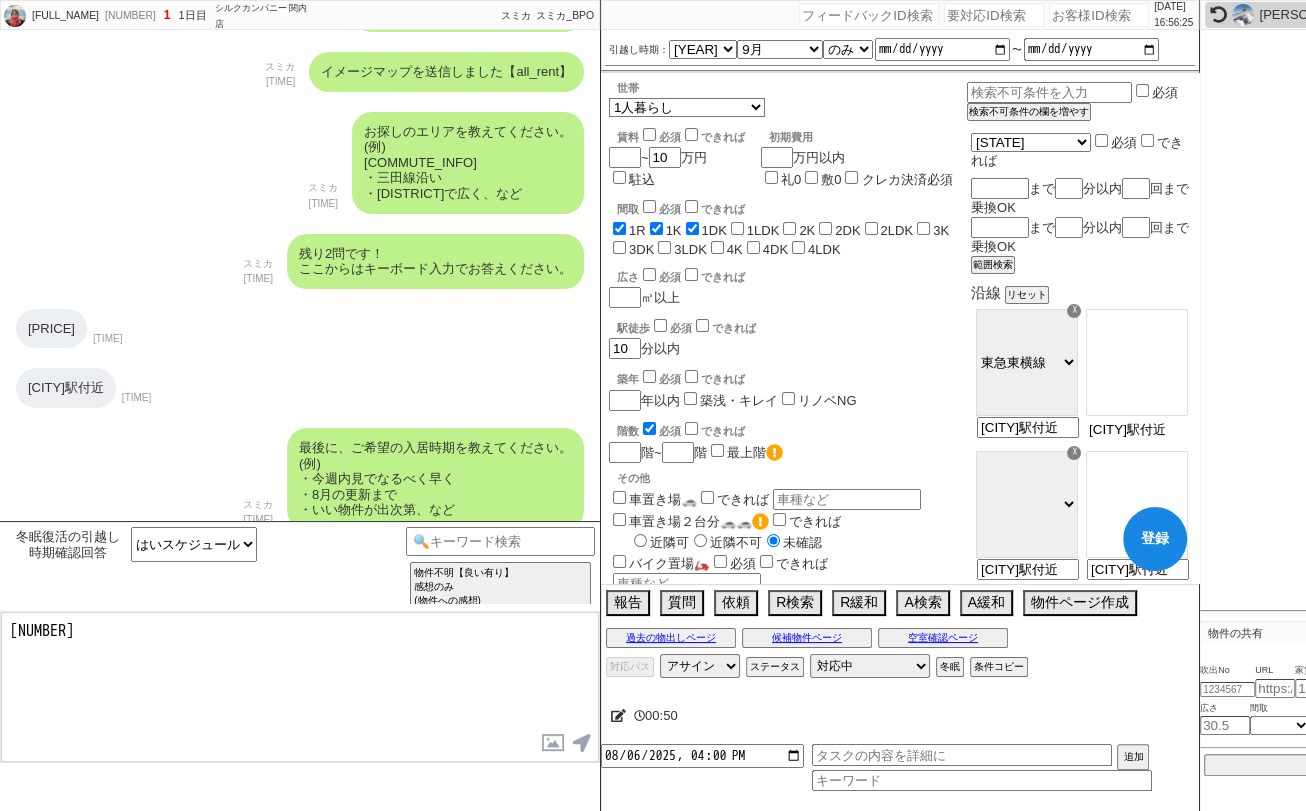 scroll, scrollTop: 268, scrollLeft: 0, axis: vertical 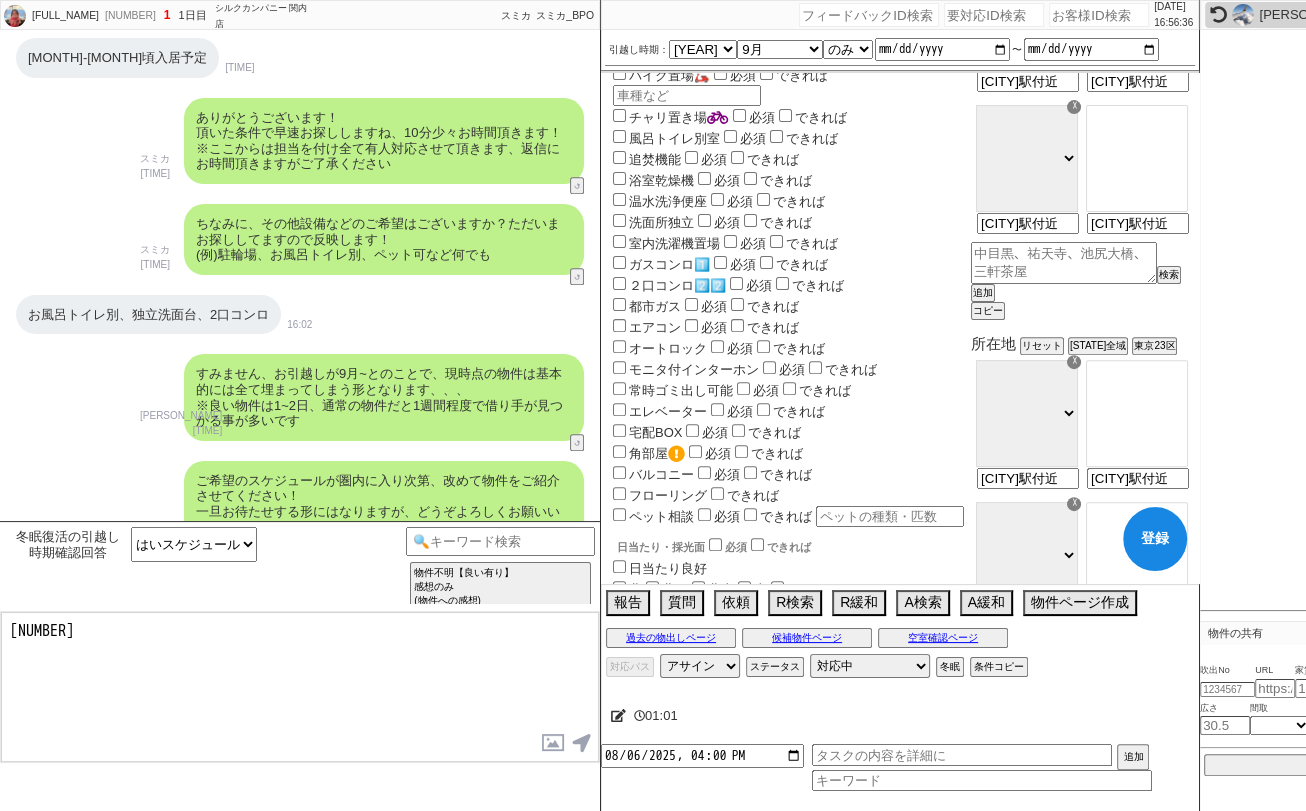 click on "風呂トイレ別室" at bounding box center [664, 138] 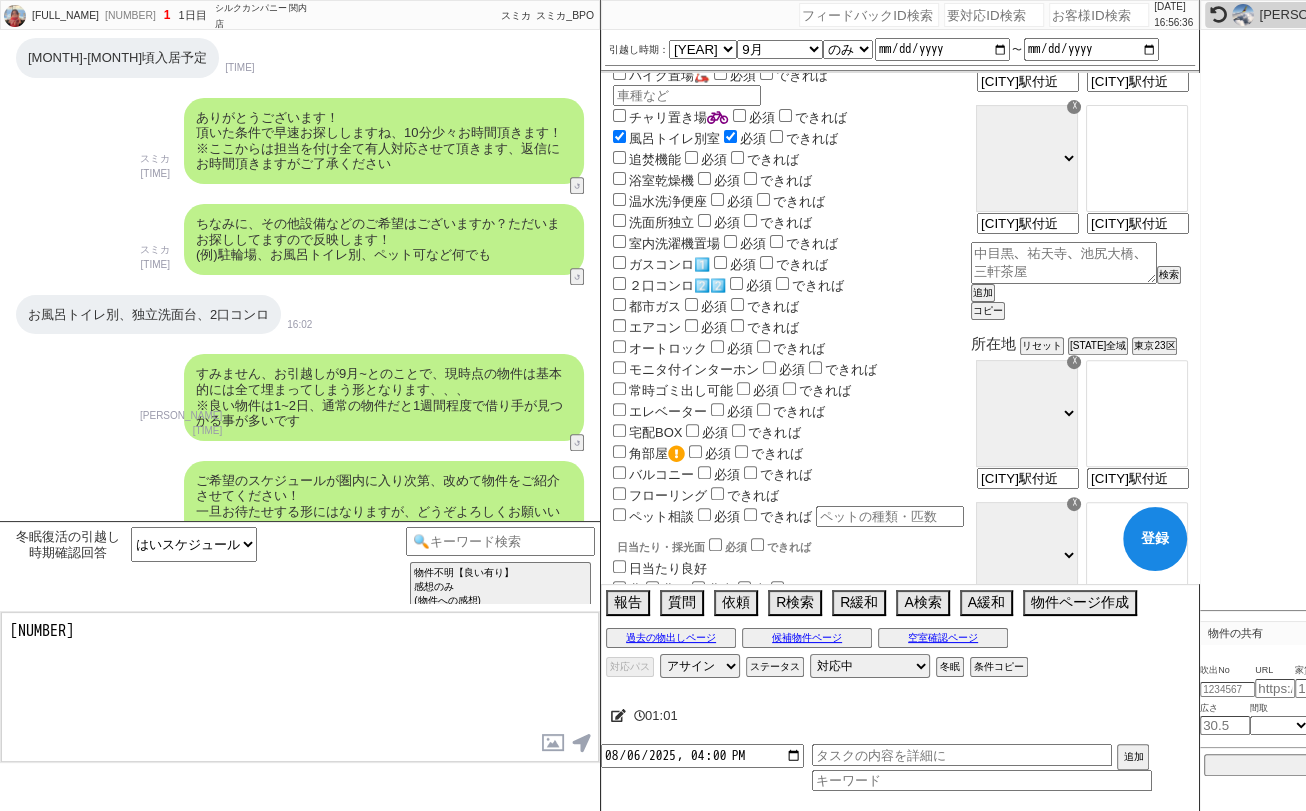 checkbox on "true" 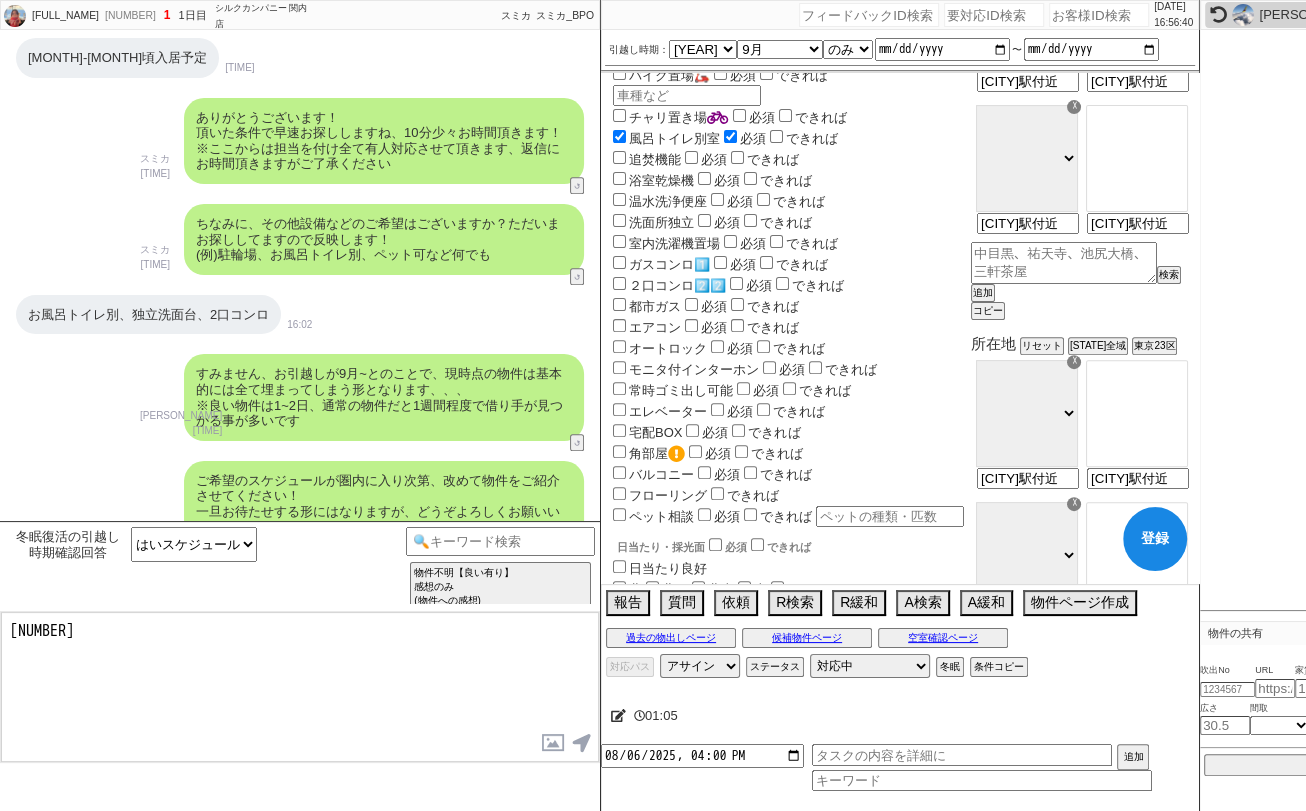 click on "洗面所独立" at bounding box center [651, 222] 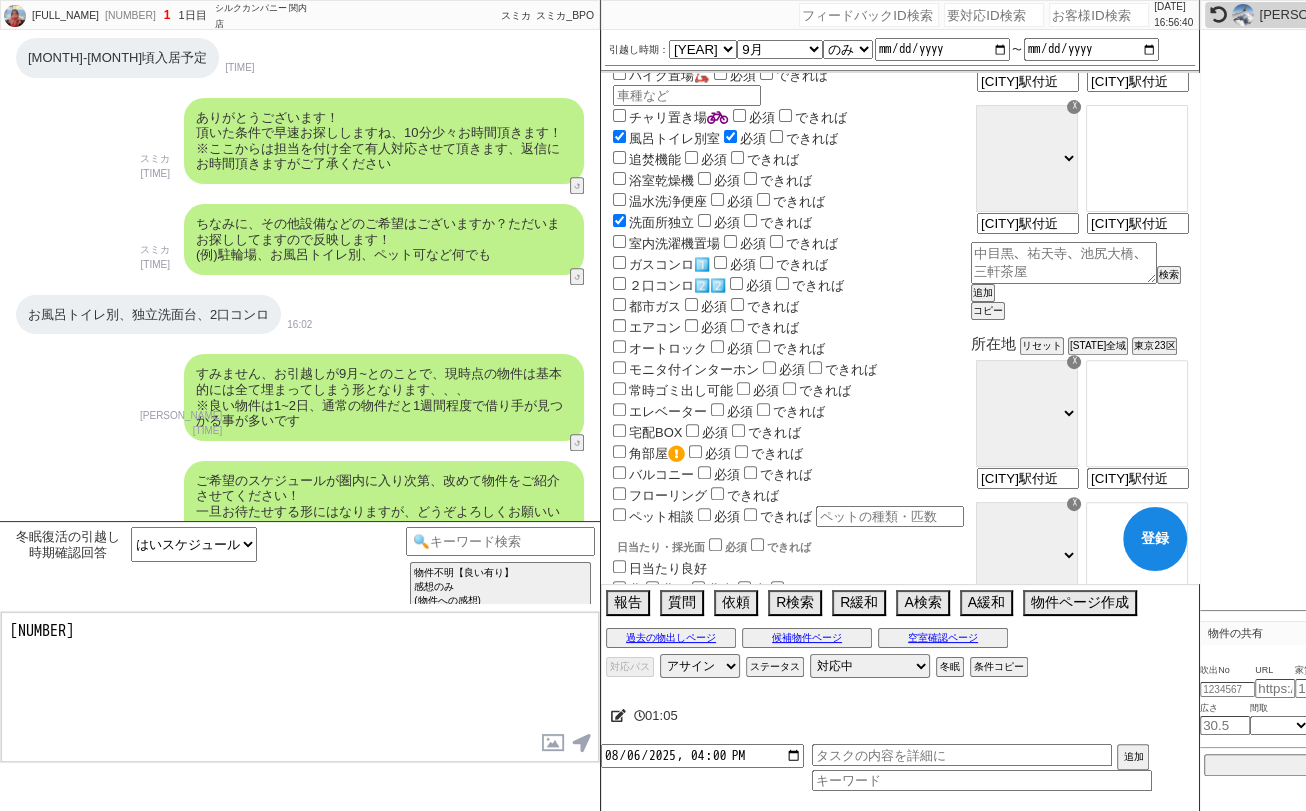 checkbox on "true" 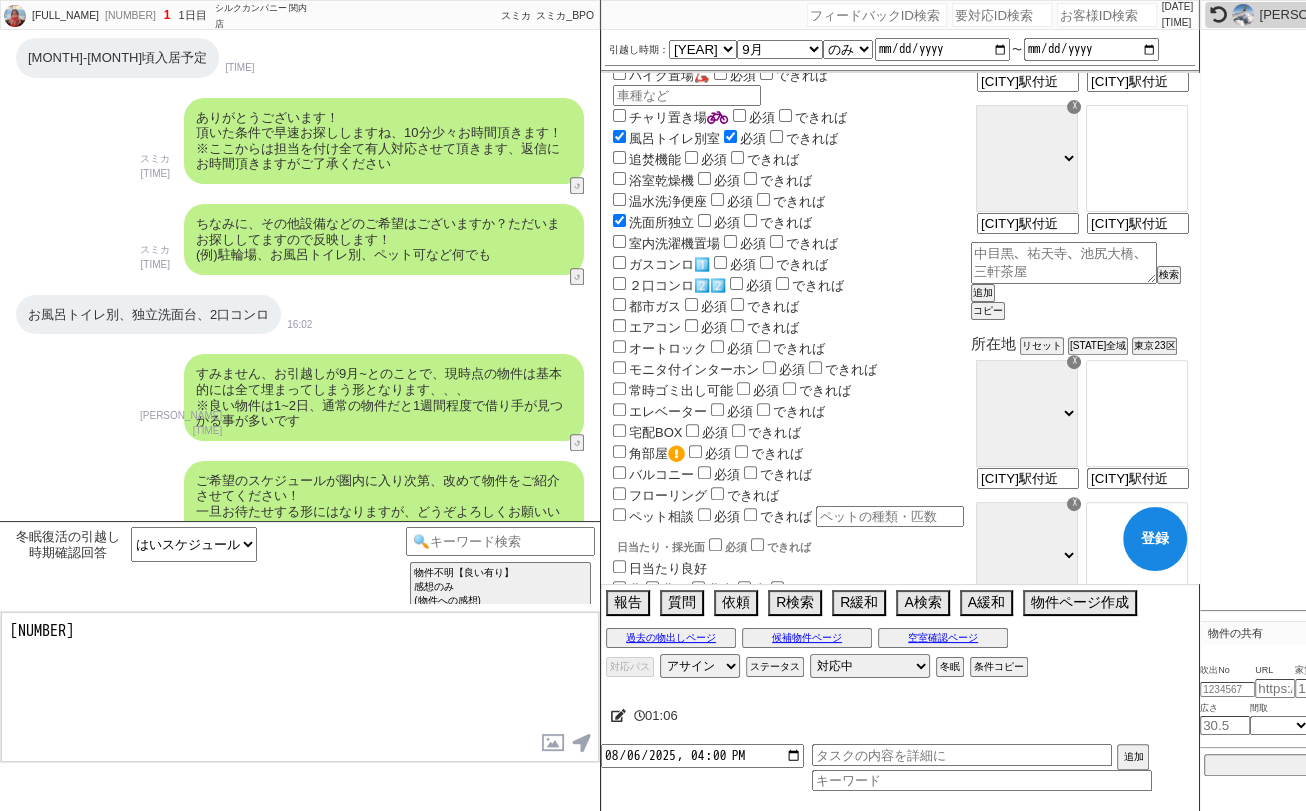 click on "２口コンロ2️⃣2️⃣" at bounding box center [667, 285] 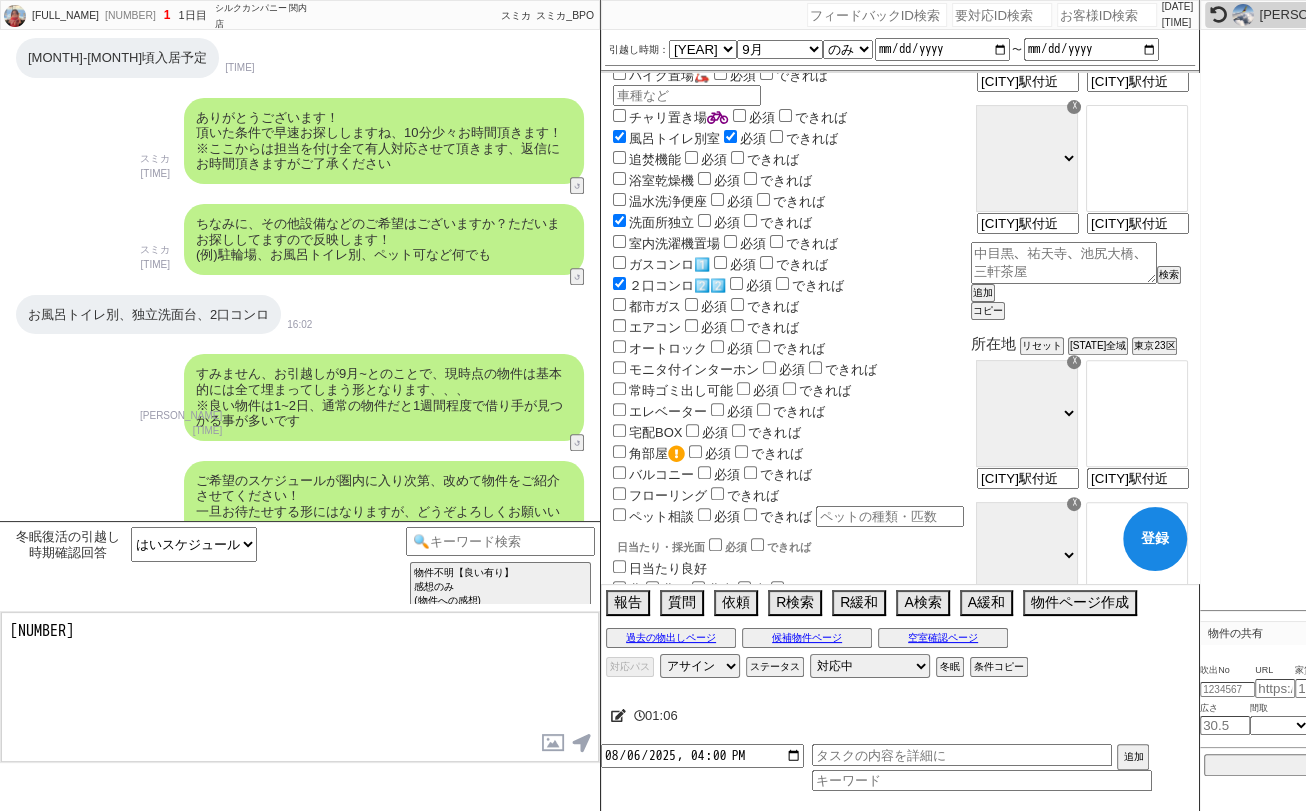checkbox on "true" 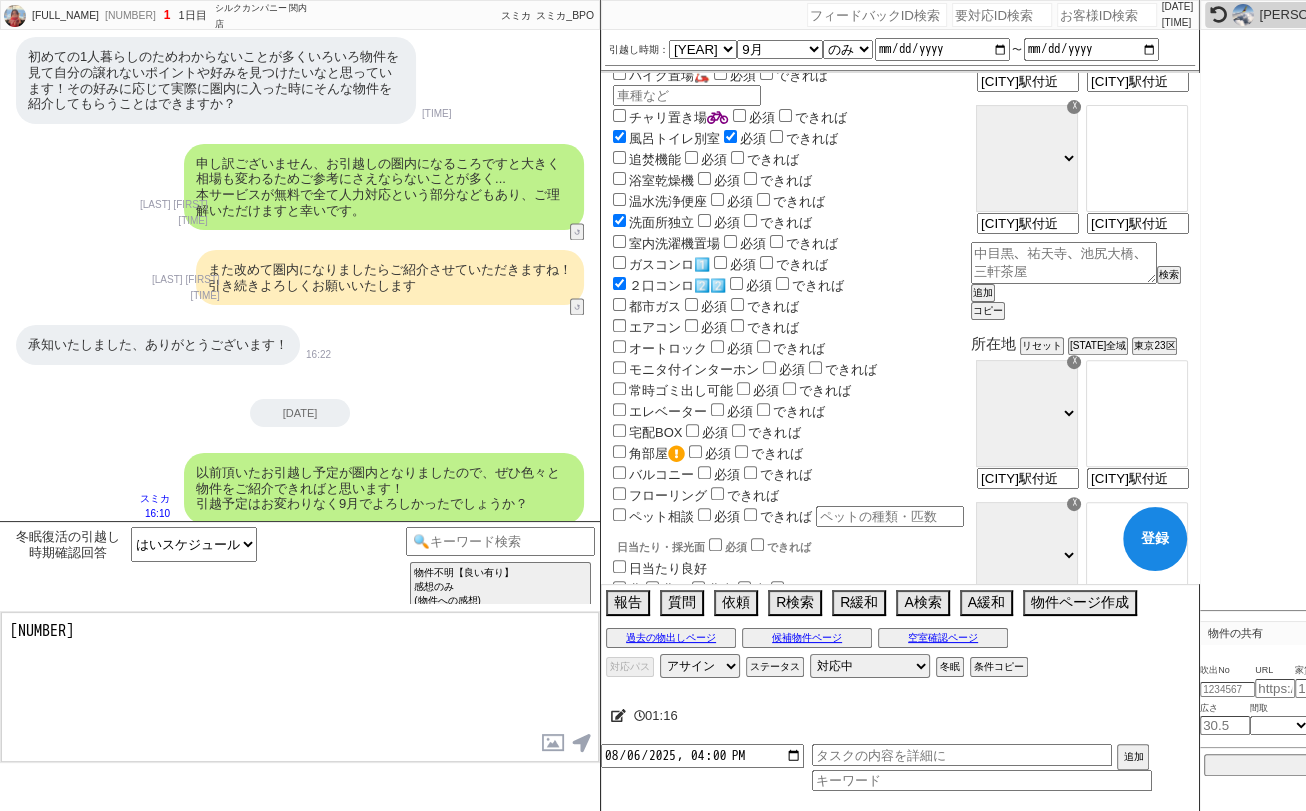 scroll, scrollTop: 2344, scrollLeft: 0, axis: vertical 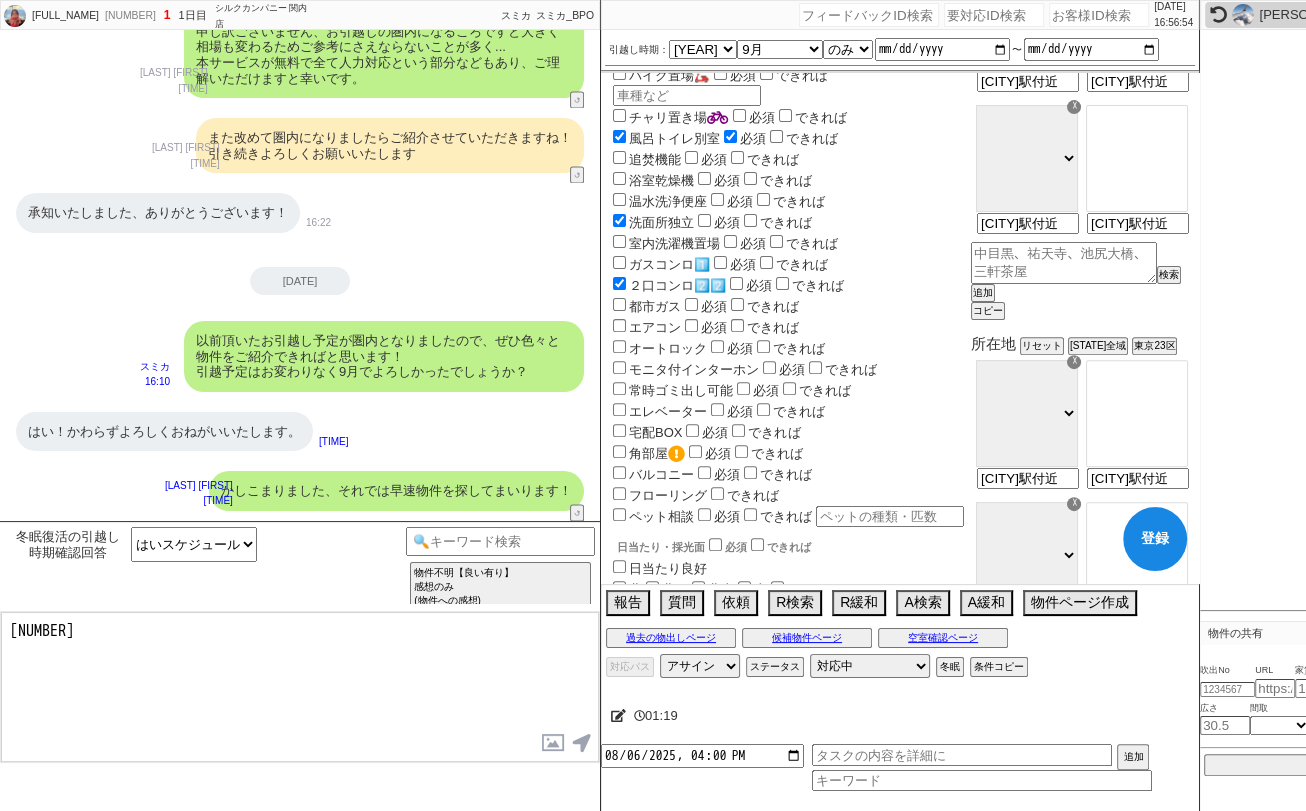 click on "登録" at bounding box center (1155, 539) 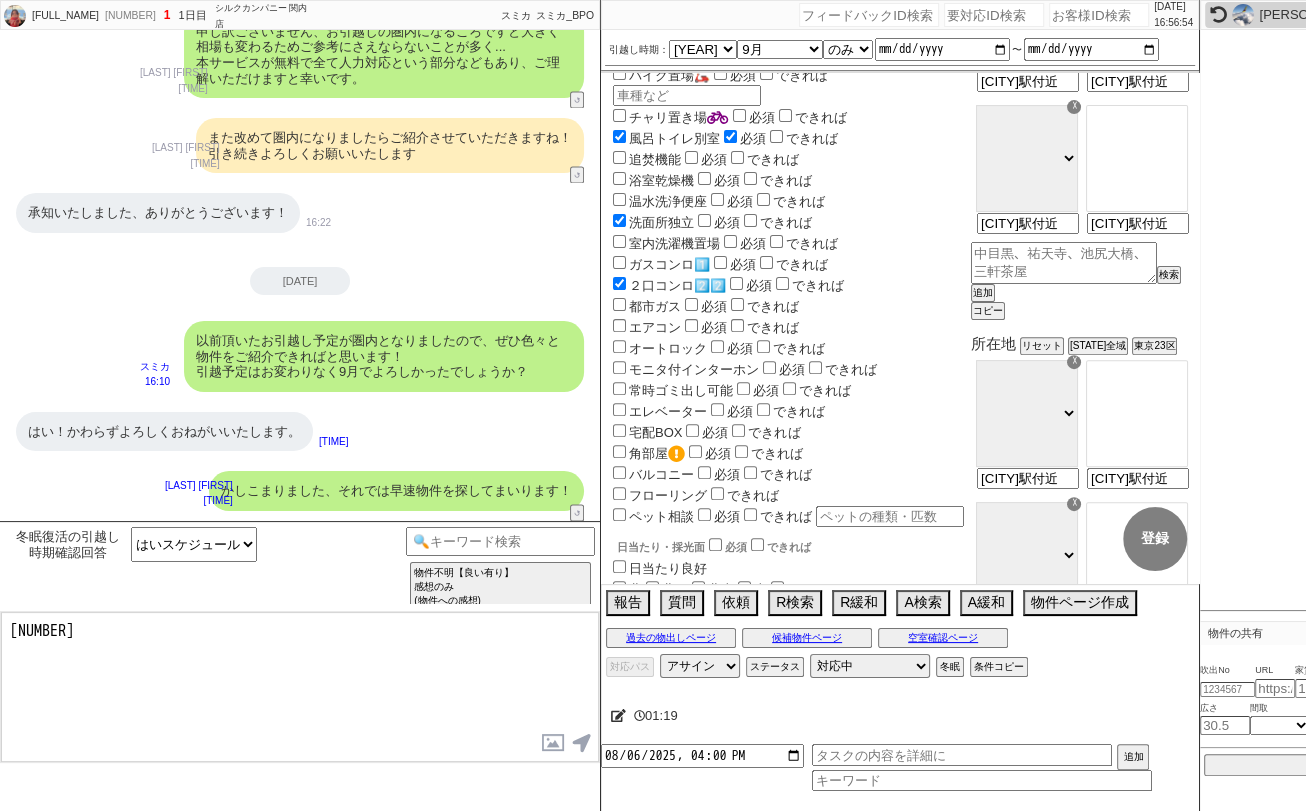 scroll, scrollTop: 2345, scrollLeft: 0, axis: vertical 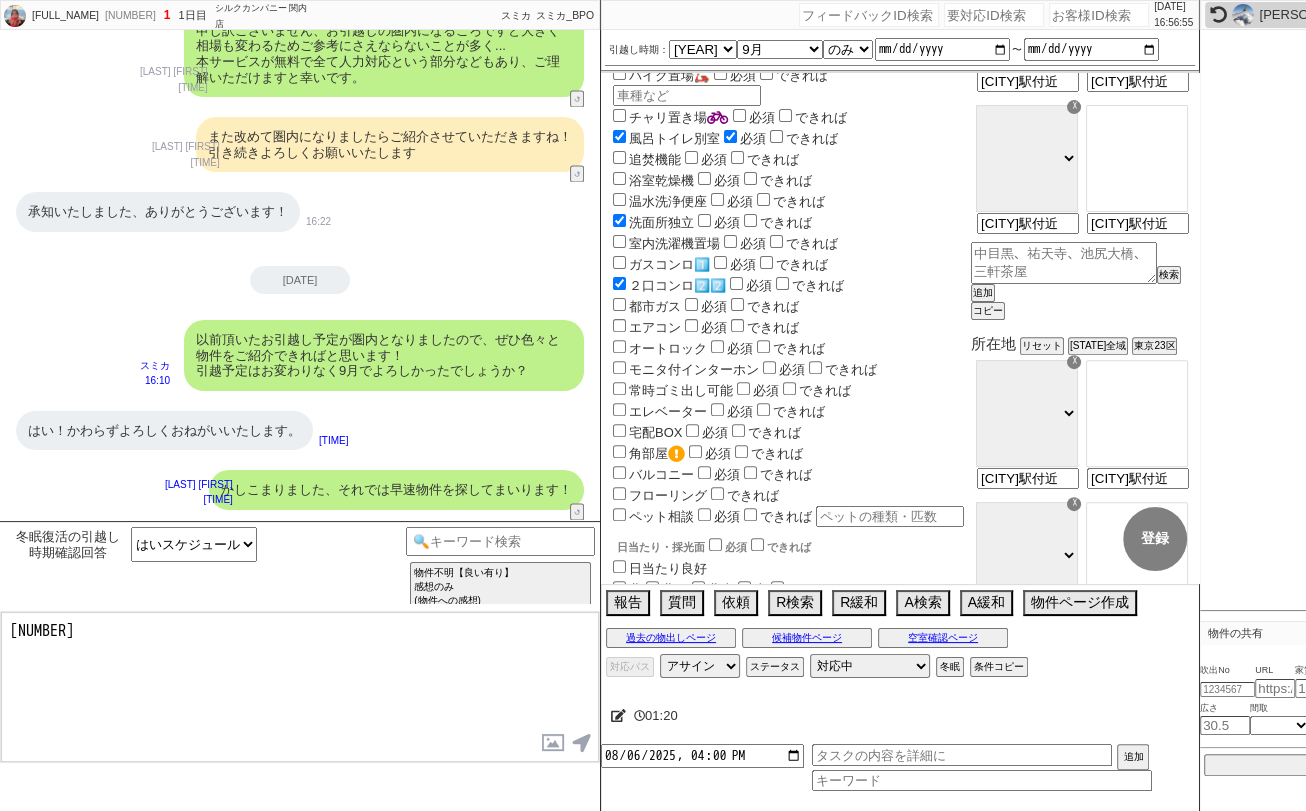 select on "50" 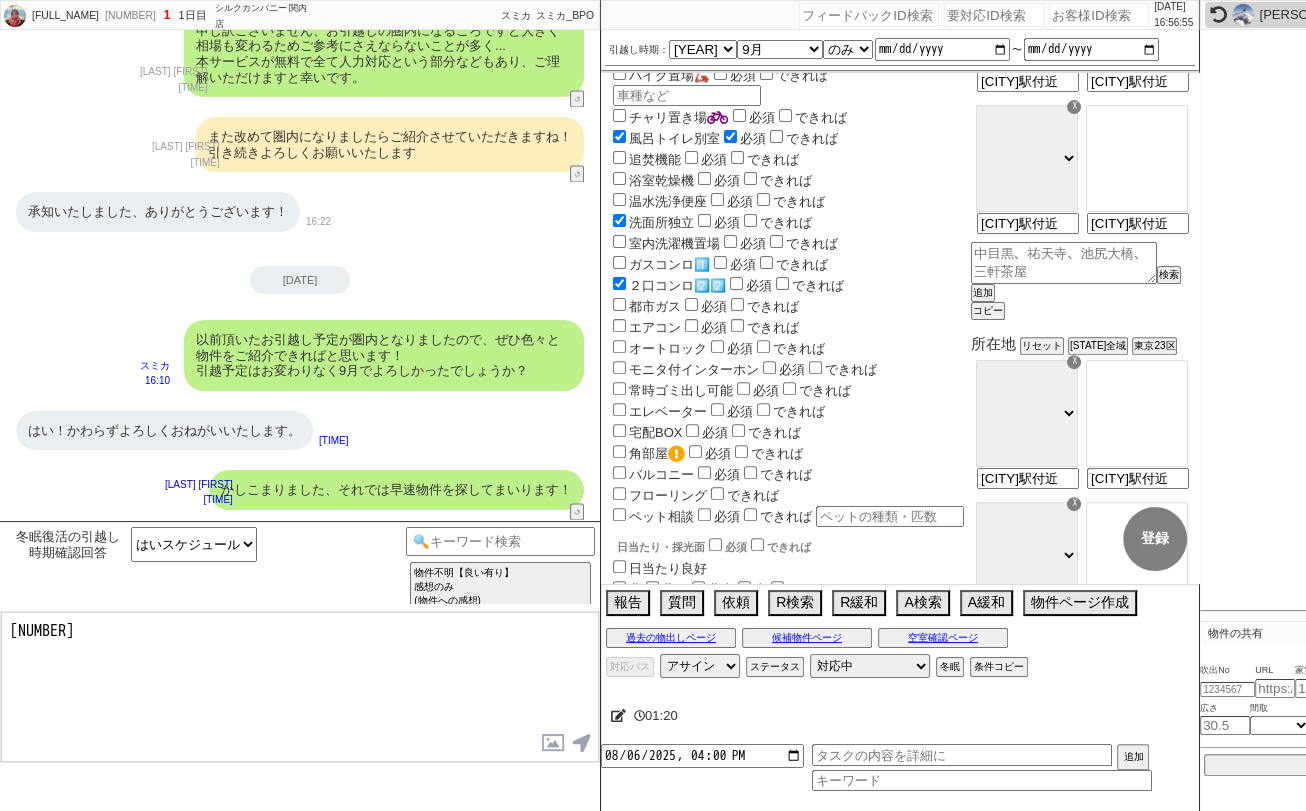 select on "1299" 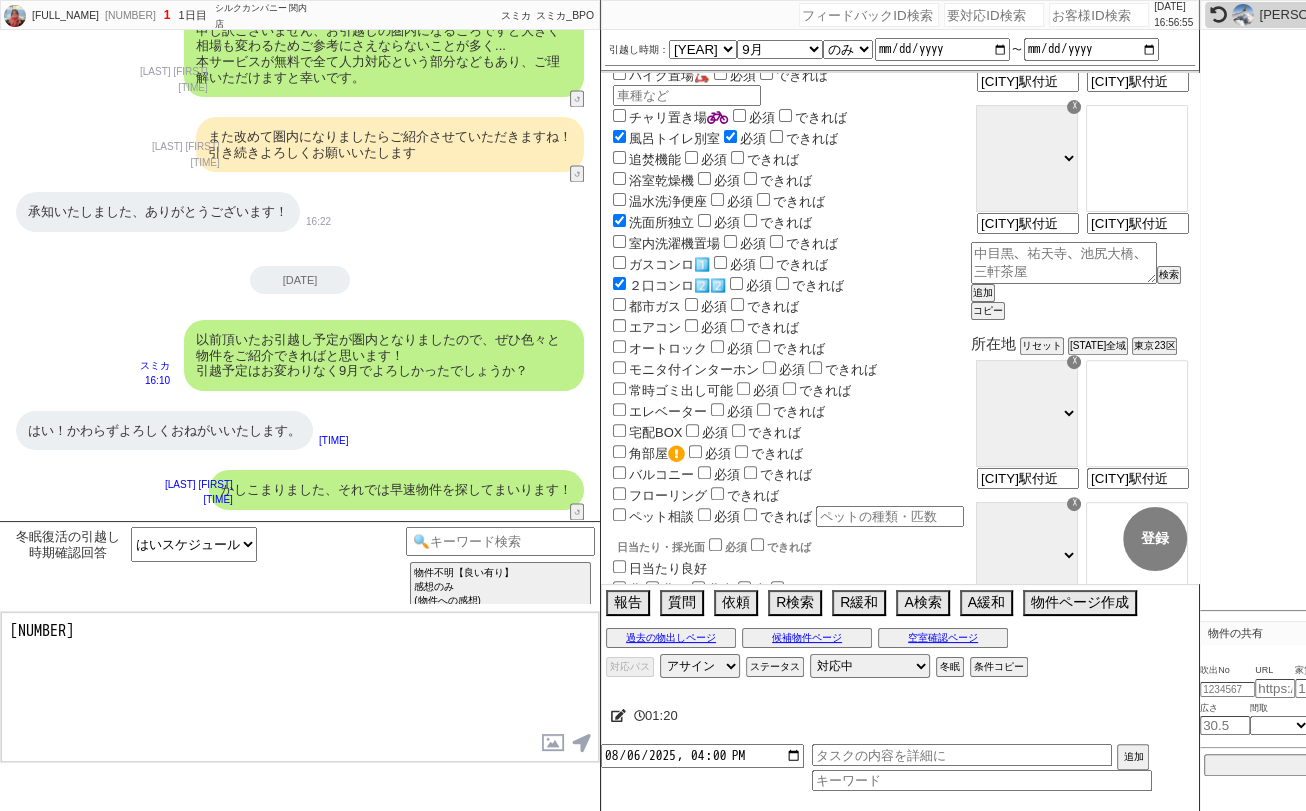 scroll, scrollTop: 268, scrollLeft: 0, axis: vertical 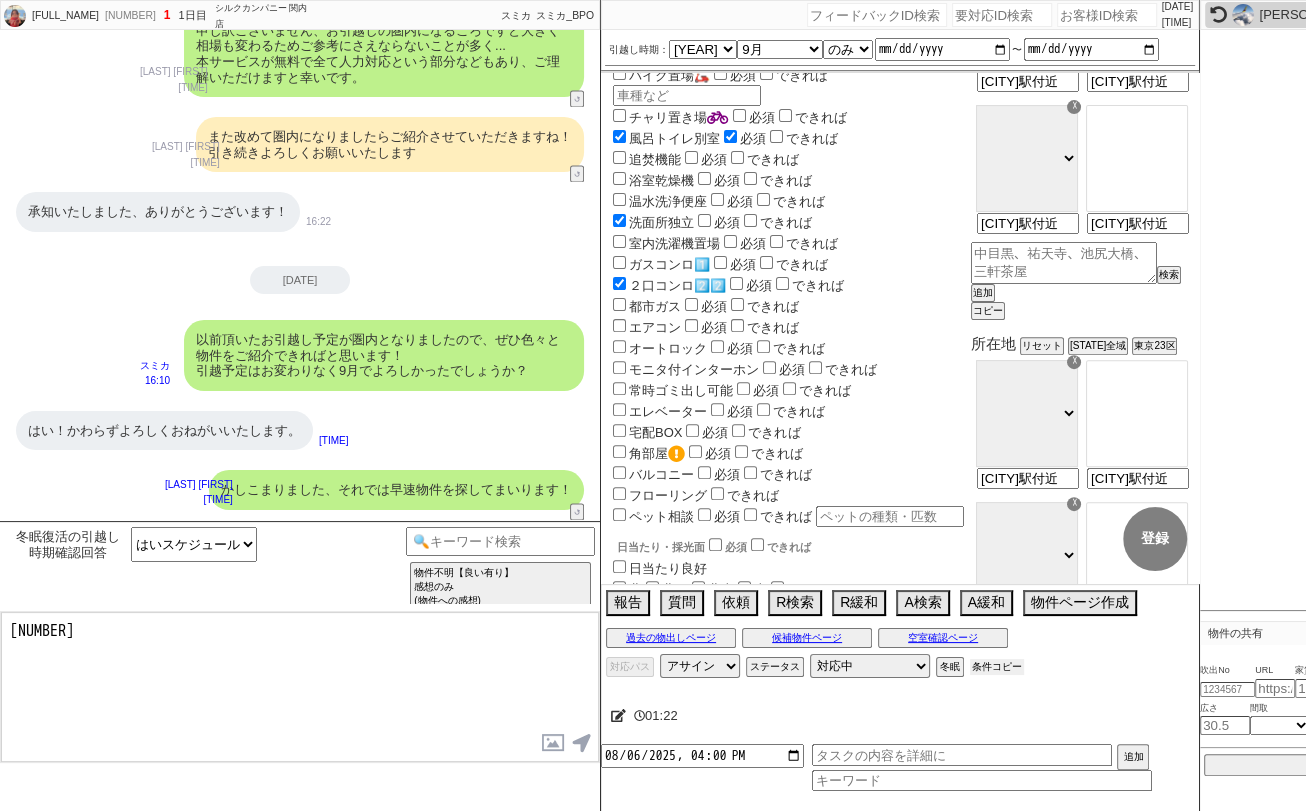click on "条件コピー" at bounding box center (997, 667) 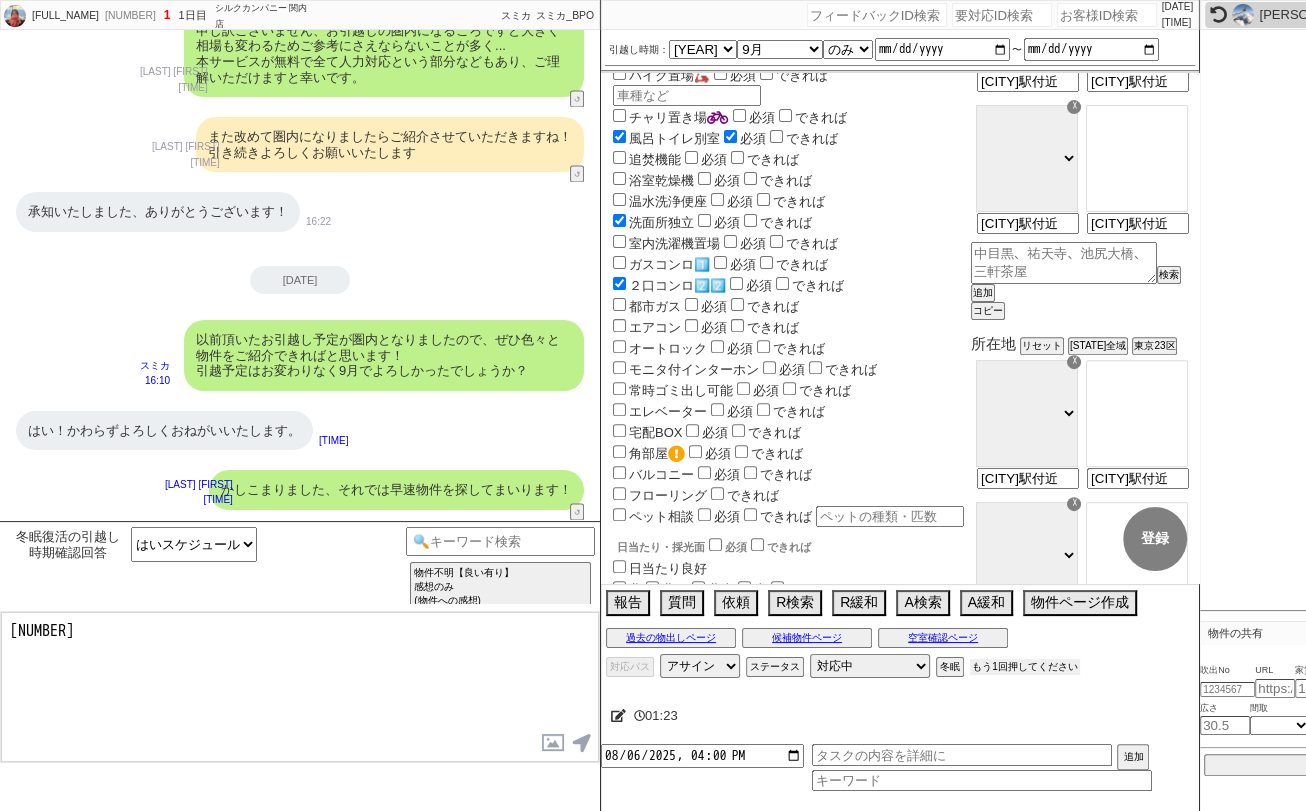 click on "もう1回押してください" at bounding box center [1025, 667] 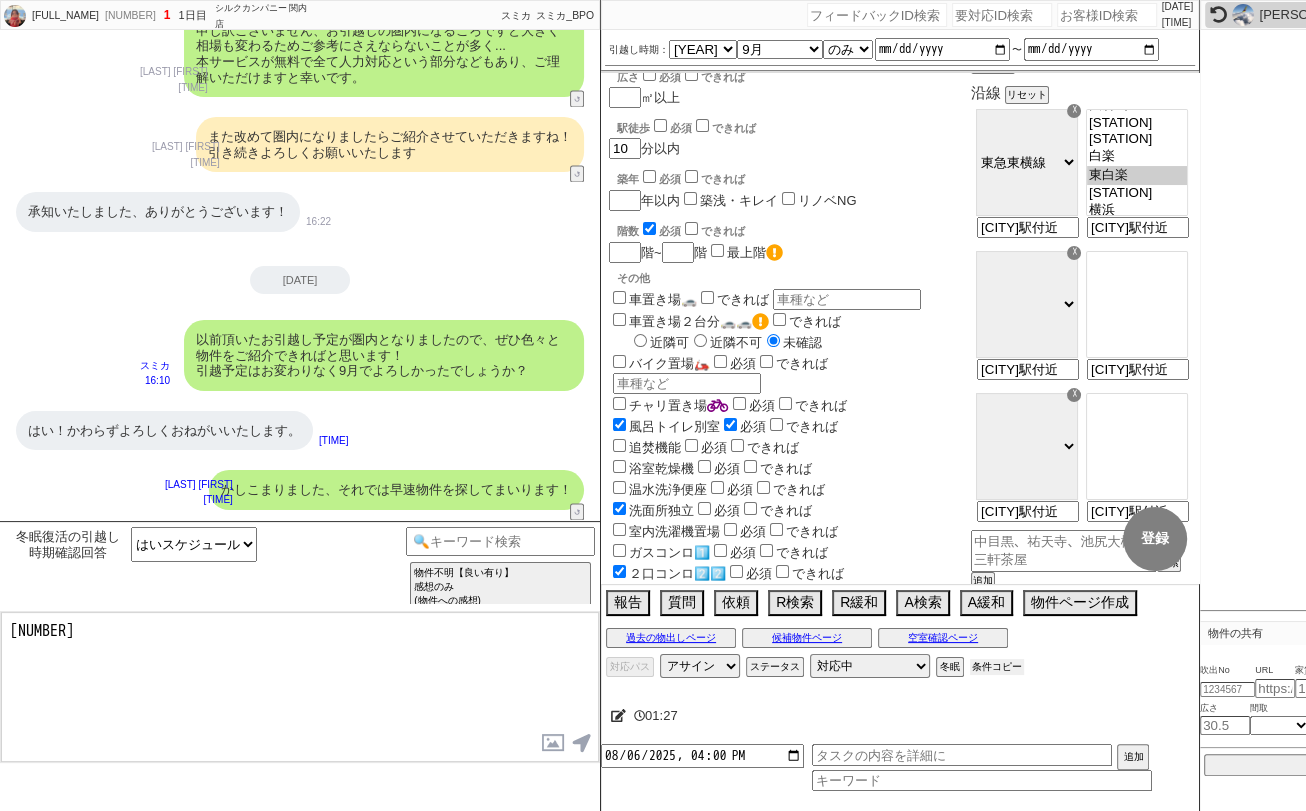 scroll, scrollTop: 0, scrollLeft: 0, axis: both 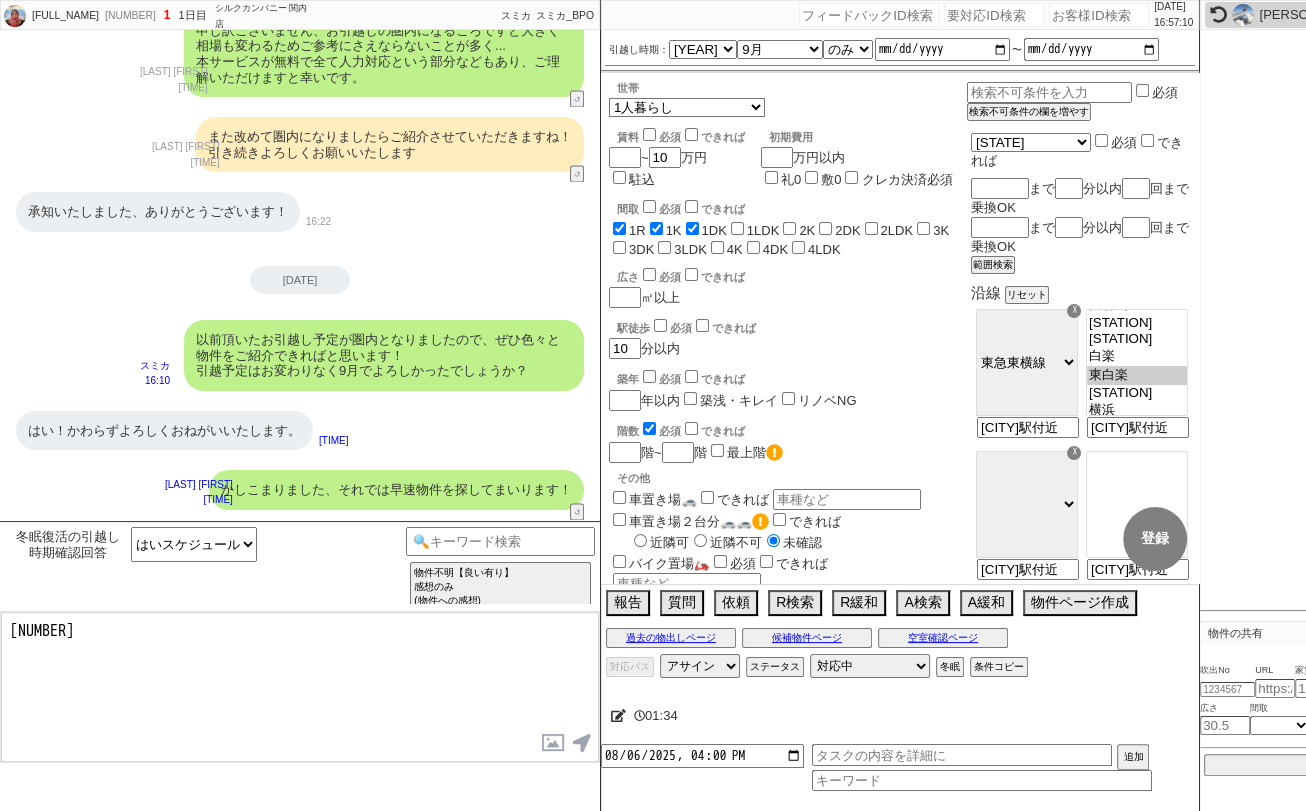 drag, startPoint x: 229, startPoint y: 666, endPoint x: -8, endPoint y: 643, distance: 238.11342 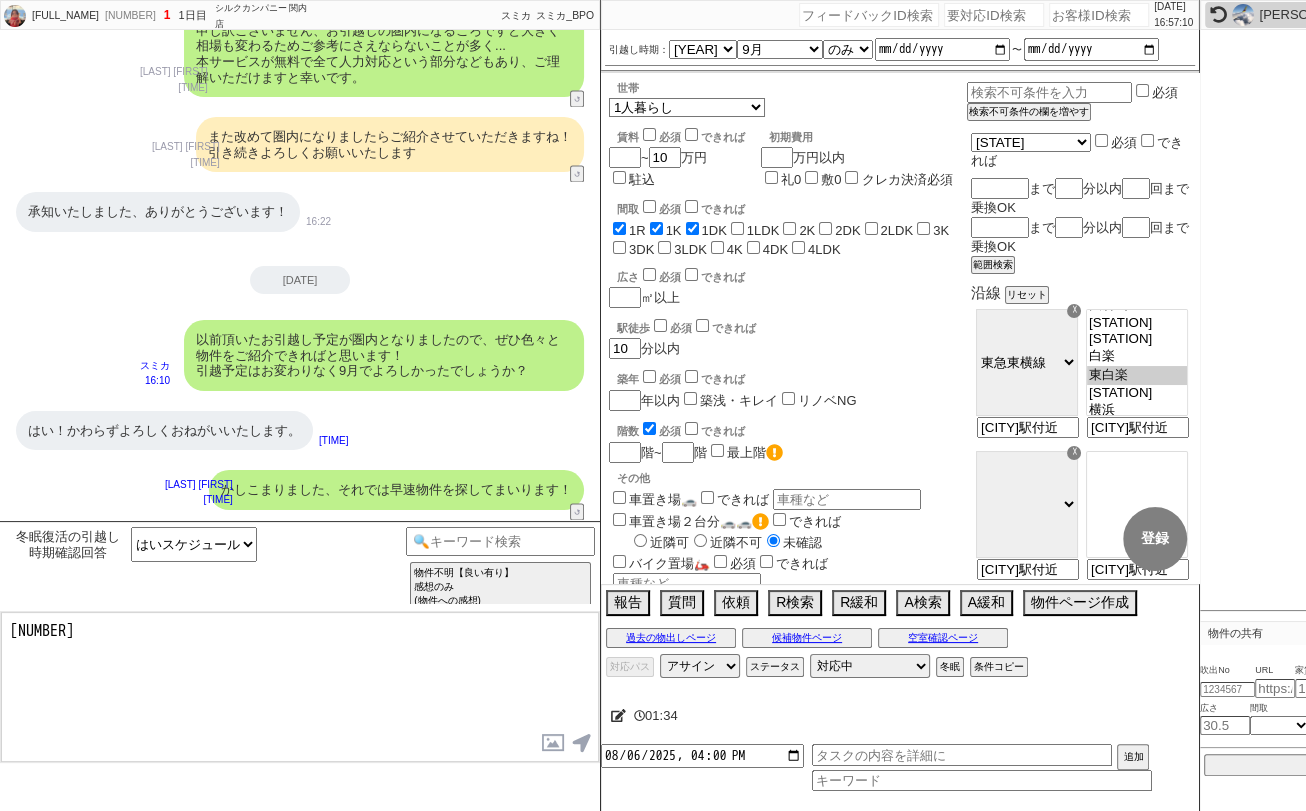 click on "松岡 奈津子 596308  !  1 1日目  シルクカンパニー 関内店 冬眠中 自社客 スミカ スミカ_BPO  チャット全表示  2025-05-11 ようこそLINE物件紹介のスミカへ！ お部屋の紹介をスムーズに進めるために、事前アンケートをお願いしています。 ※平均回答時間：1分 スミカ 15:57 新しくフォローされました (15:57:41)  イメージマップを送信しました【madori_set/000000】 スミカ 15:57 ご希望の間取を全て選び「完了」をタップ スミカ 15:57 1K,1DK 16:01  物件の共有に追加  1R 16:01  物件の共有に追加  イメージマップを送信しました【madori_set/010000】 スミカ 16:01 イメージマップを送信しました【madori_set/110000】 スミカ 16:01 完了 16:01  物件の共有に追加  イメージマップを送信しました【distance_question】 スミカ 16:01 完了 16:01  物件の共有に追加  ~10分 16:01 スミカ 16:01" at bounding box center (653, 405) 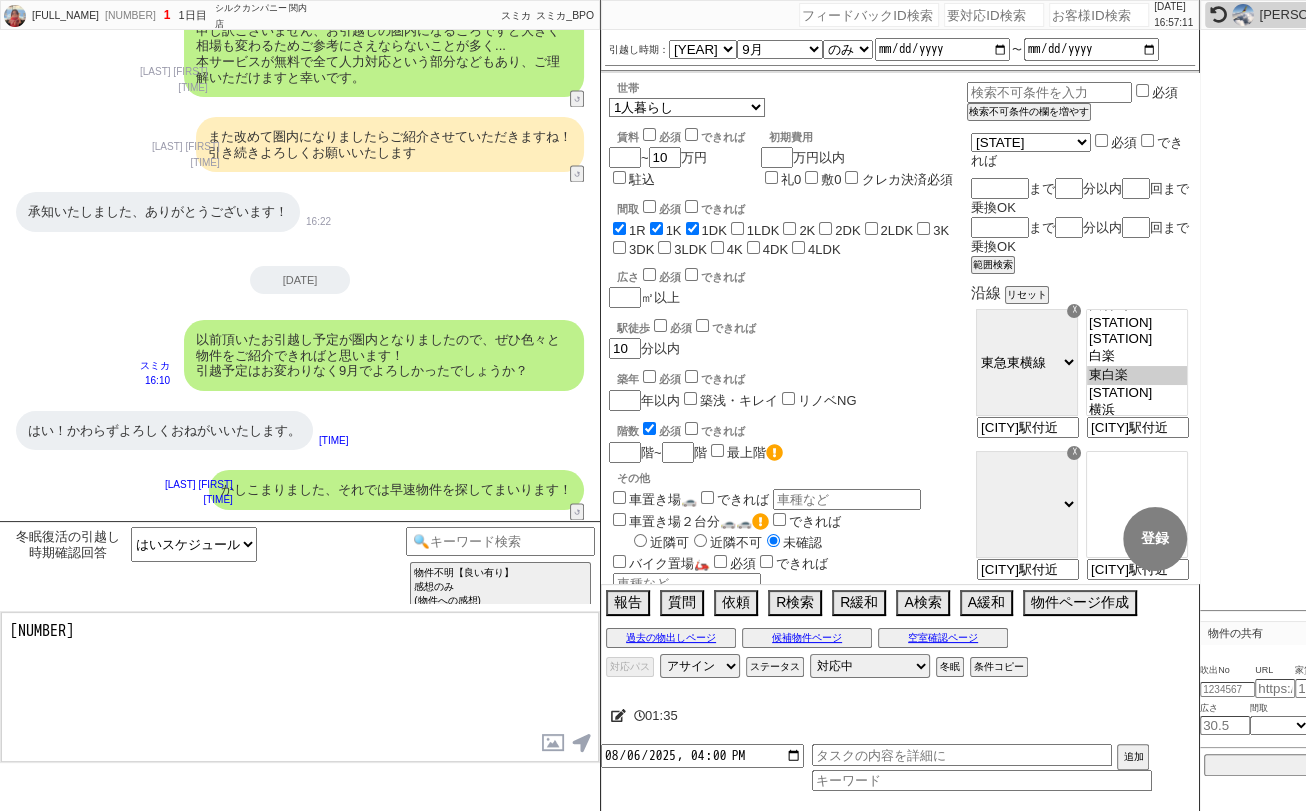 paste on "[AREA]:[STATION_NAME]
[PRICE]
[MOVE_IN_DATE]
[ROOM_LAYOUT]
[OCCUPANCY]
[STATION_WALKING_TIME]
[FACILITIES]" 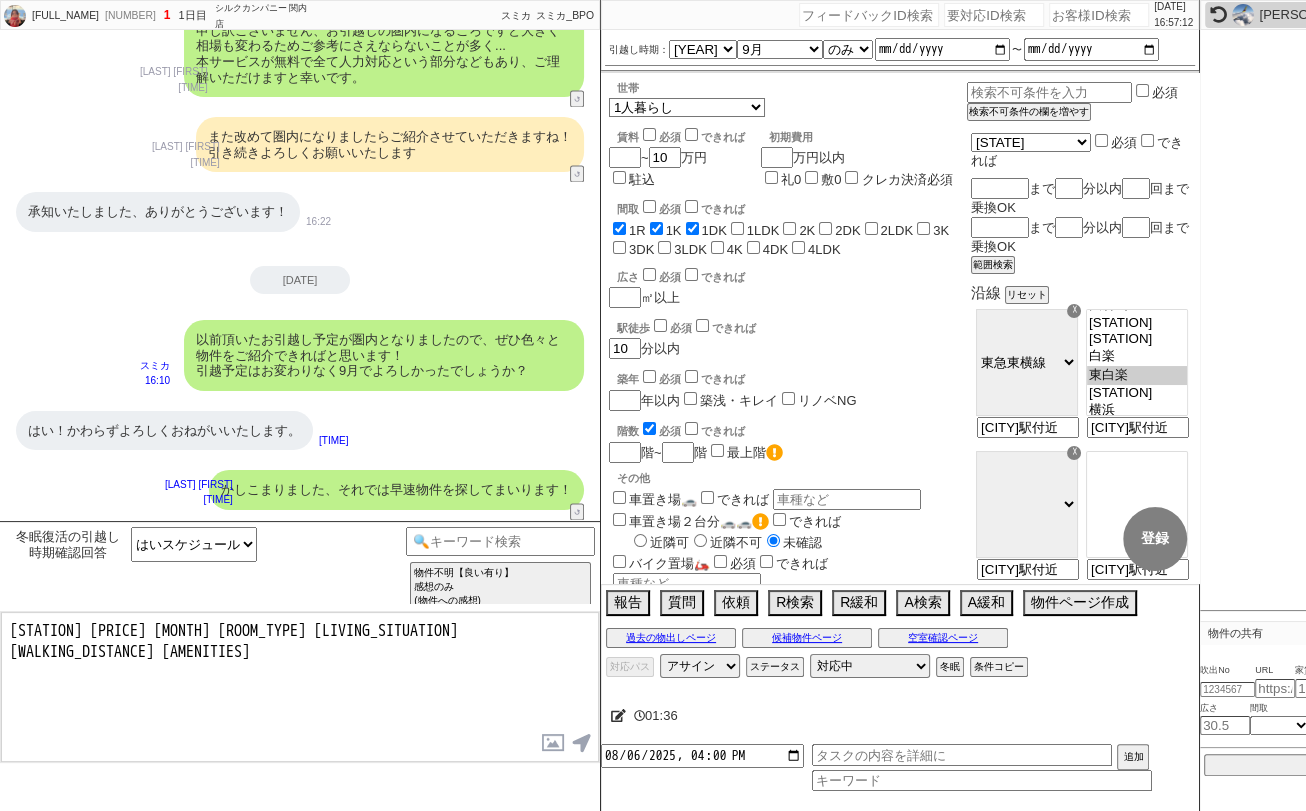 click on "[STATION] [PRICE] [MONTH] [ROOM_TYPE] [LIVING_SITUATION] [WALKING_DISTANCE] [AMENITIES]" at bounding box center (300, 687) 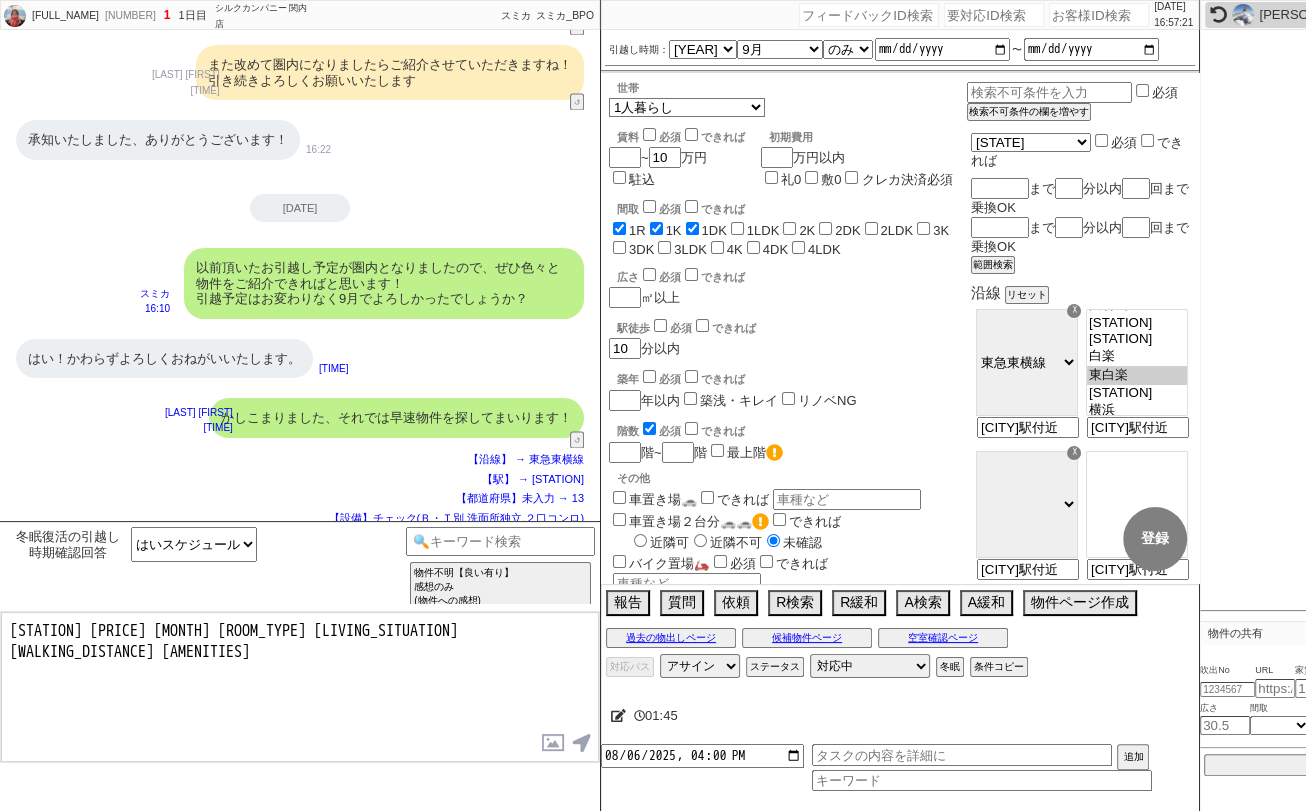 scroll, scrollTop: 2447, scrollLeft: 0, axis: vertical 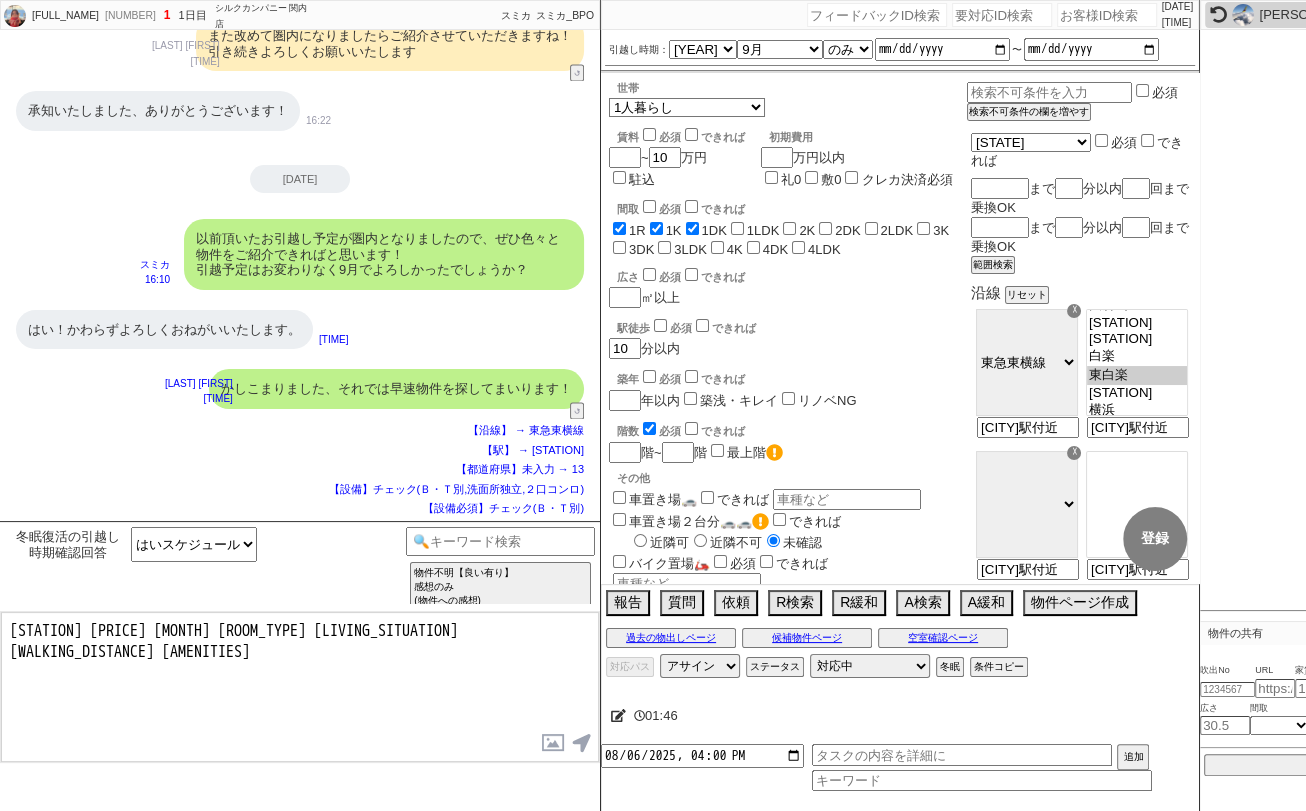 click on "[STATION] [PRICE] [MONTH] [ROOM_TYPE] [LIVING_SITUATION] [WALKING_DISTANCE] [AMENITIES]" at bounding box center (300, 687) 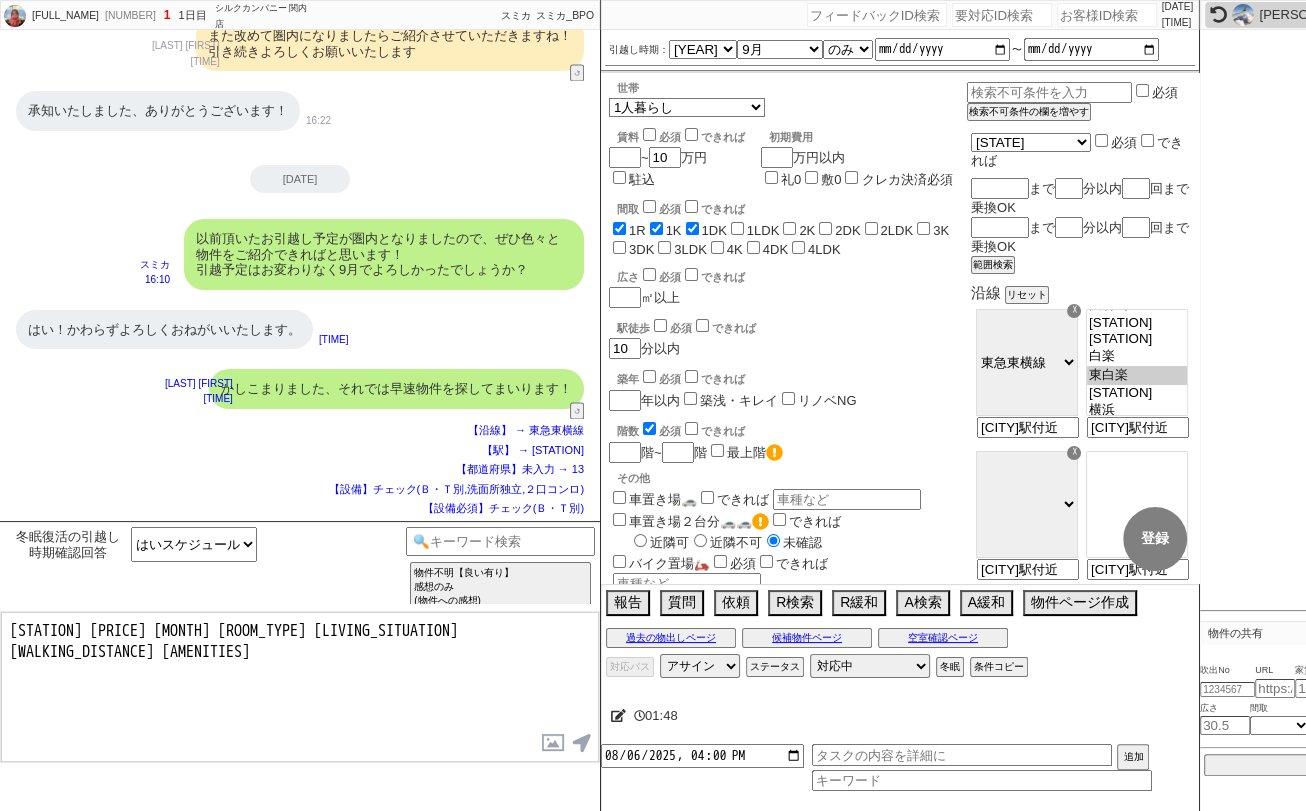 type on "[STATION] [PRICE] [MONTH] [ROOM_TYPE] [LIVING_SITUATION] [WALKING_DISTANCE] [AMENITIES]" 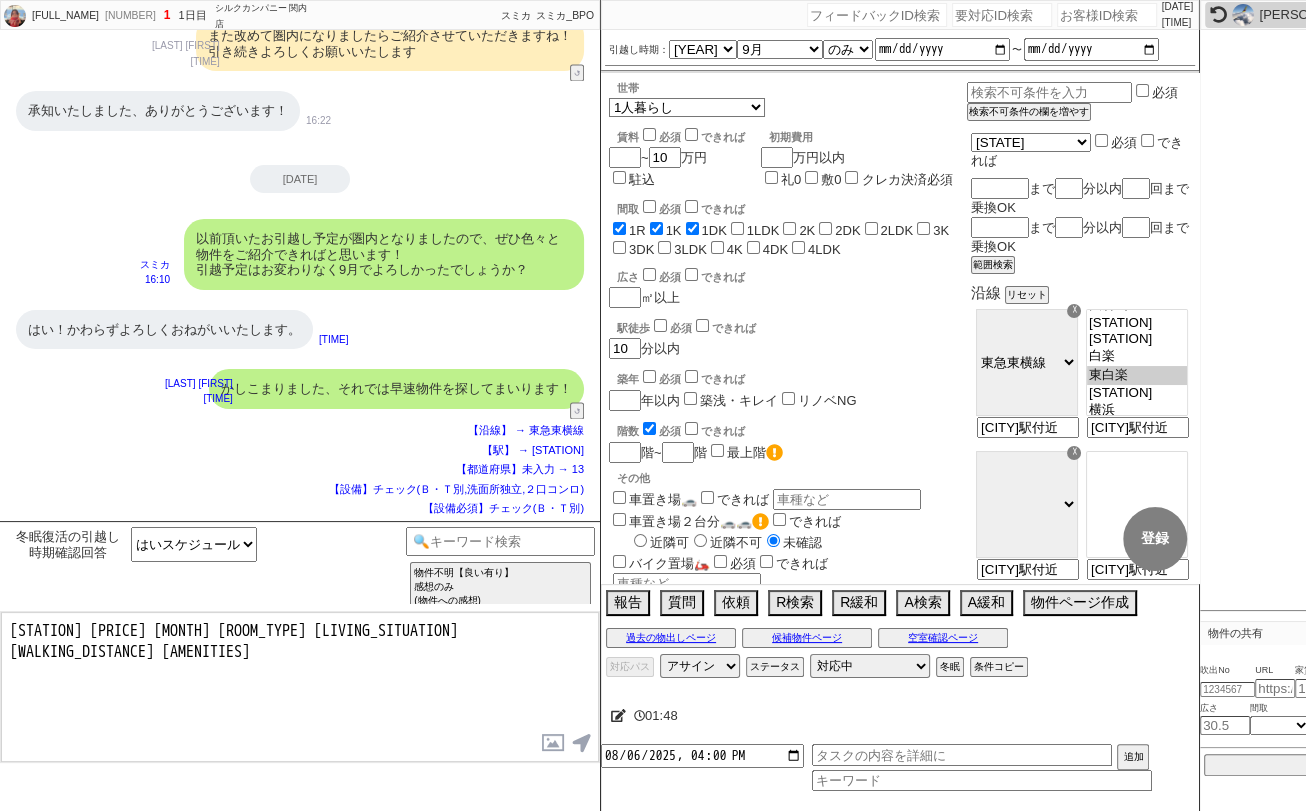 type 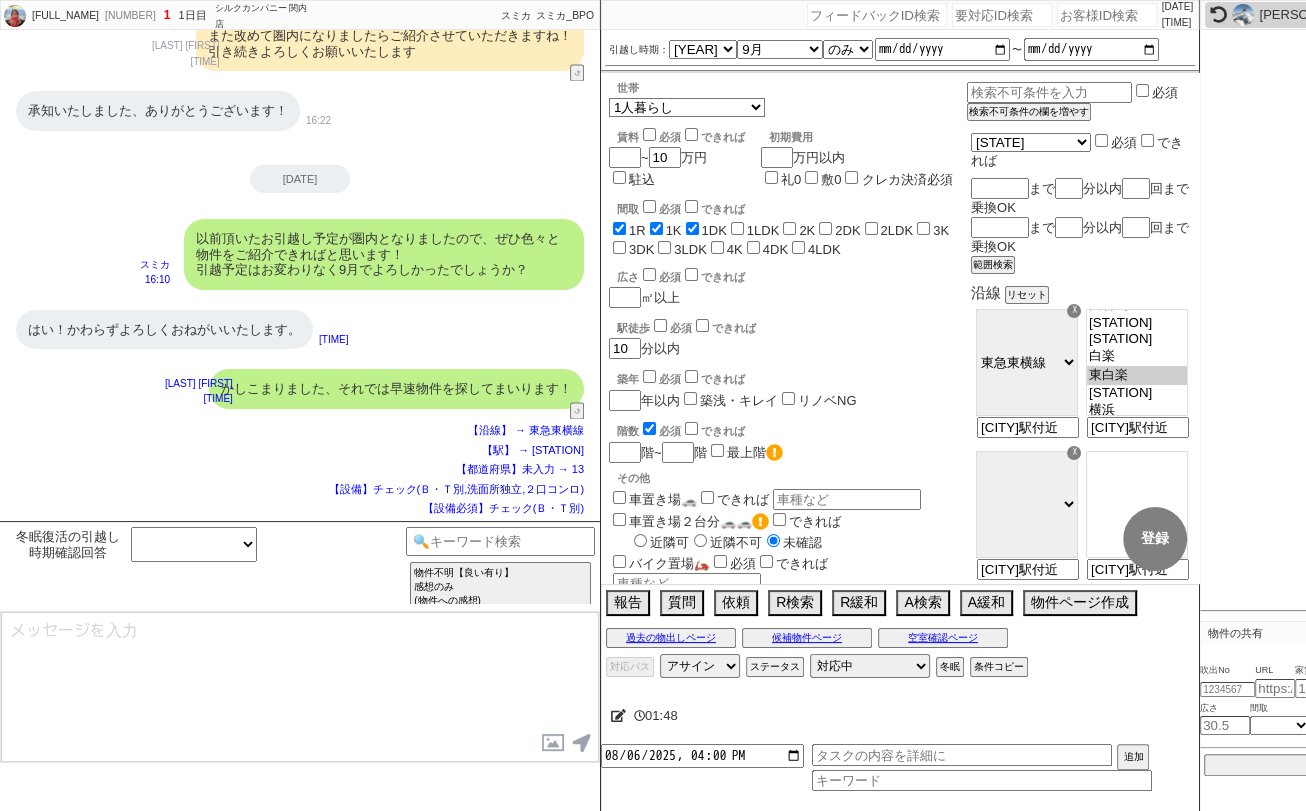 scroll, scrollTop: 2616, scrollLeft: 0, axis: vertical 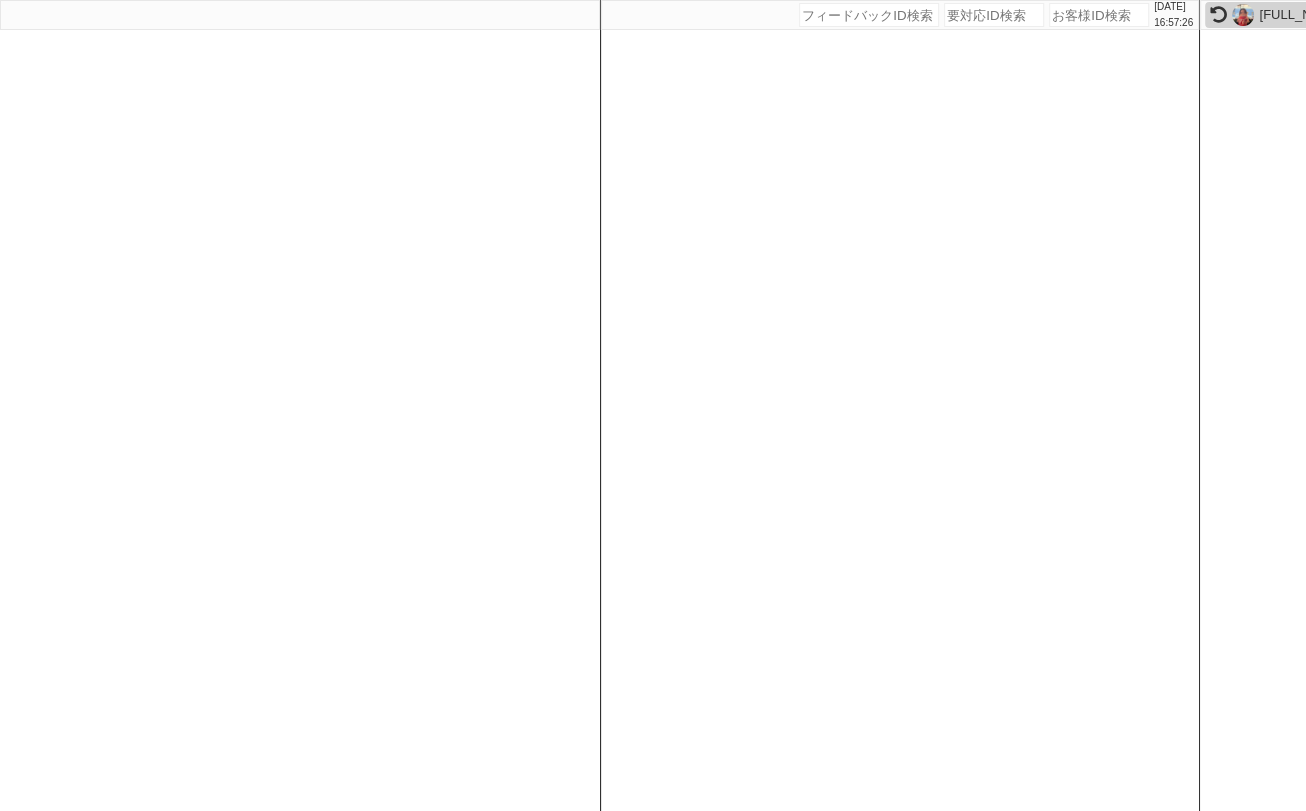 select 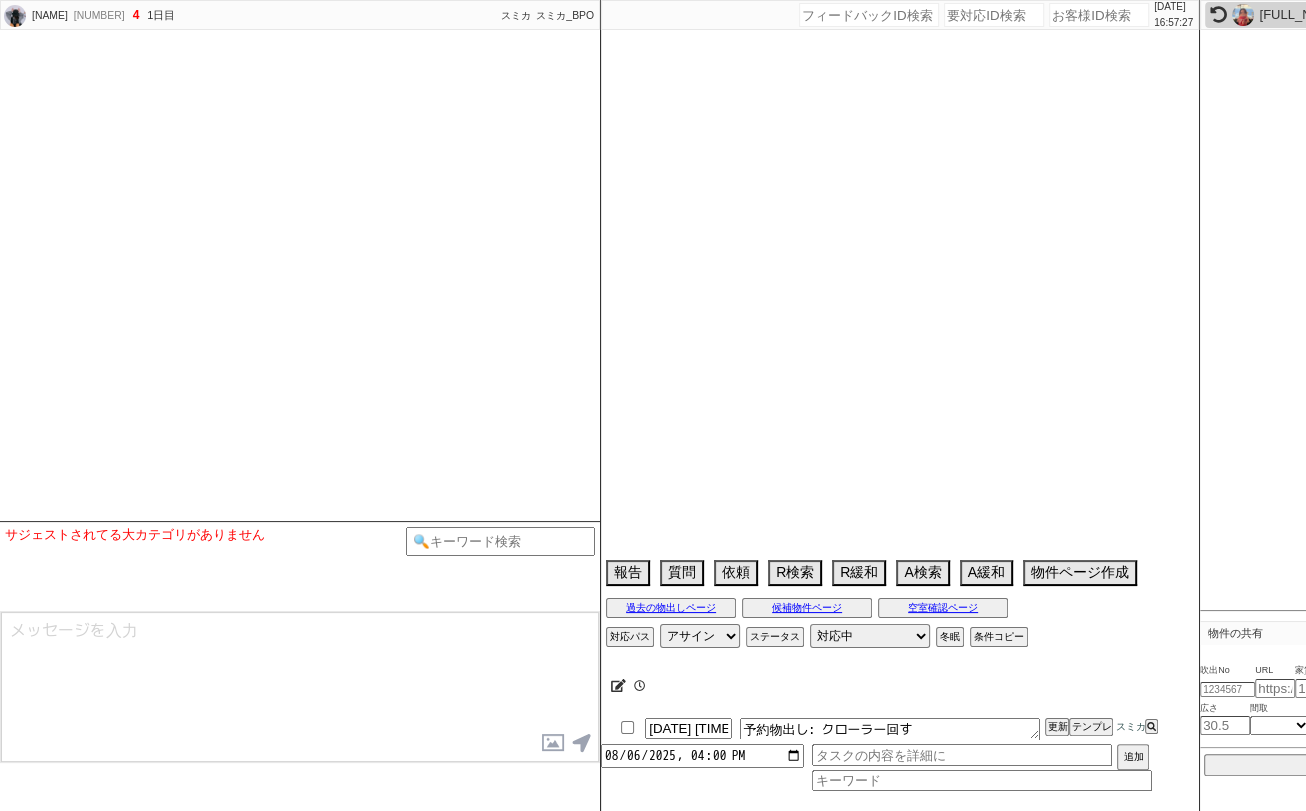 select on "2025" 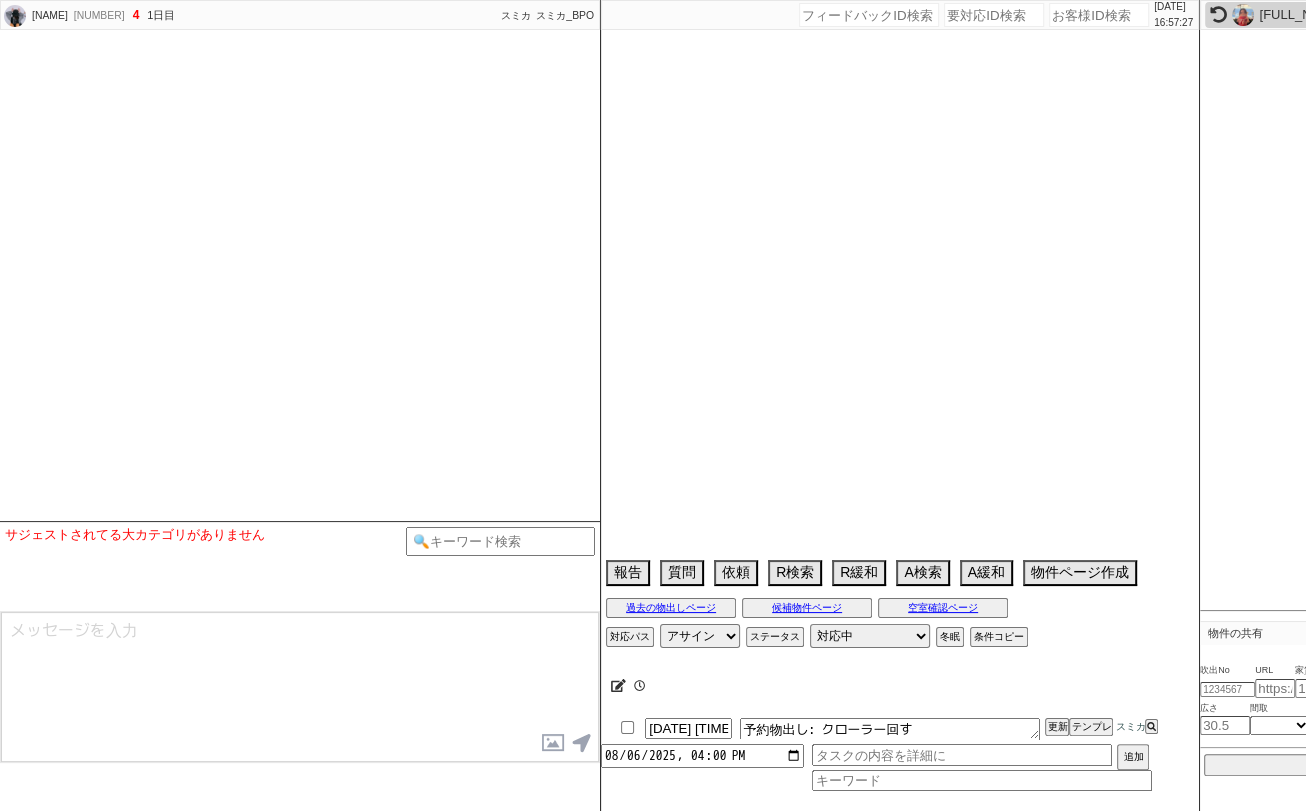 select on "10" 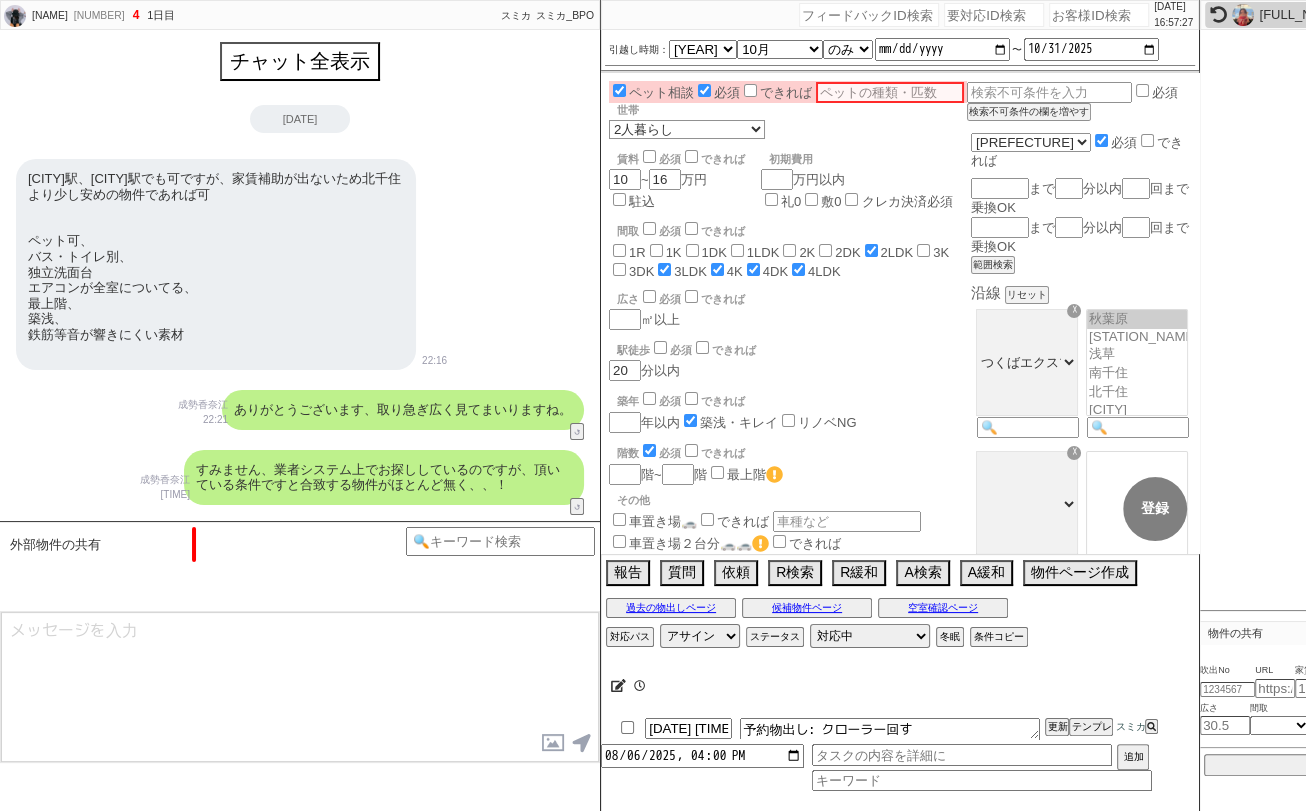 scroll, scrollTop: 2034, scrollLeft: 0, axis: vertical 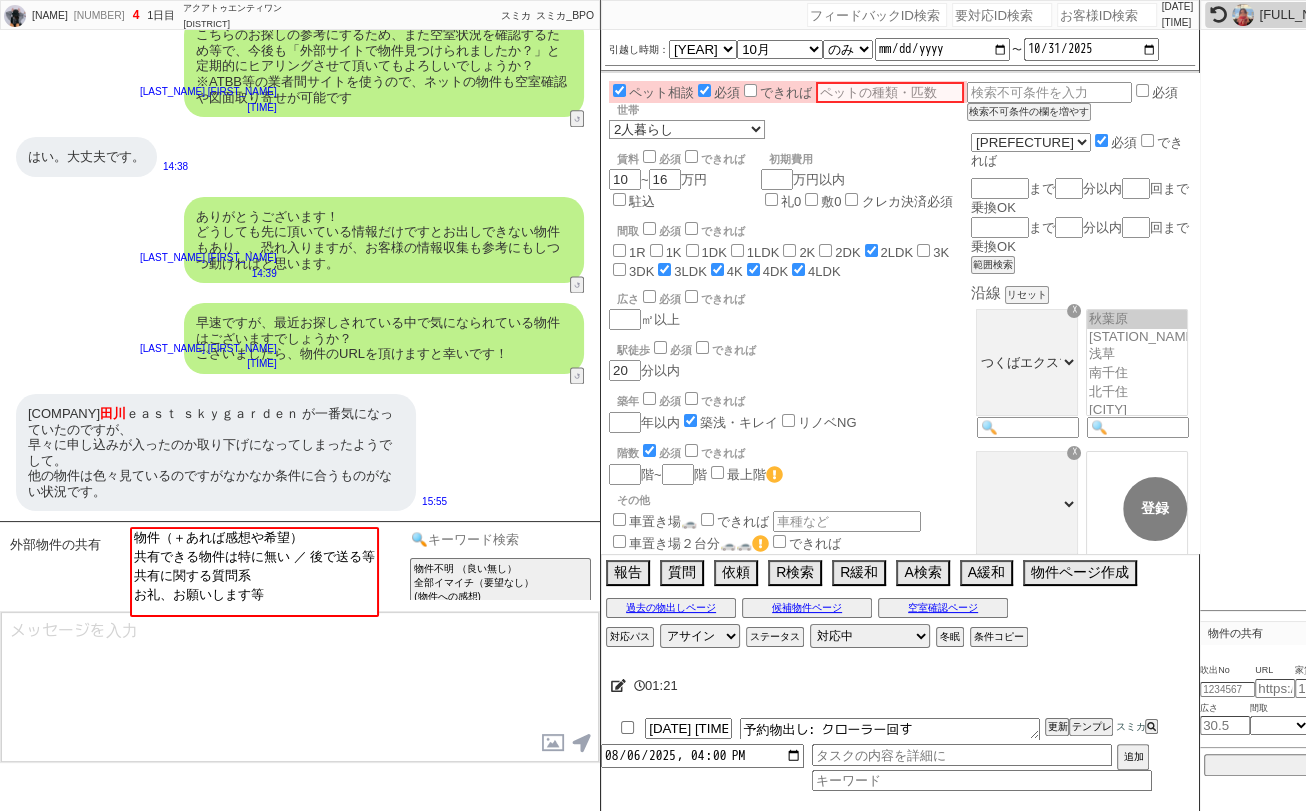 click at bounding box center [500, 539] 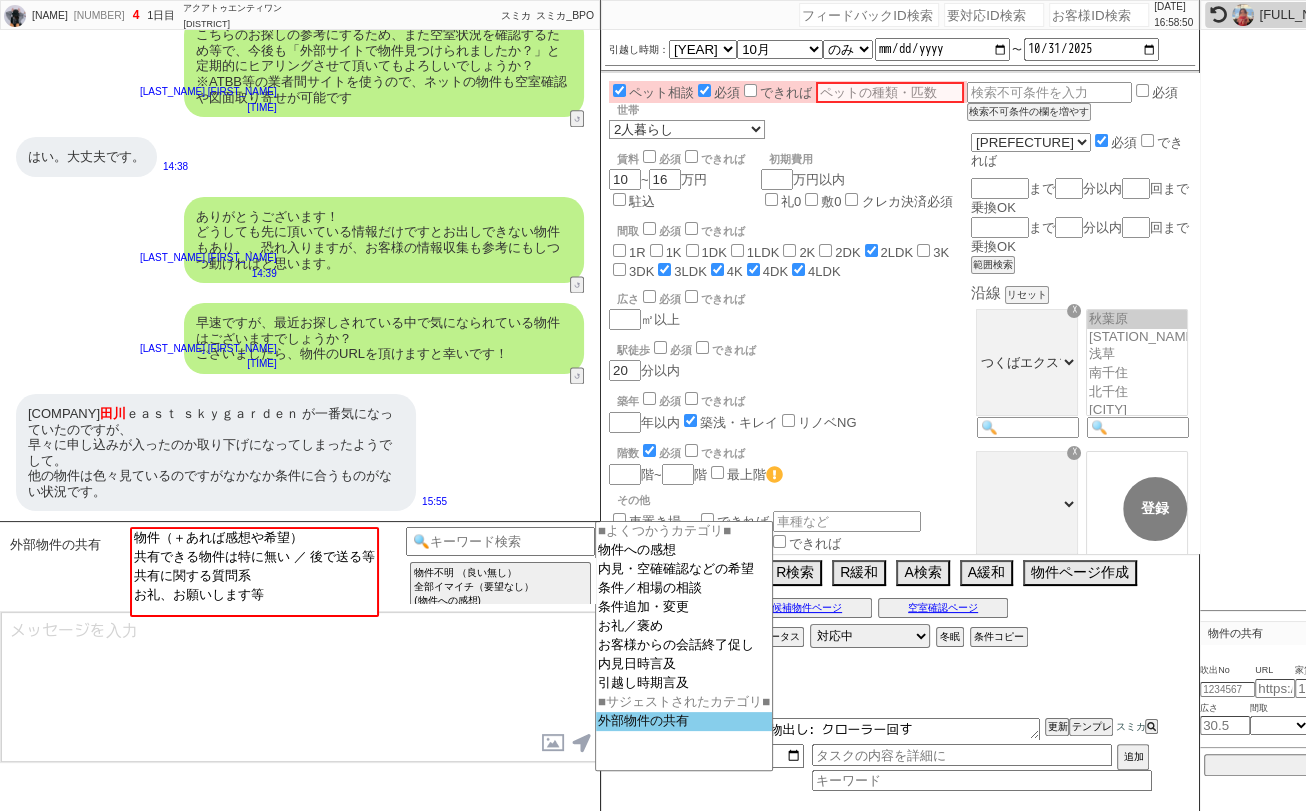 click on "外部物件の共有" 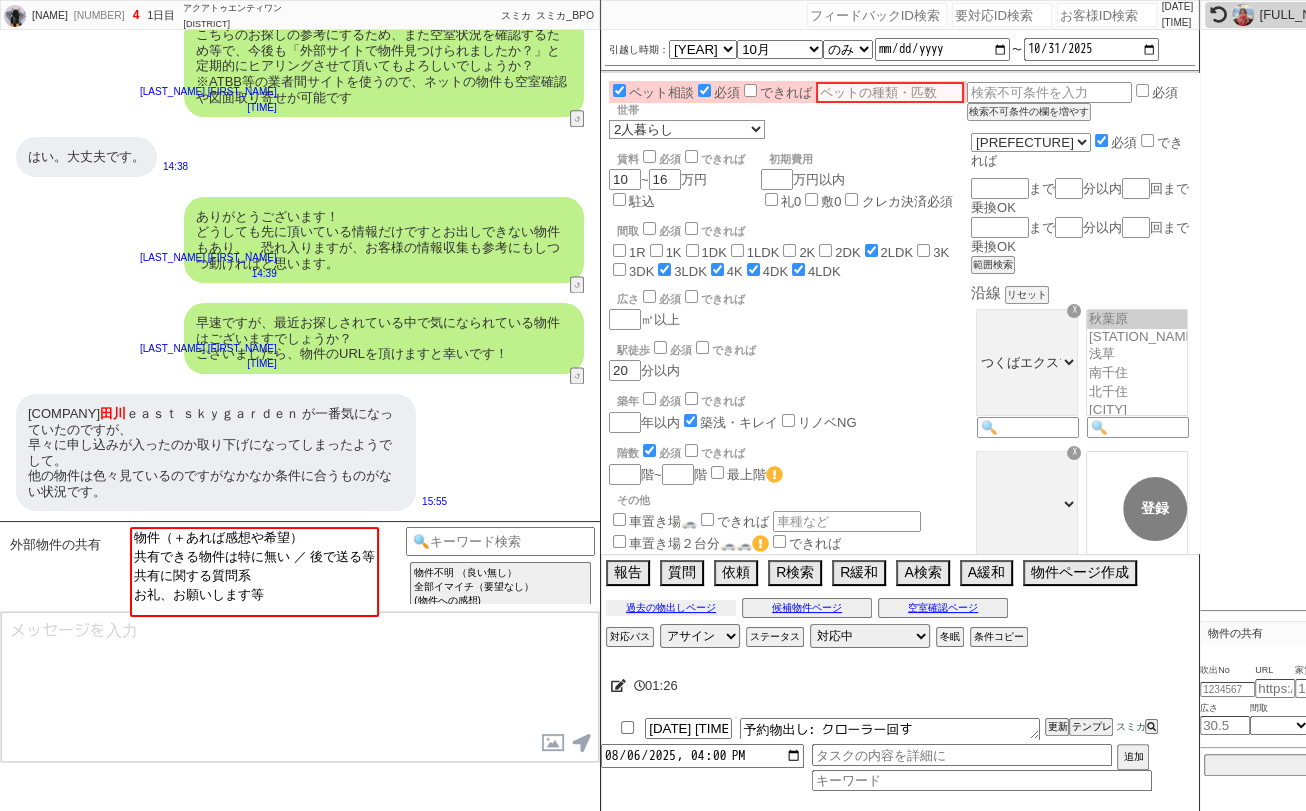 click on "過去の物出しページ" at bounding box center [671, 608] 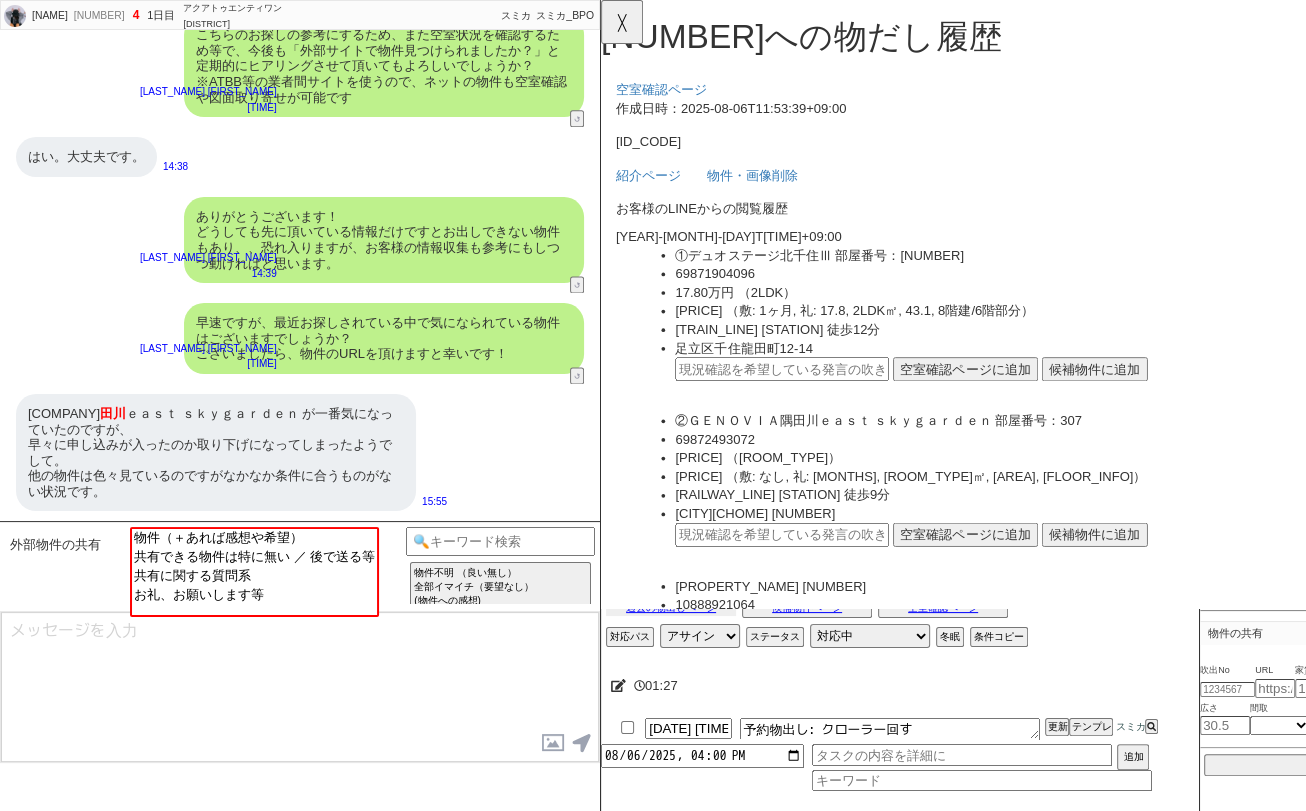 scroll, scrollTop: 0, scrollLeft: 0, axis: both 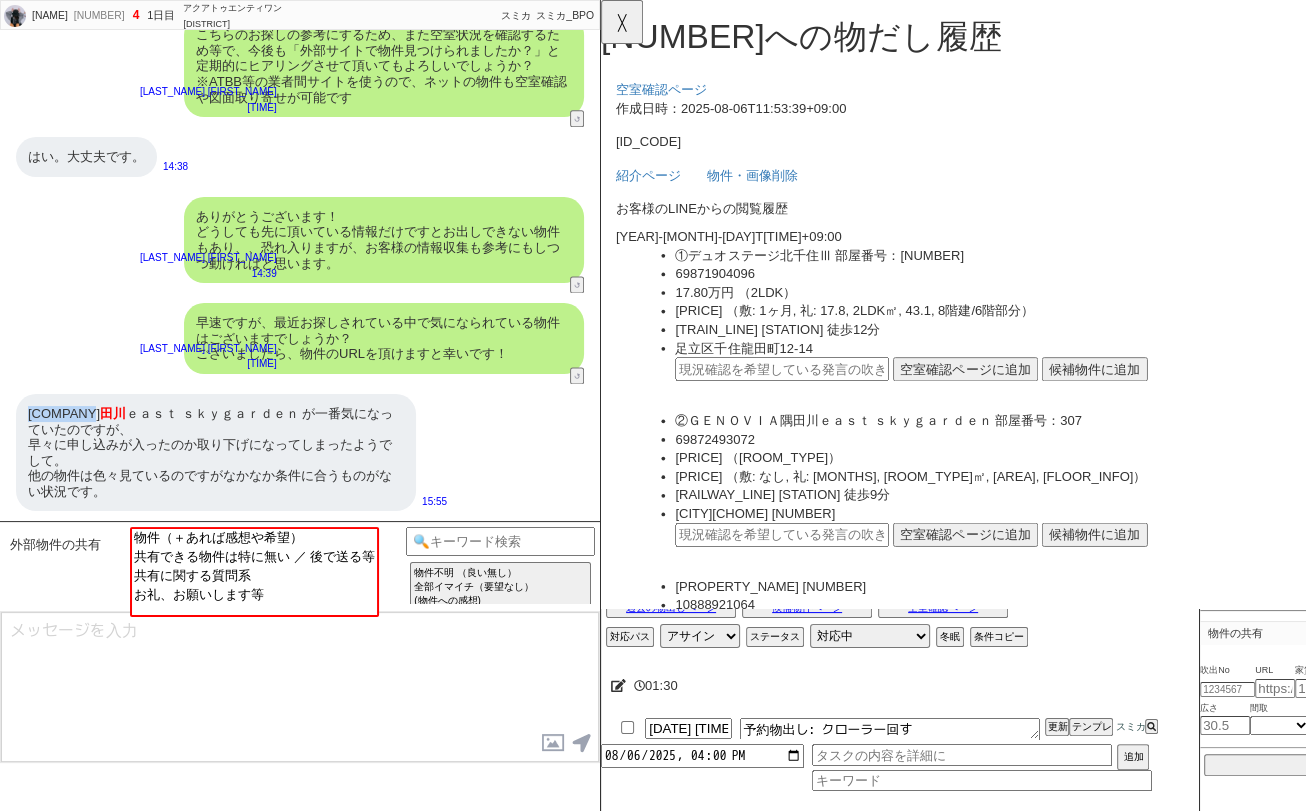 drag, startPoint x: 28, startPoint y: 415, endPoint x: 128, endPoint y: 417, distance: 100.02 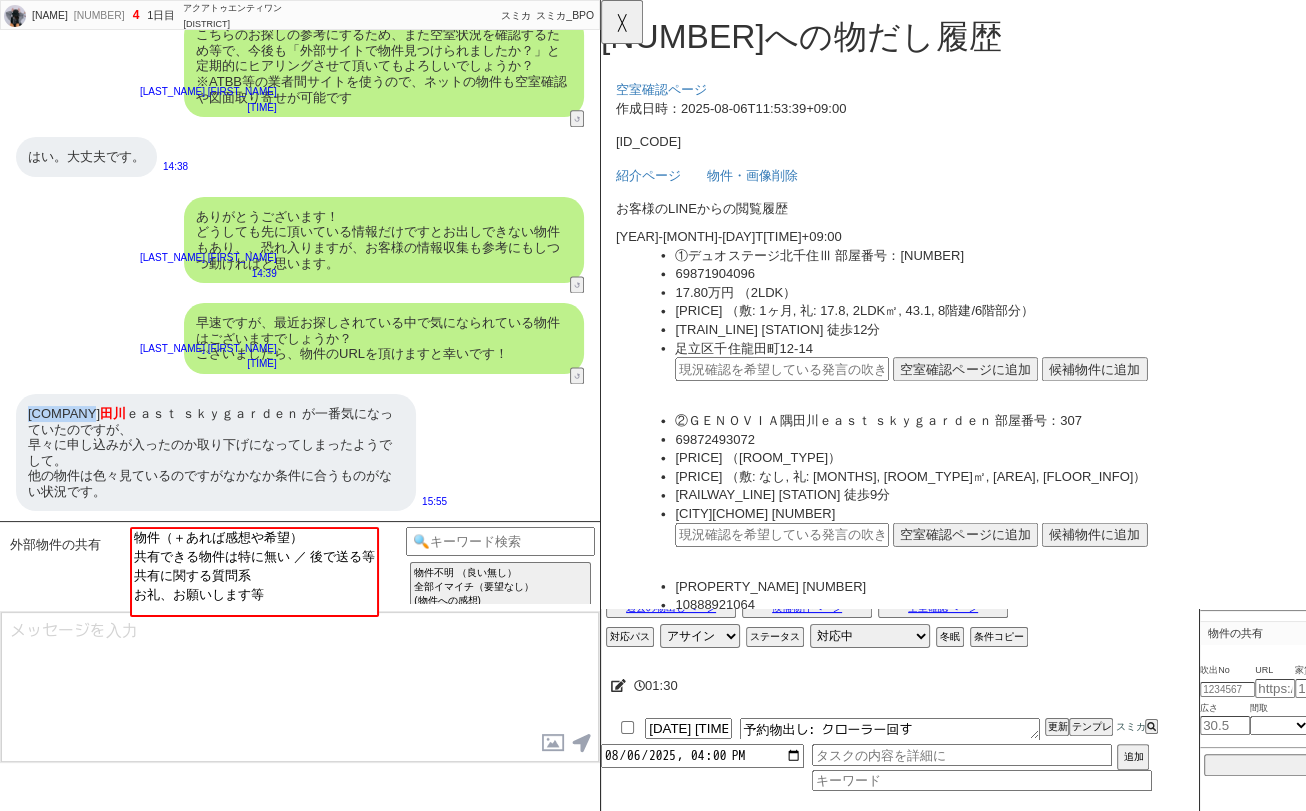 click on "ＧＥＮＯＶＩＡ隅 田川 ｅａｓｔ ｓｋｙｇａｒｄｅｎ が一番気になっていたのですが、 早々に申し込みが入ったのか取り下げになってしまったようでして。 他の物件は色々見ているのですがなかなか条件に合うものがない状況です。" at bounding box center (216, 453) 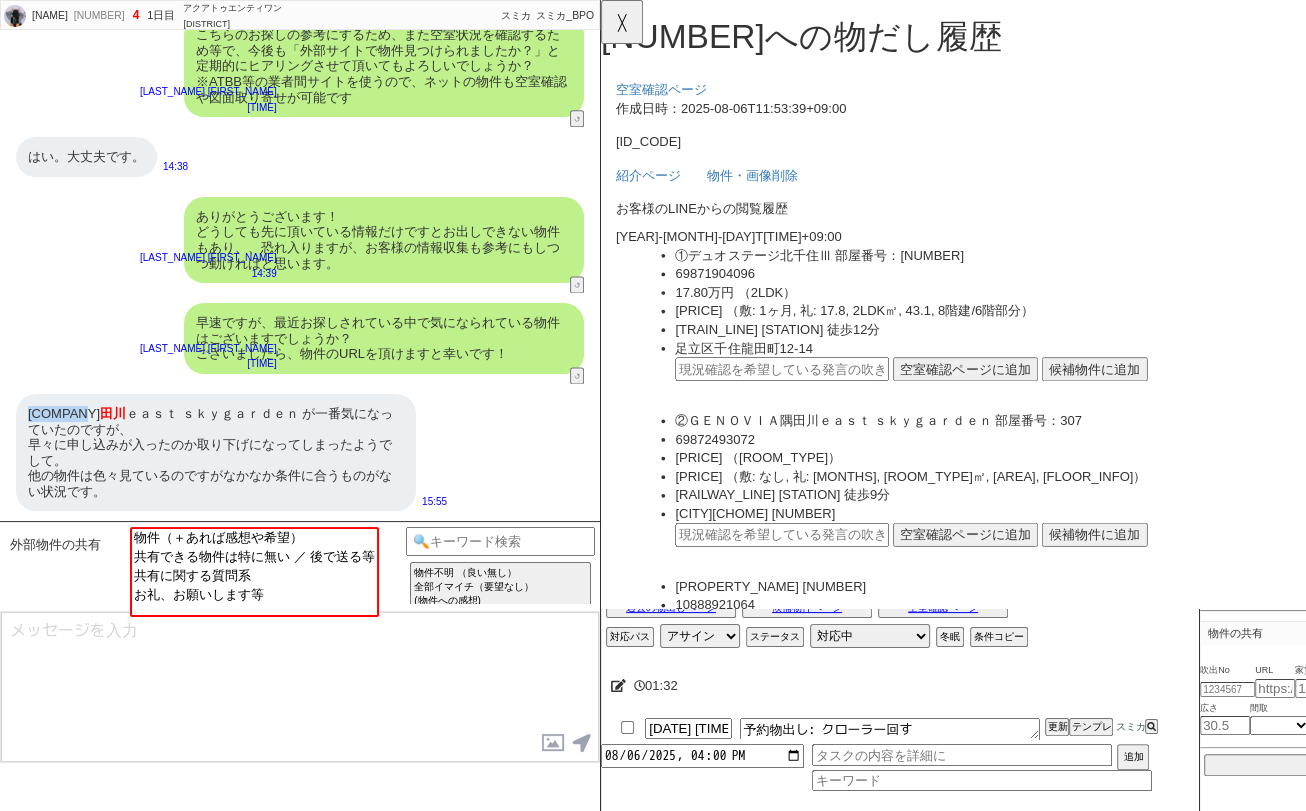 drag, startPoint x: 25, startPoint y: 410, endPoint x: 121, endPoint y: 416, distance: 96.18732 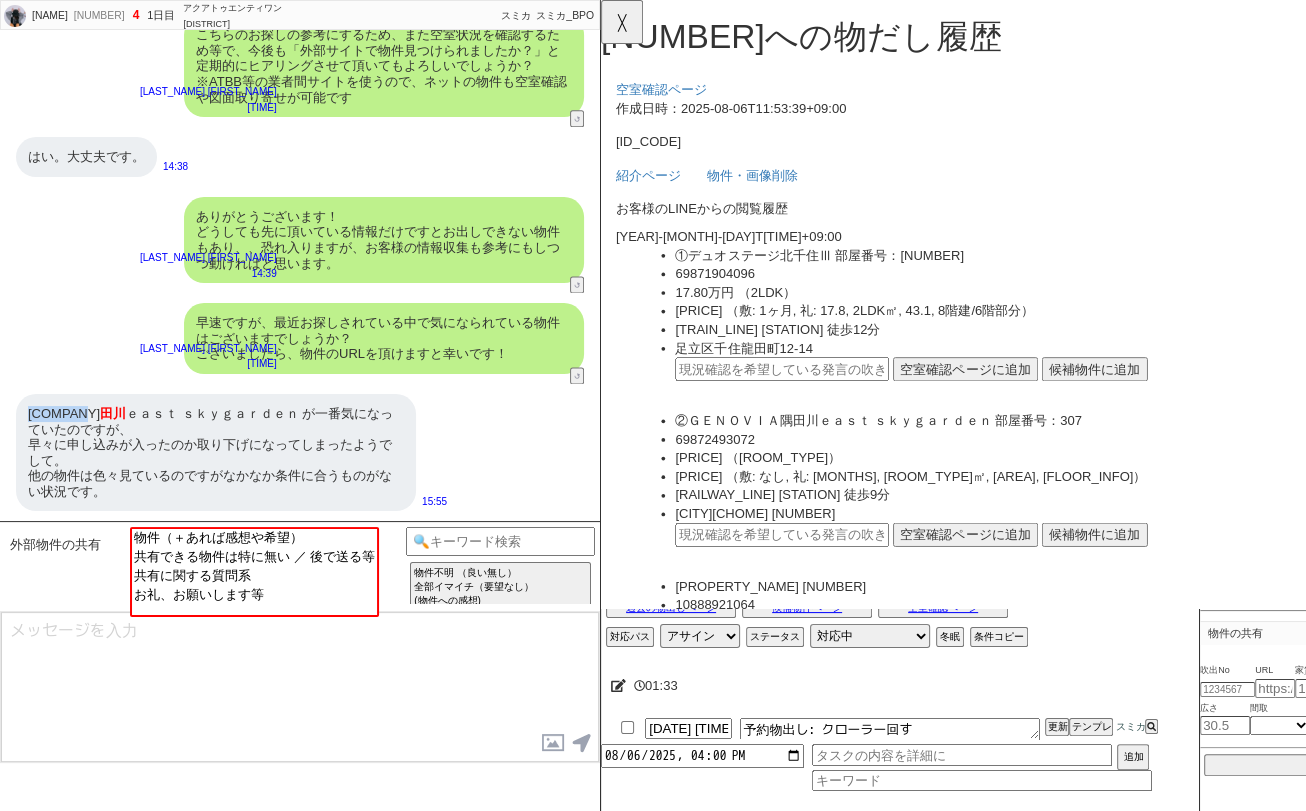 copy on "ＧＥＮＯＶＩＡ" 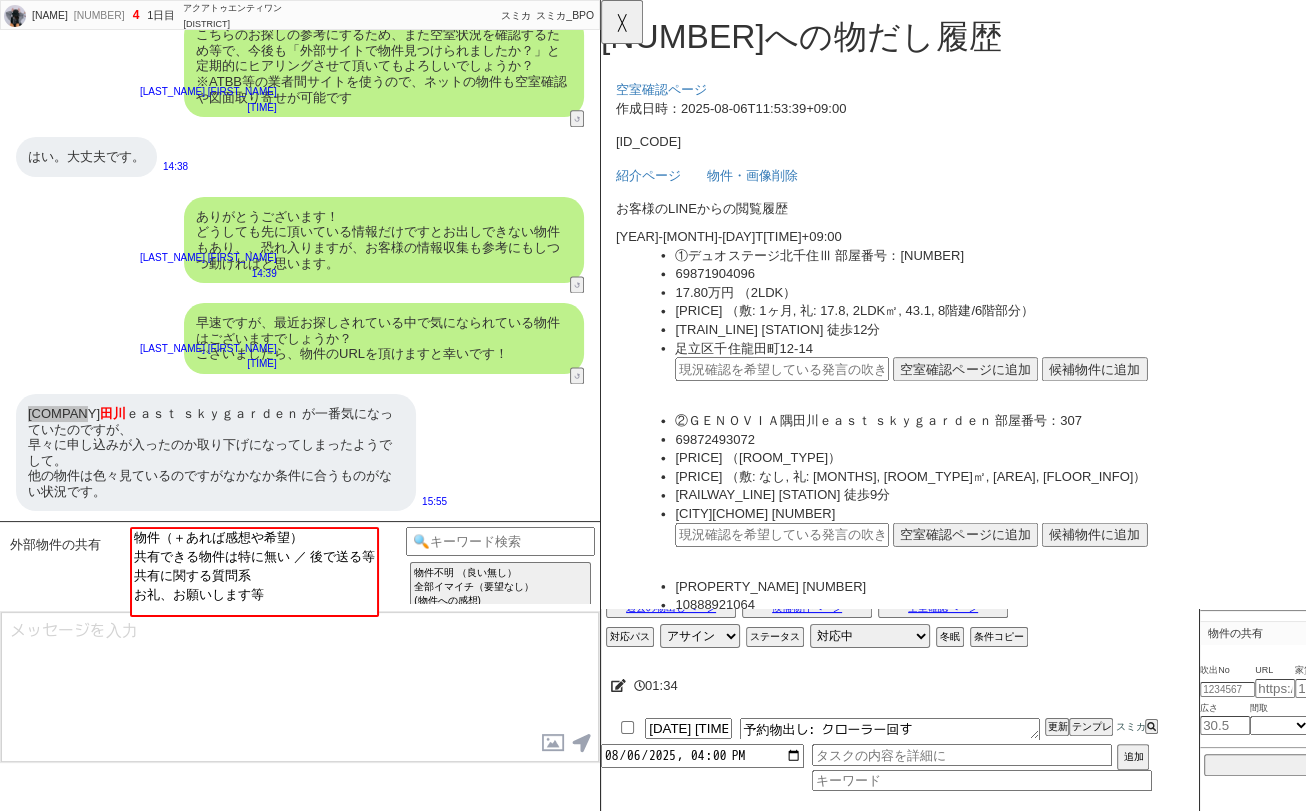 click on "作成日時：2025-08-06T11:53:39+09:00" at bounding box center [1157, 116] 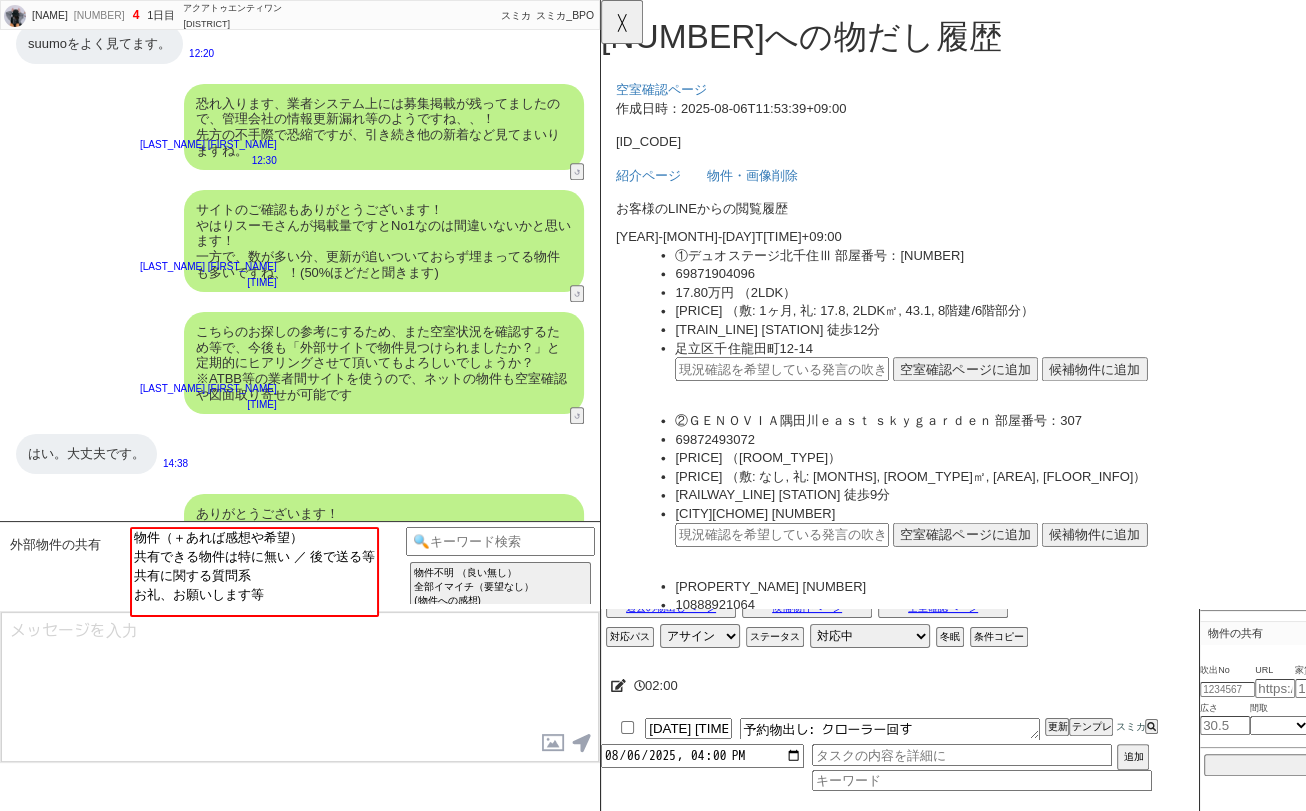 scroll, scrollTop: 1737, scrollLeft: 0, axis: vertical 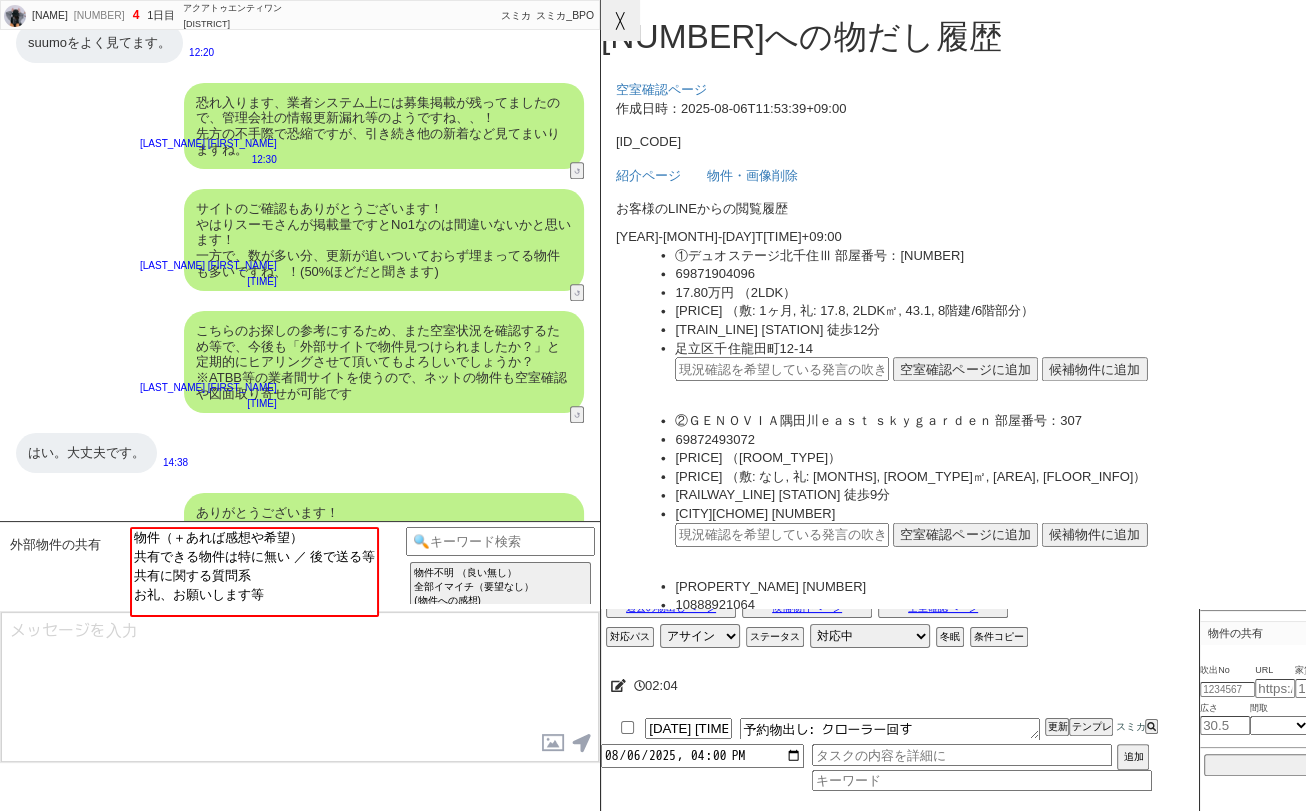 click on "☓" at bounding box center (620, 20) 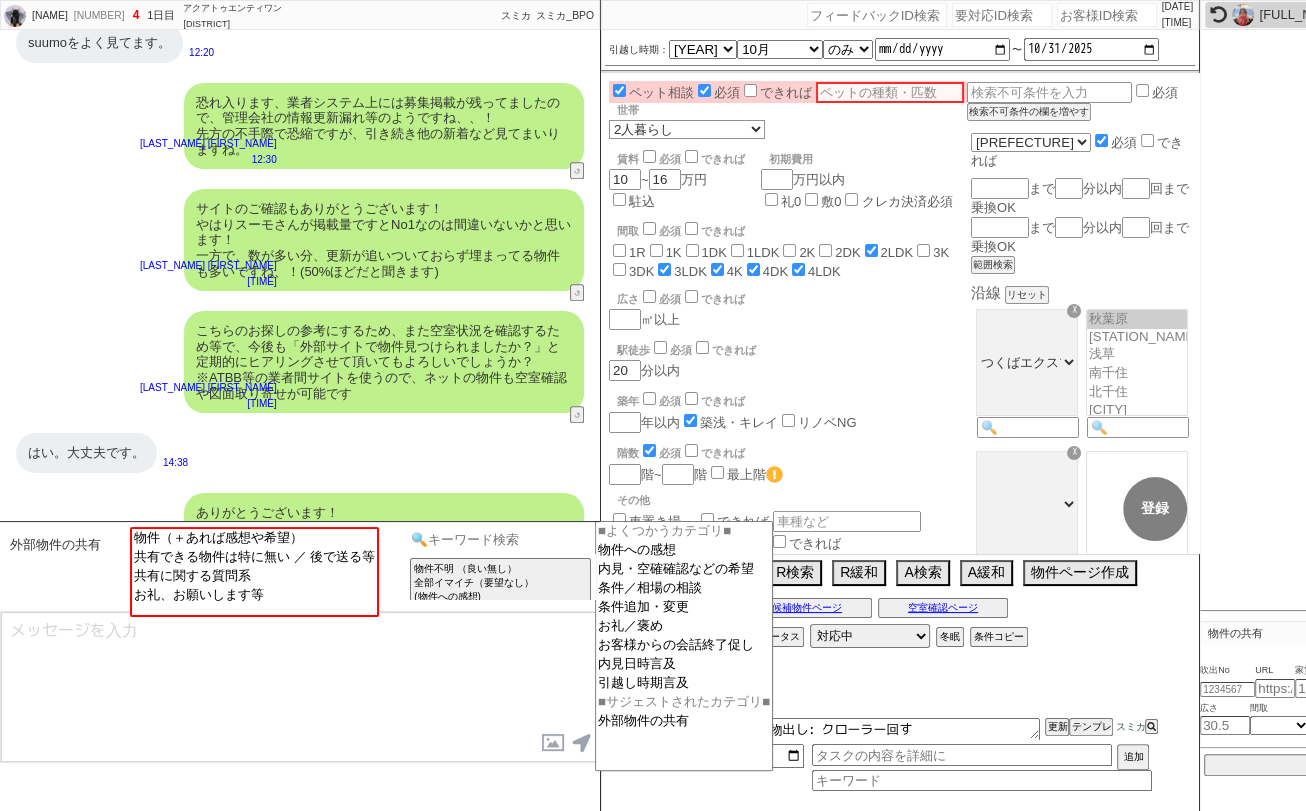 click at bounding box center (500, 539) 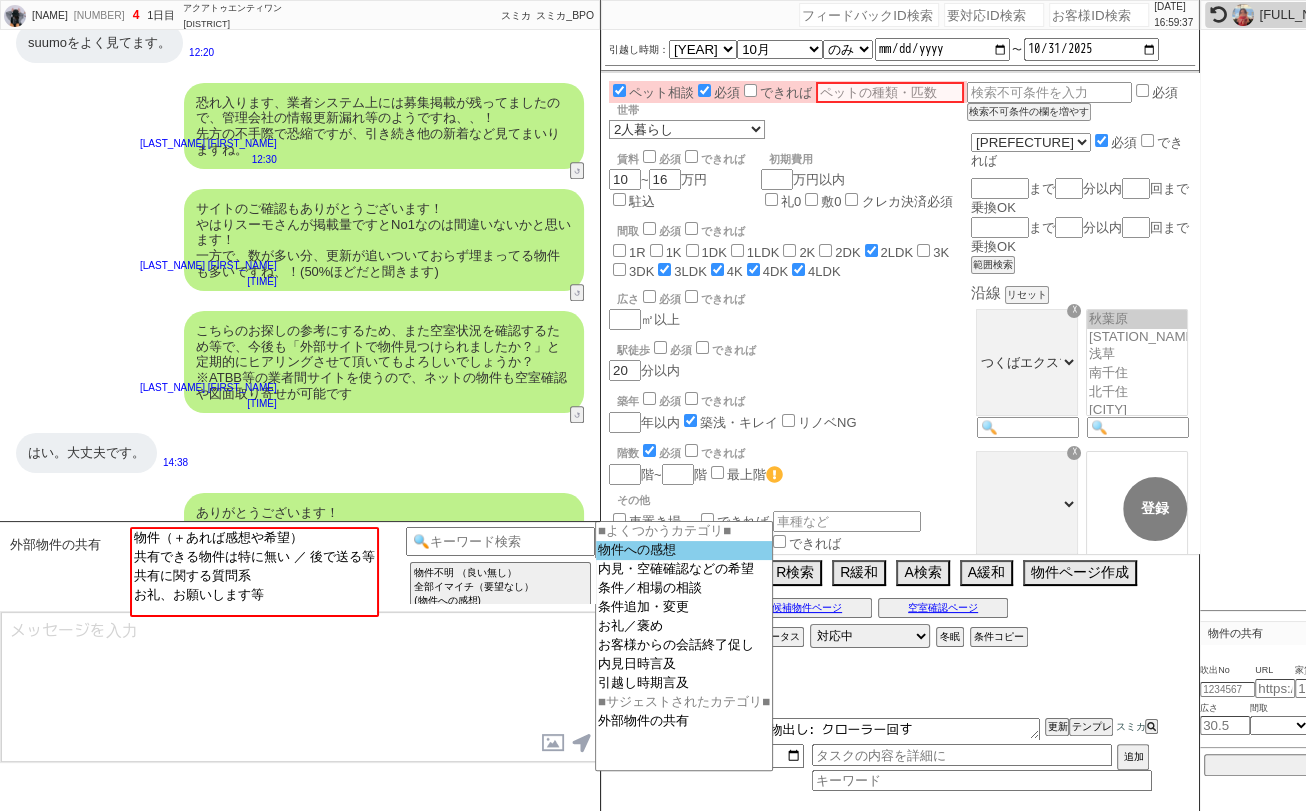 click on "物件への感想" 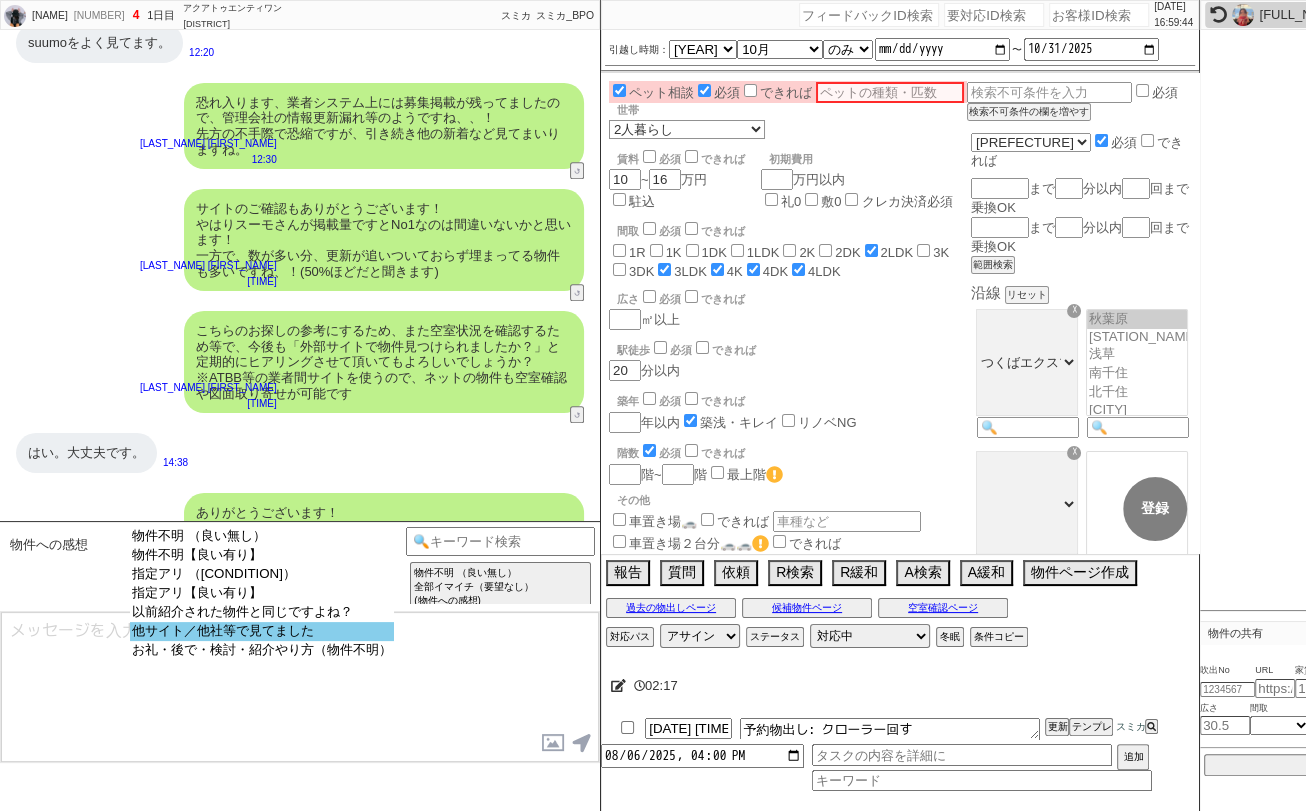select on "他サイト／他社等で見てました" 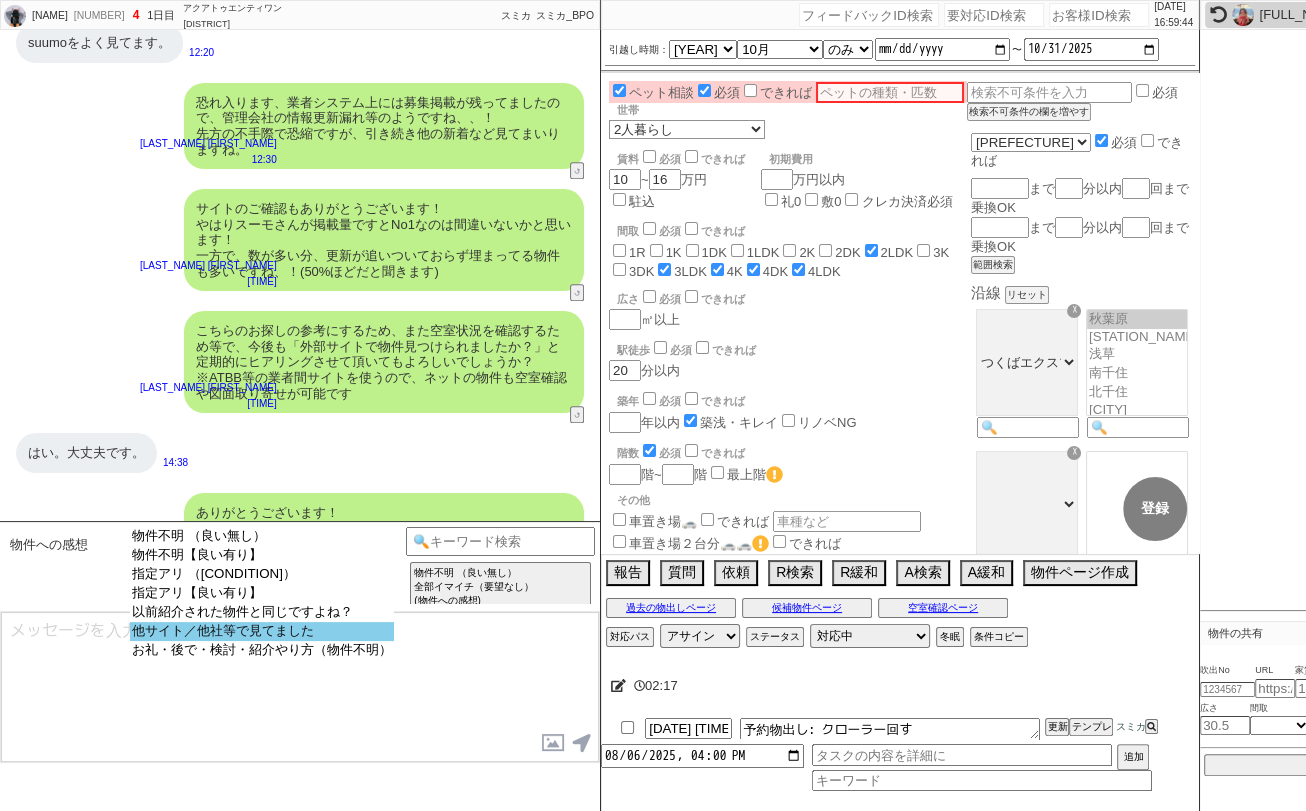 click on "他サイト／他社等で見てました" 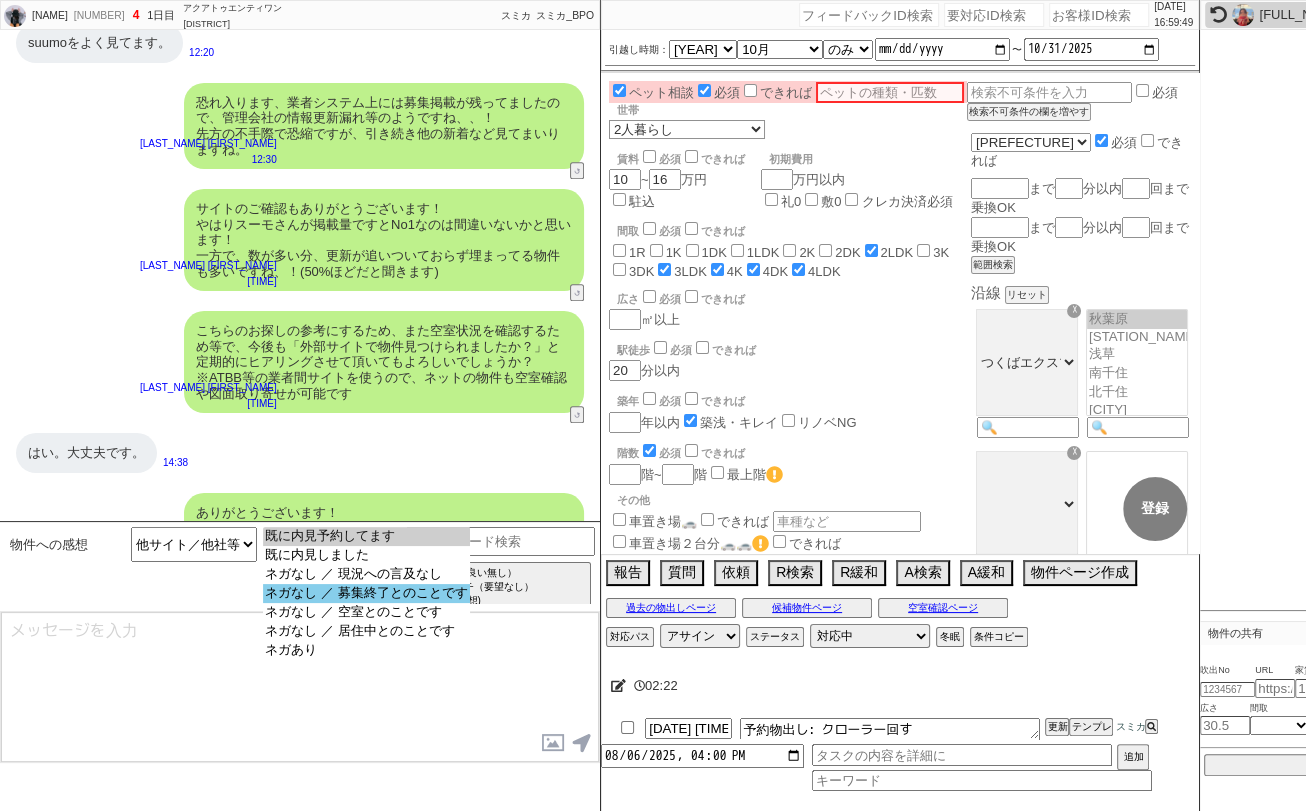 select on "ネガなし ／ 募集終了とのことです" 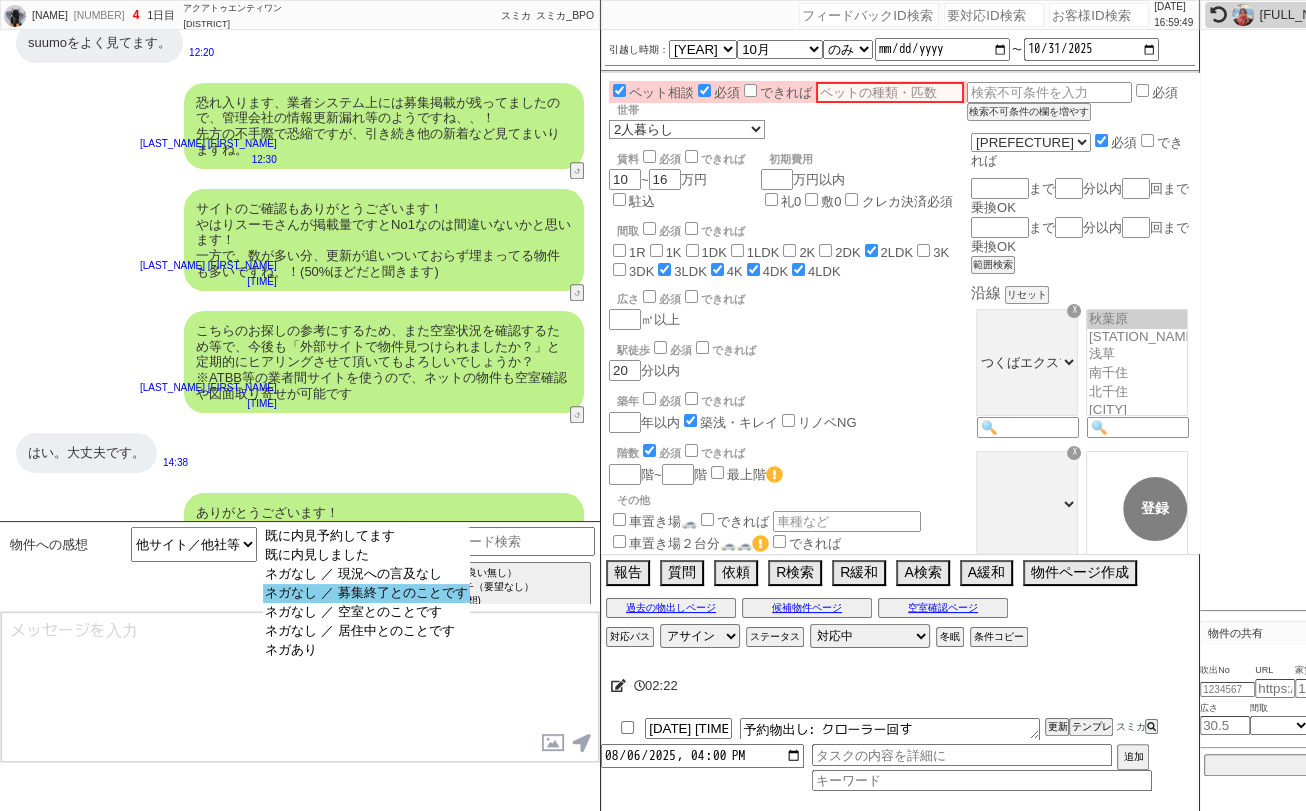 click on "ネガなし ／ 募集終了とのことです" 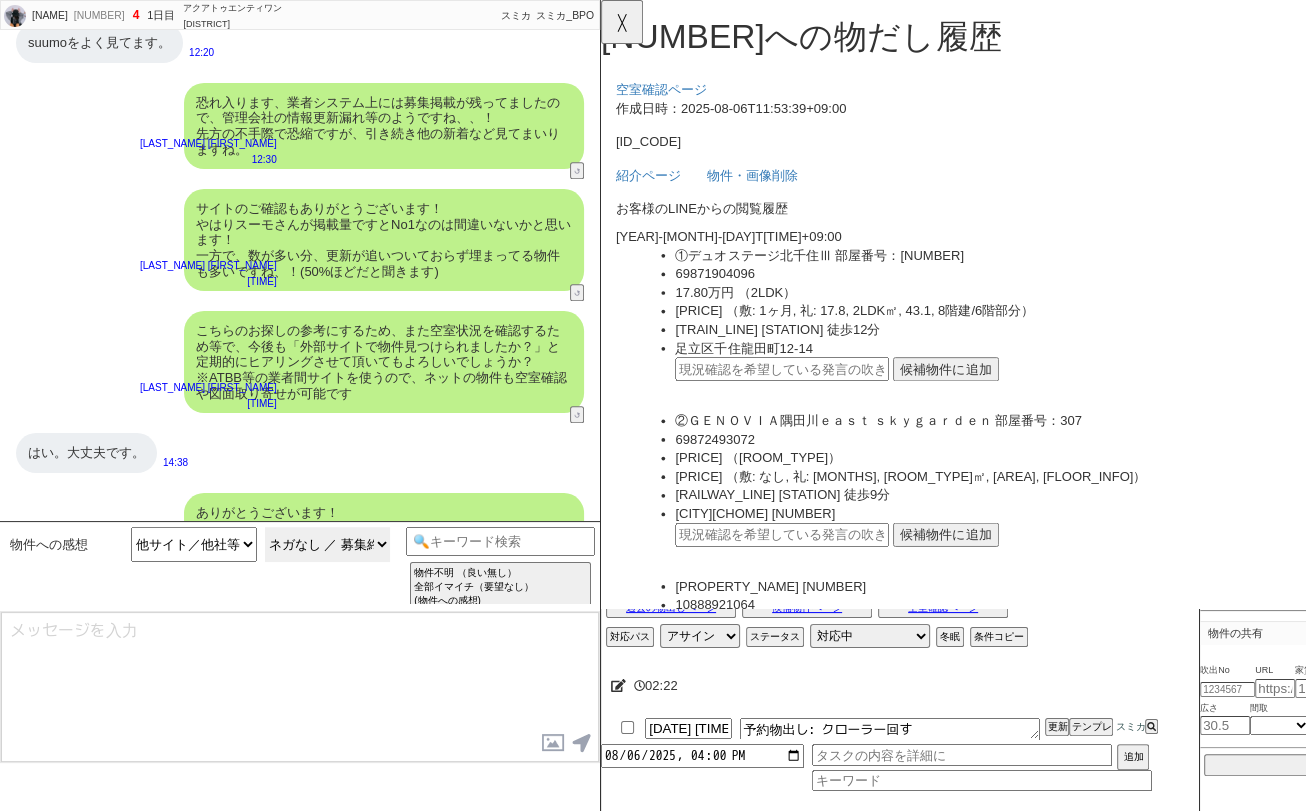 scroll, scrollTop: 0, scrollLeft: 0, axis: both 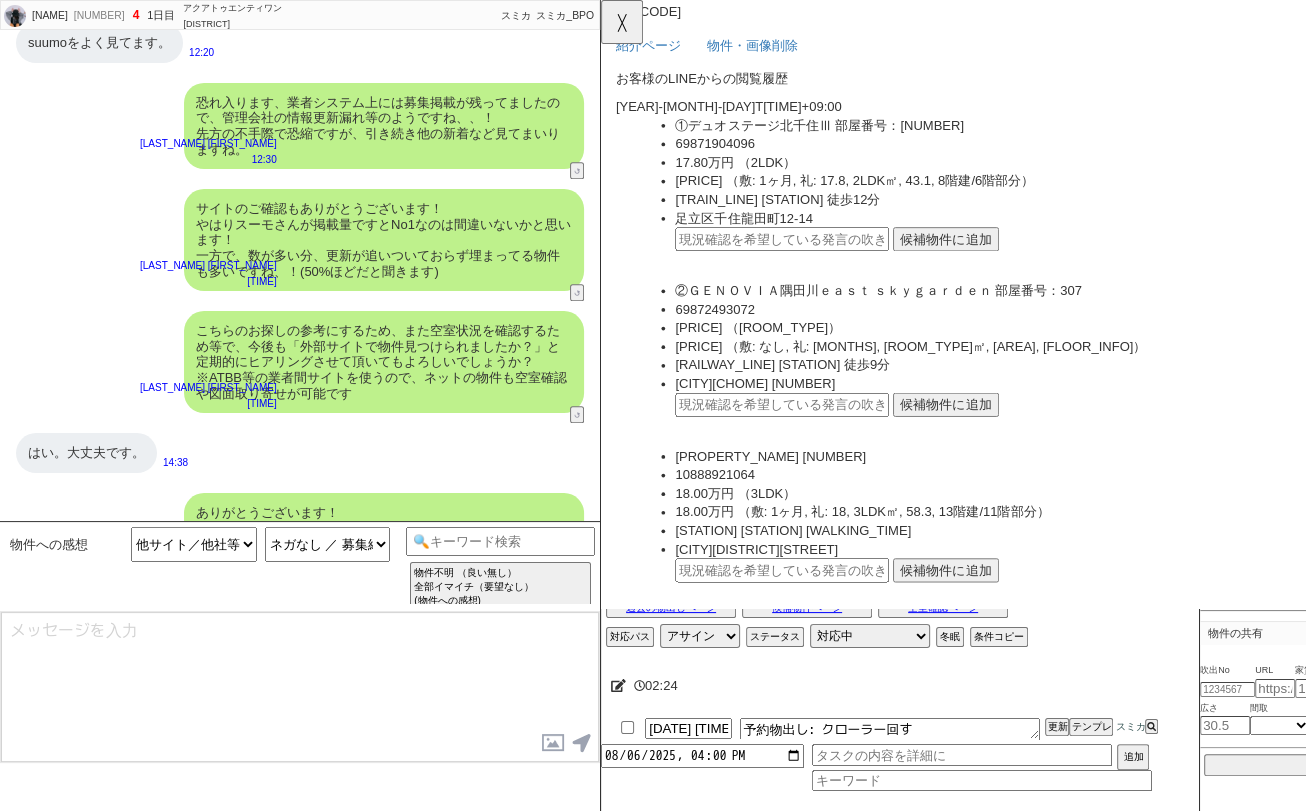 click on "候補物件に追加" at bounding box center [972, 435] 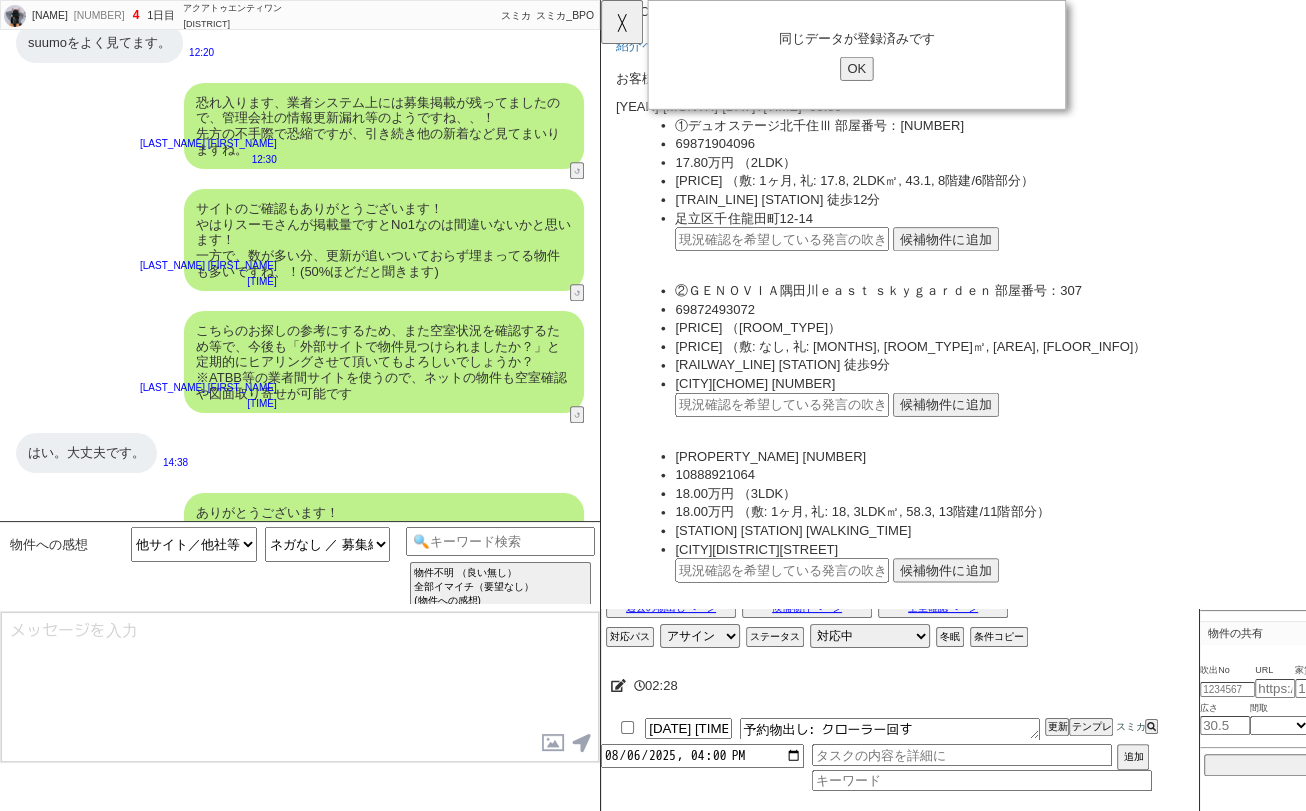 type on "恐れ入ります、業者システム上には募集掲載が残ってましたので、管理会社の情報更新漏れ等のようですね、、！
先方の不手際で恐縮ですが、引き続き他の新着など見てまいりますね。" 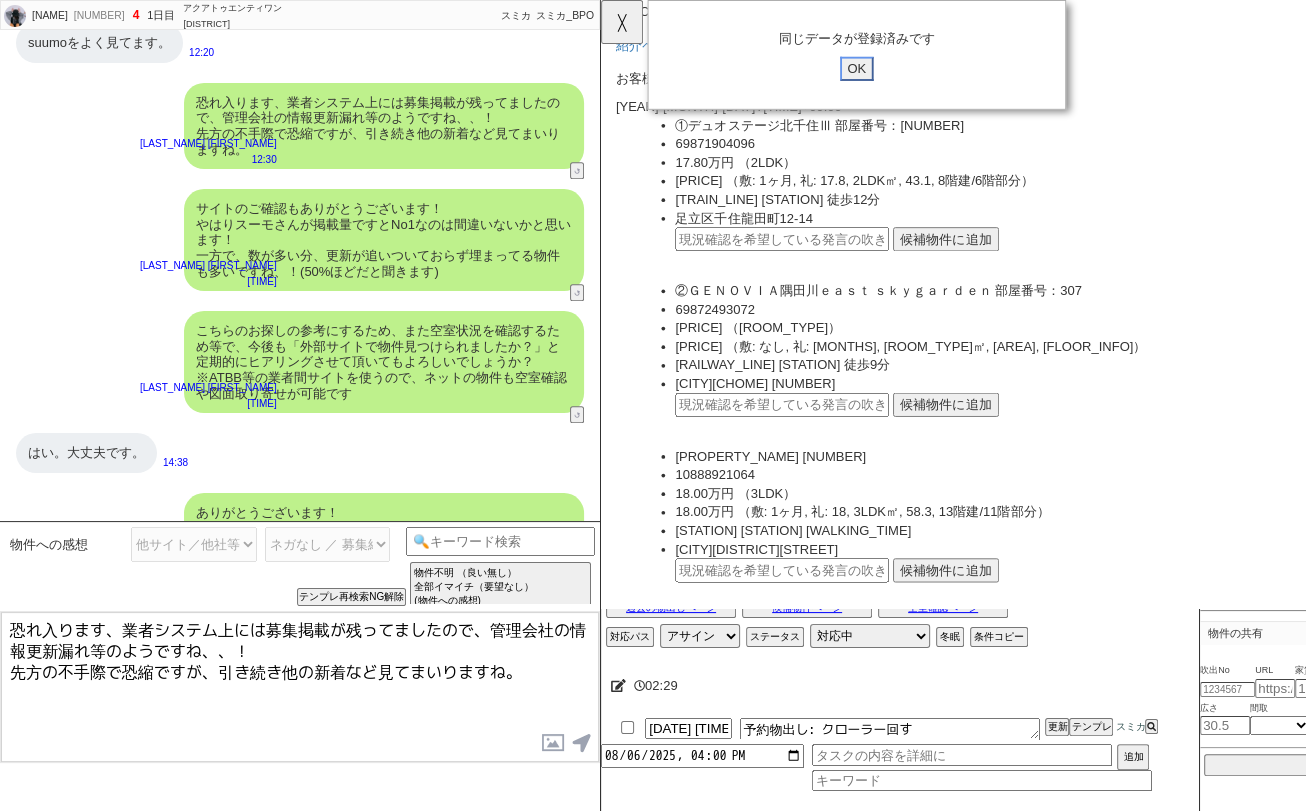 click on "OK" at bounding box center [876, 74] 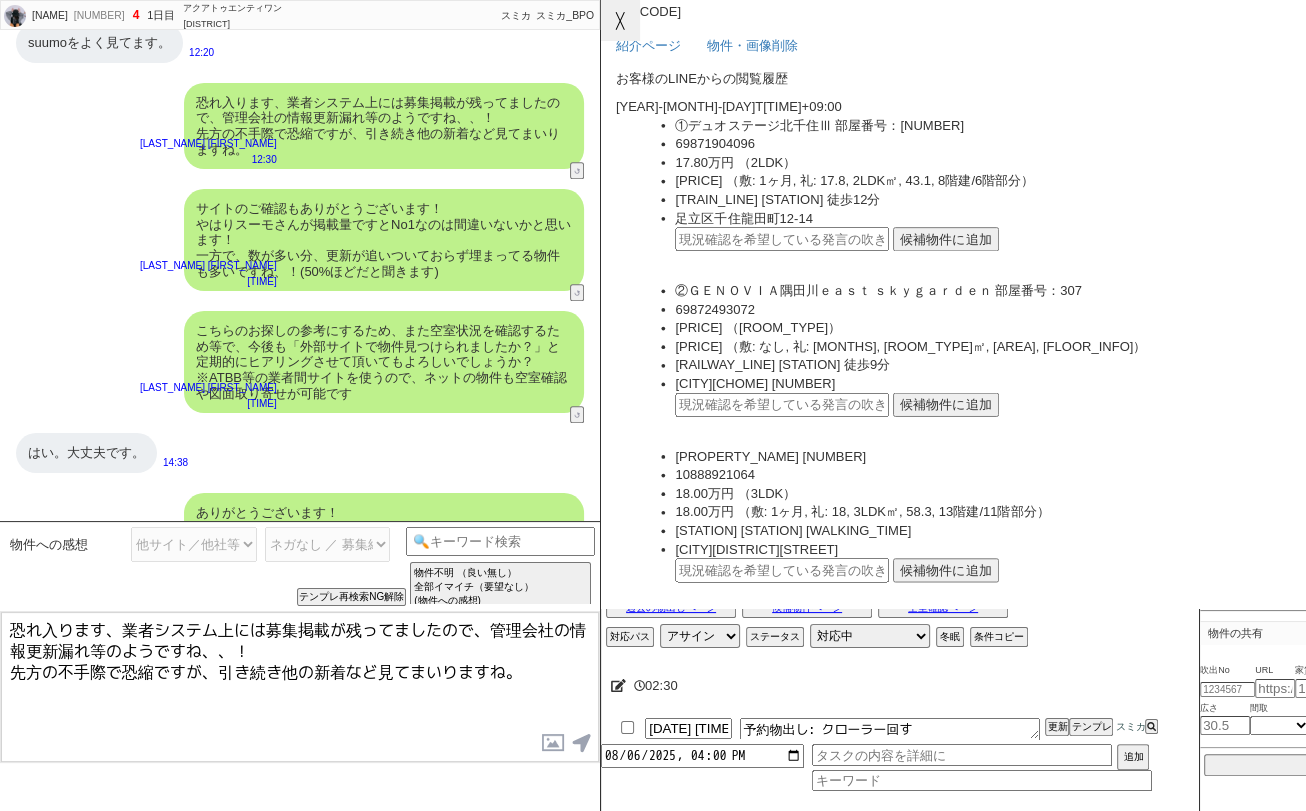 click on "☓" at bounding box center (620, 20) 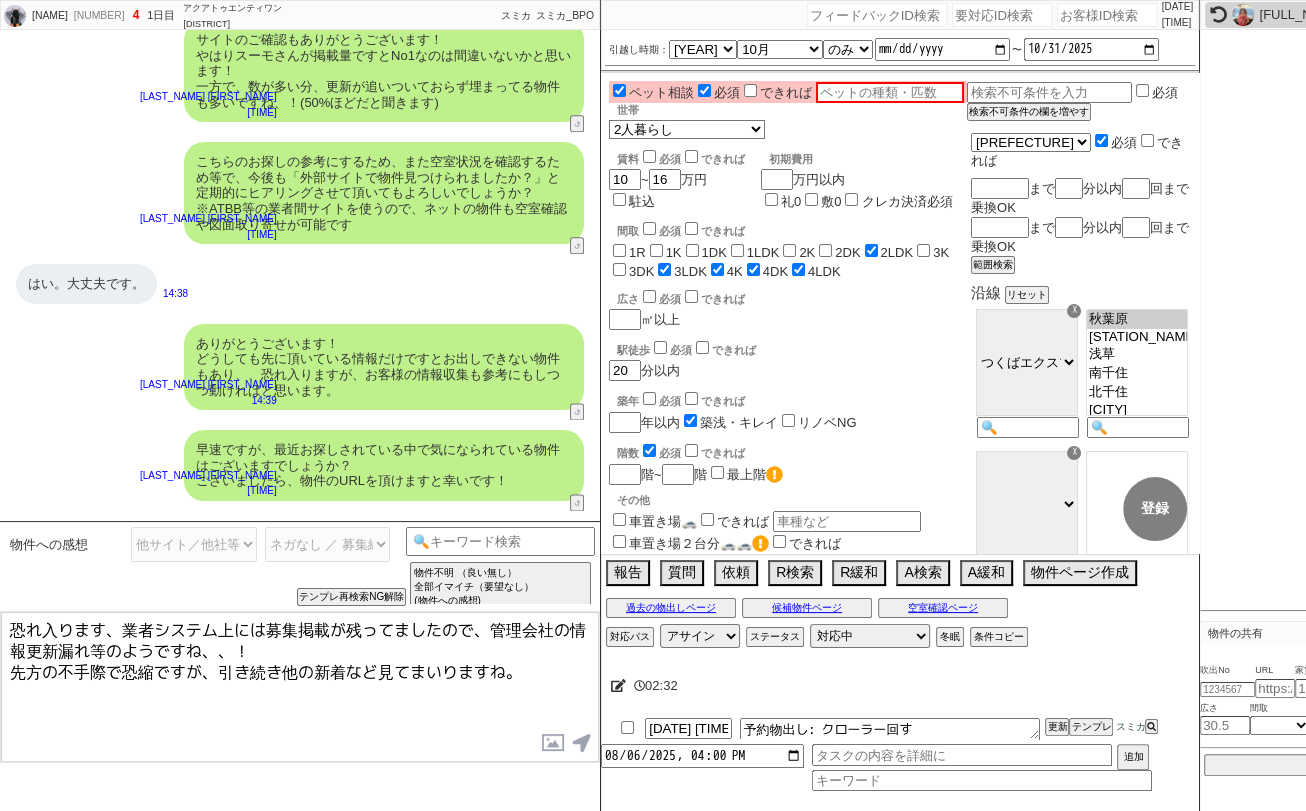 scroll, scrollTop: 2034, scrollLeft: 0, axis: vertical 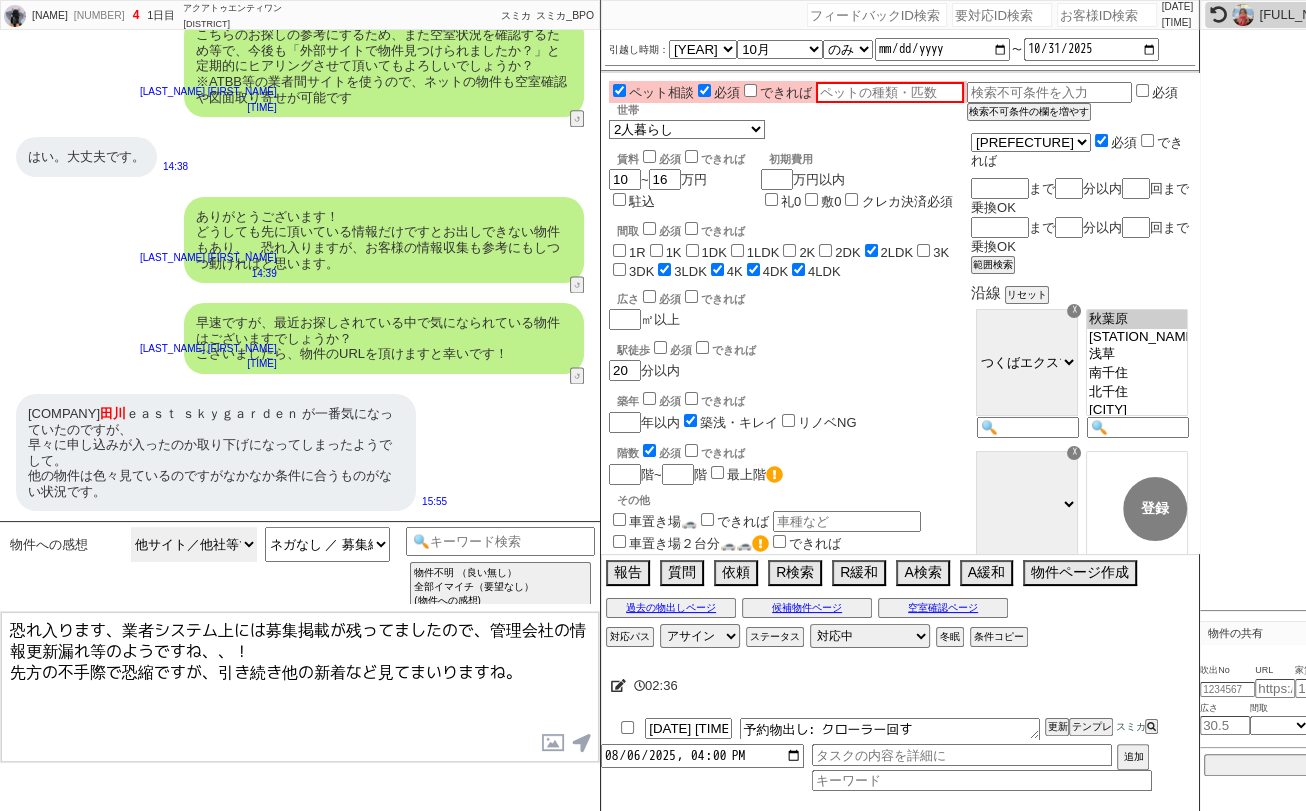 click on "物件不明 （良い無し） 物件不明【良い有り】 指定アリ （良い無し） 指定アリ【良い有り】 以前紹介された物件と同じですよね？ 他サイト／他社等で見てました お礼・後で・検討・紹介やり方（物件不明）" at bounding box center [194, 544] 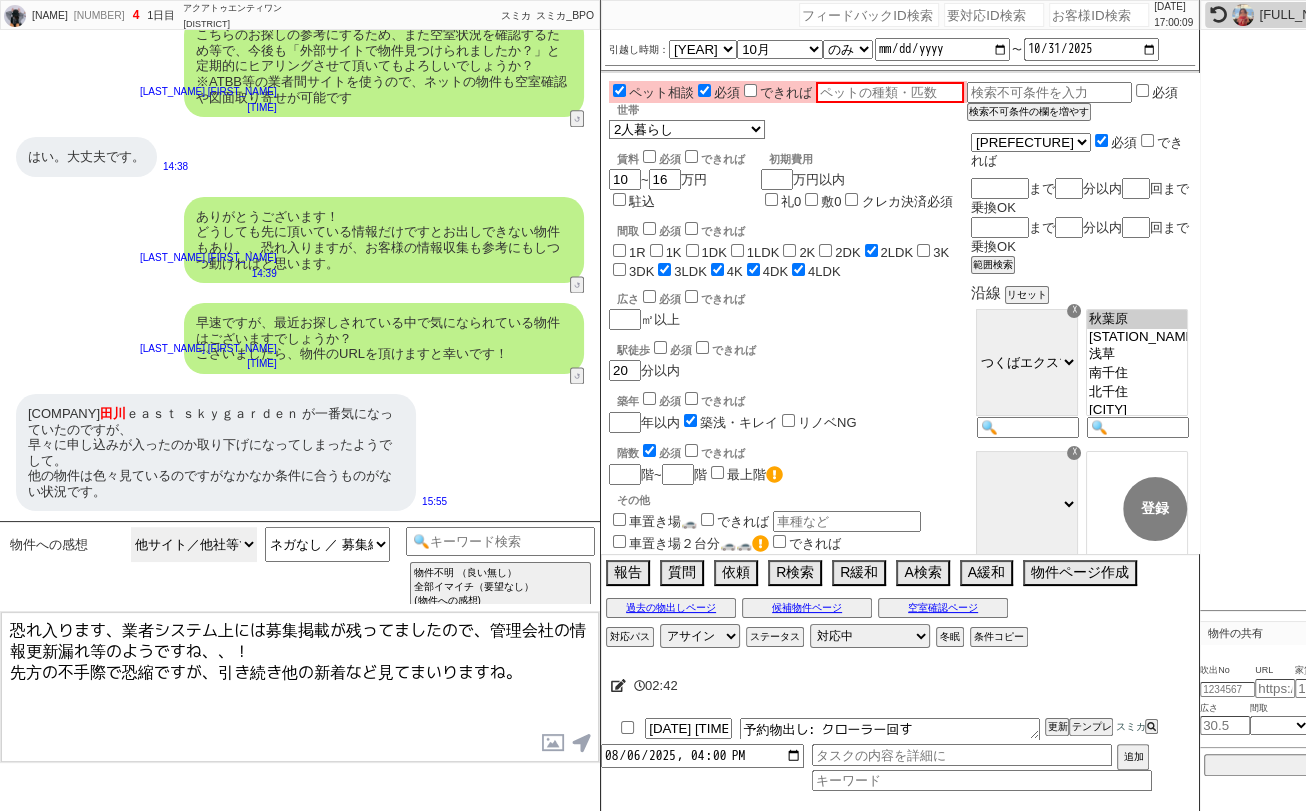 select on "指定アリ【良い有り】" 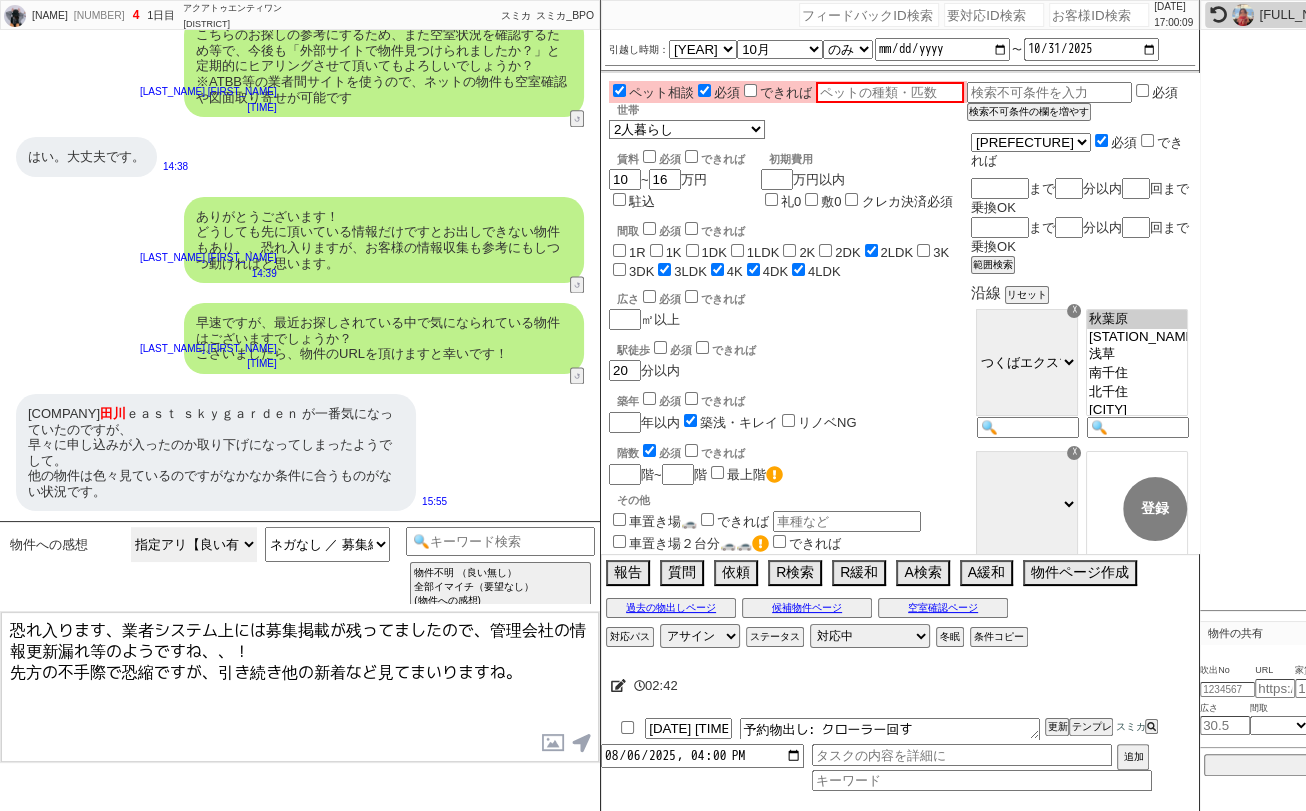 click on "物件不明 （良い無し） 物件不明【良い有り】 指定アリ （良い無し） 指定アリ【良い有り】 以前紹介された物件と同じですよね？ 他サイト／他社等で見てました お礼・後で・検討・紹介やり方（物件不明）" at bounding box center (194, 544) 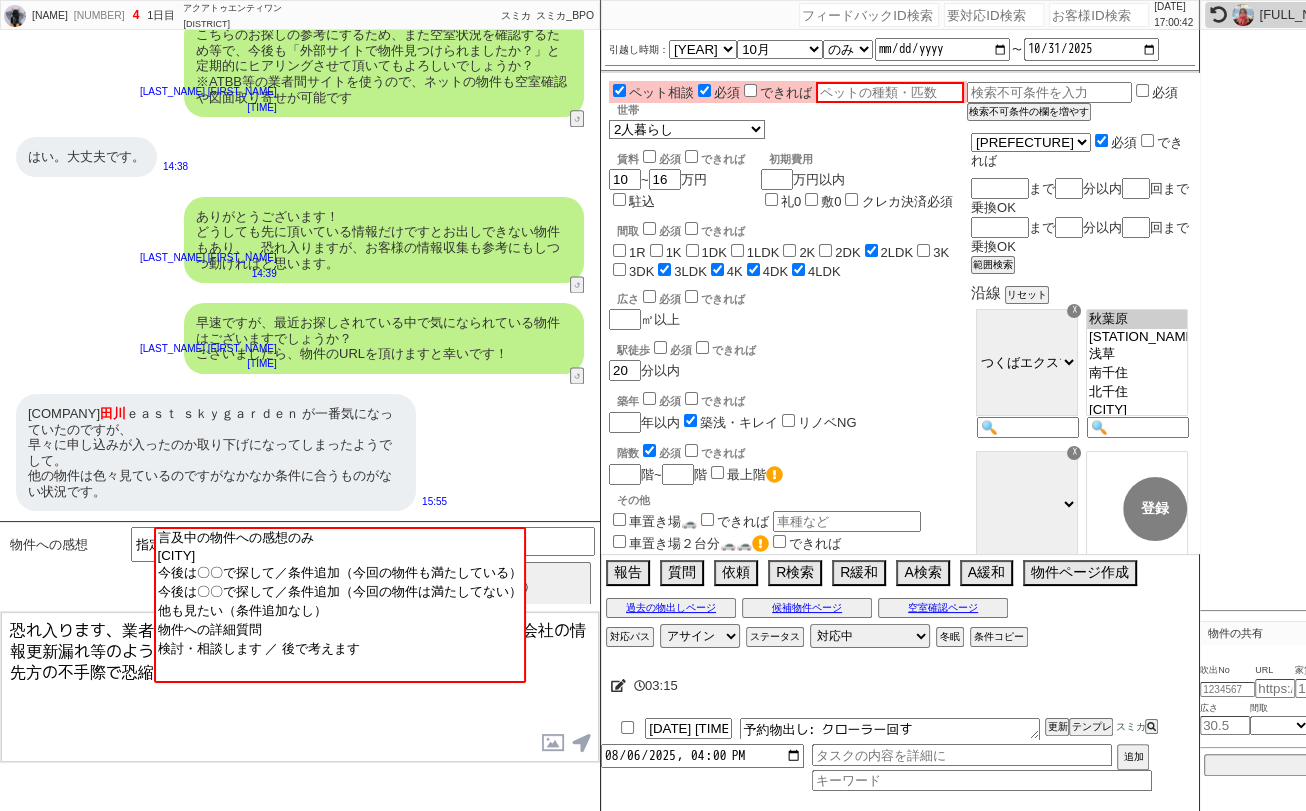 click on "恐れ入ります、業者システム上には募集掲載が残ってましたので、管理会社の情報更新漏れ等のようですね、、！
先方の不手際で恐縮ですが、引き続き他の新着など見てまいりますね。" at bounding box center [300, 687] 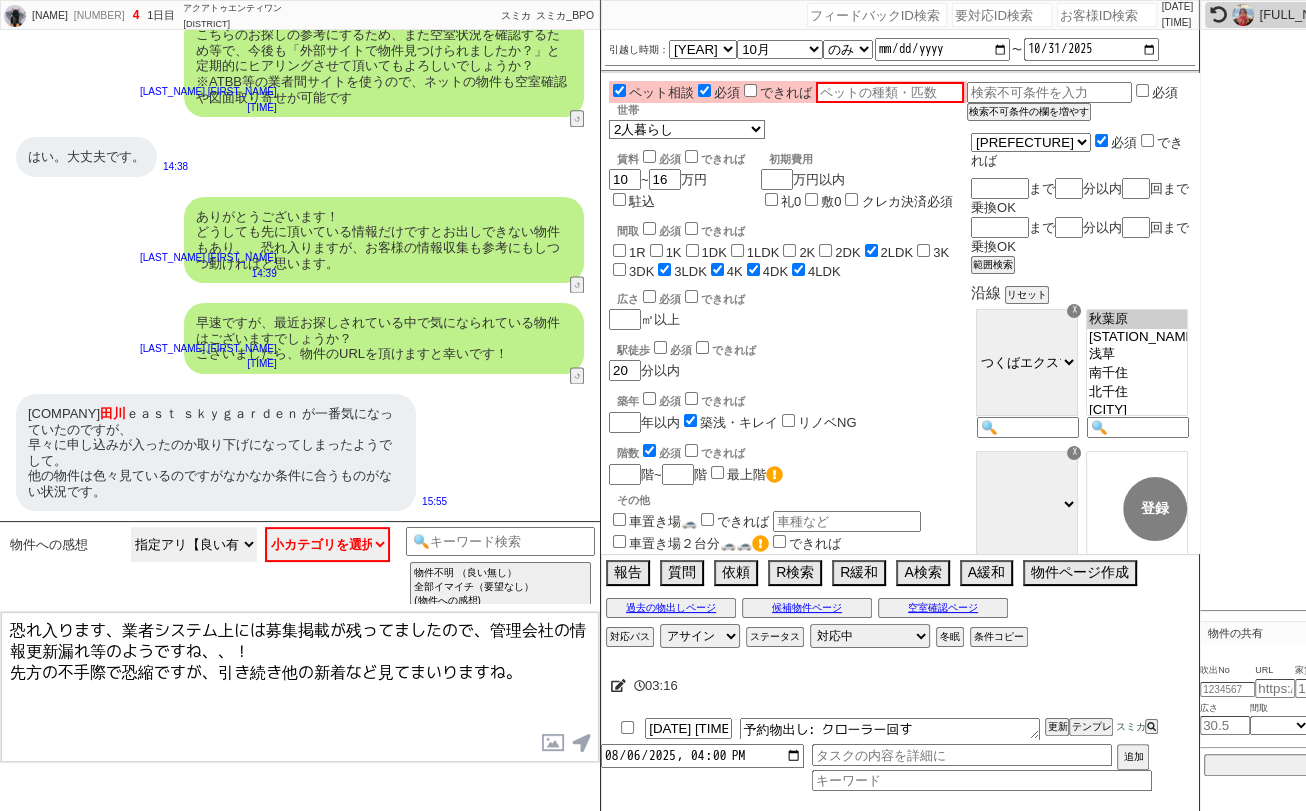 click on "物件不明 （良い無し） 物件不明【良い有り】 指定アリ （良い無し） 指定アリ【良い有り】 以前紹介された物件と同じですよね？ 他サイト／他社等で見てました お礼・後で・検討・紹介やり方（物件不明）" at bounding box center (194, 544) 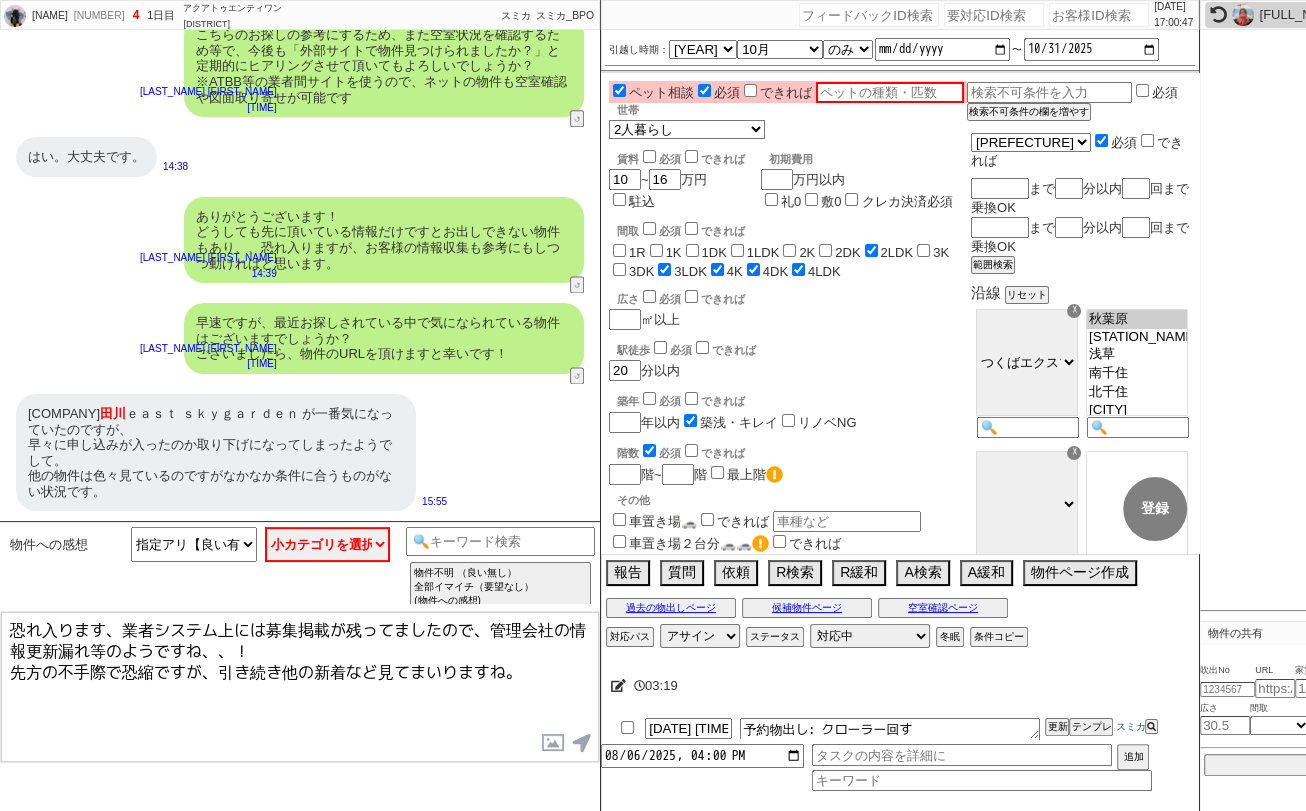 click on "恐れ入ります、業者システム上には募集掲載が残ってましたので、管理会社の情報更新漏れ等のようですね、、！
先方の不手際で恐縮ですが、引き続き他の新着など見てまいりますね。" at bounding box center (300, 687) 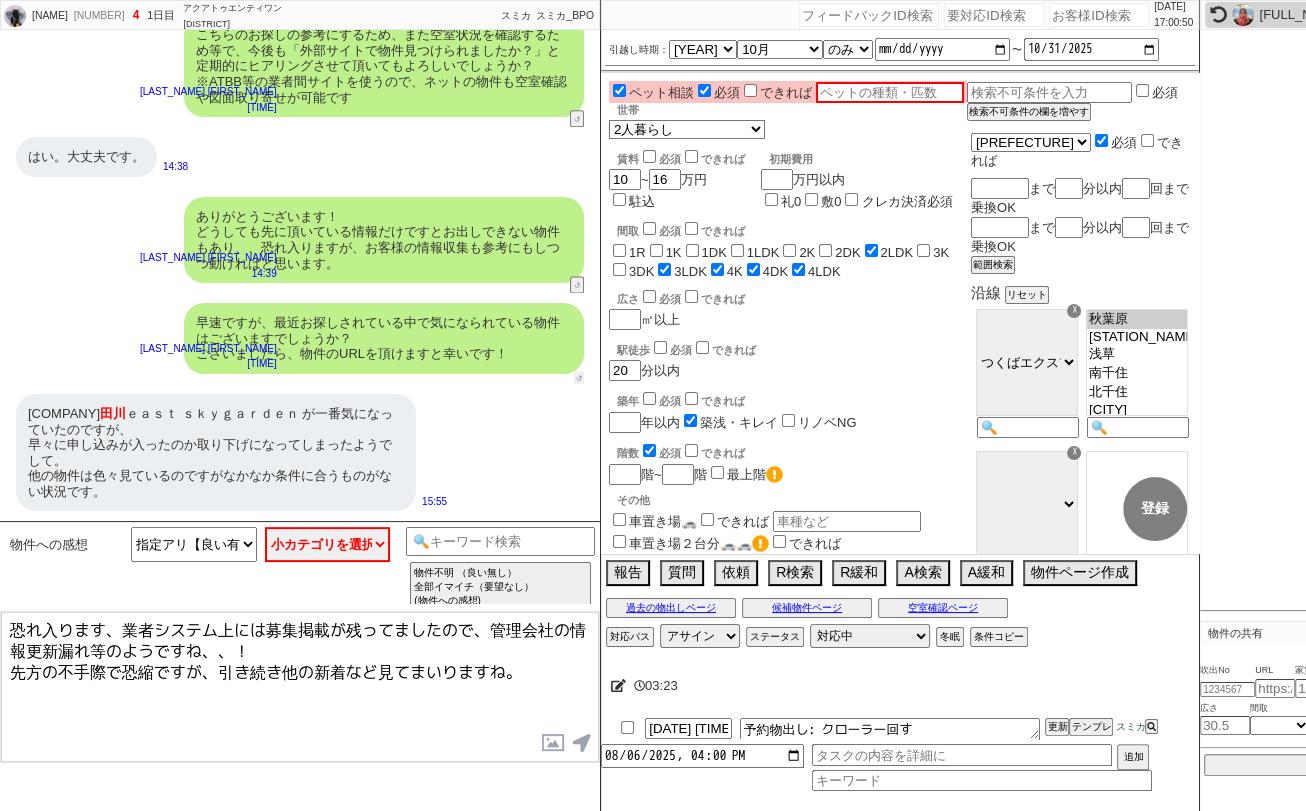 click on "↺" at bounding box center (579, 377) 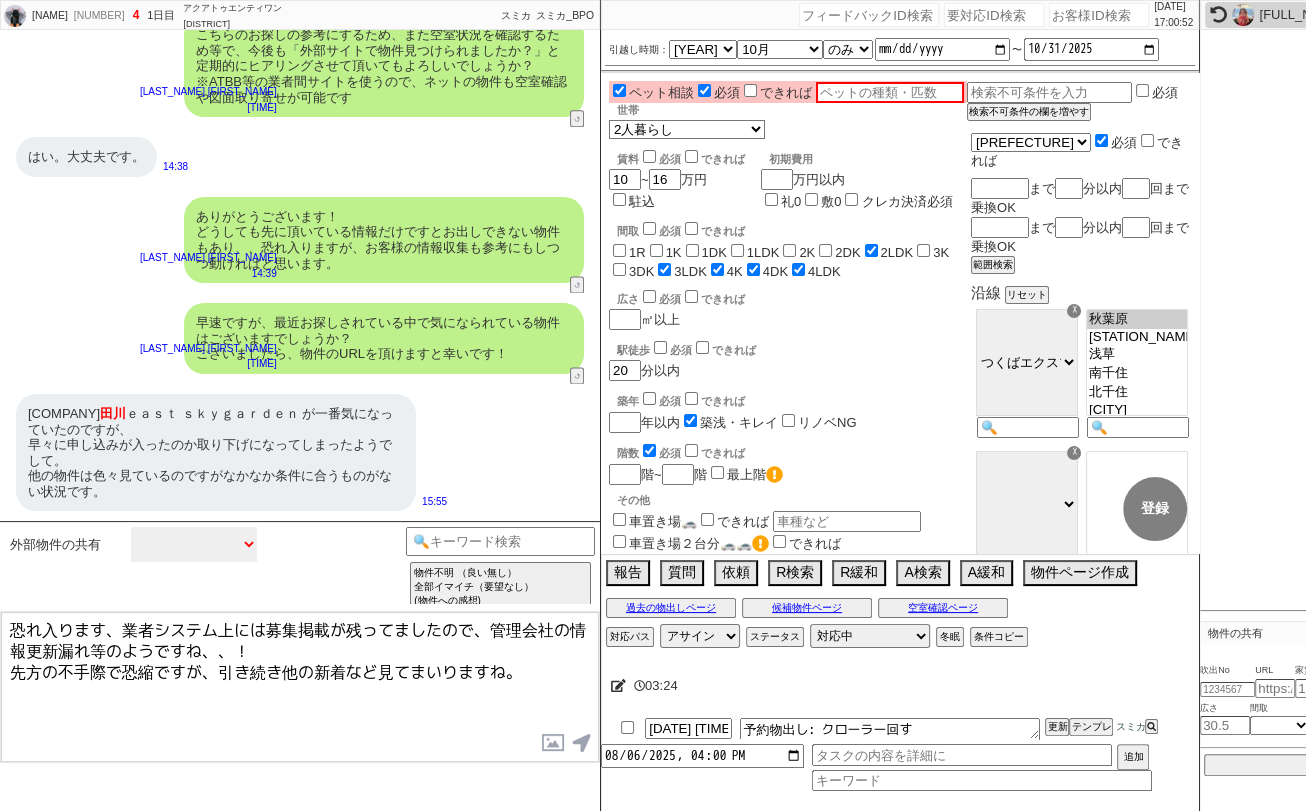 click on "中カテゴリを選択  物件（＋あれば感想や希望） 共有できる物件は特に無い ／ 後で送る等 共有に関する質問系 お礼、お願いします等" at bounding box center (194, 544) 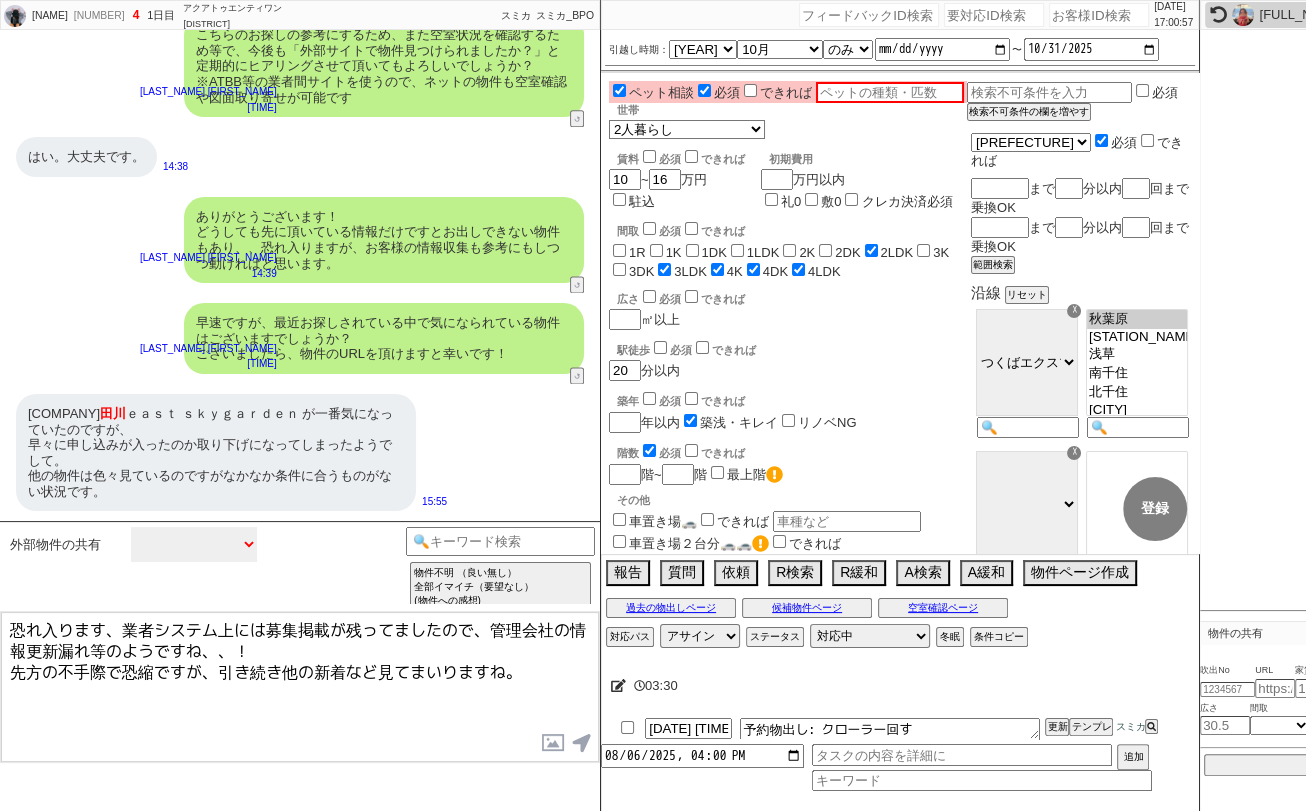 select on "物件（＋あれば感想や希望）" 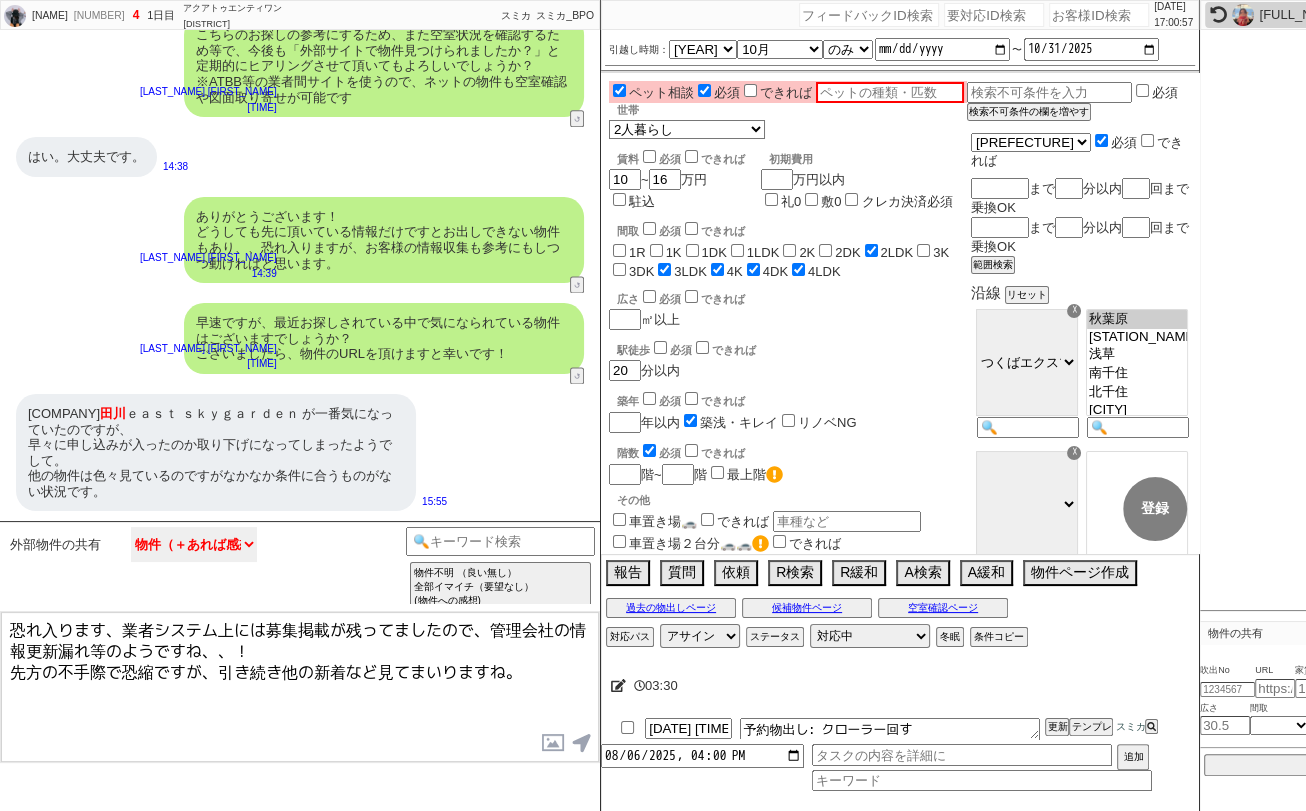click on "中カテゴリを選択  物件（＋あれば感想や希望） 共有できる物件は特に無い ／ 後で送る等 共有に関する質問系 お礼、お願いします等" at bounding box center (194, 544) 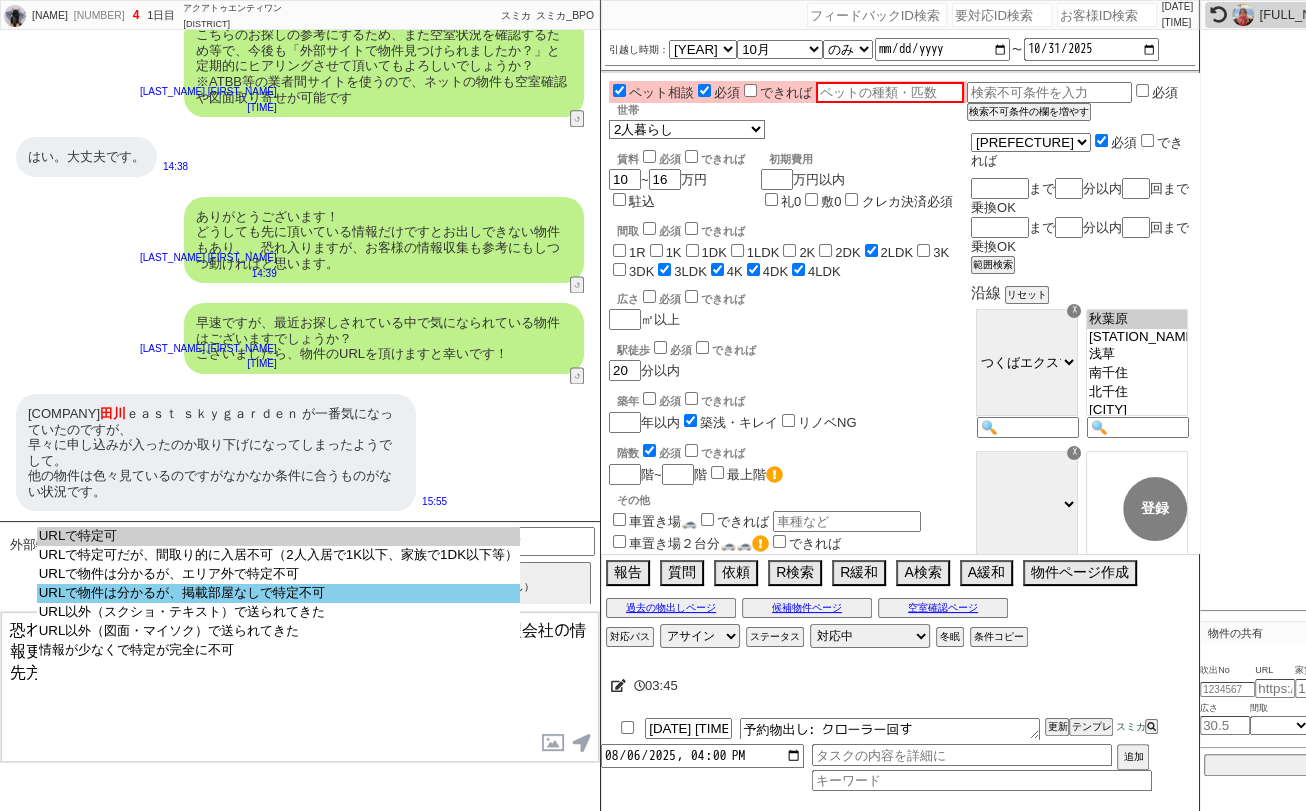 select on "URLで物件は分かるが、掲載部屋なしで特定不可" 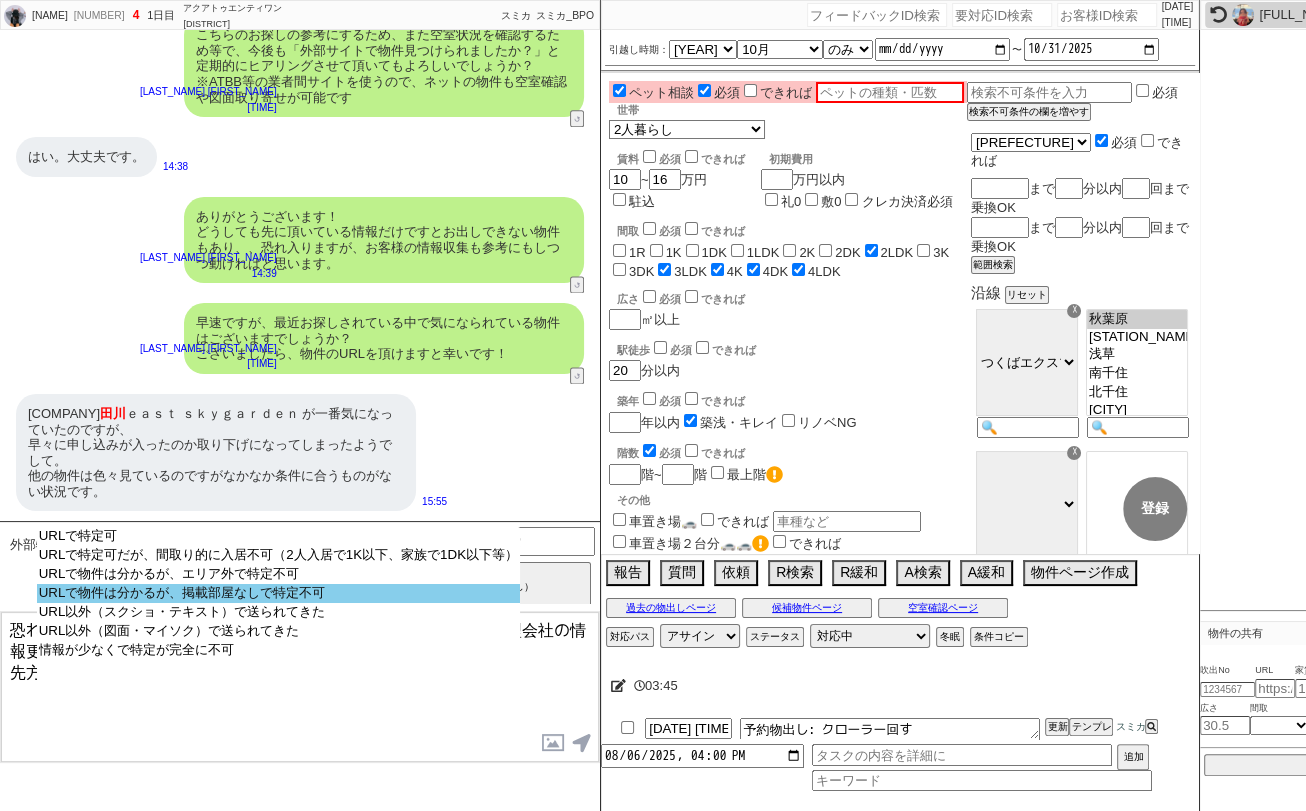click on "URLで物件は分かるが、掲載部屋なしで特定不可" 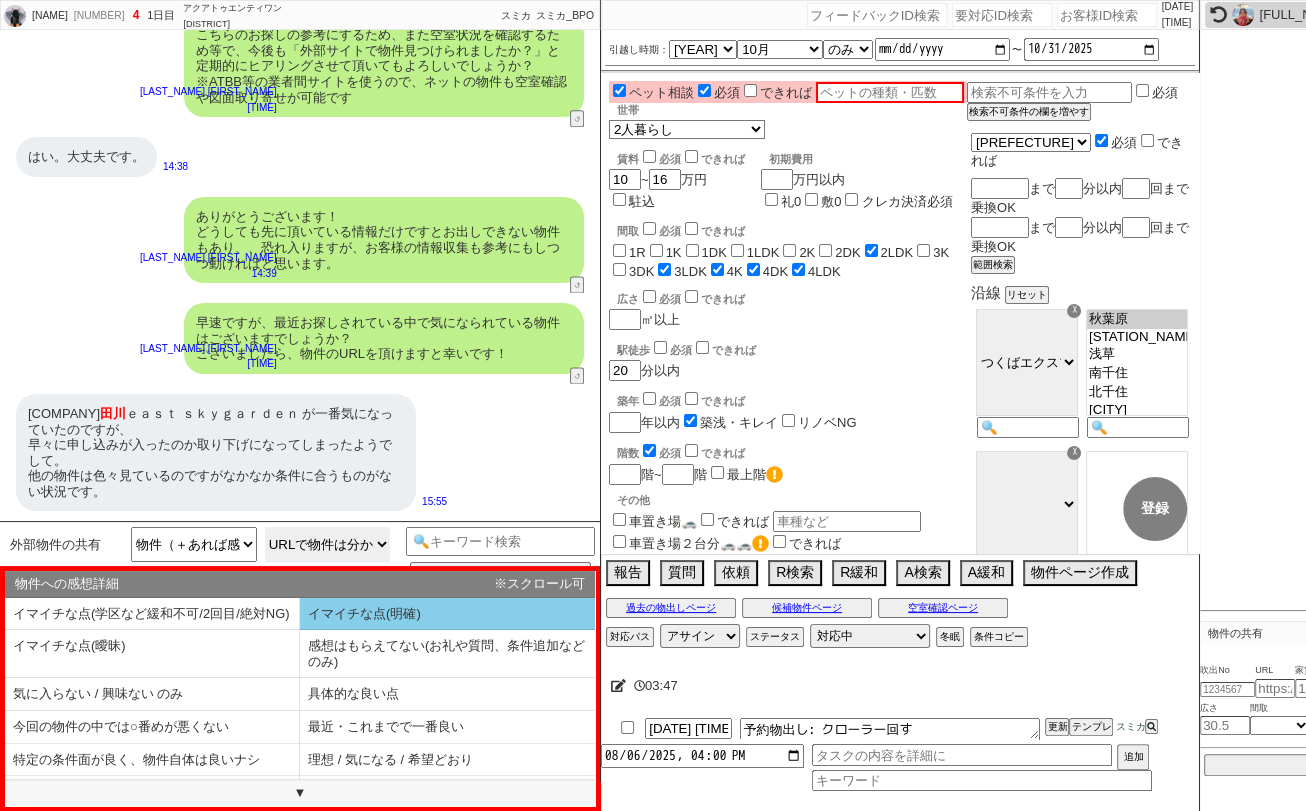 scroll, scrollTop: 43, scrollLeft: 0, axis: vertical 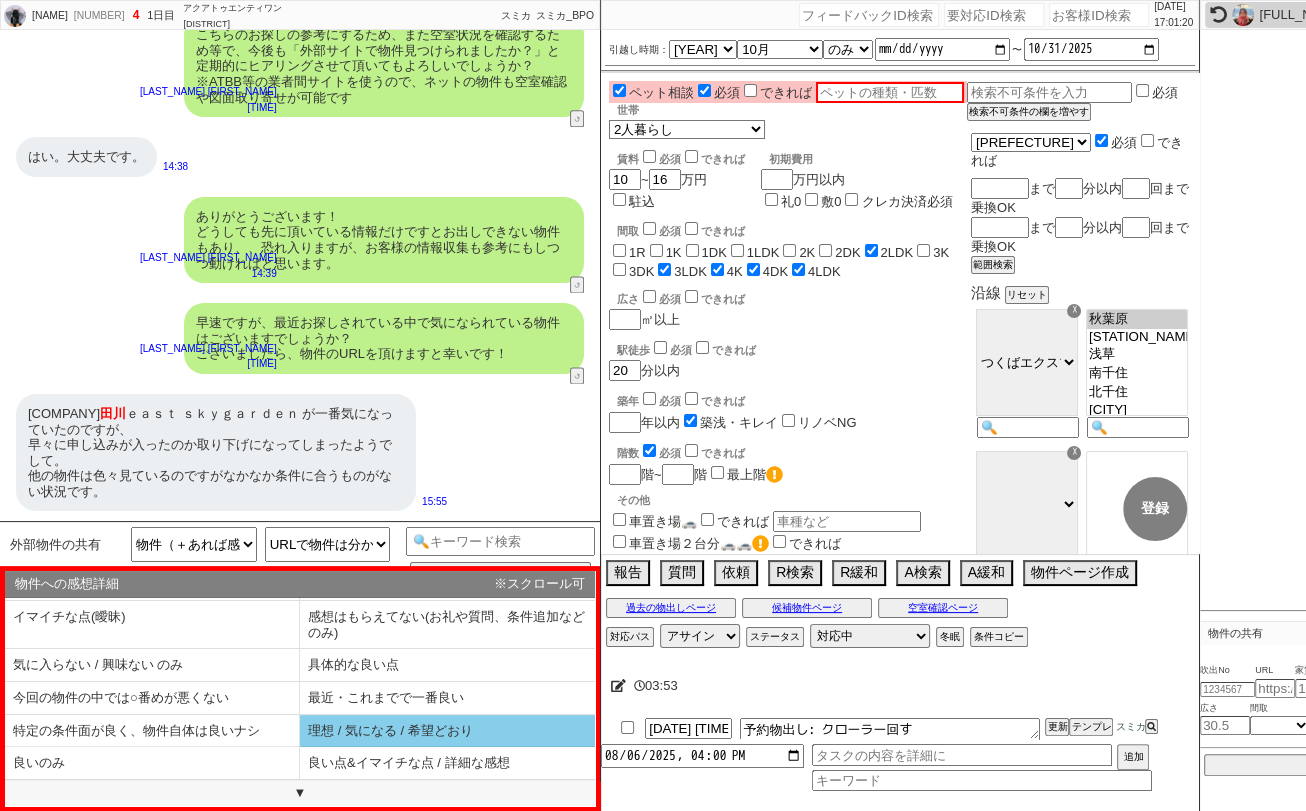 click on "理想 / 気になる / 希望どおり" 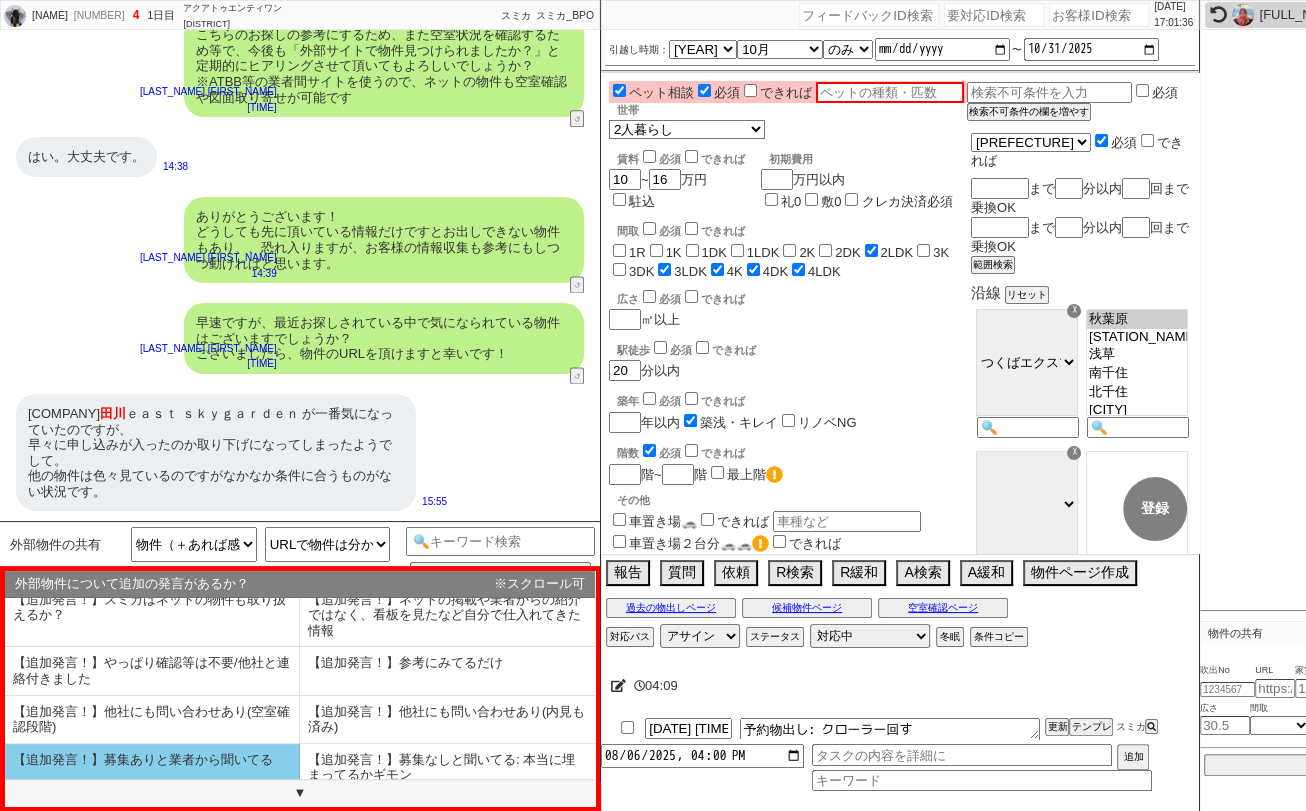 scroll, scrollTop: 0, scrollLeft: 0, axis: both 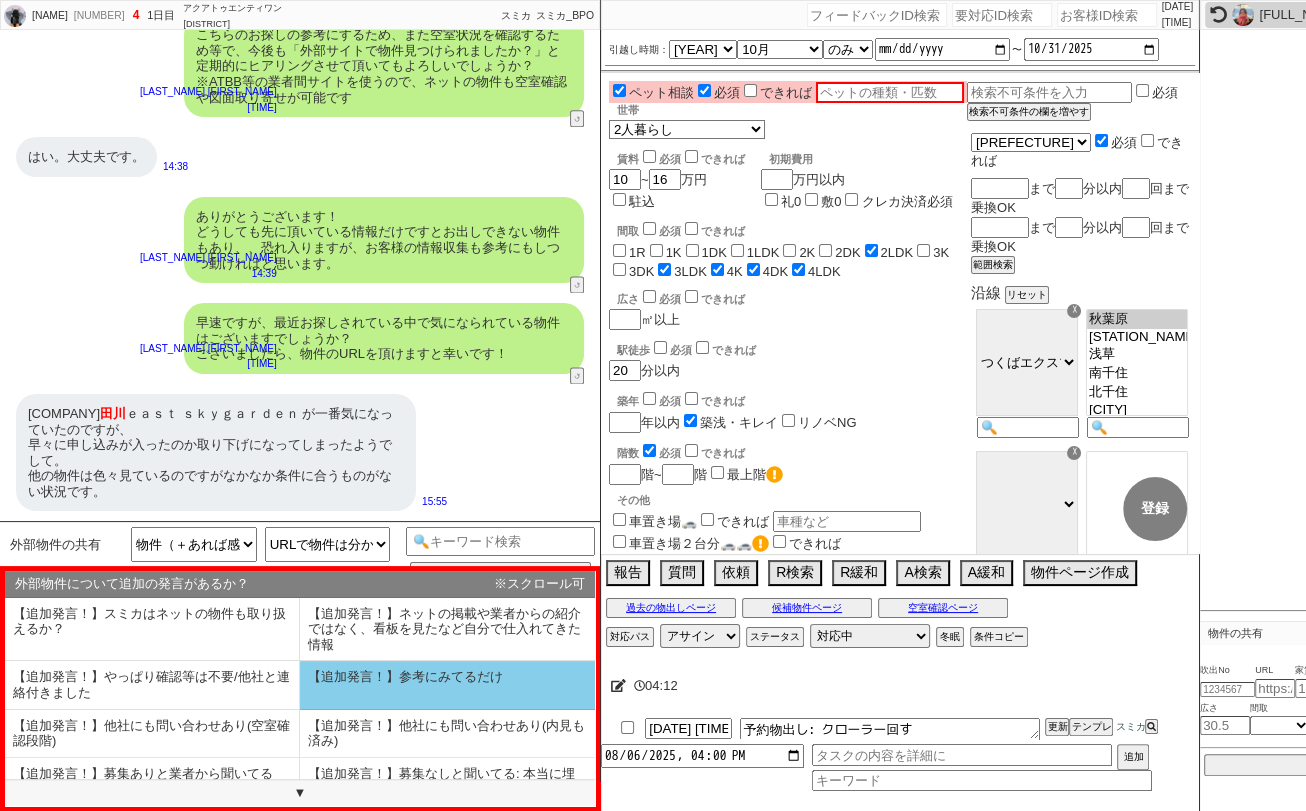 click on "【追加発言！】参考にみてるだけ" 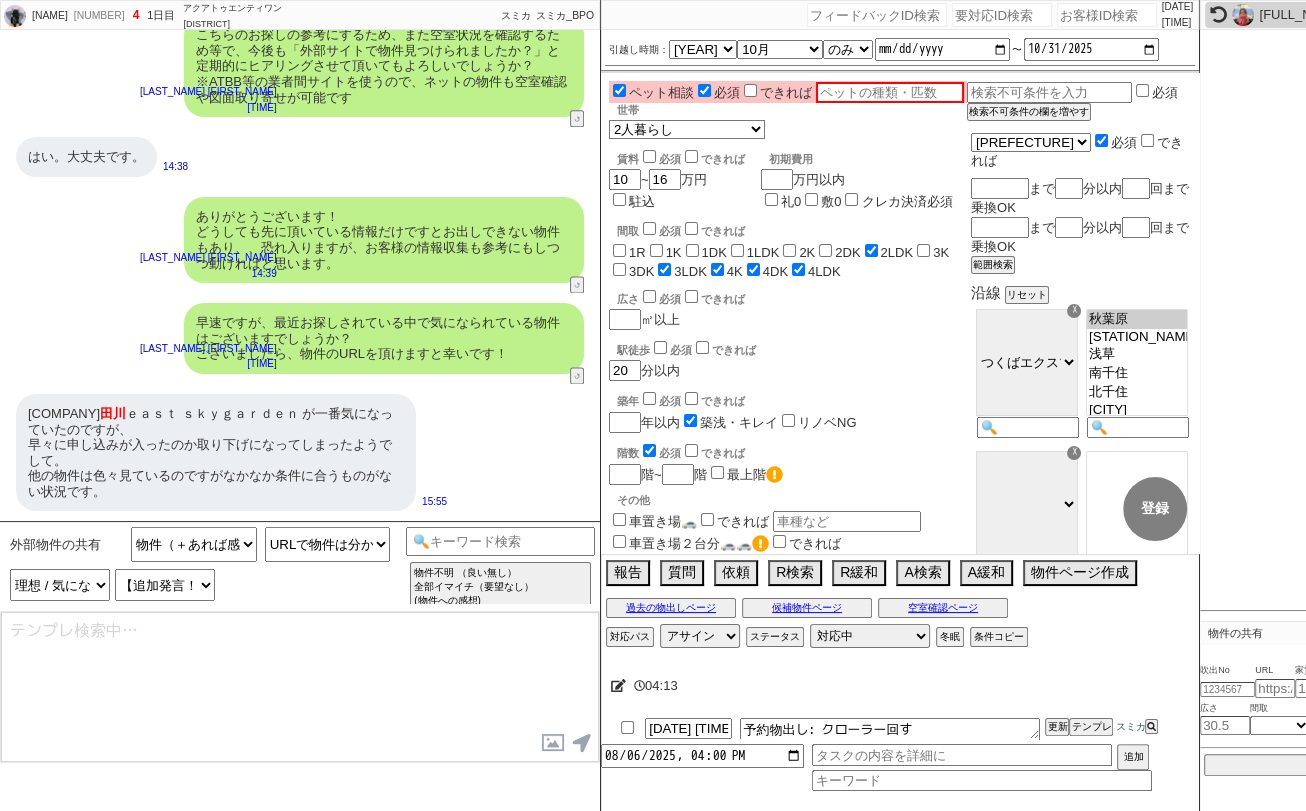 type on "物件ありがとうございます、！
ただ取り急ぎお調べしたところ、現時点で募集掲載が残っているお部屋は無いようですね、、" 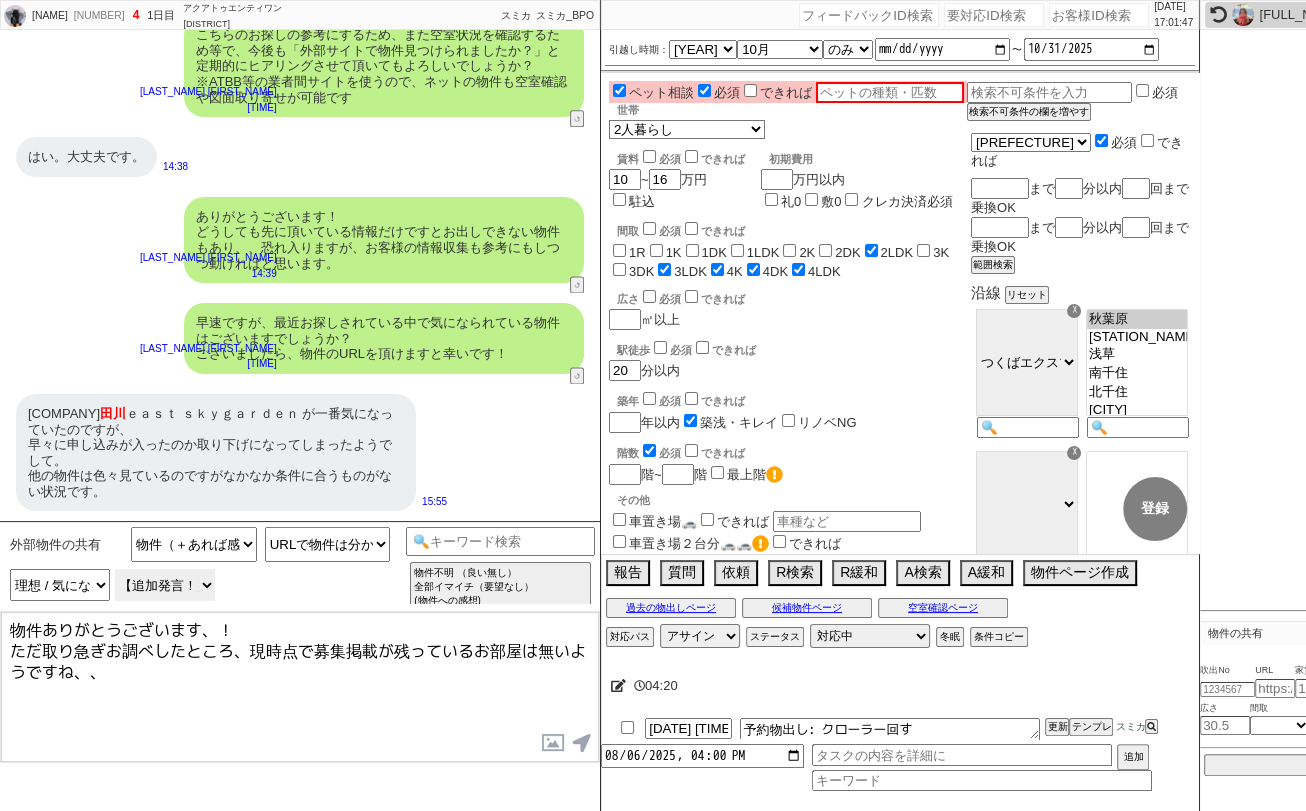 click on "外部物件について追加の発言があるか？ 【追加発言！】スミカはネットの物件も取り扱えるか？ 【追加発言！】ネットの掲載や業者からの紹介ではなく、看板を見たなど自分で仕入れてきた情報 【追加発言！】やっぱり確認等は不要/他社と連絡付きました 【追加発言！】参考にみてるだけ 【追加発言！】他社にも問い合わせあり(空室確認段階) 【追加発言！】他社にも問い合わせあり(内見も済み) 【追加発言！】募集ありと業者から聞いてる 【追加発言！】募集なしと聞いてる: 本当に埋まってるかギモン 【追加発言！】募集なしと聞いてる:次の空きを待ってる 【追加発言！】良く分からない質問してきて返答に困る 追加の発言は特になし（共有だけや、空室ですか？などだけ）" 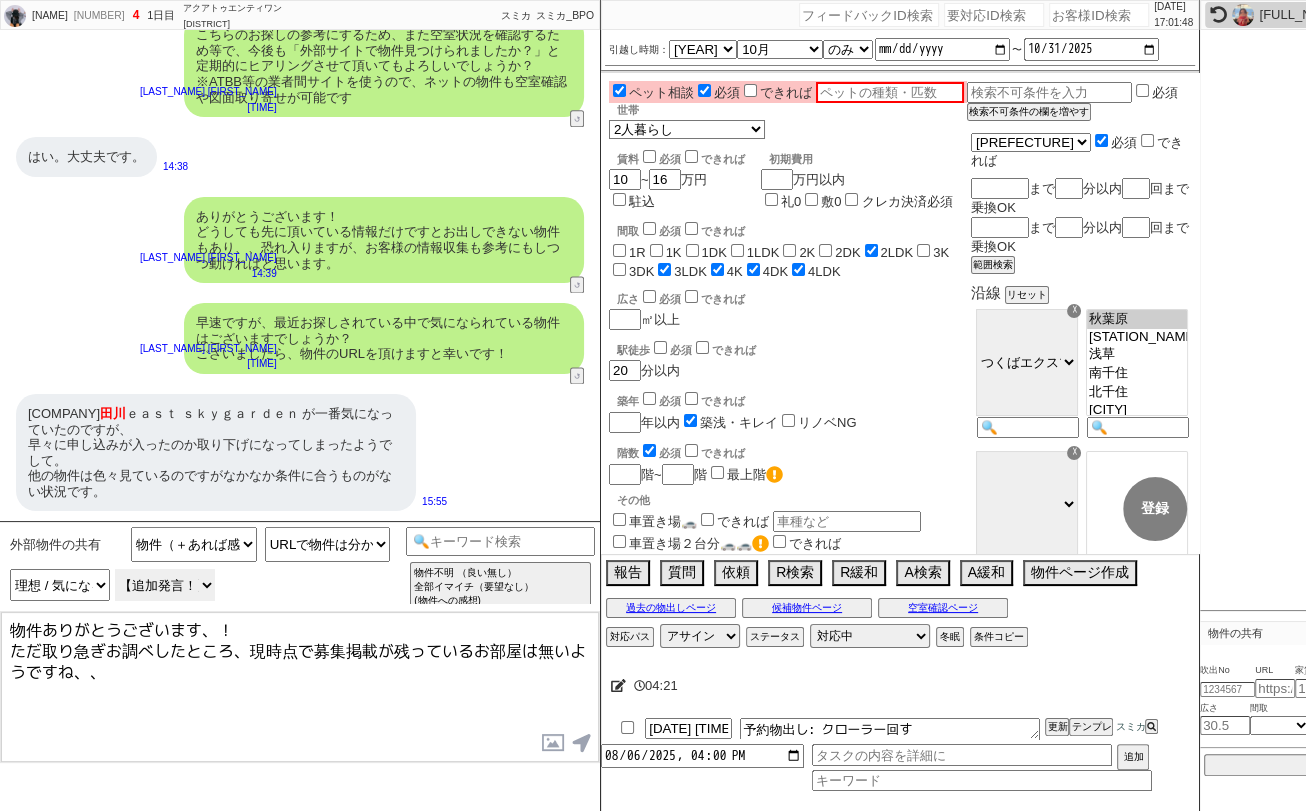 click on "外部物件について追加の発言があるか？ 【追加発言！】スミカはネットの物件も取り扱えるか？ 【追加発言！】ネットの掲載や業者からの紹介ではなく、看板を見たなど自分で仕入れてきた情報 【追加発言！】やっぱり確認等は不要/他社と連絡付きました 【追加発言！】参考にみてるだけ 【追加発言！】他社にも問い合わせあり(空室確認段階) 【追加発言！】他社にも問い合わせあり(内見も済み) 【追加発言！】募集ありと業者から聞いてる 【追加発言！】募集なしと聞いてる: 本当に埋まってるかギモン 【追加発言！】募集なしと聞いてる:次の空きを待ってる 【追加発言！】良く分からない質問してきて返答に困る 追加の発言は特になし（共有だけや、空室ですか？などだけ）" 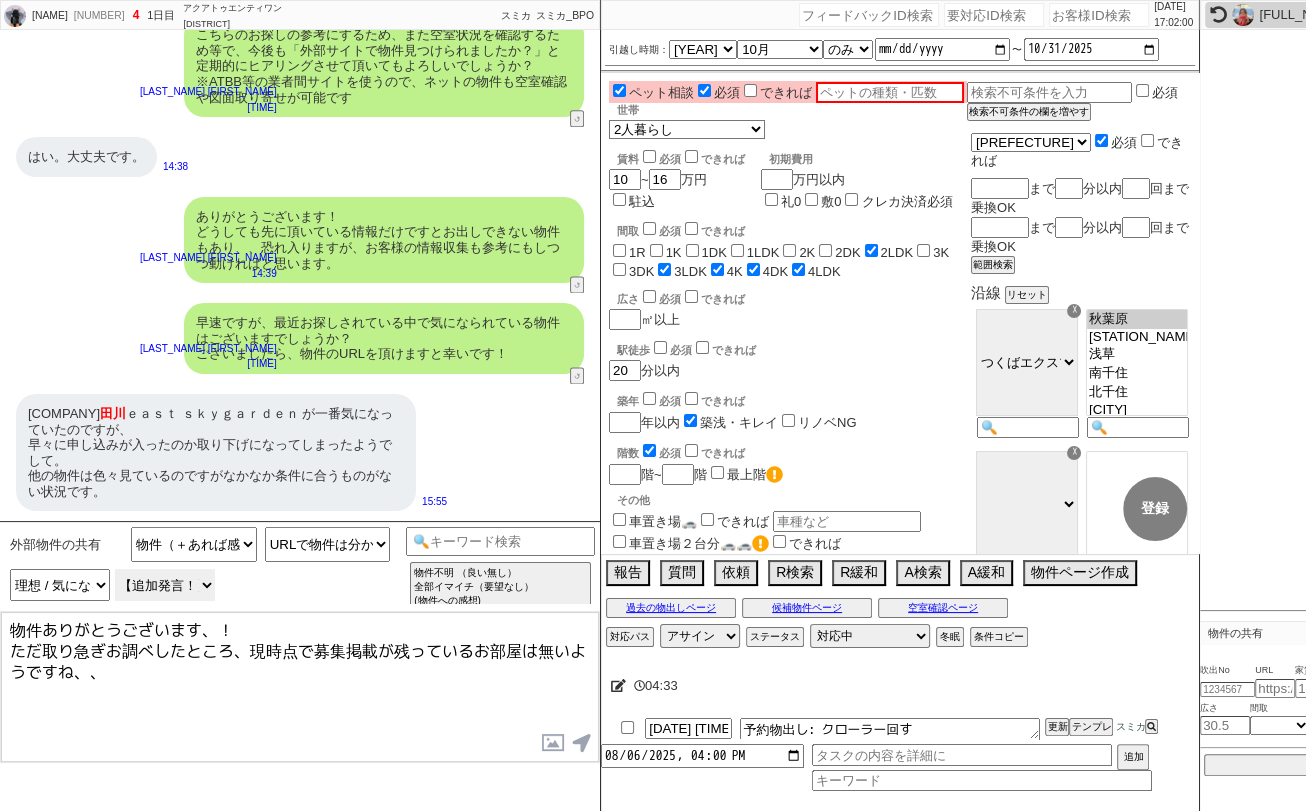 select on "【追加発言！】募集なしと聞いてる: 本当に埋まってるかギモン" 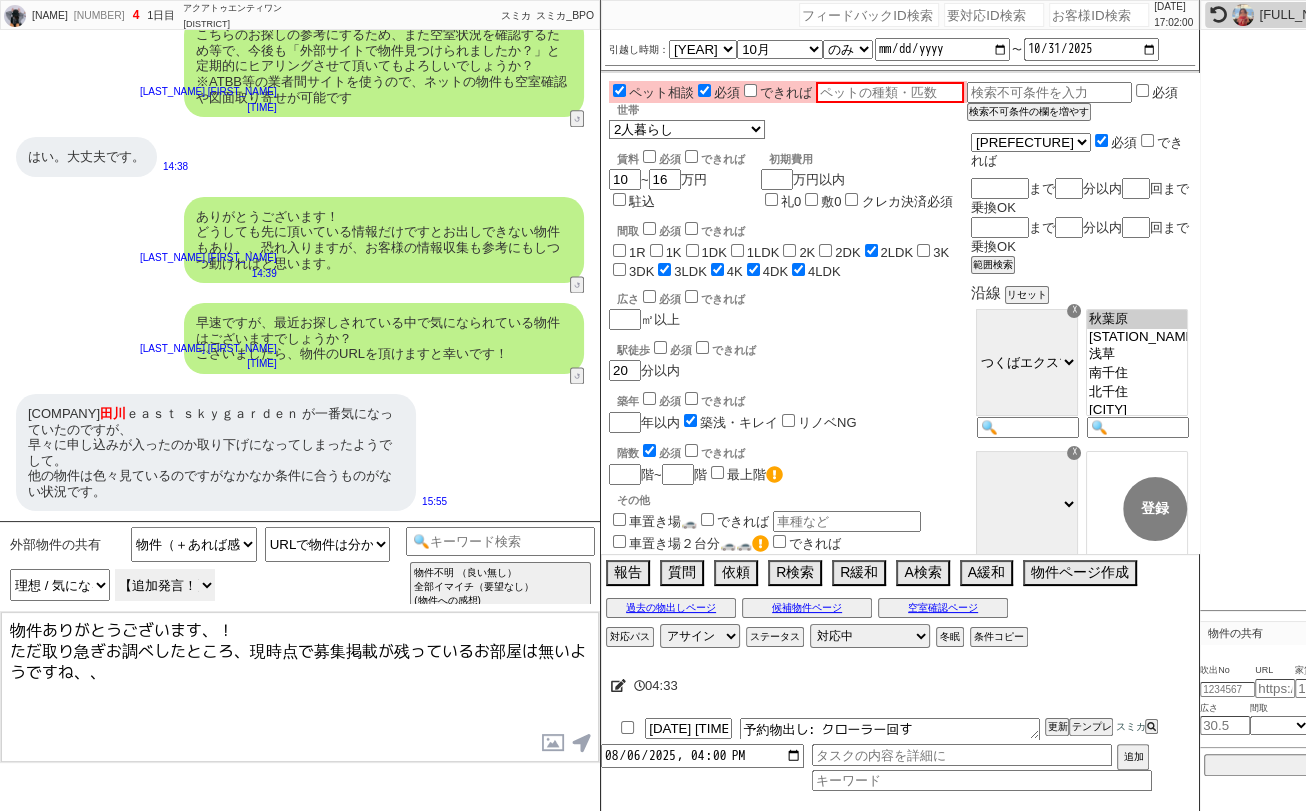 click on "外部物件について追加の発言があるか？ 【追加発言！】スミカはネットの物件も取り扱えるか？ 【追加発言！】ネットの掲載や業者からの紹介ではなく、看板を見たなど自分で仕入れてきた情報 【追加発言！】やっぱり確認等は不要/他社と連絡付きました 【追加発言！】参考にみてるだけ 【追加発言！】他社にも問い合わせあり(空室確認段階) 【追加発言！】他社にも問い合わせあり(内見も済み) 【追加発言！】募集ありと業者から聞いてる 【追加発言！】募集なしと聞いてる: 本当に埋まってるかギモン 【追加発言！】募集なしと聞いてる:次の空きを待ってる 【追加発言！】良く分からない質問してきて返答に困る 追加の発言は特になし（共有だけや、空室ですか？などだけ）" 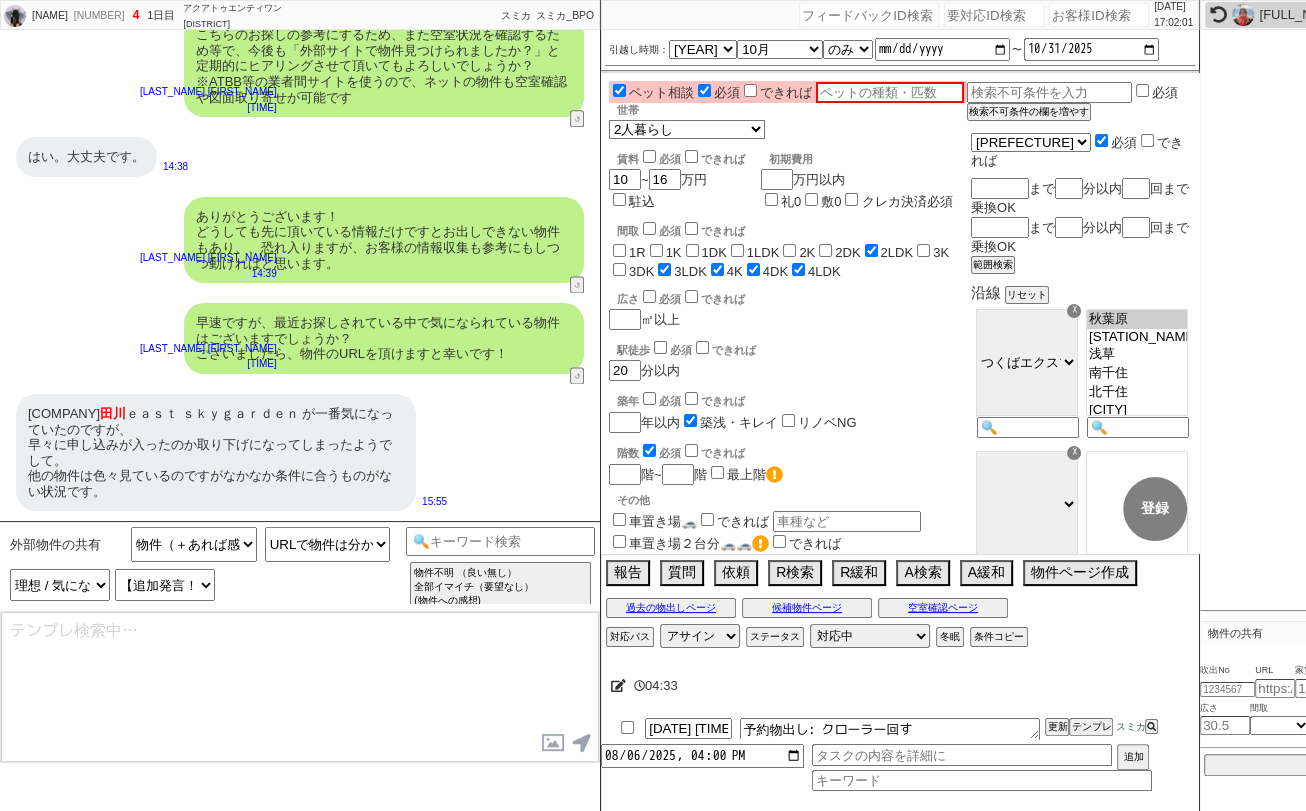 type on "物件ありがとうございます、！
ただ取り急ぎお調べしたところ、現時点で募集掲載が残っているお部屋は無いようですね、、" 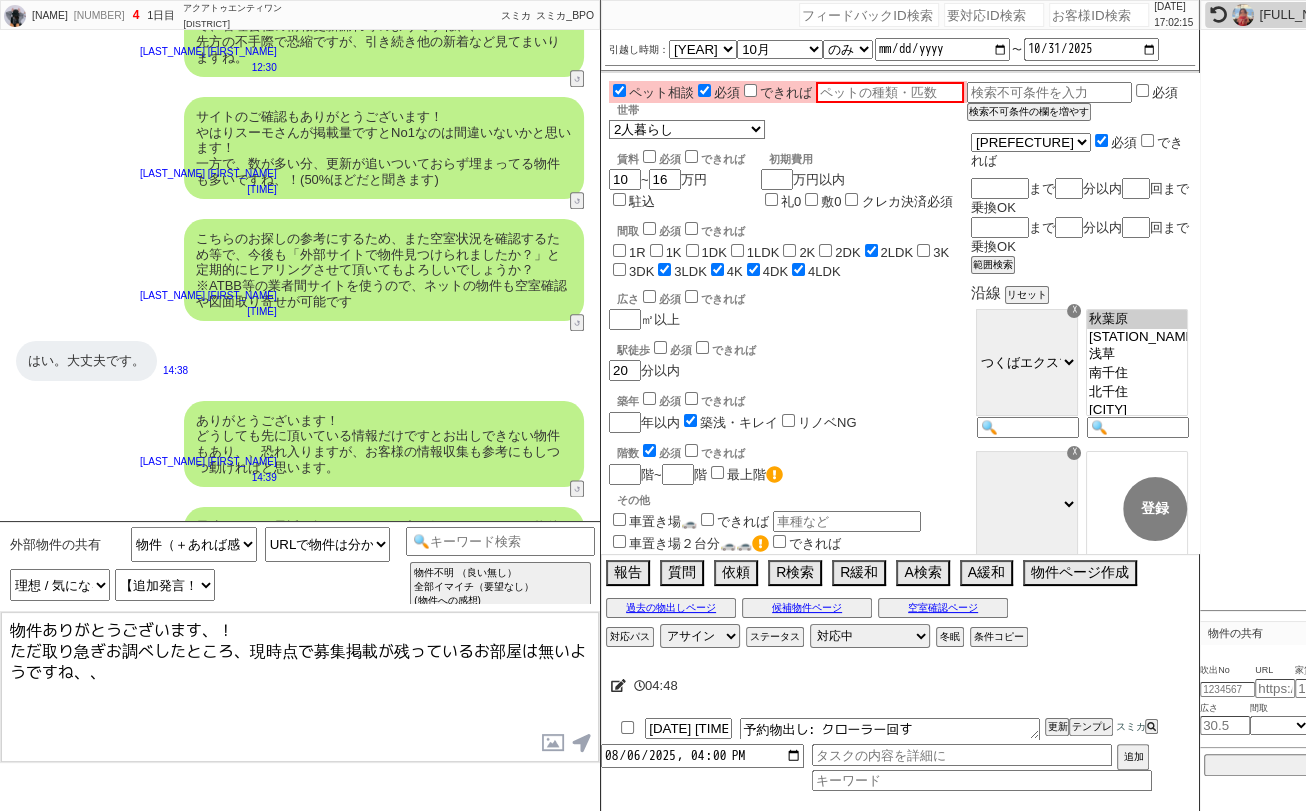 scroll, scrollTop: 2034, scrollLeft: 0, axis: vertical 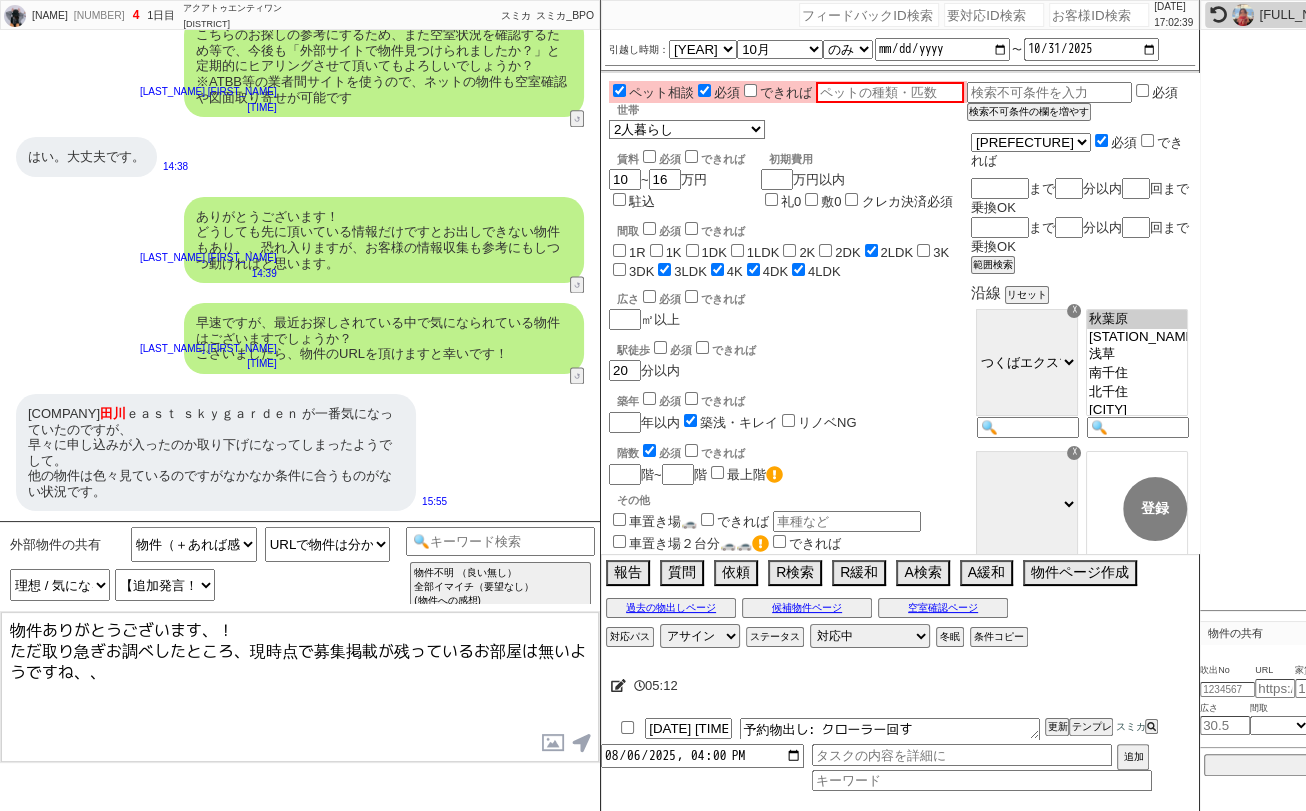 click on "物件ありがとうございます、！
ただ取り急ぎお調べしたところ、現時点で募集掲載が残っているお部屋は無いようですね、、" at bounding box center [300, 687] 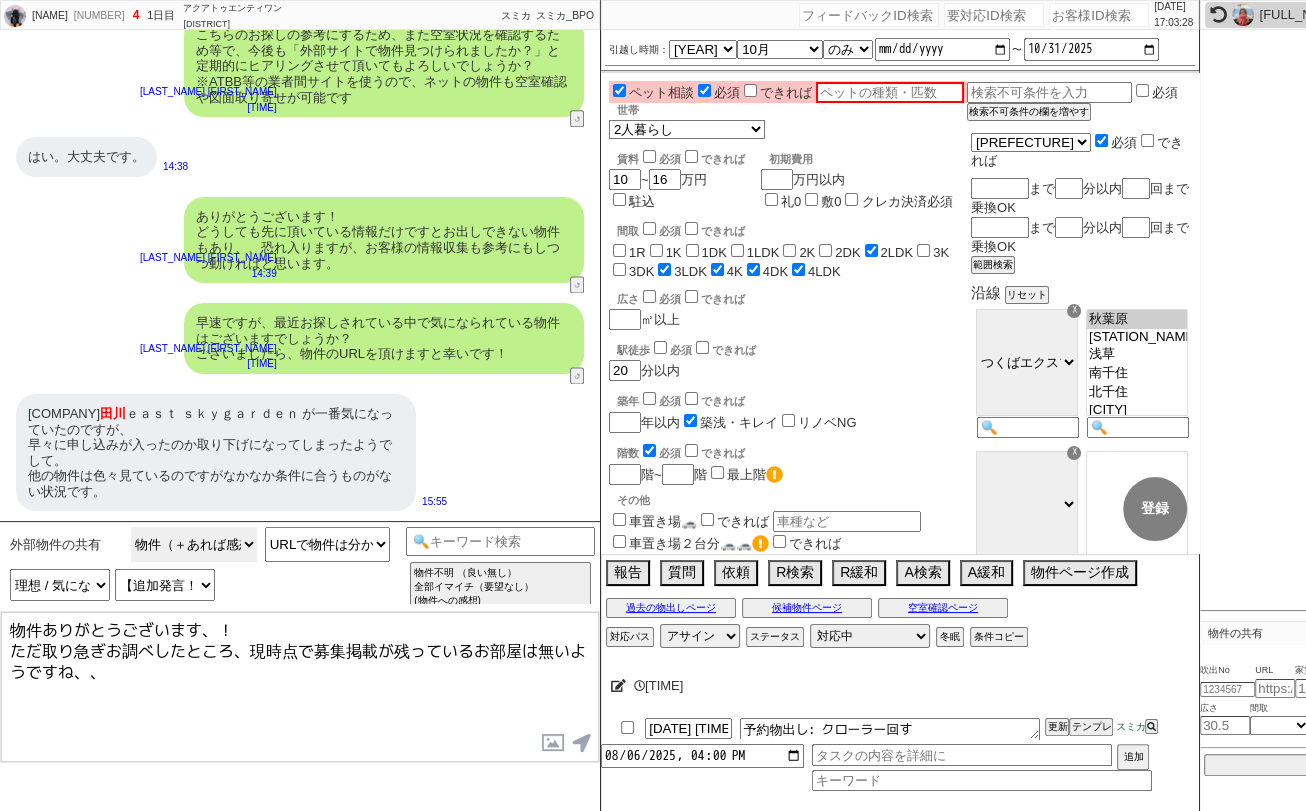 click on "物件（＋あれば感想や希望） 共有できる物件は特に無い ／ 後で送る等 共有に関する質問系 お礼、お願いします等" at bounding box center [194, 544] 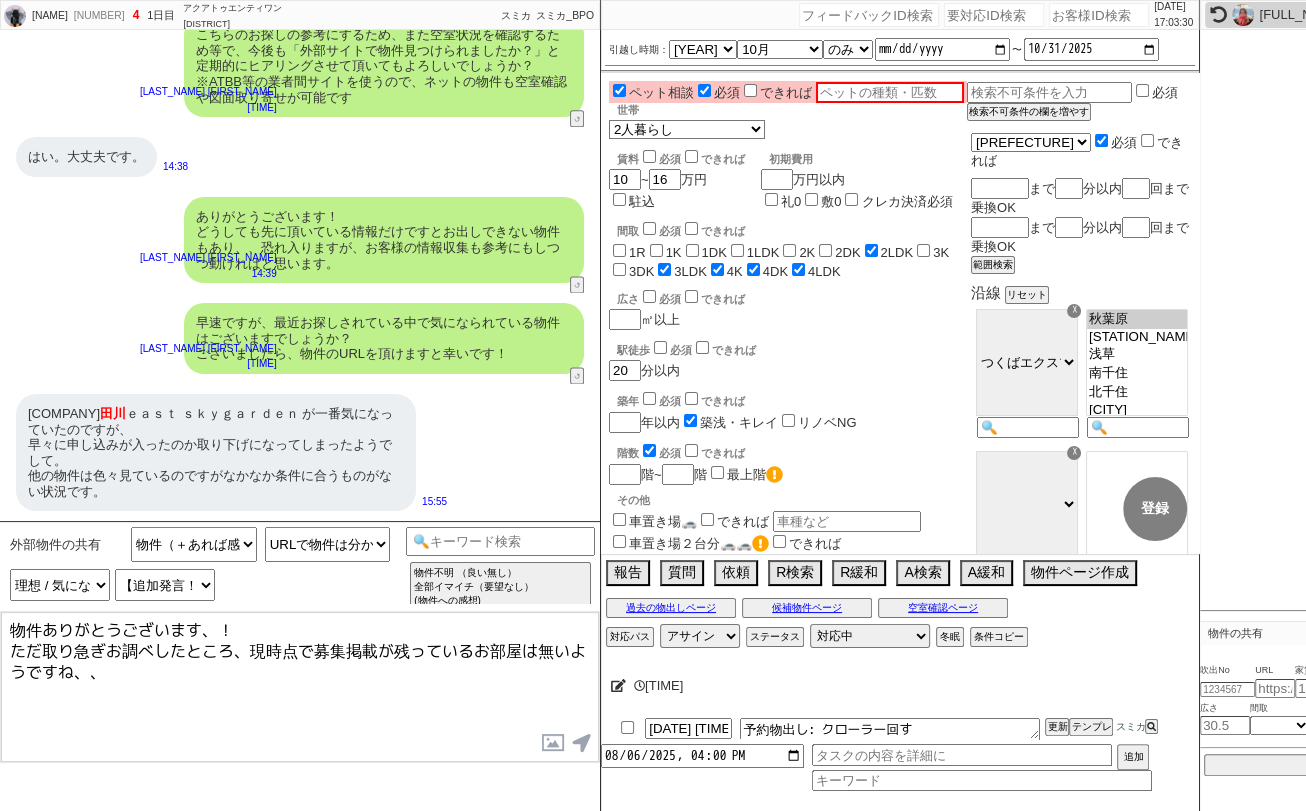 click on "ＧＥＮＯＶＩＡ隅 田川 ｅａｓｔ ｓｋｙｇａｒｄｅｎ が一番気になっていたのですが、 早々に申し込みが入ったのか取り下げになってしまったようでして。 他の物件は色々見ているのですがなかなか条件に合うものがない状況です。" at bounding box center (216, 453) 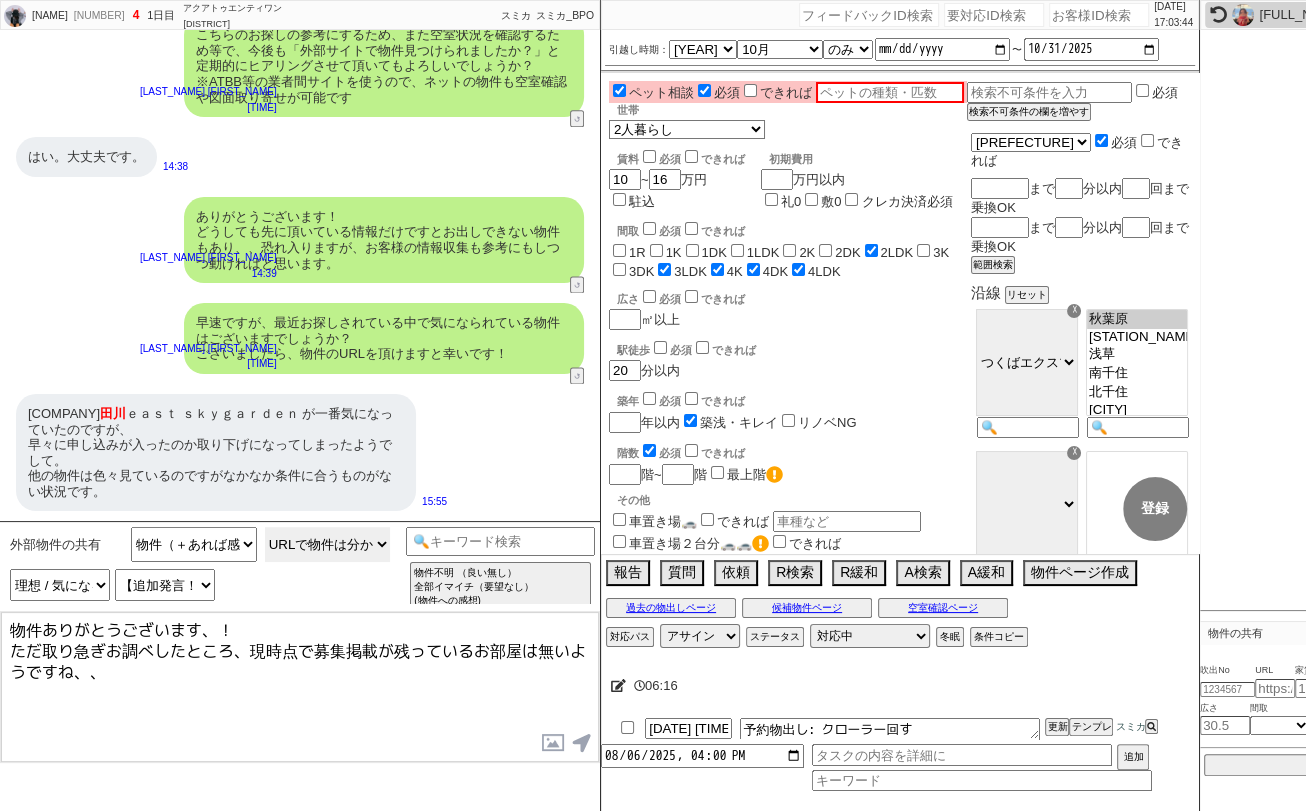 click on "URLで特定可 URLで特定可だが、間取り的に入居不可（2人入居で1K以下、家族で1DK以下等） URLで物件は分かるが、エリア外で特定不可 URLで物件は分かるが、掲載部屋なしで特定不可 URL以外（スクショ・テキスト）で送られてきた URL以外（図面・マイソク）で送られてきた 情報が少なくで特定が完全に不可" at bounding box center (328, 544) 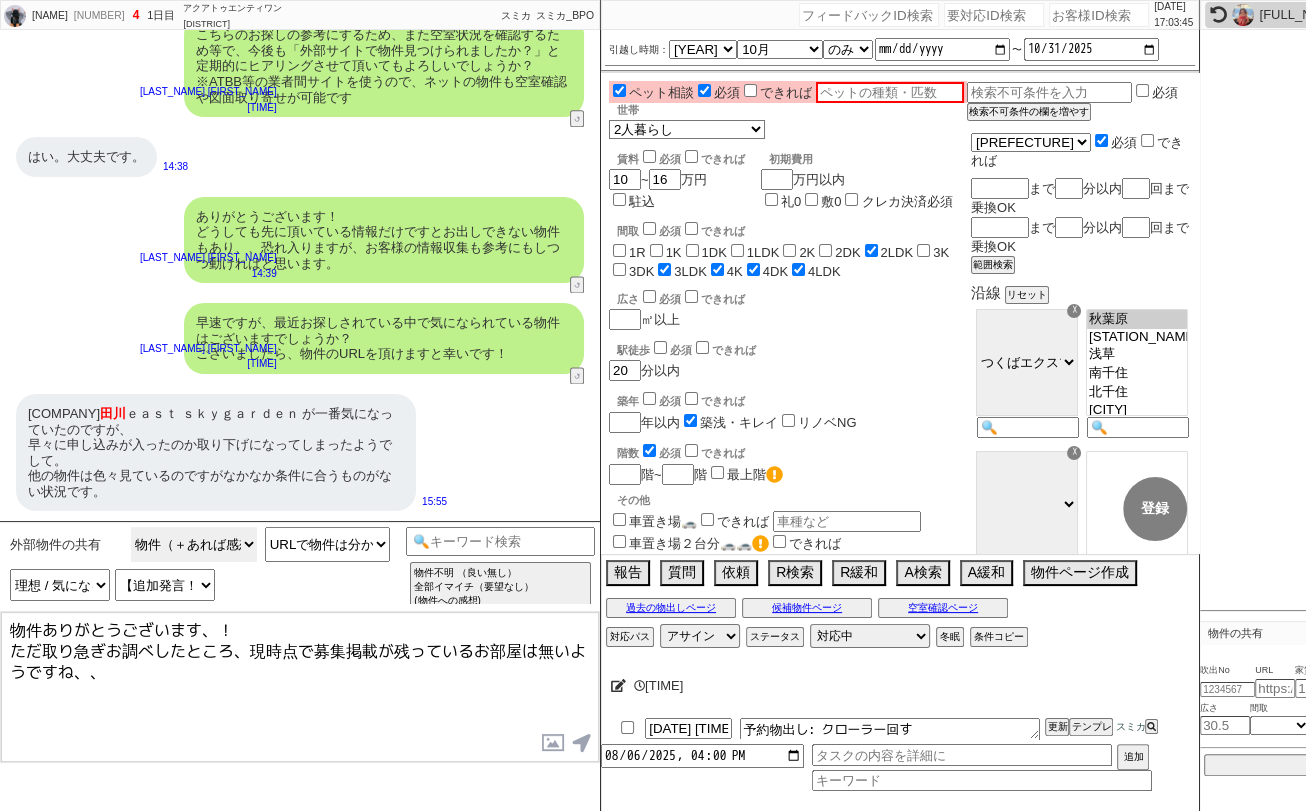 click on "物件（＋あれば感想や希望） 共有できる物件は特に無い ／ 後で送る等 共有に関する質問系 お礼、お願いします等" at bounding box center (194, 544) 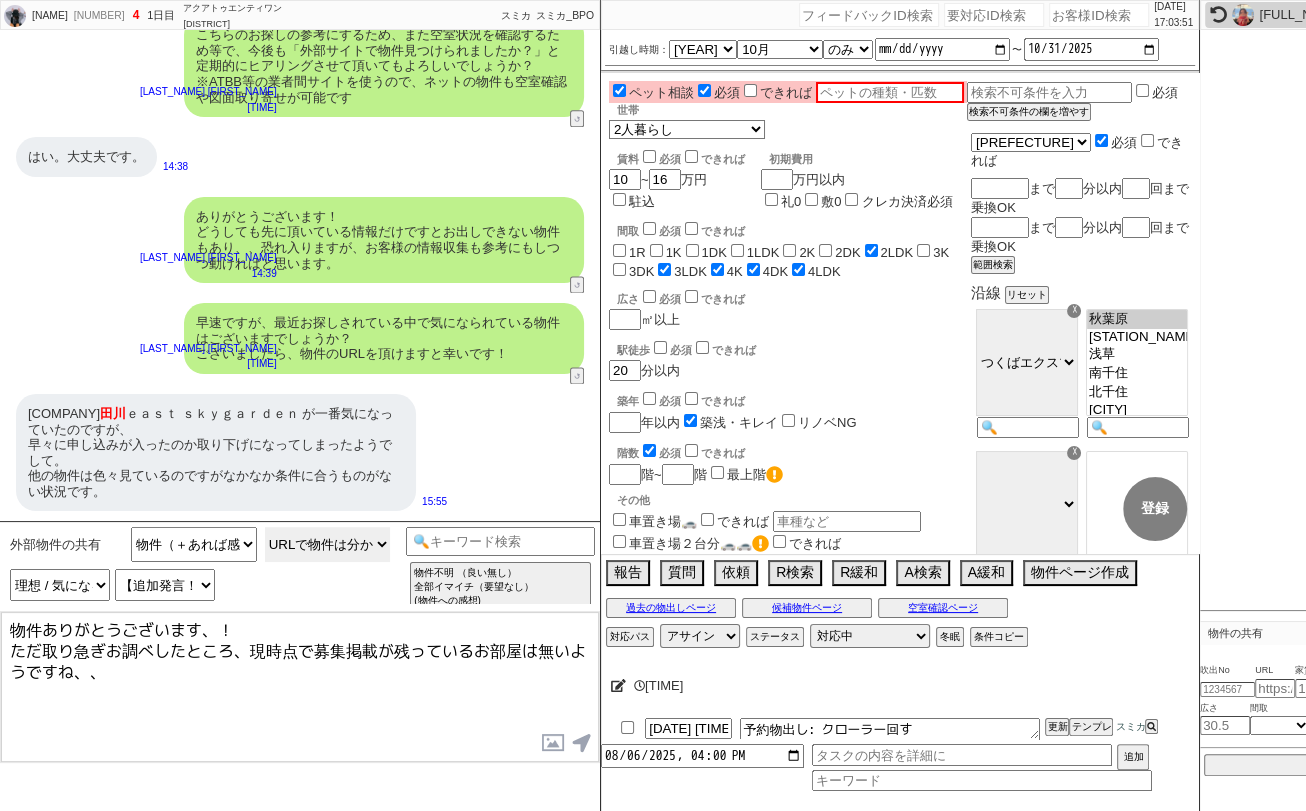 click on "URLで特定可 URLで特定可だが、間取り的に入居不可（2人入居で1K以下、家族で1DK以下等） URLで物件は分かるが、エリア外で特定不可 URLで物件は分かるが、掲載部屋なしで特定不可 URL以外（スクショ・テキスト）で送られてきた URL以外（図面・マイソク）で送られてきた 情報が少なくで特定が完全に不可" at bounding box center [328, 544] 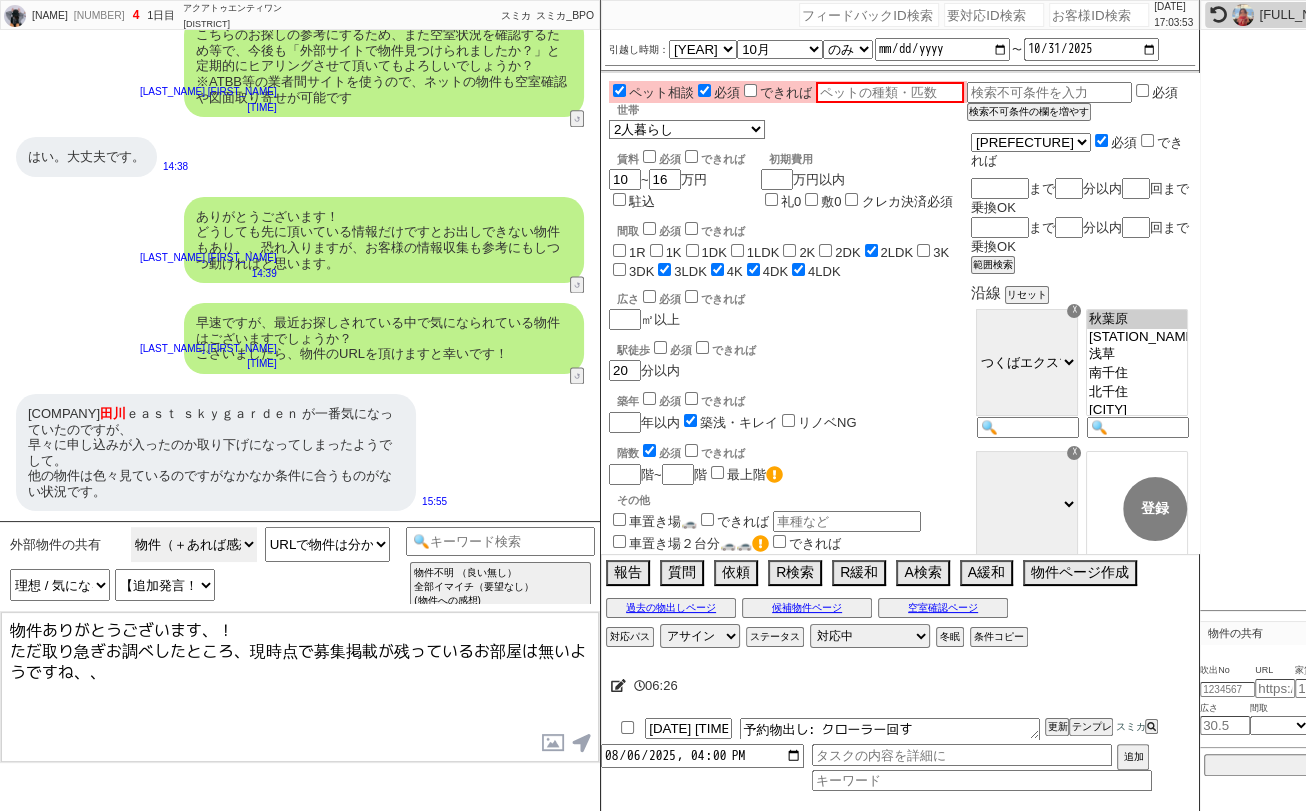 click on "物件（＋あれば感想や希望） 共有できる物件は特に無い ／ 後で送る等 共有に関する質問系 お礼、お願いします等" at bounding box center (194, 544) 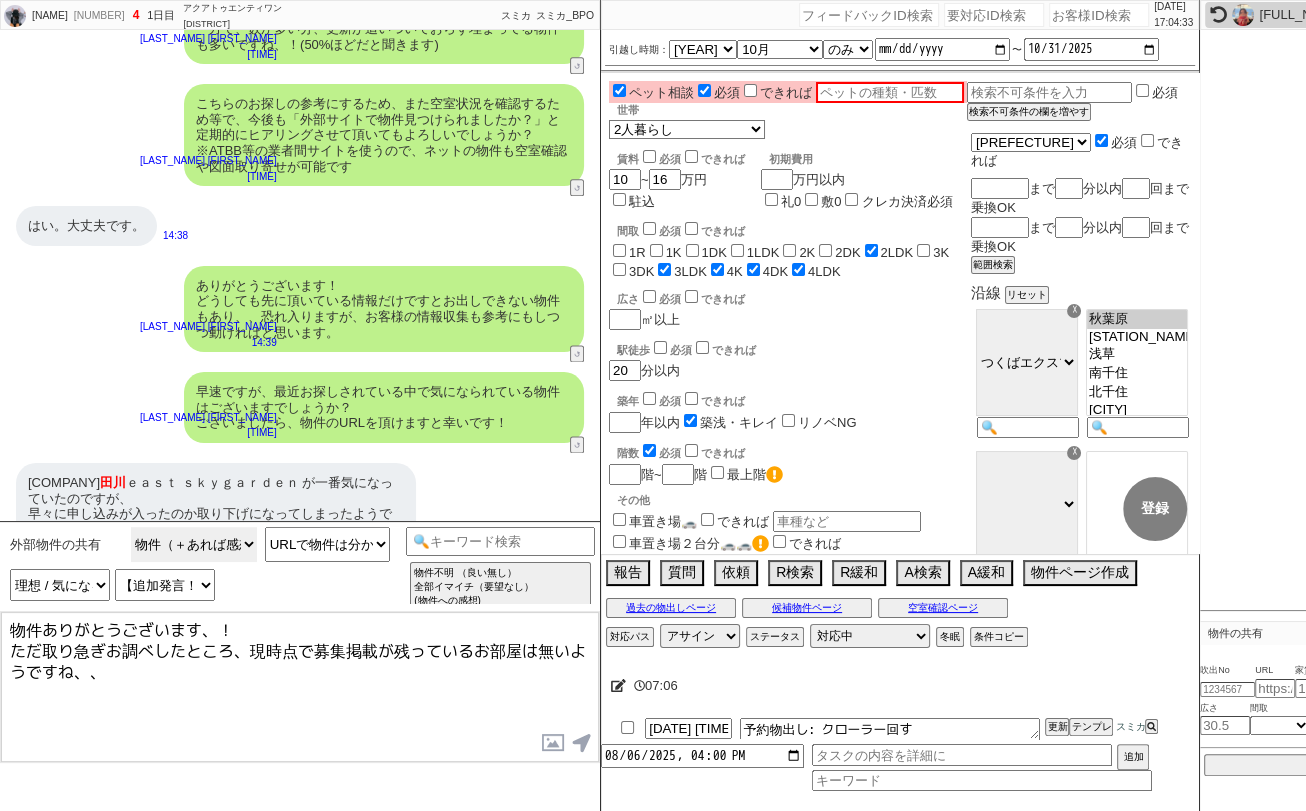 scroll, scrollTop: 2034, scrollLeft: 0, axis: vertical 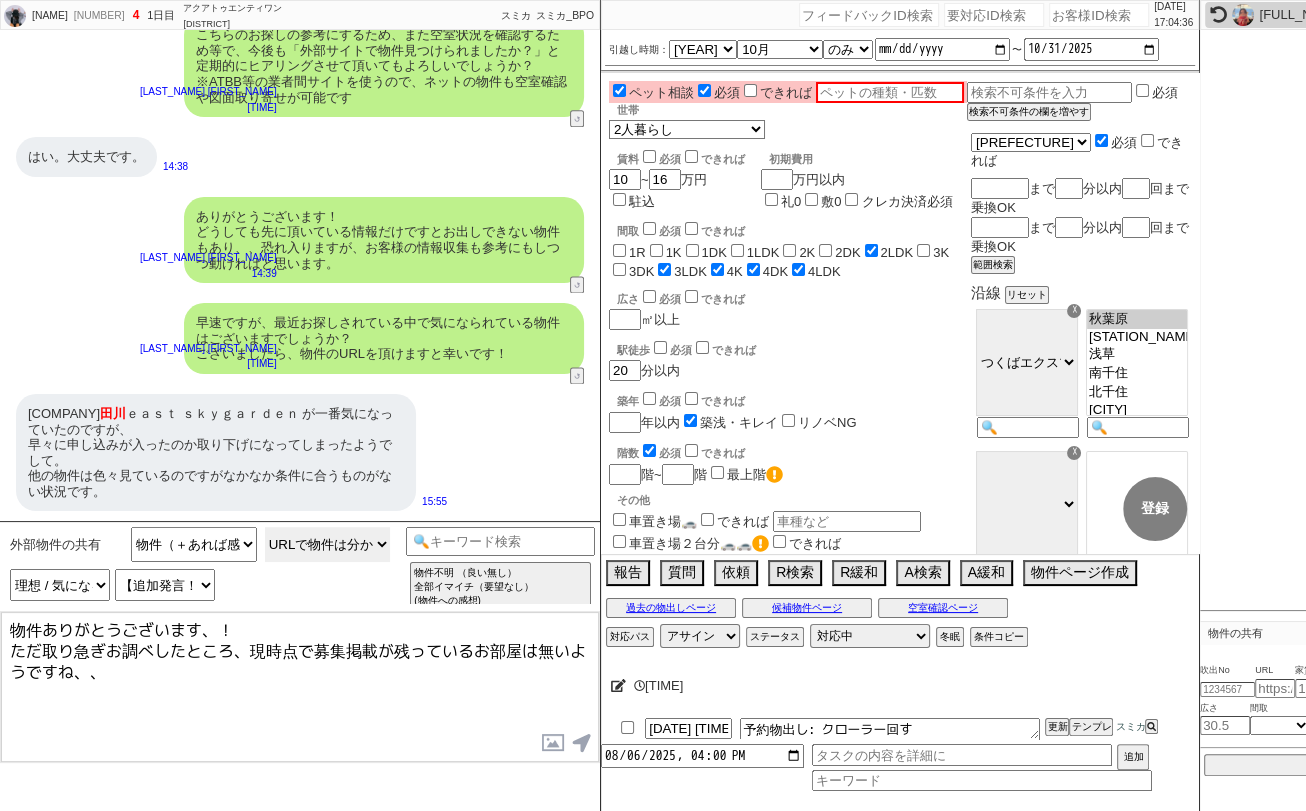 click on "URLで特定可 URLで特定可だが、間取り的に入居不可（2人入居で1K以下、家族で1DK以下等） URLで物件は分かるが、エリア外で特定不可 URLで物件は分かるが、掲載部屋なしで特定不可 URL以外（スクショ・テキスト）で送られてきた URL以外（図面・マイソク）で送られてきた 情報が少なくで特定が完全に不可" at bounding box center [328, 544] 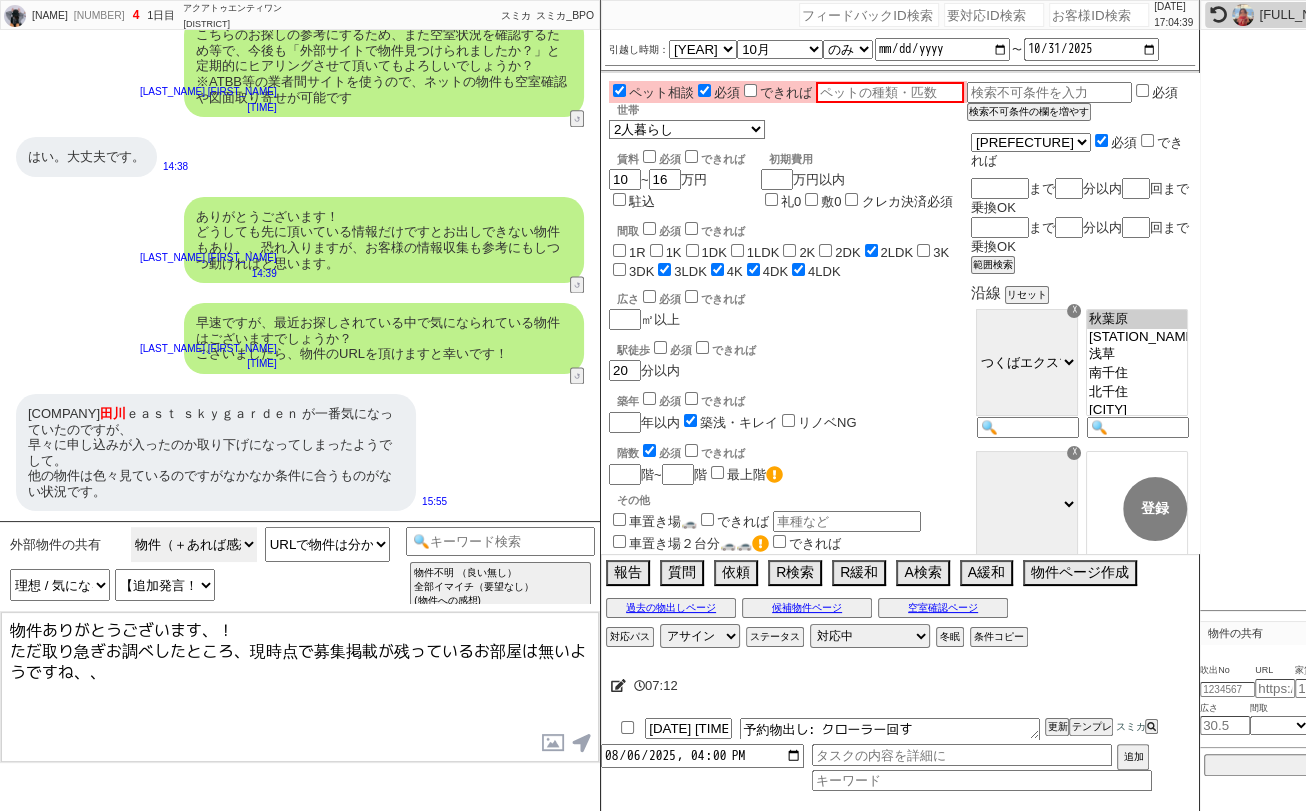 click on "物件（＋あれば感想や希望） 共有できる物件は特に無い ／ 後で送る等 共有に関する質問系 お礼、お願いします等" at bounding box center (194, 544) 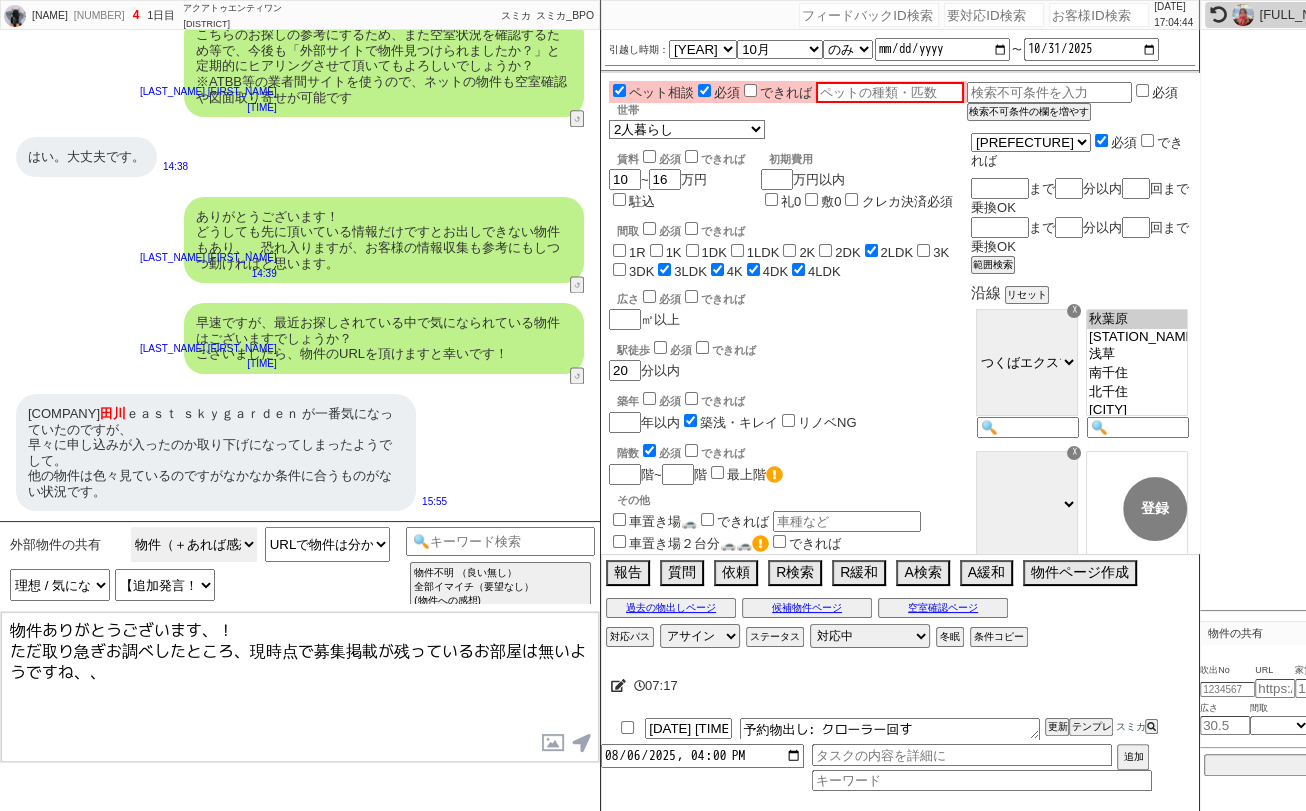 select on "お礼、お願いします等" 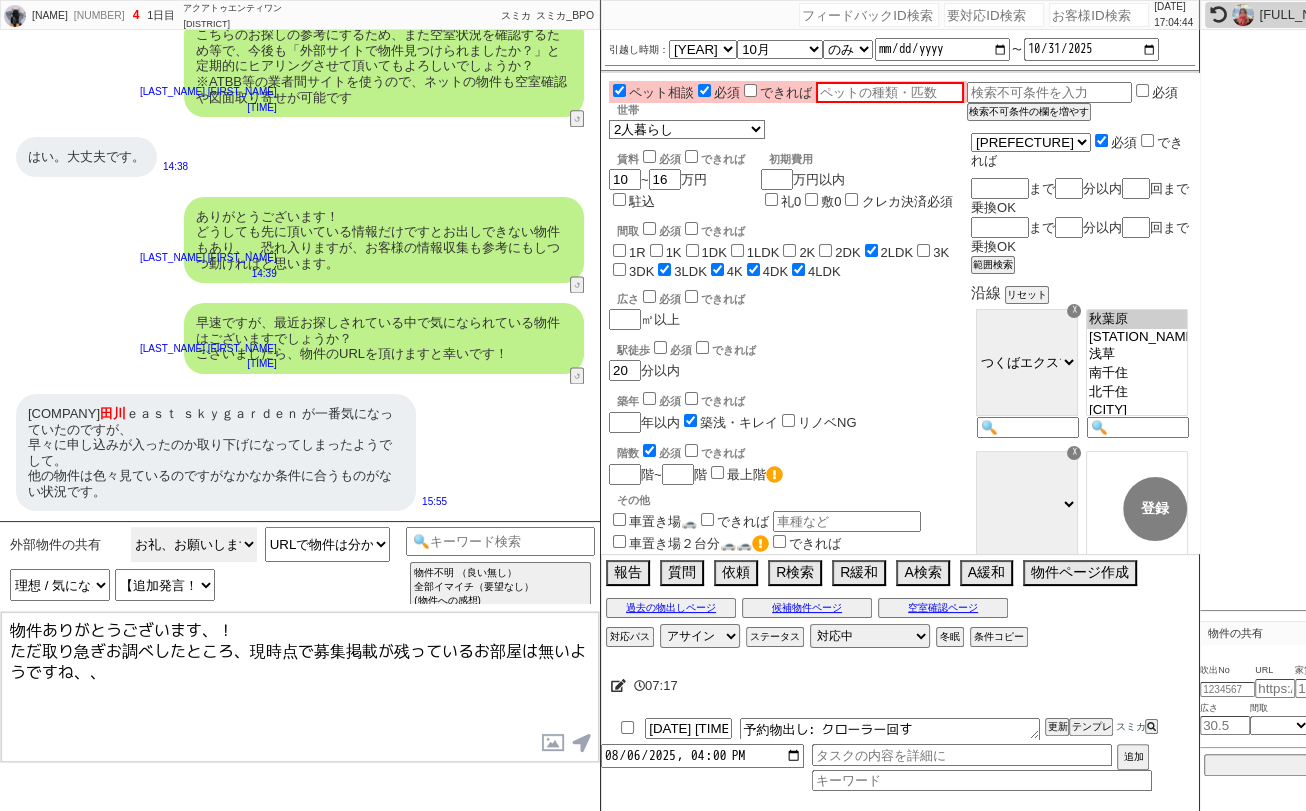 click on "物件（＋あれば感想や希望） 共有できる物件は特に無い ／ 後で送る等 共有に関する質問系 お礼、お願いします等" at bounding box center [194, 544] 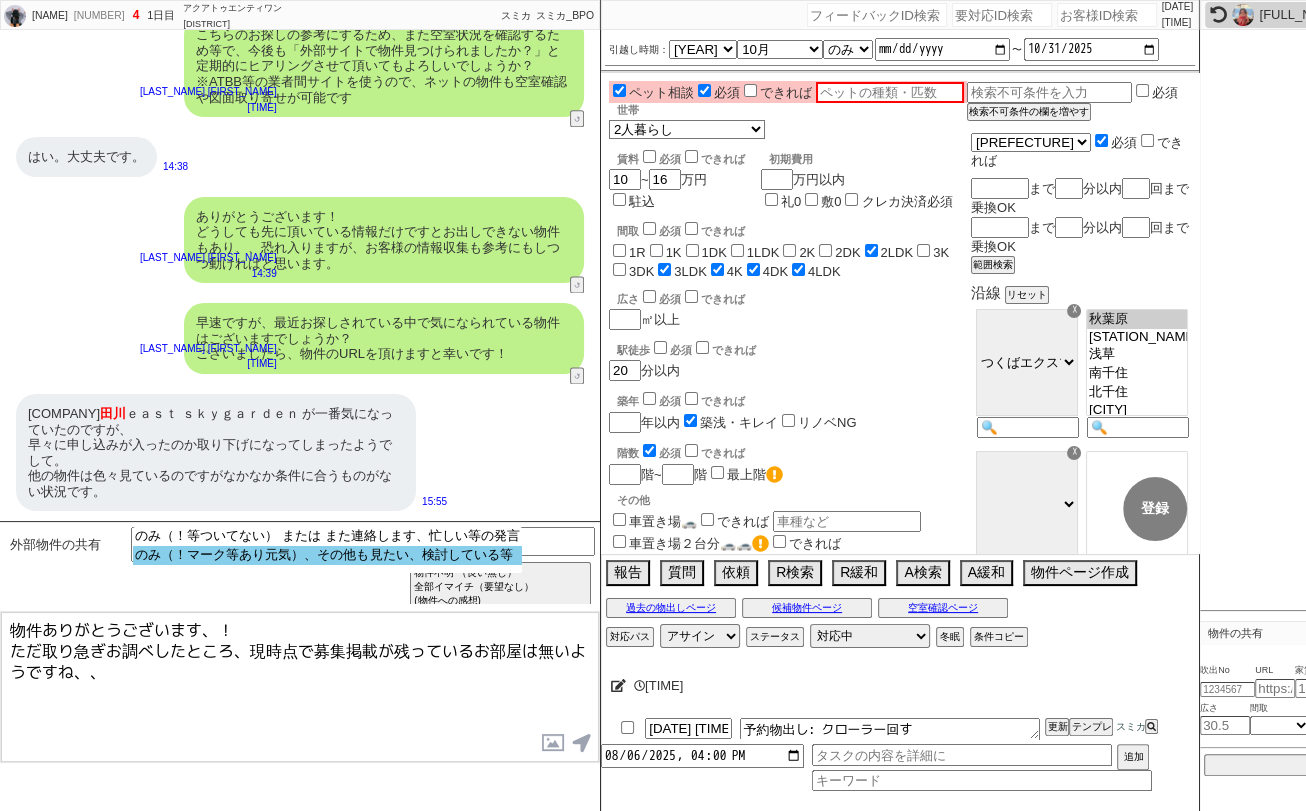 select on "のみ（！マーク等あり元気）、その他も見たい、検討している等" 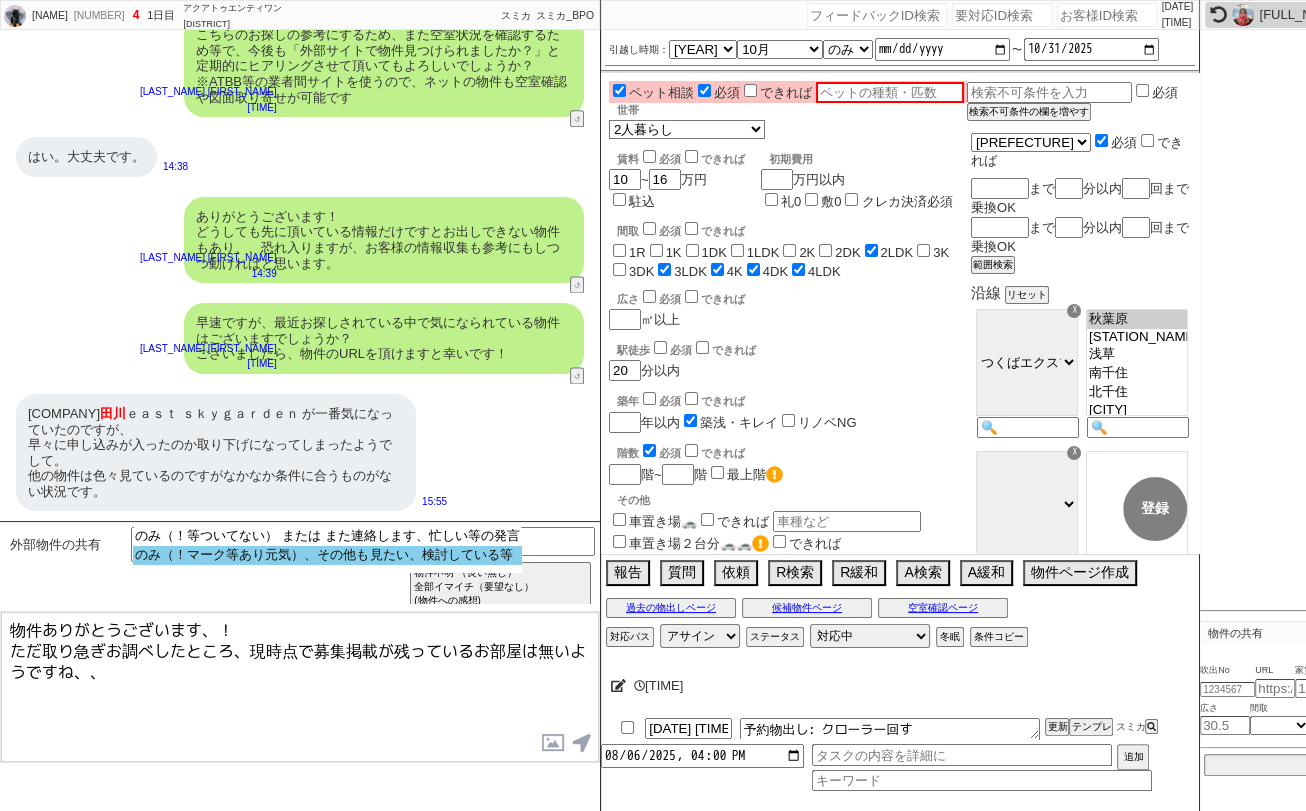 click on "のみ（！マーク等あり元気）、その他も見たい、検討している等" 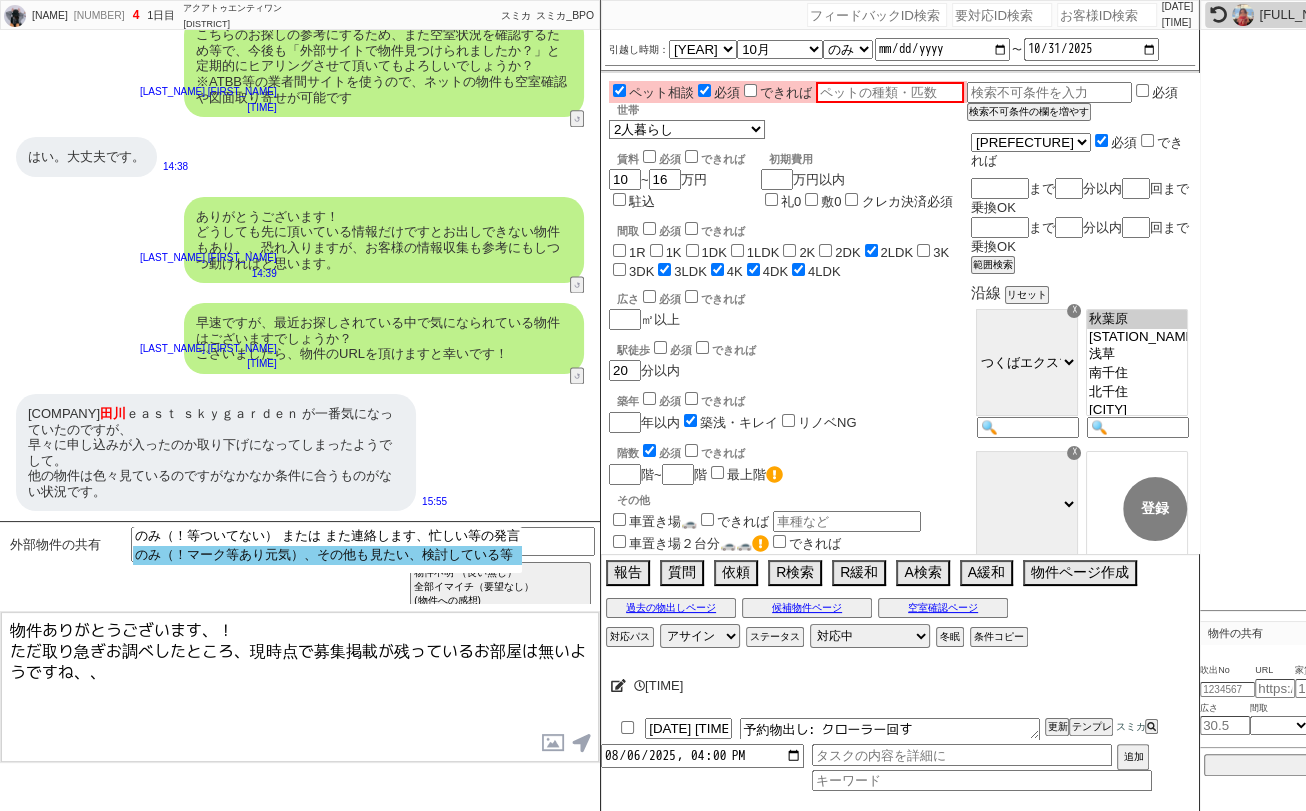 type 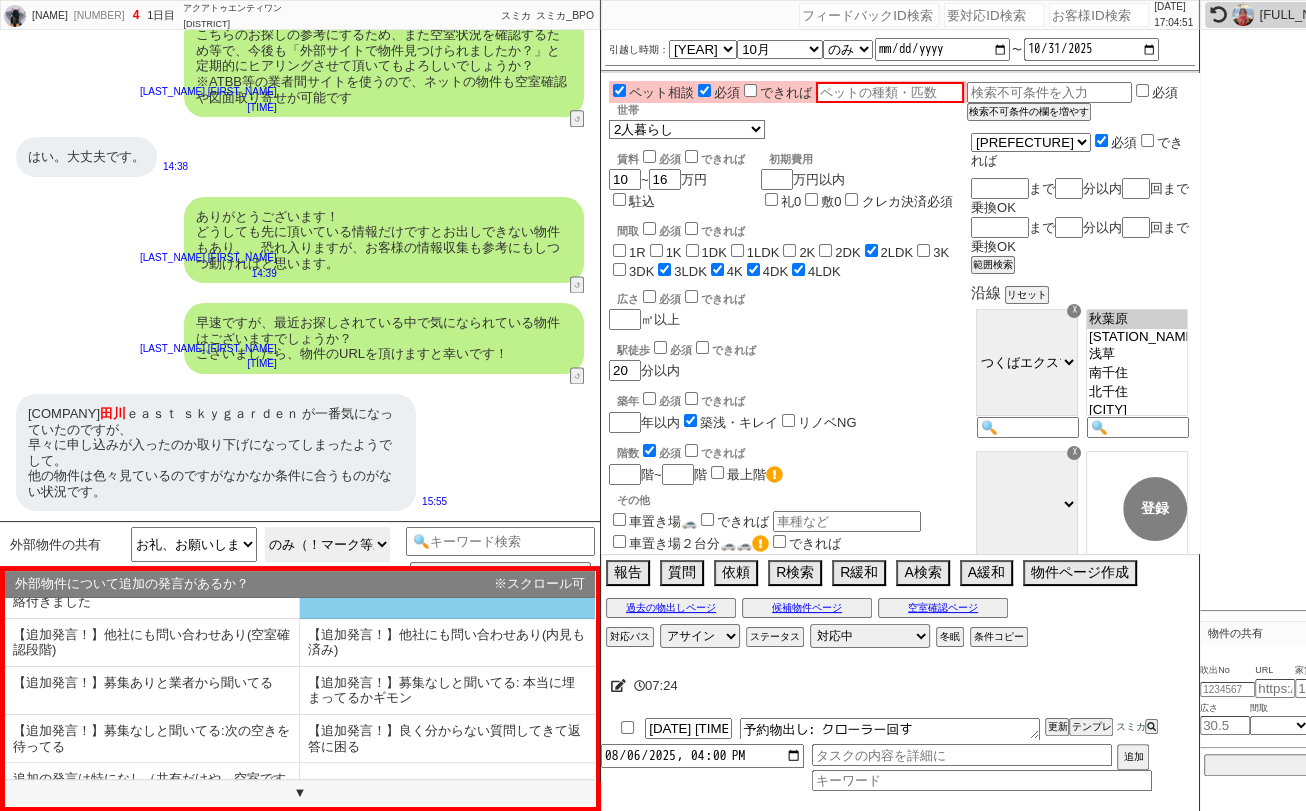 scroll, scrollTop: 0, scrollLeft: 0, axis: both 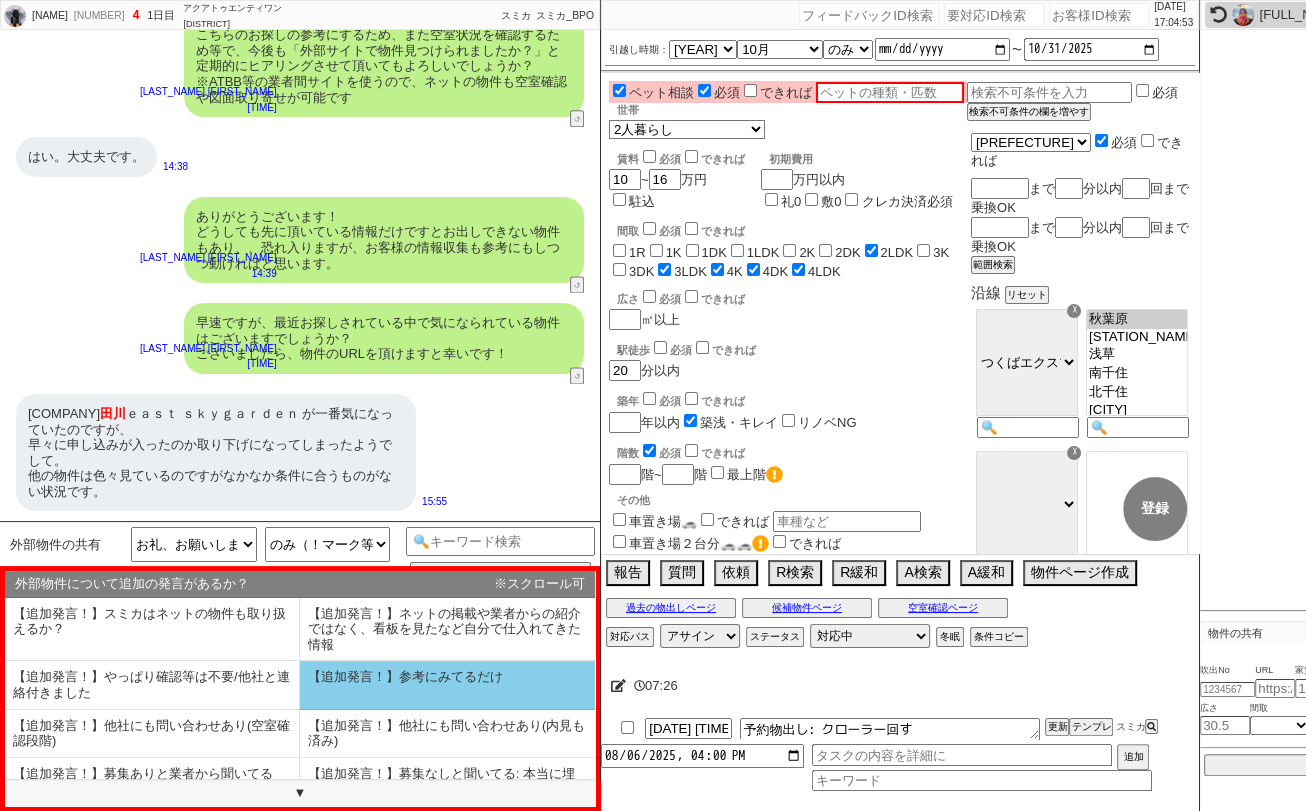 click on "【追加発言！】参考にみてるだけ" 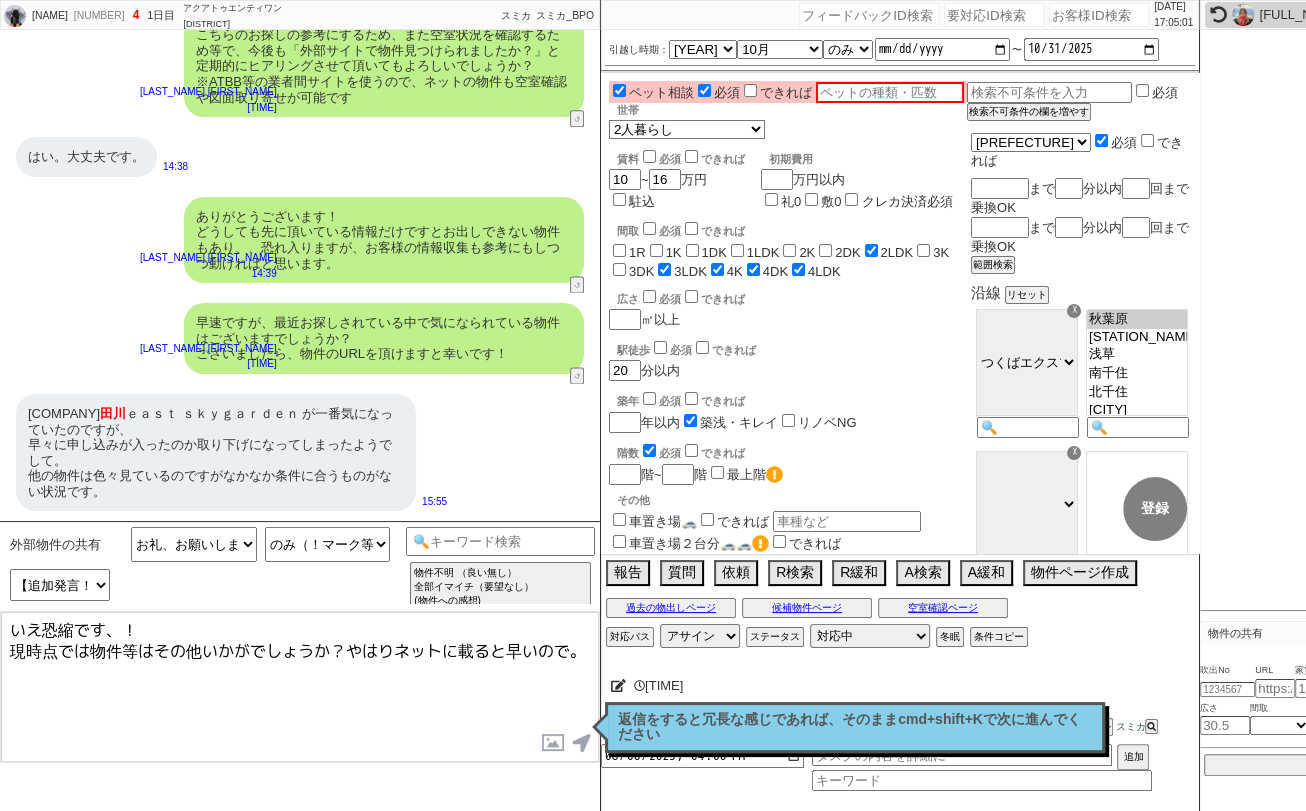 drag, startPoint x: 155, startPoint y: 628, endPoint x: -8, endPoint y: 623, distance: 163.07668 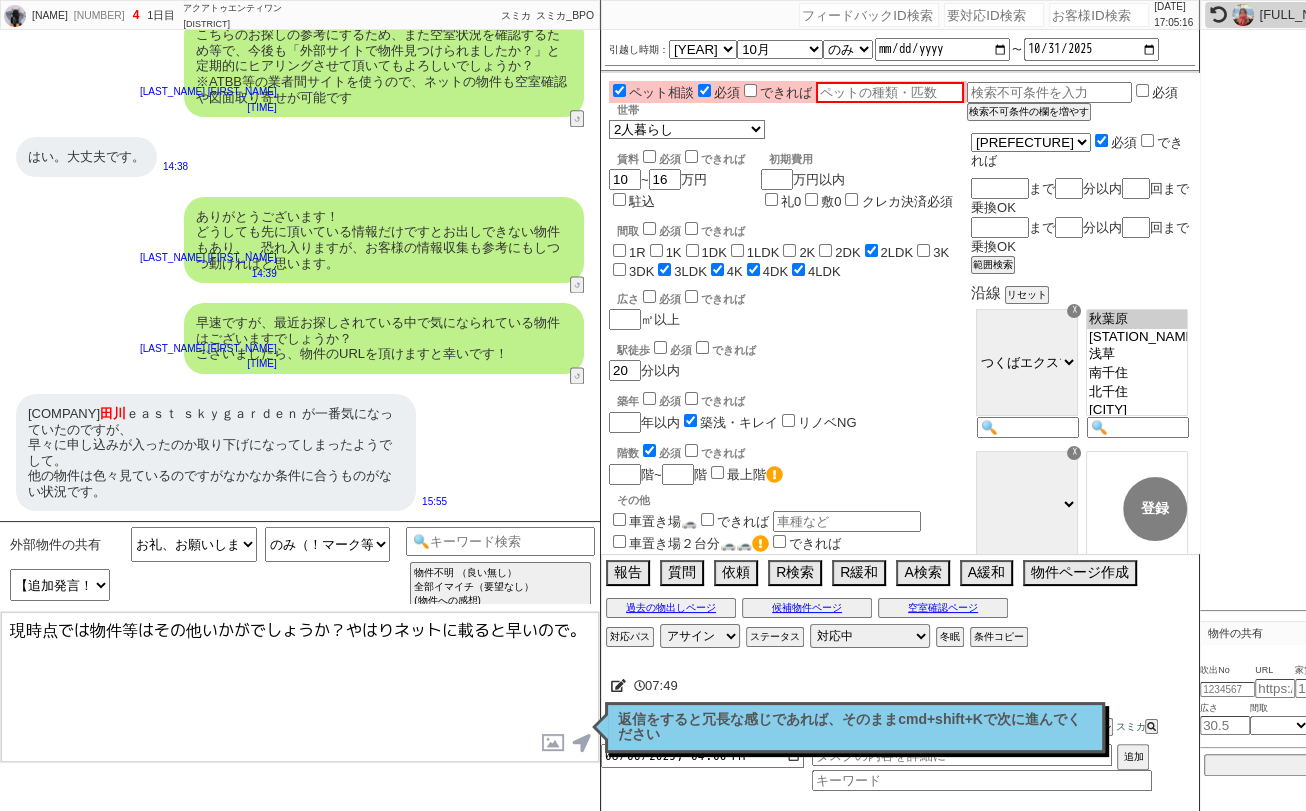 type on "現時点では物件等はその他いかがでしょうか？やはりネットに載ると早いので。" 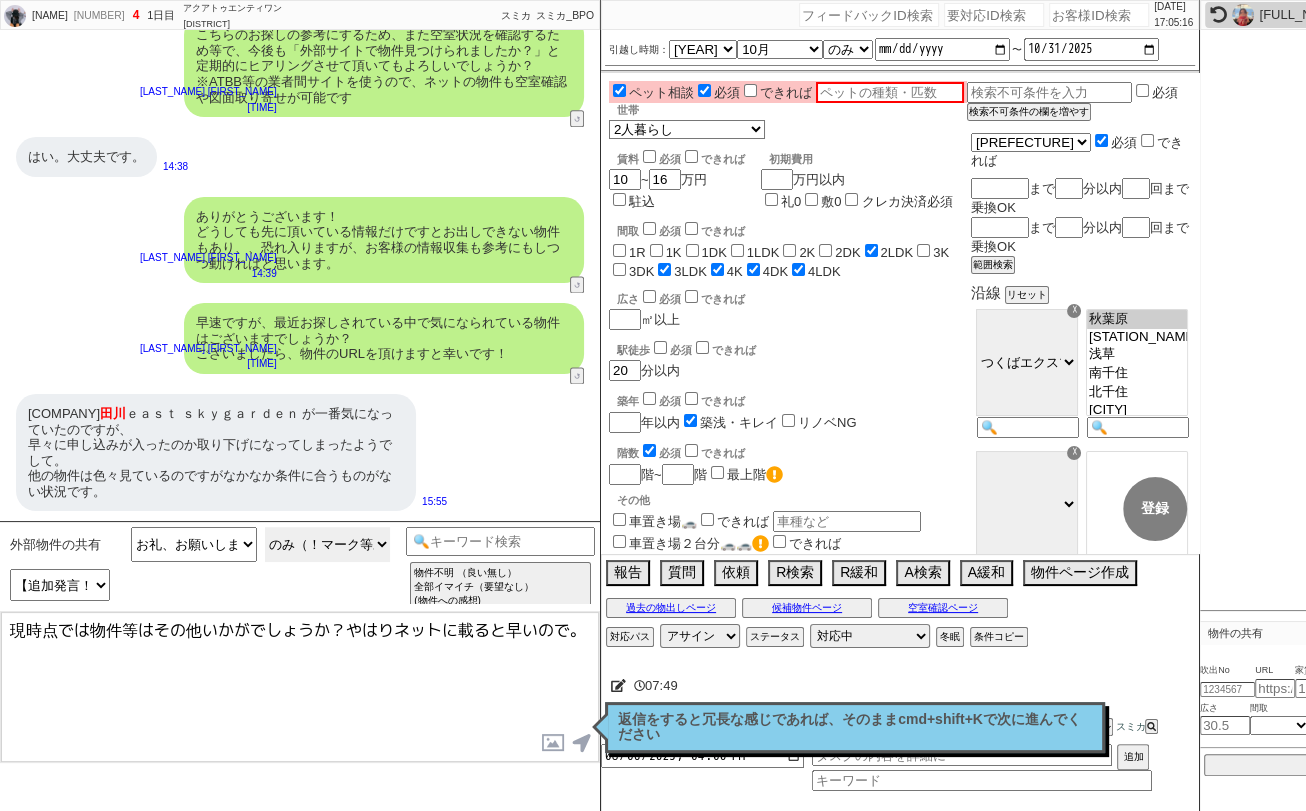 click on "のみ（！等ついてない） または また連絡します、忙しい等の発言 のみ（！マーク等あり元気）、その他も見たい、検討している等" at bounding box center [328, 544] 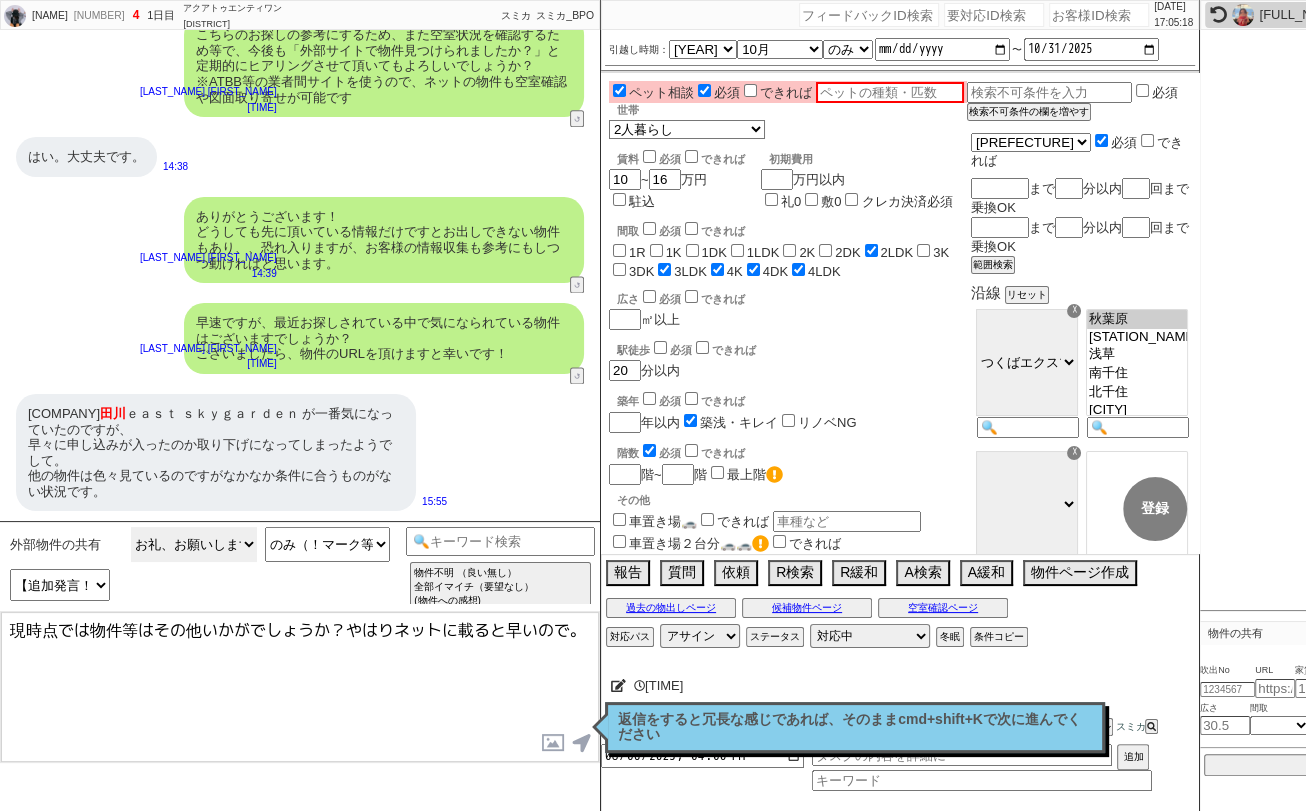 click on "物件（＋あれば感想や希望） 共有できる物件は特に無い ／ 後で送る等 共有に関する質問系 お礼、お願いします等" at bounding box center [194, 544] 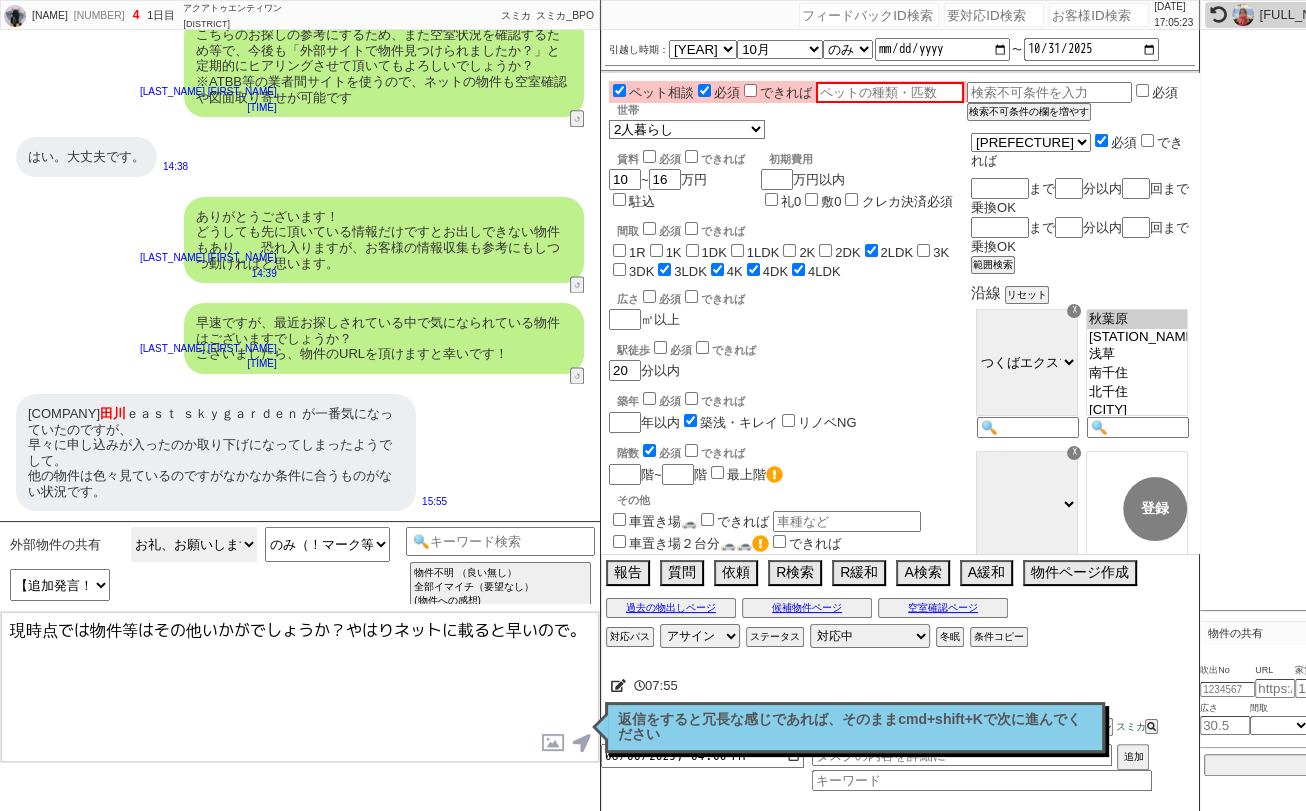 select on "物件（＋あれば感想や希望）" 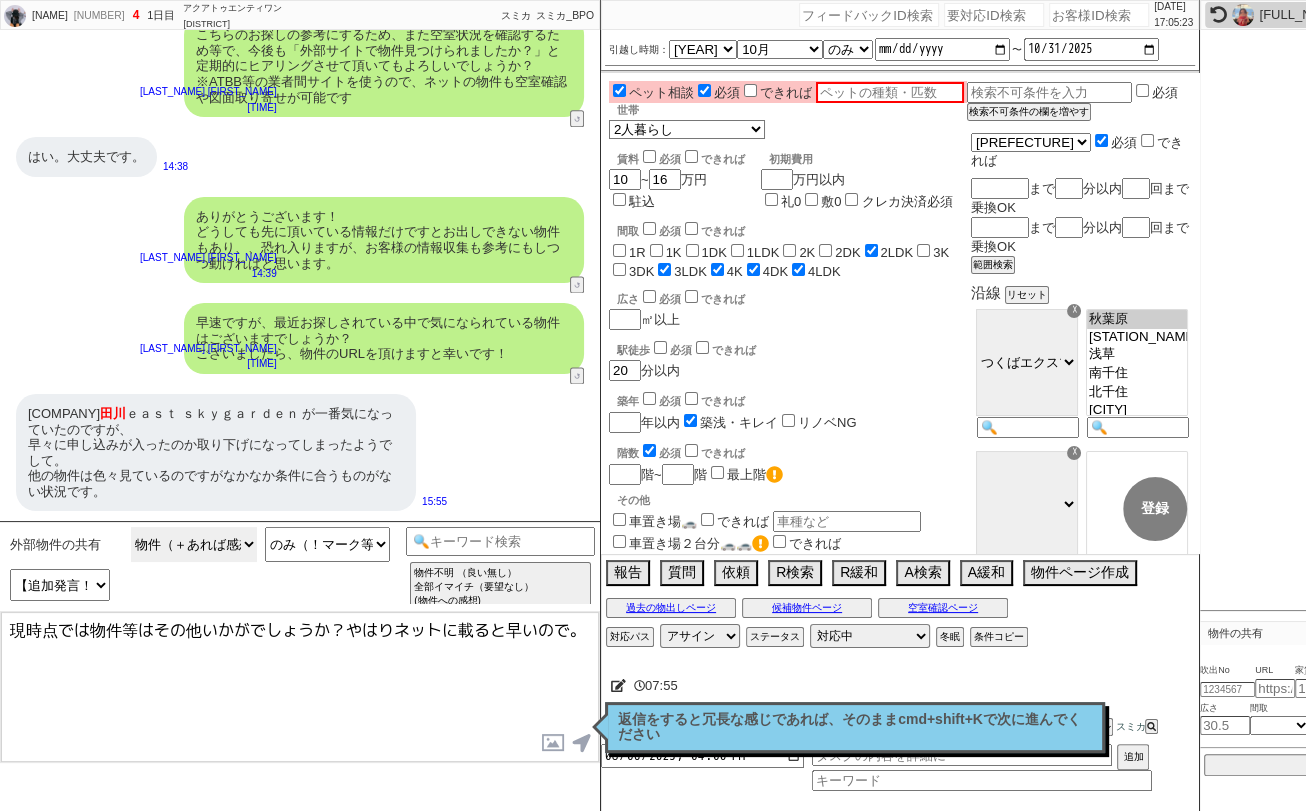 click on "物件（＋あれば感想や希望） 共有できる物件は特に無い ／ 後で送る等 共有に関する質問系 お礼、お願いします等" at bounding box center (194, 544) 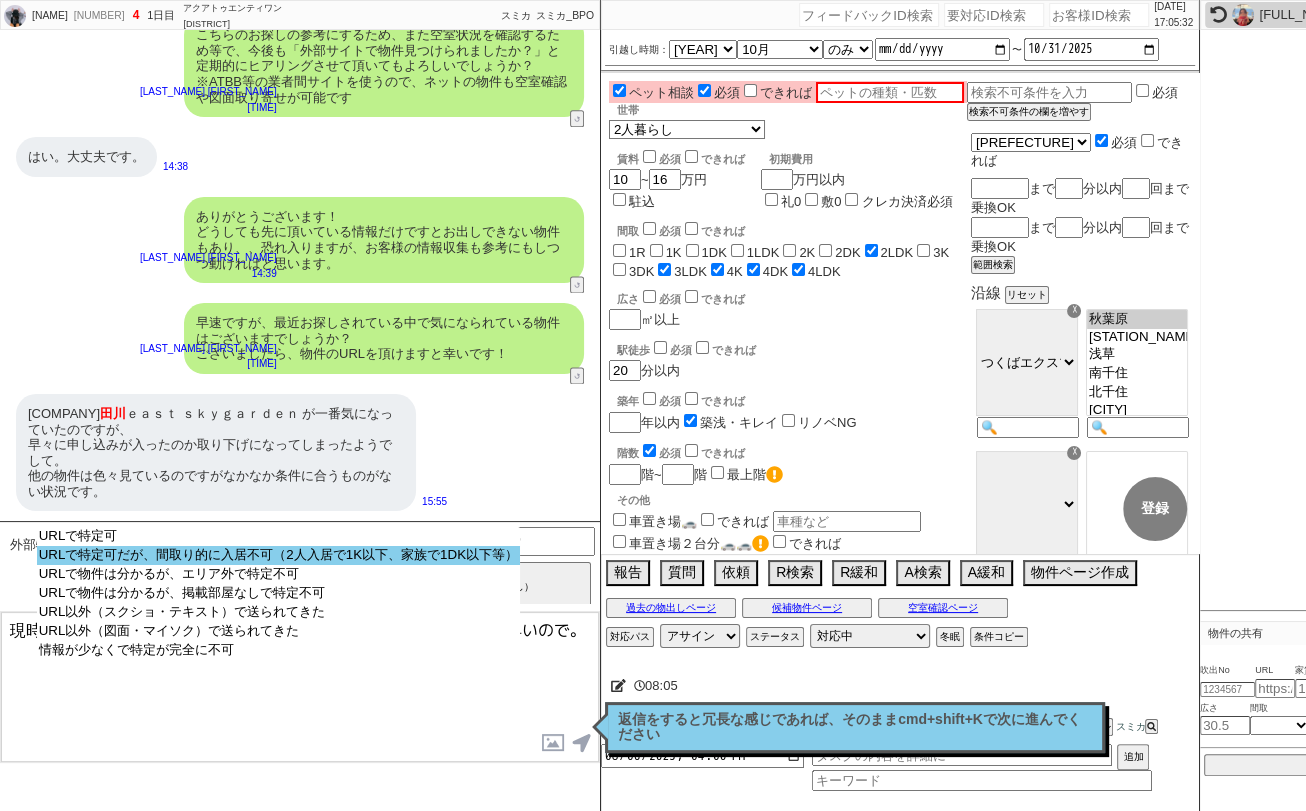 select on "URLで特定可だが、間取り的に入居不可（2人入居で1K以下、家族で1DK以下等）" 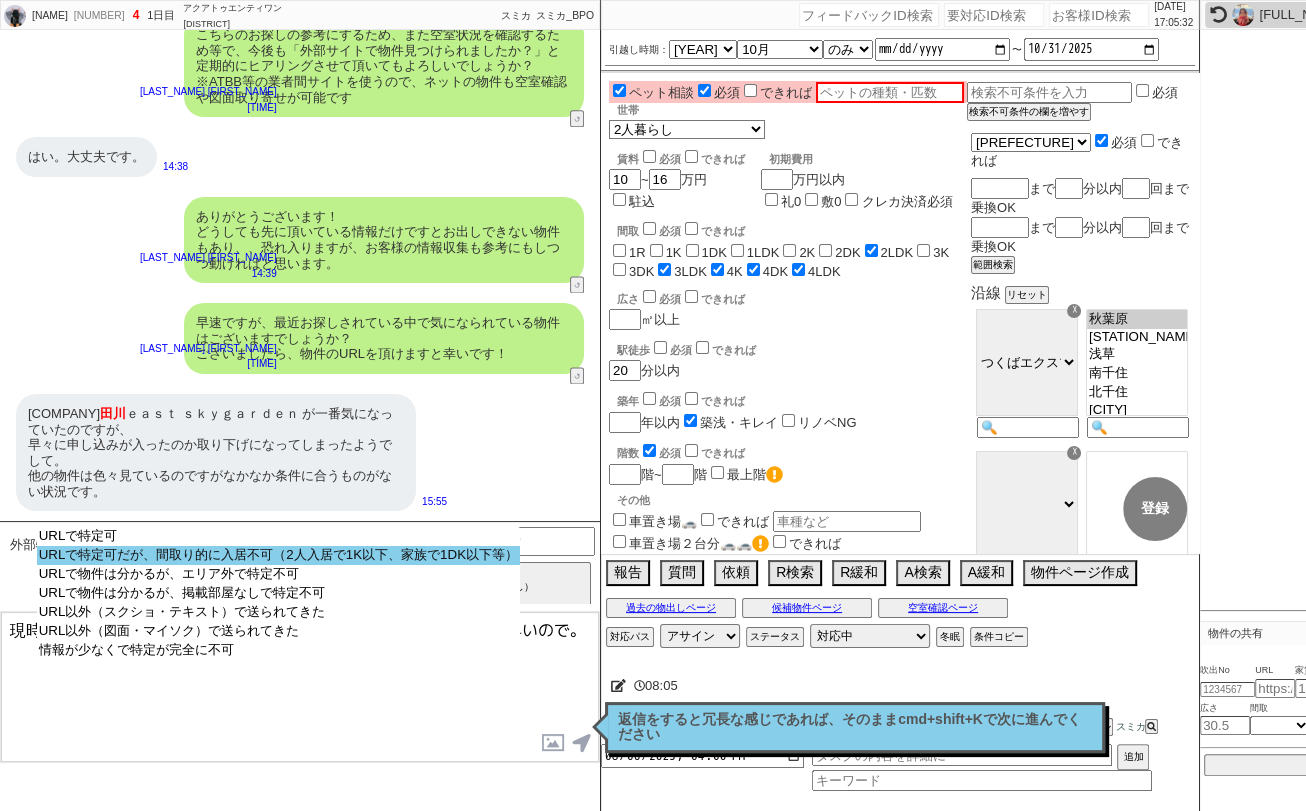 click on "URLで特定可だが、間取り的に入居不可（2人入居で1K以下、家族で1DK以下等）" 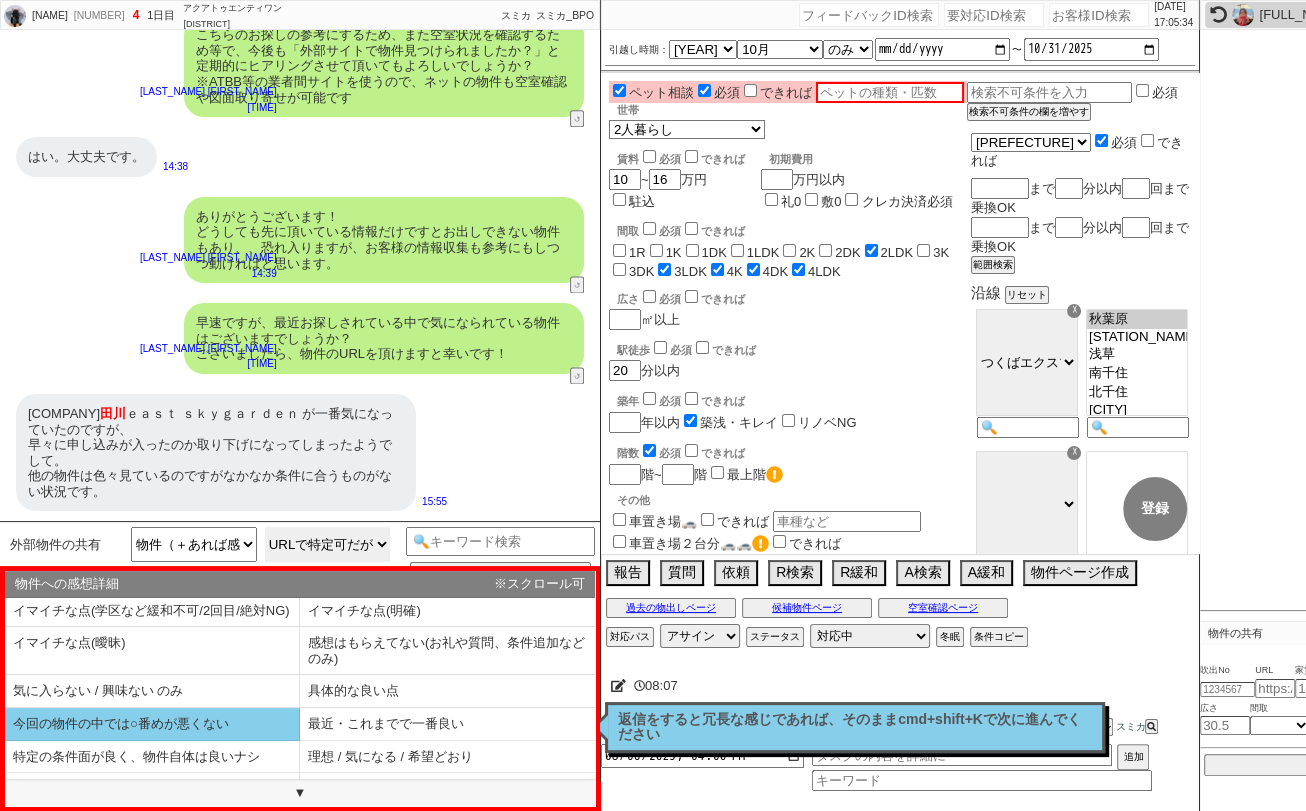 scroll, scrollTop: 0, scrollLeft: 0, axis: both 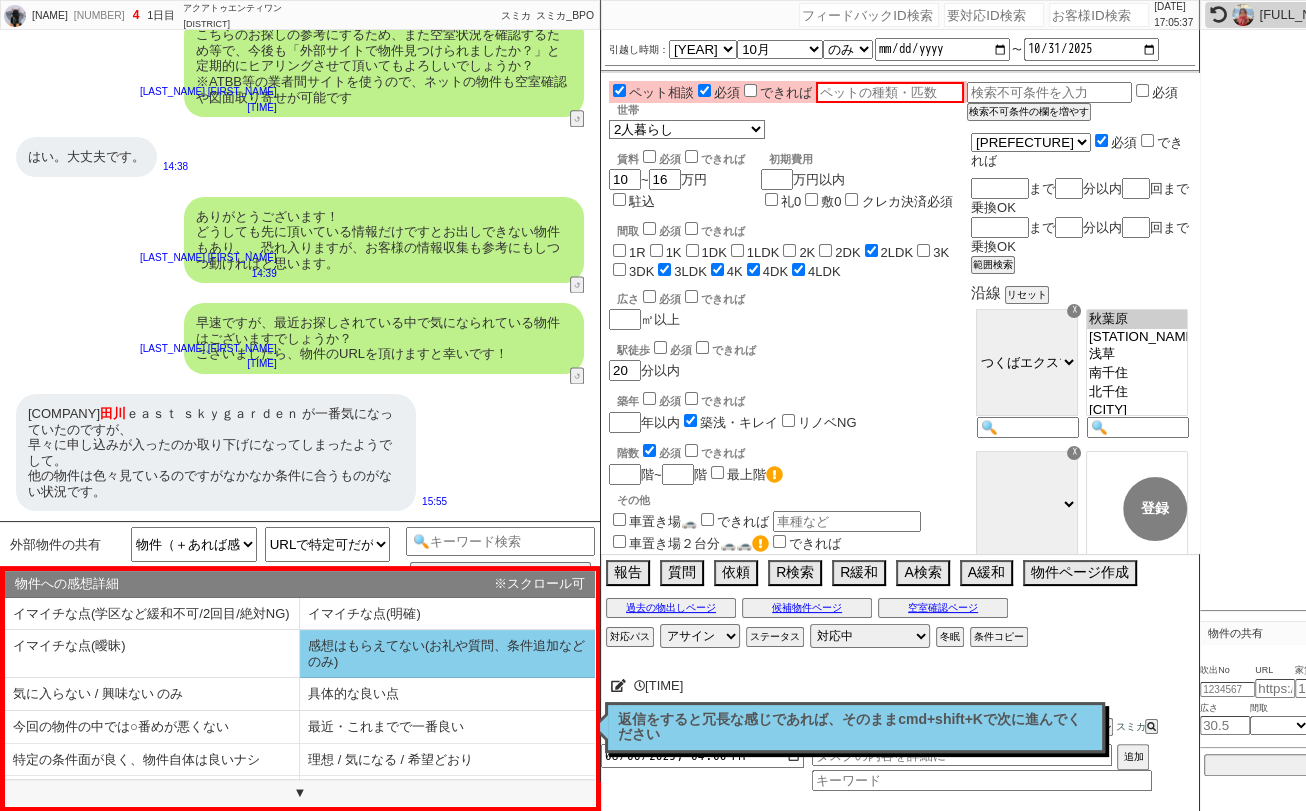 click on "感想はもらえてない(お礼や質問、条件追加などのみ)" 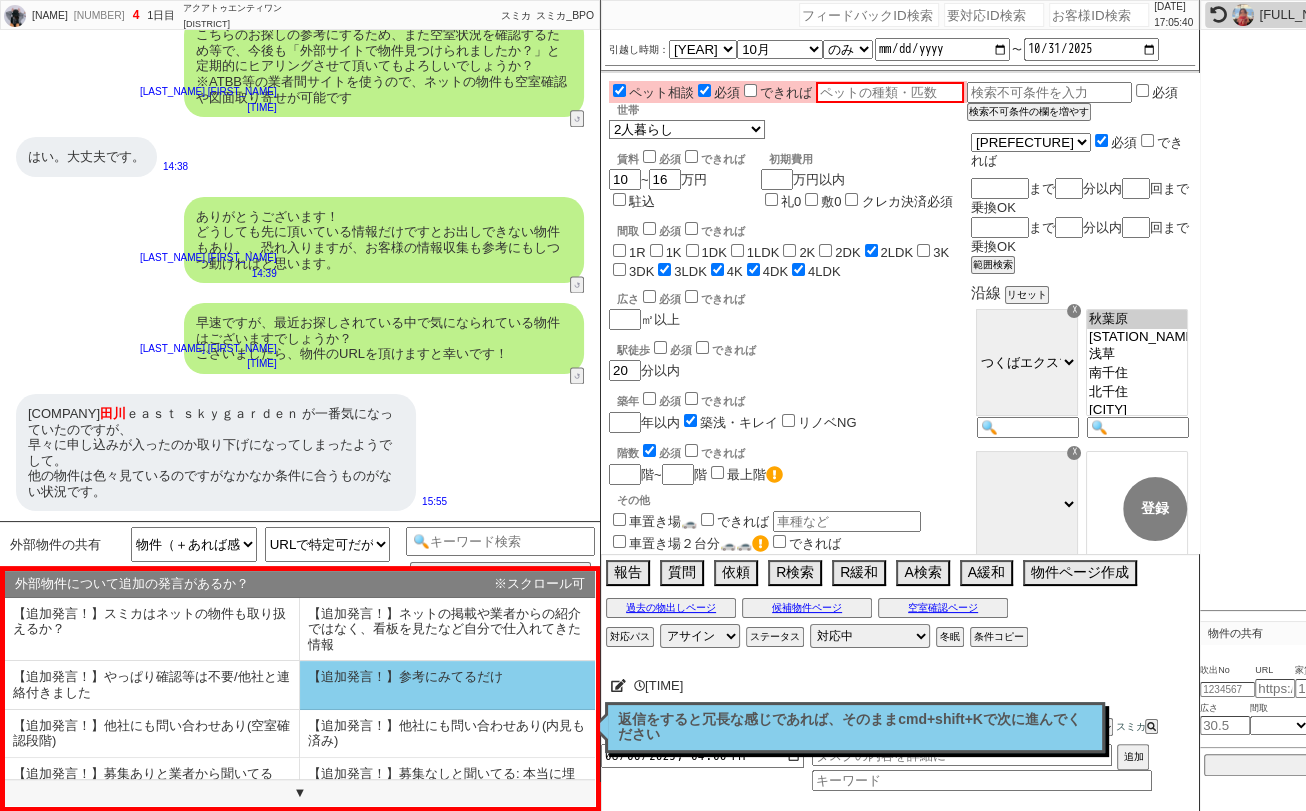 click on "【追加発言！】参考にみてるだけ" 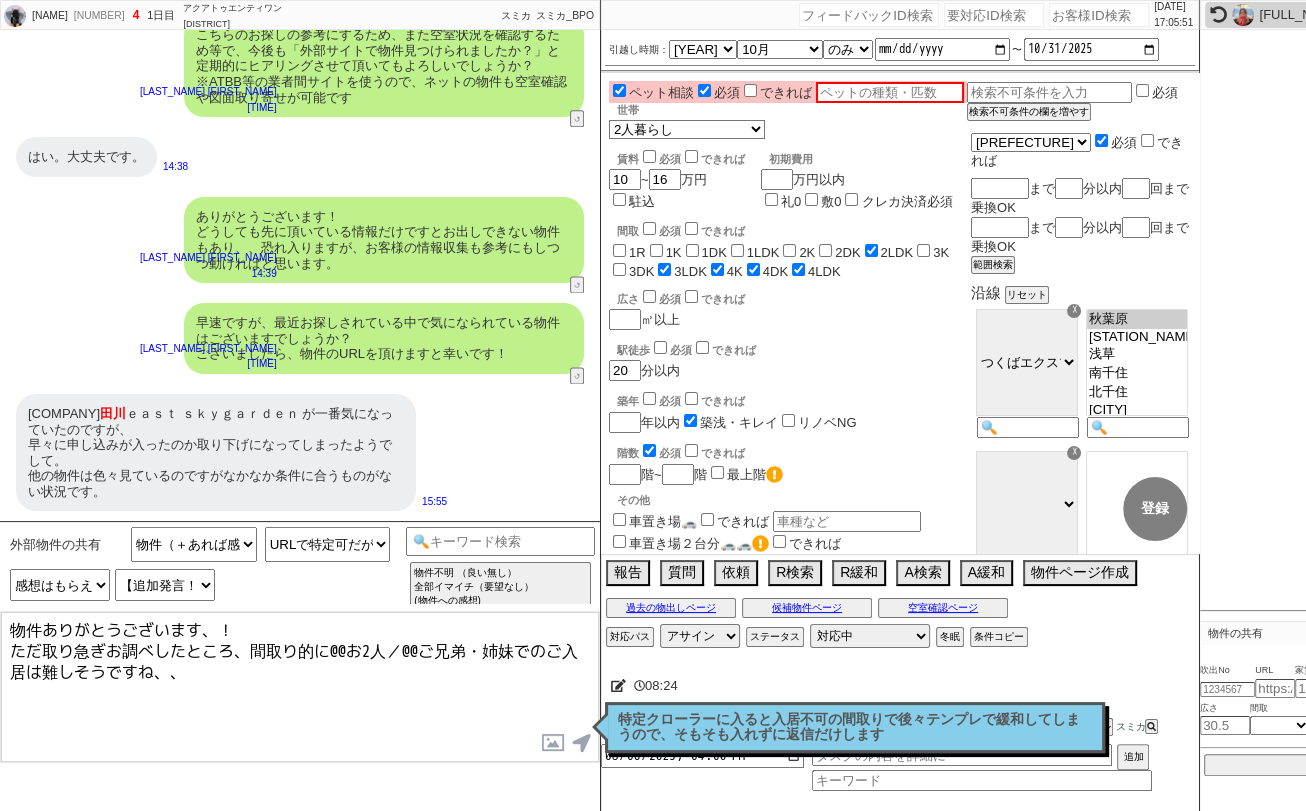 click on "物件ありがとうございます、！
ただ取り急ぎお調べしたところ、間取り的に@@お2人／@@ご兄弟・姉妹でのご入居は難しそうですね、、" at bounding box center [300, 687] 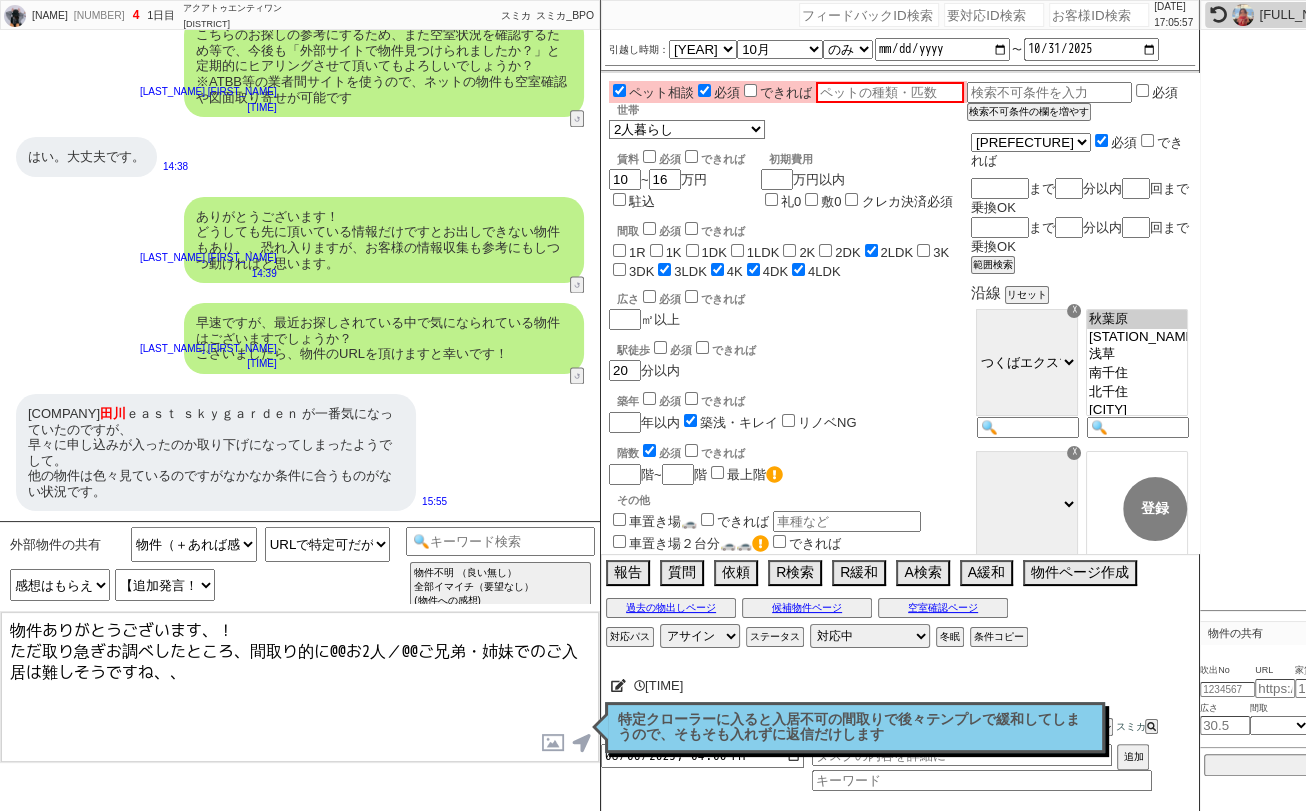 drag, startPoint x: 34, startPoint y: 640, endPoint x: 541, endPoint y: 646, distance: 507.0355 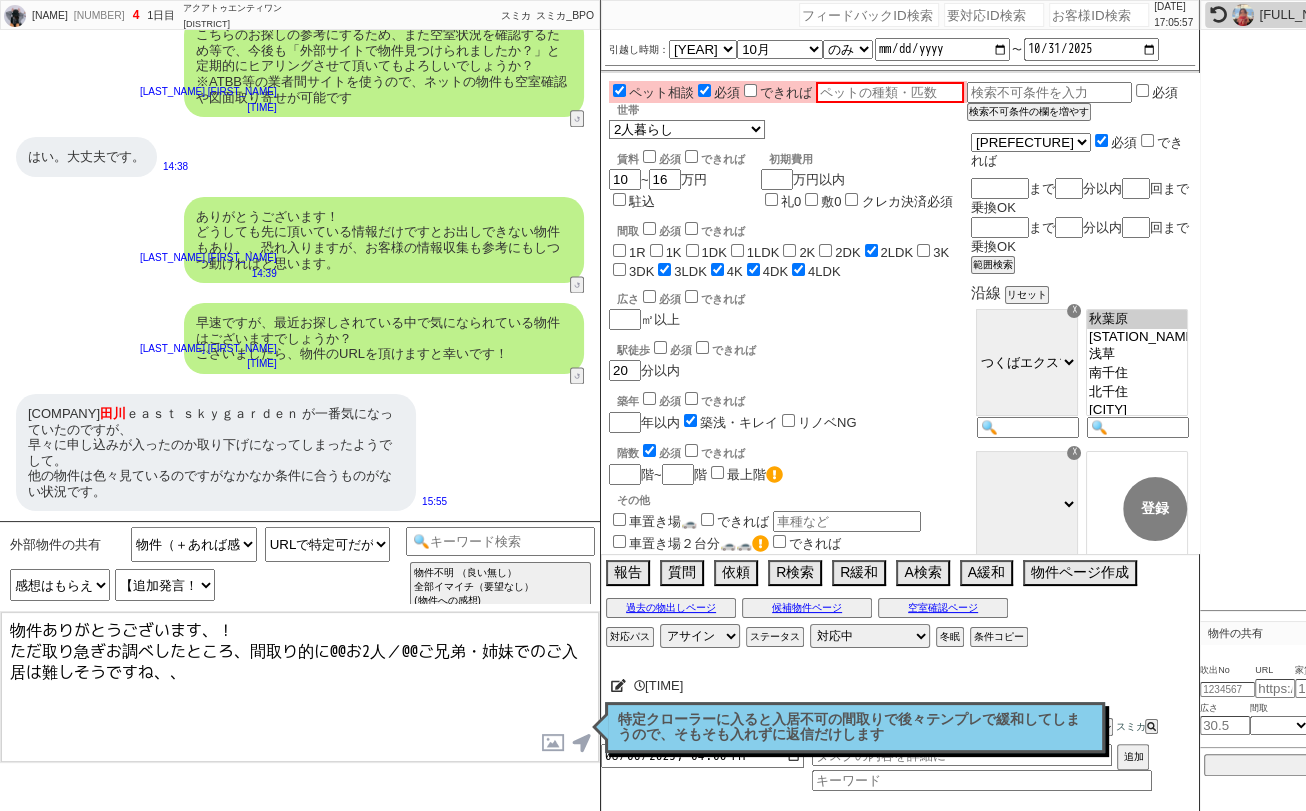 click on "物件ありがとうございます、！
ただ取り急ぎお調べしたところ、間取り的に@@お2人／@@ご兄弟・姉妹でのご入居は難しそうですね、、" at bounding box center [300, 687] 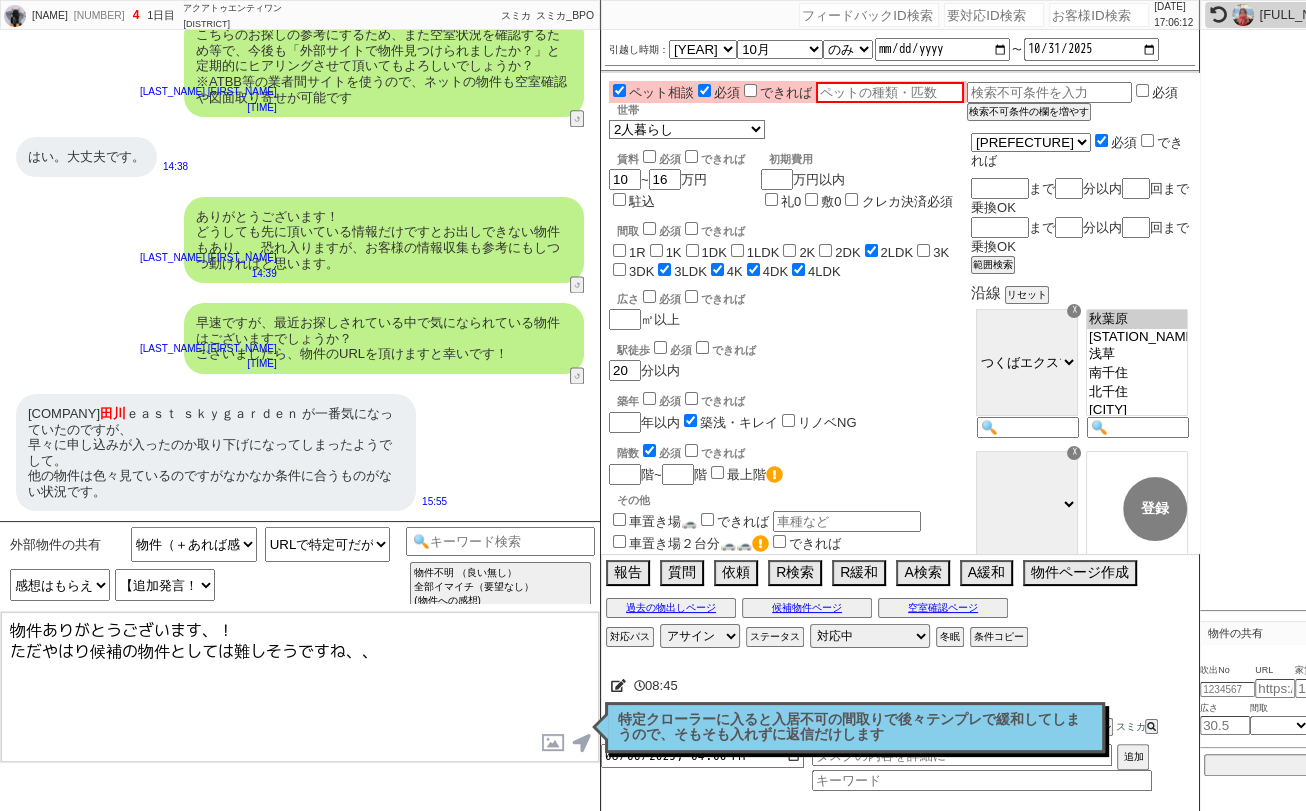 click on "物件ありがとうございます、！
ただやはり候補の物件としては難しそうですね、、" at bounding box center (300, 687) 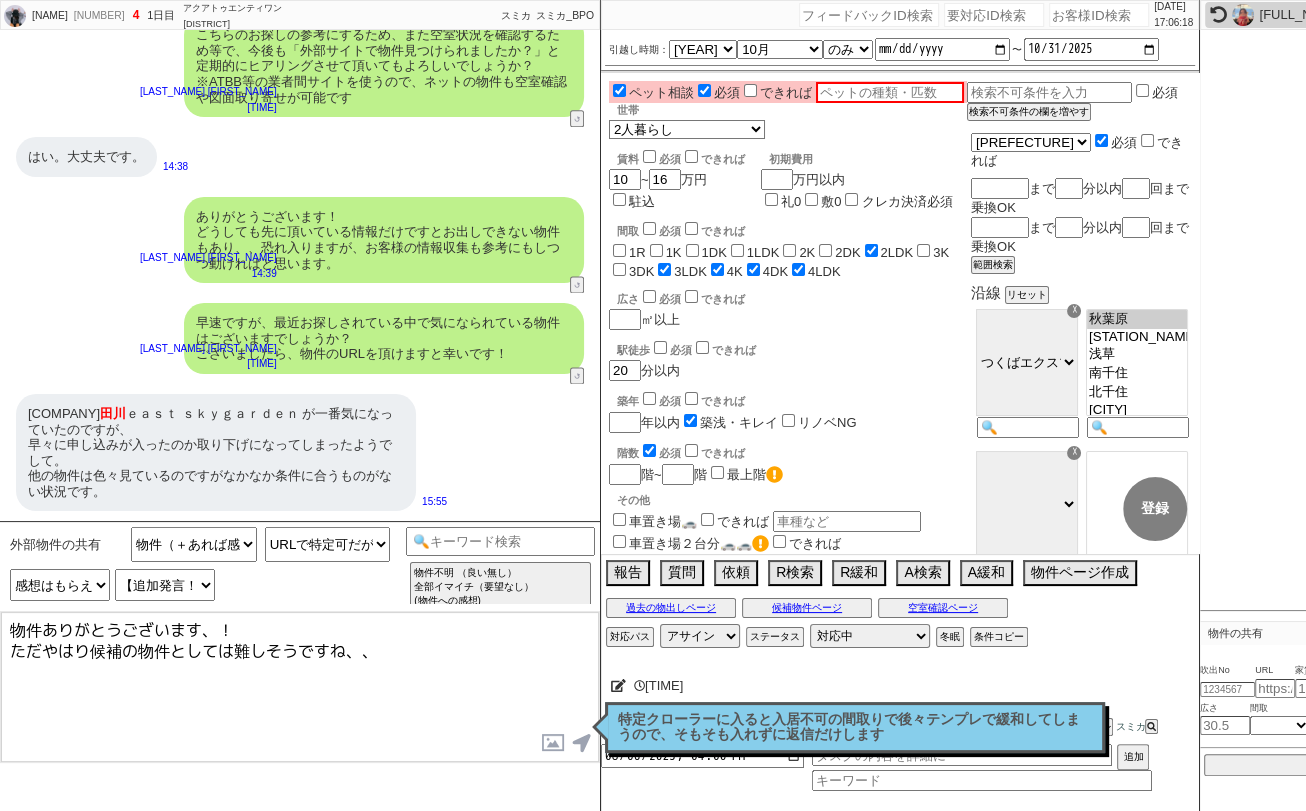 drag, startPoint x: 37, startPoint y: 623, endPoint x: -8, endPoint y: 622, distance: 45.01111 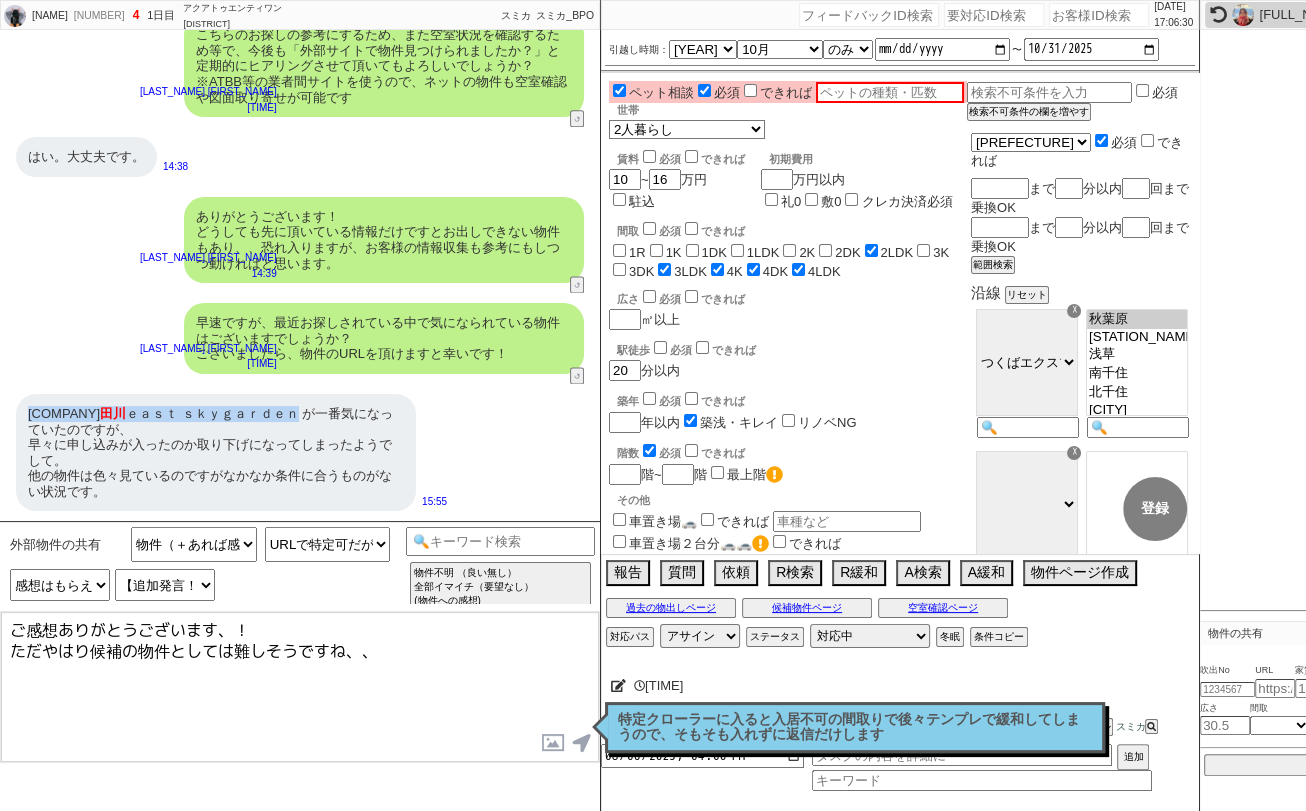 drag, startPoint x: 25, startPoint y: 410, endPoint x: 328, endPoint y: 418, distance: 303.1056 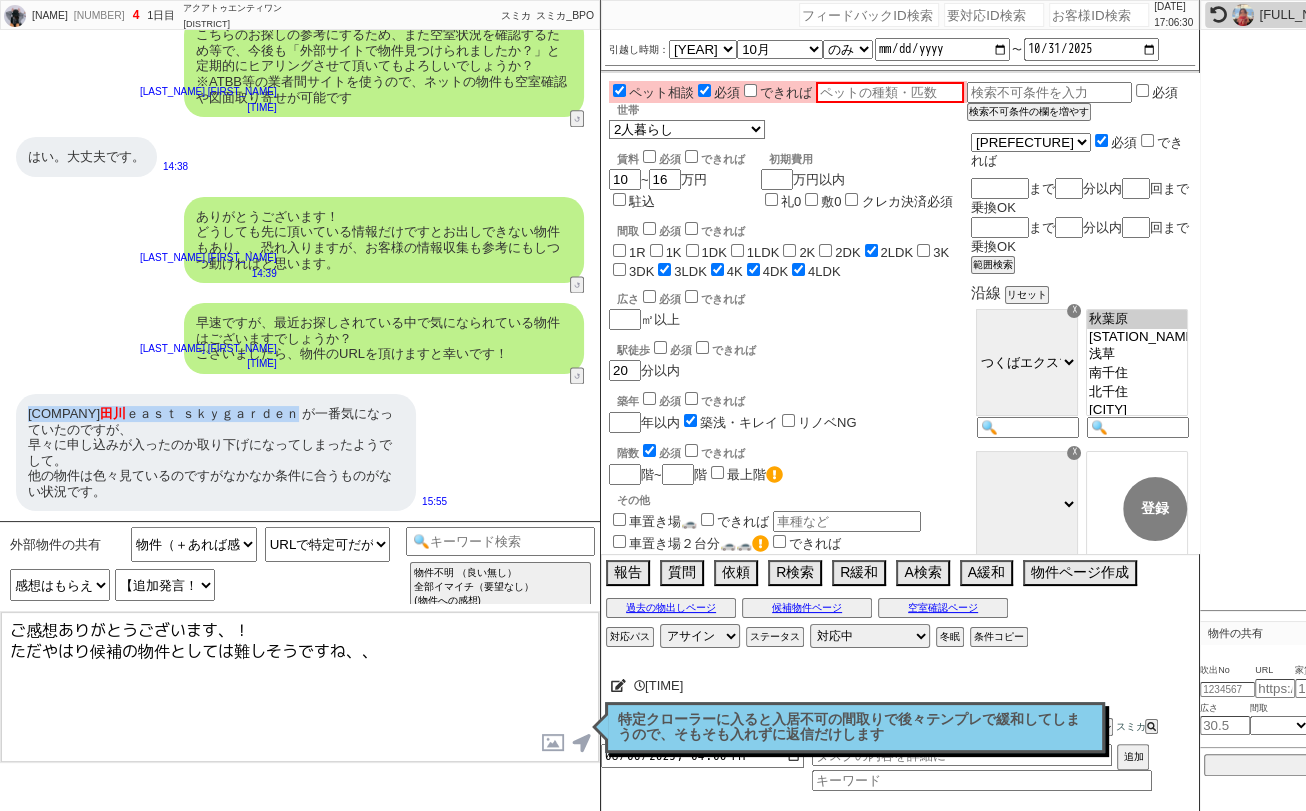 click on "ＧＥＮＯＶＩＡ隅 田川 ｅａｓｔ ｓｋｙｇａｒｄｅｎ が一番気になっていたのですが、 早々に申し込みが入ったのか取り下げになってしまったようでして。 他の物件は色々見ているのですがなかなか条件に合うものがない状況です。" at bounding box center (216, 453) 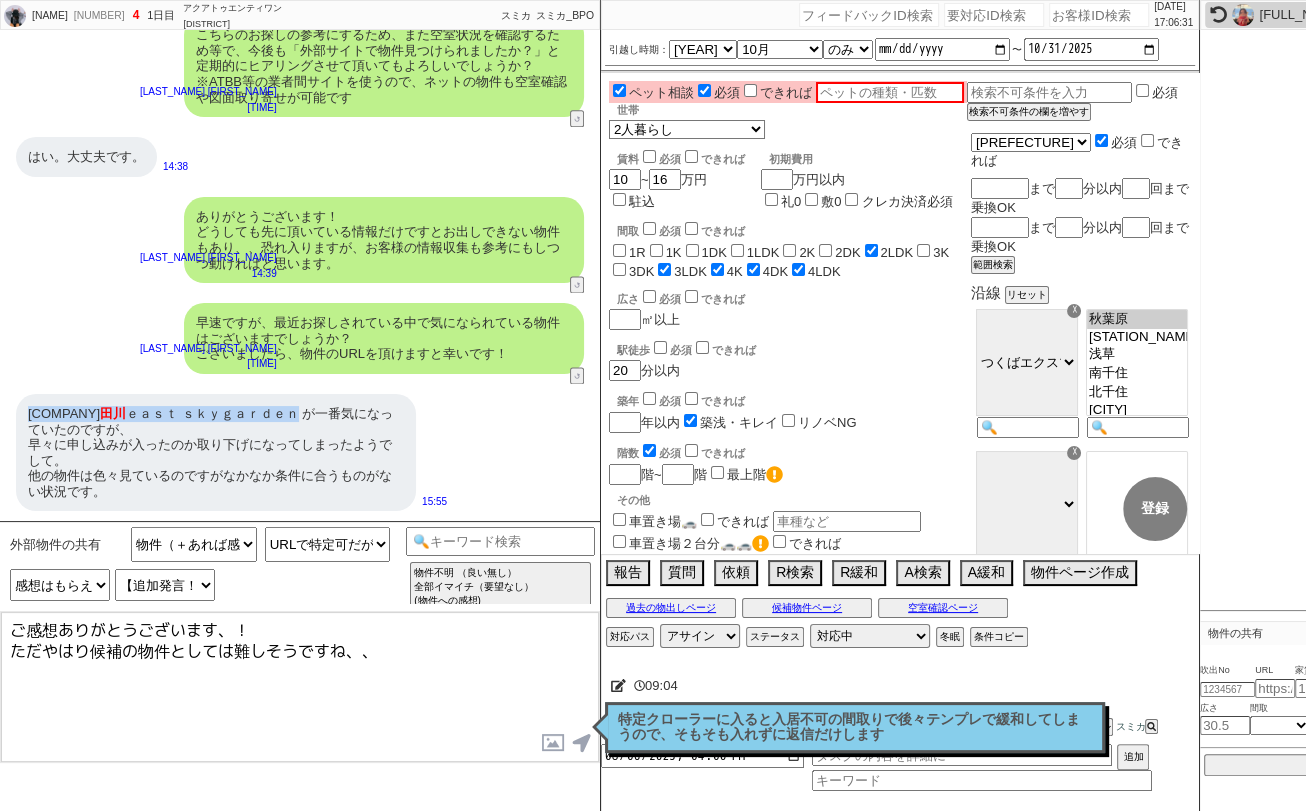 copy on "[BRAND]" 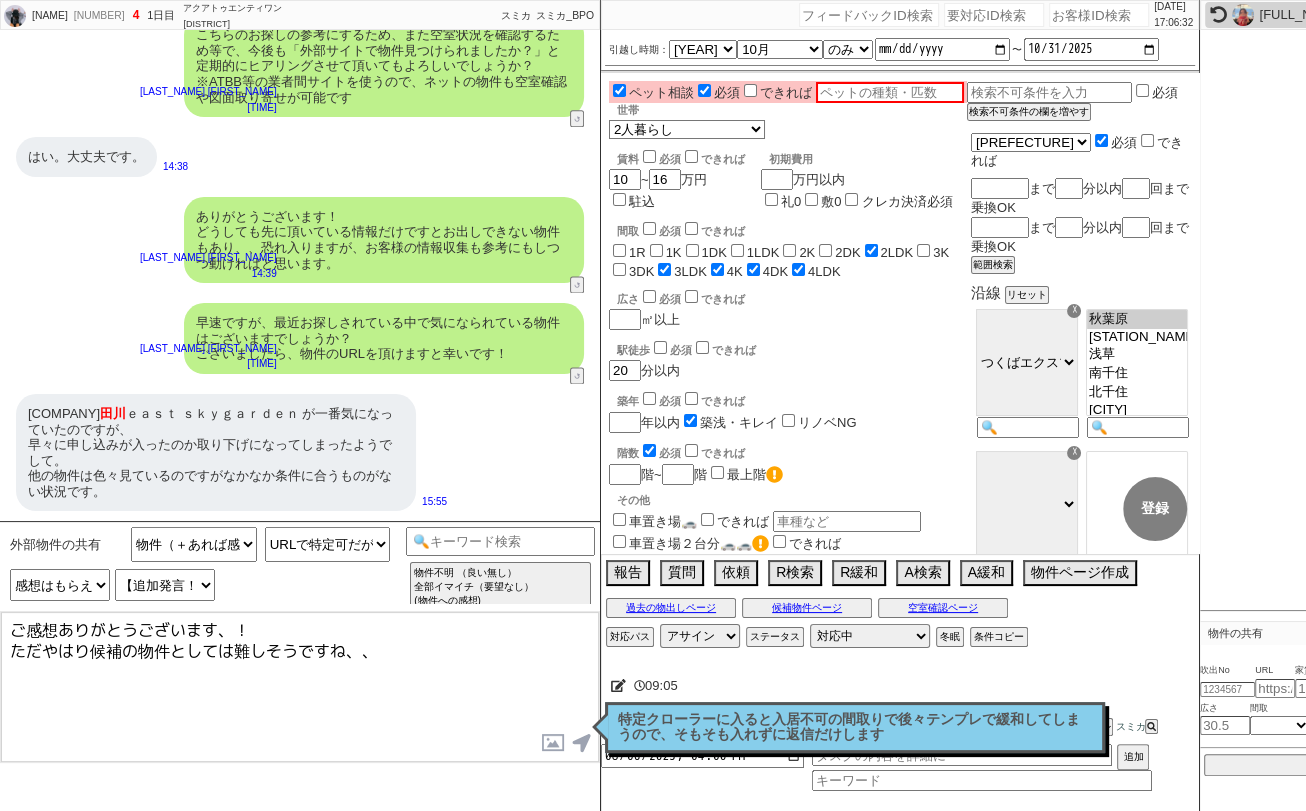 click on "ご感想ありがとうございます、！
ただやはり候補の物件としては難しそうですね、、" at bounding box center (300, 687) 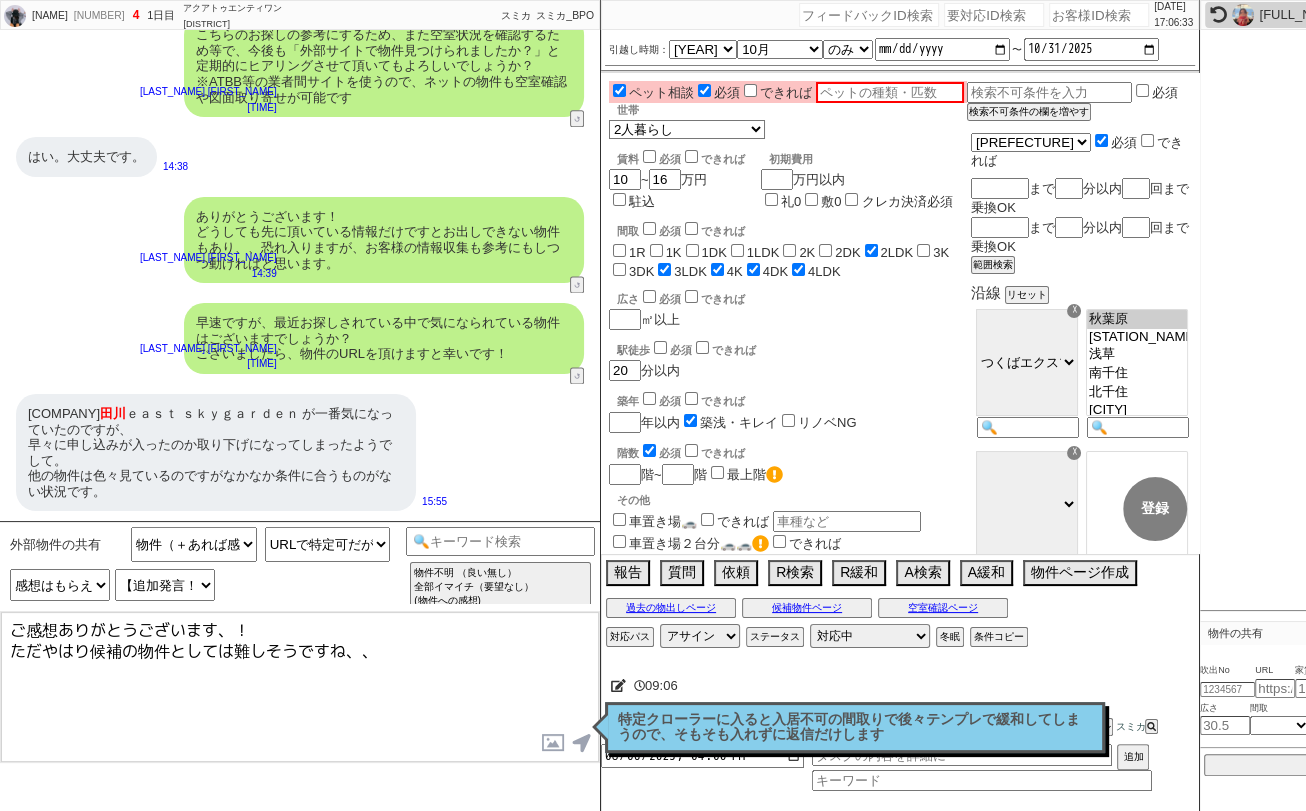 paste on "ＧＥＮＯＶＩＡ[DISTRICT]" 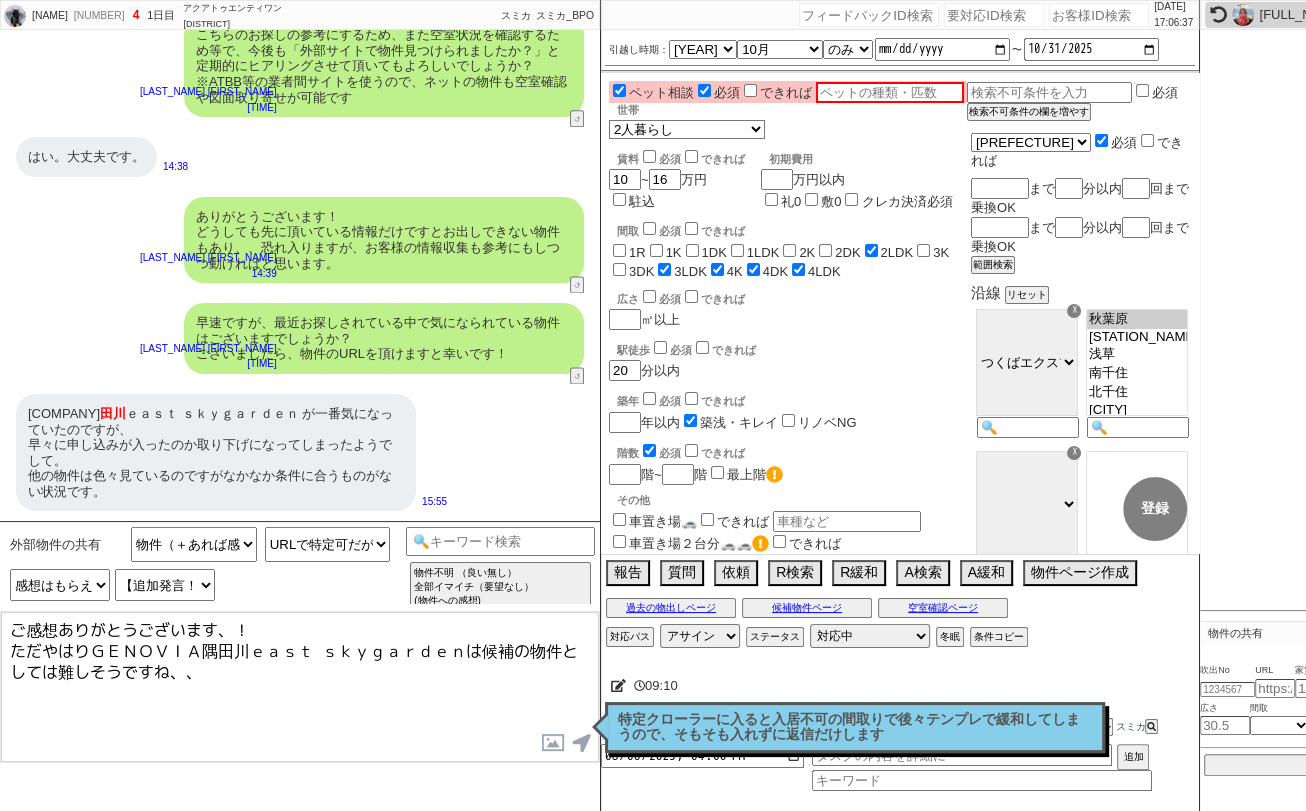 click on "ご感想ありがとうございます、！
ただやはりＧＥＮＯＶＩＡ隅田川ｅａｓｔ ｓｋｙｇａｒｄｅｎは候補の物件としては難しそうですね、、" at bounding box center [300, 687] 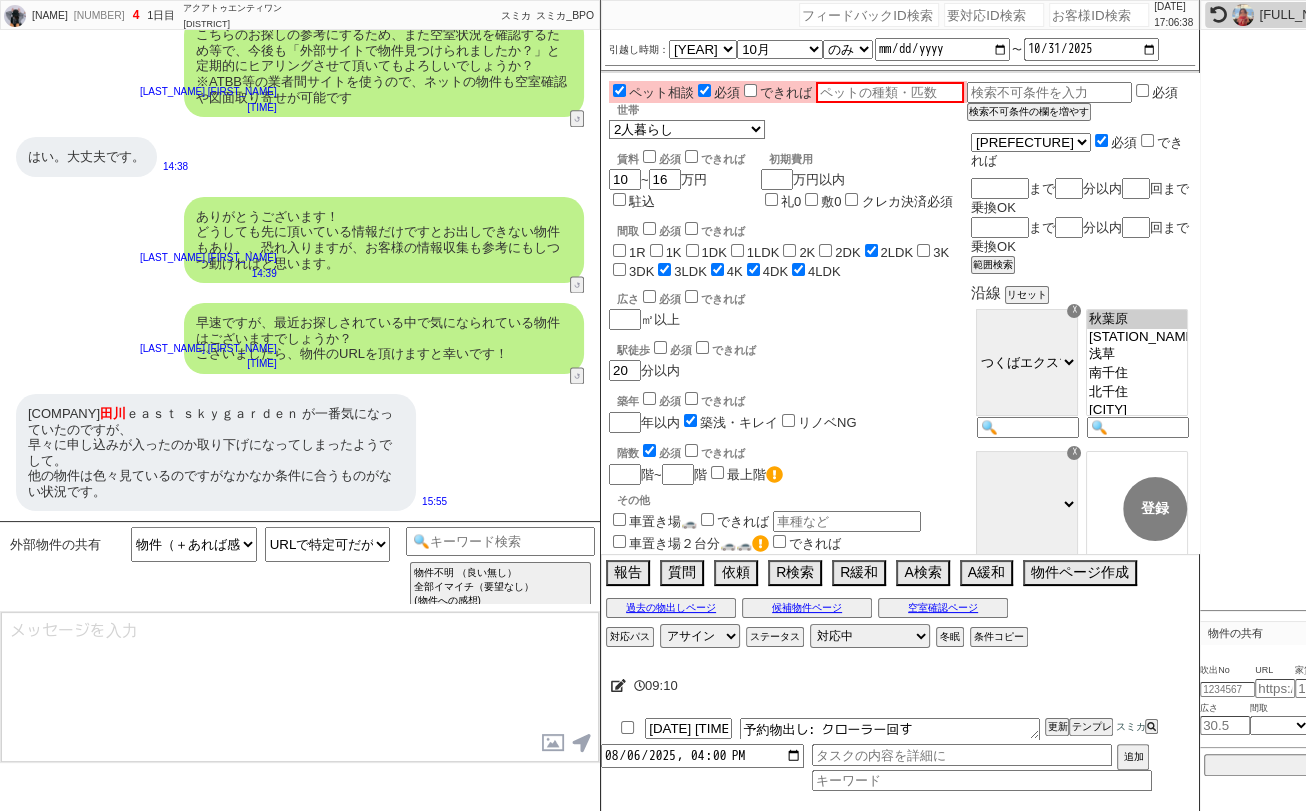 scroll, scrollTop: 1669, scrollLeft: 0, axis: vertical 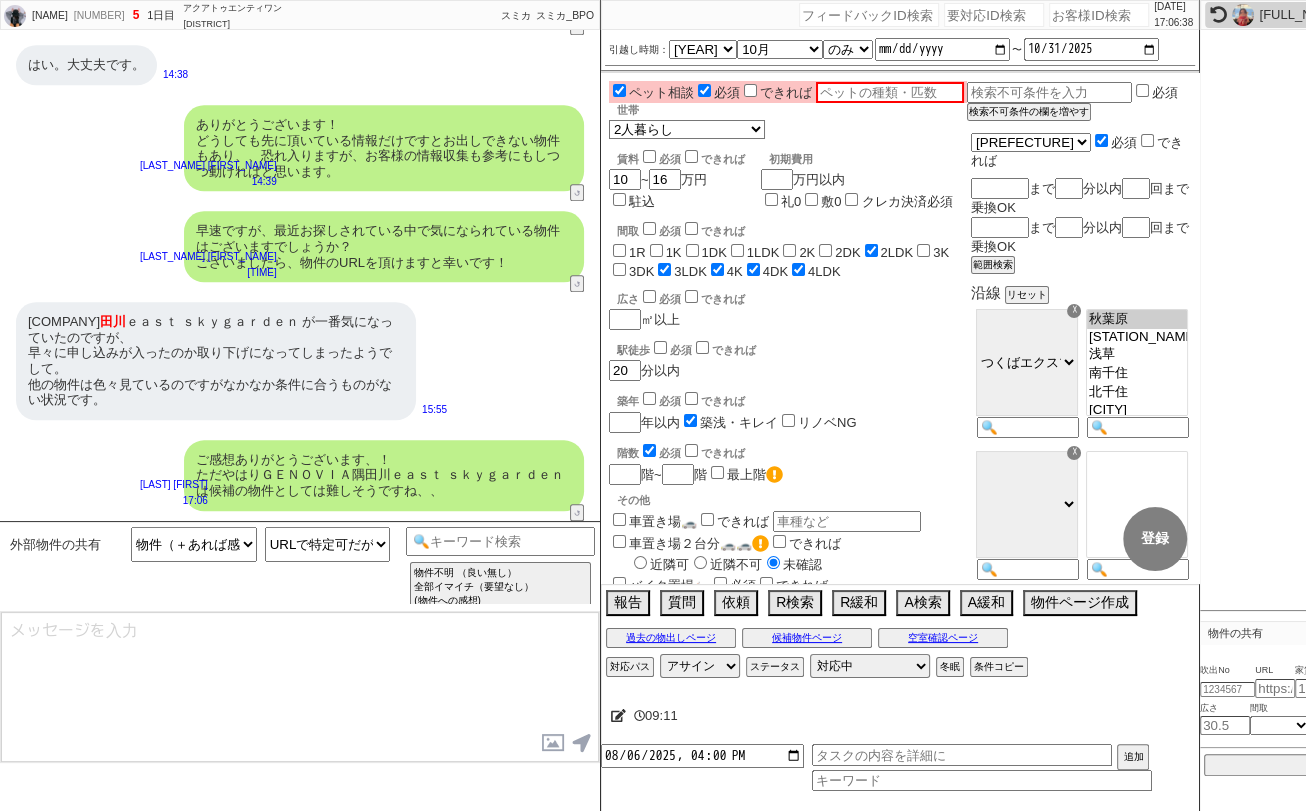 type on "こちらは今後のご紹介の参考にできればと思いますが、どういった点が気に入られていた等ございますでしょうか？" 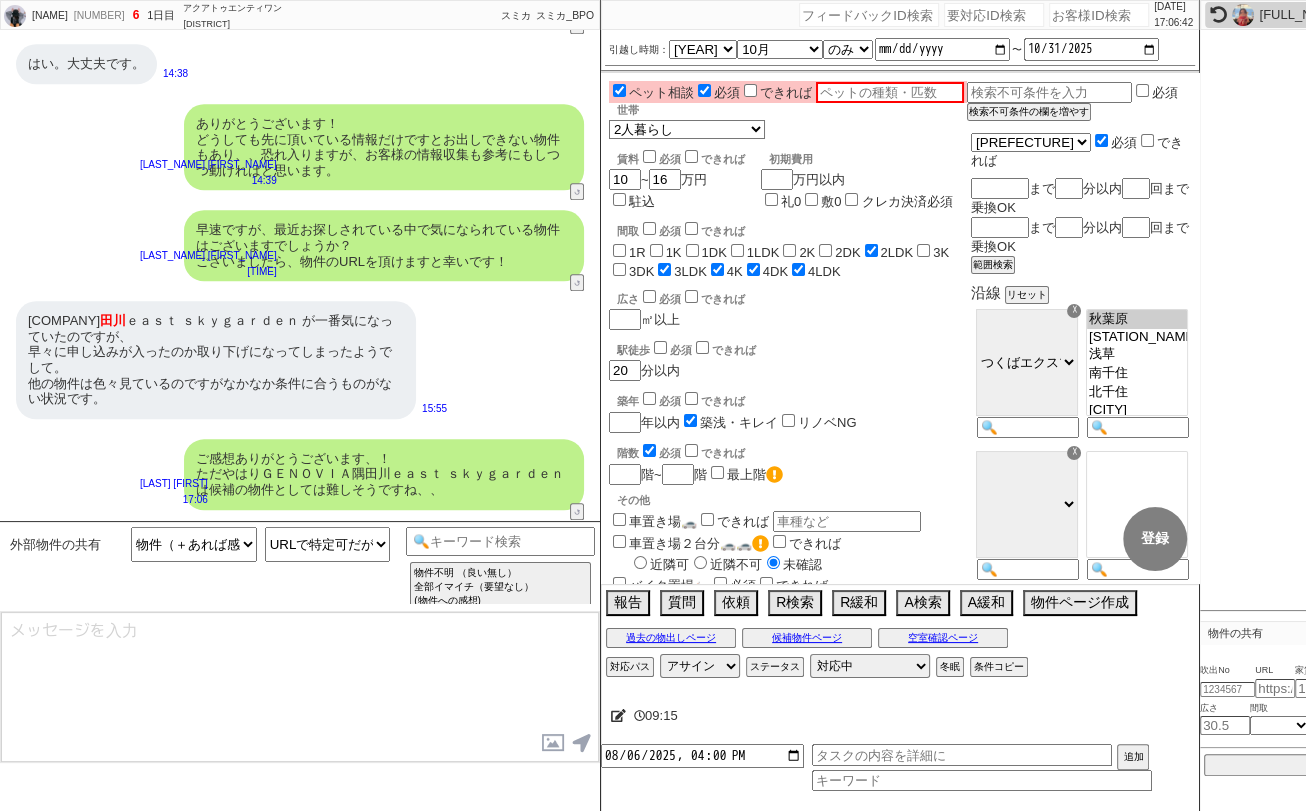 scroll, scrollTop: 1744, scrollLeft: 0, axis: vertical 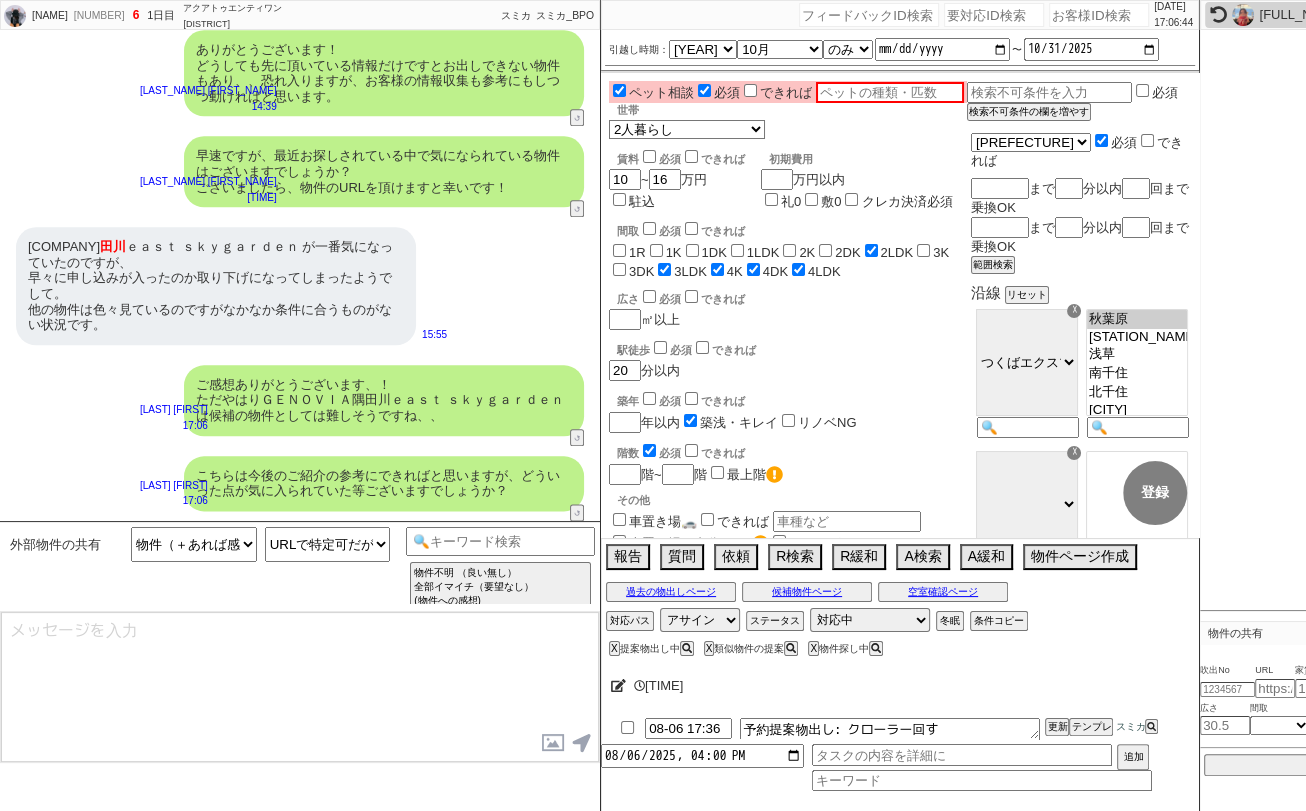 type on "@@この文字をクリック" 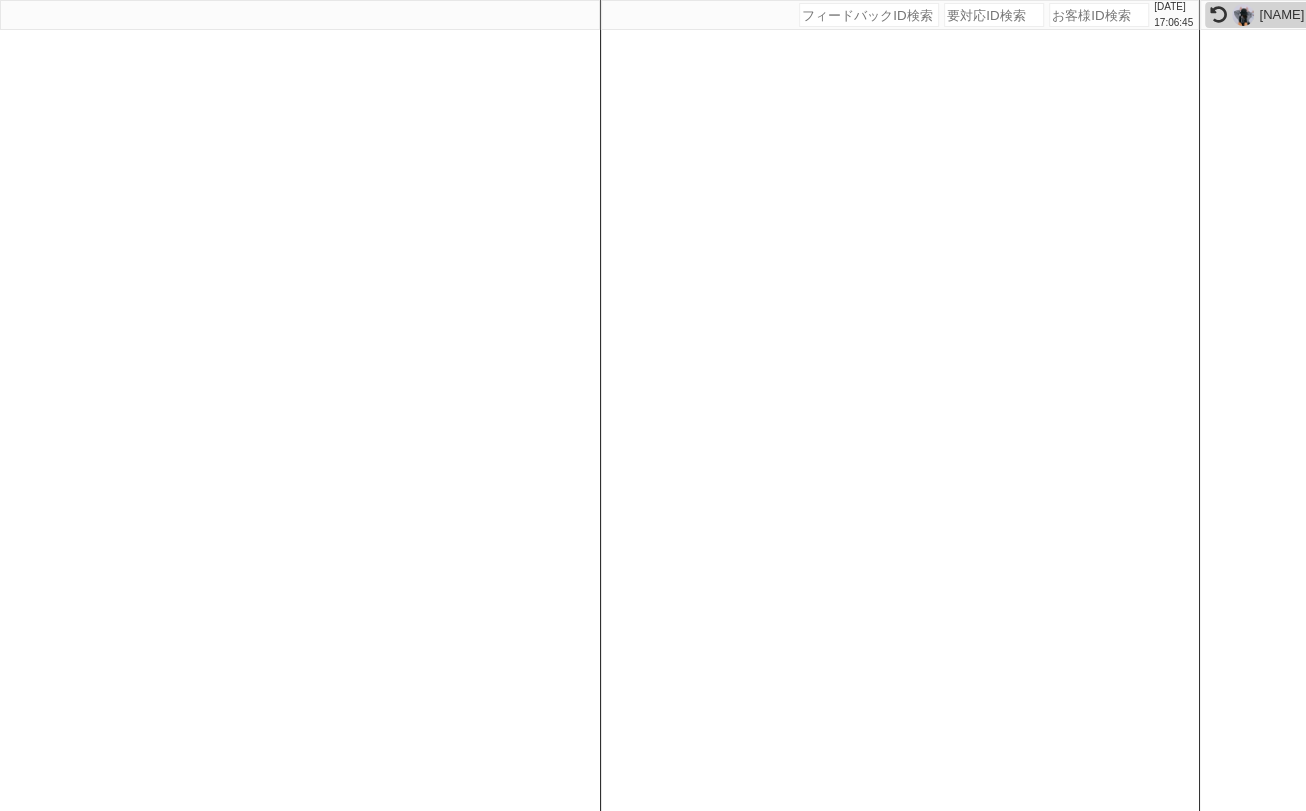 select 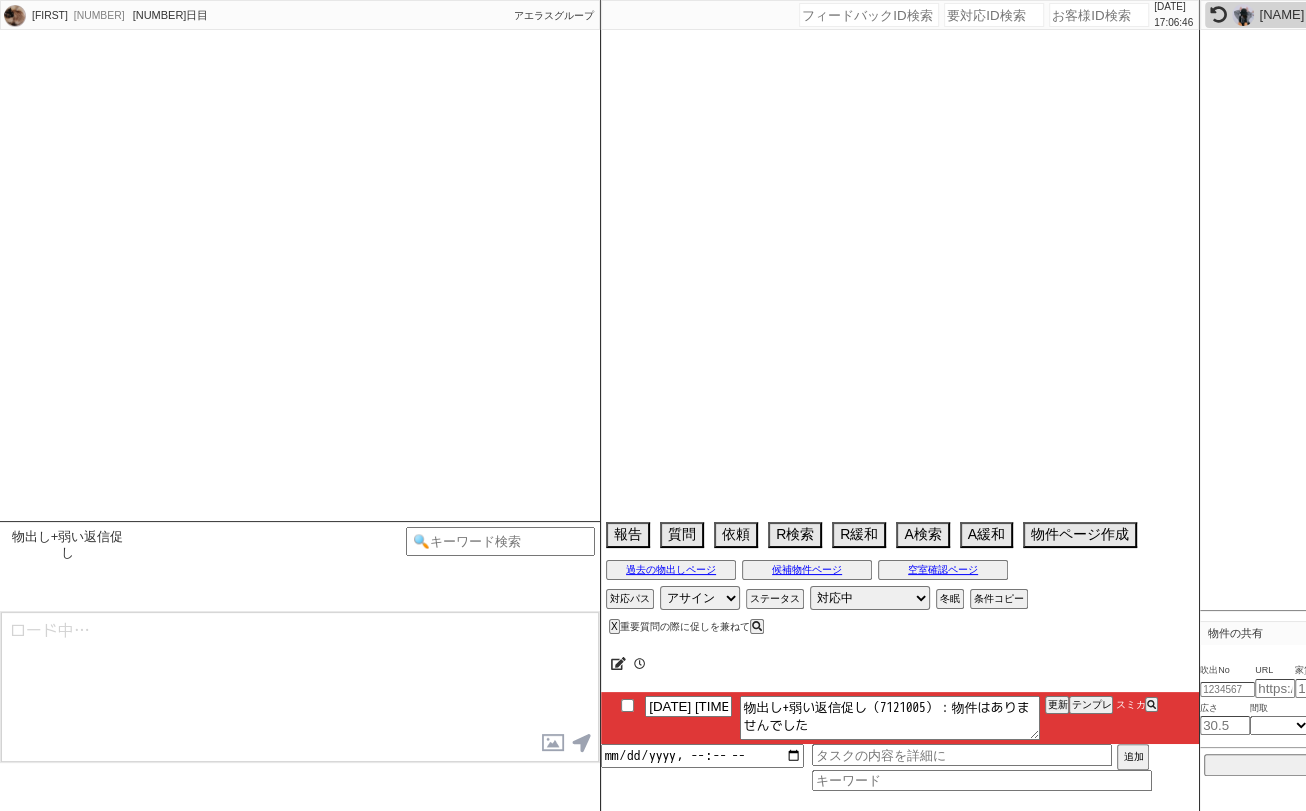 select on "2025" 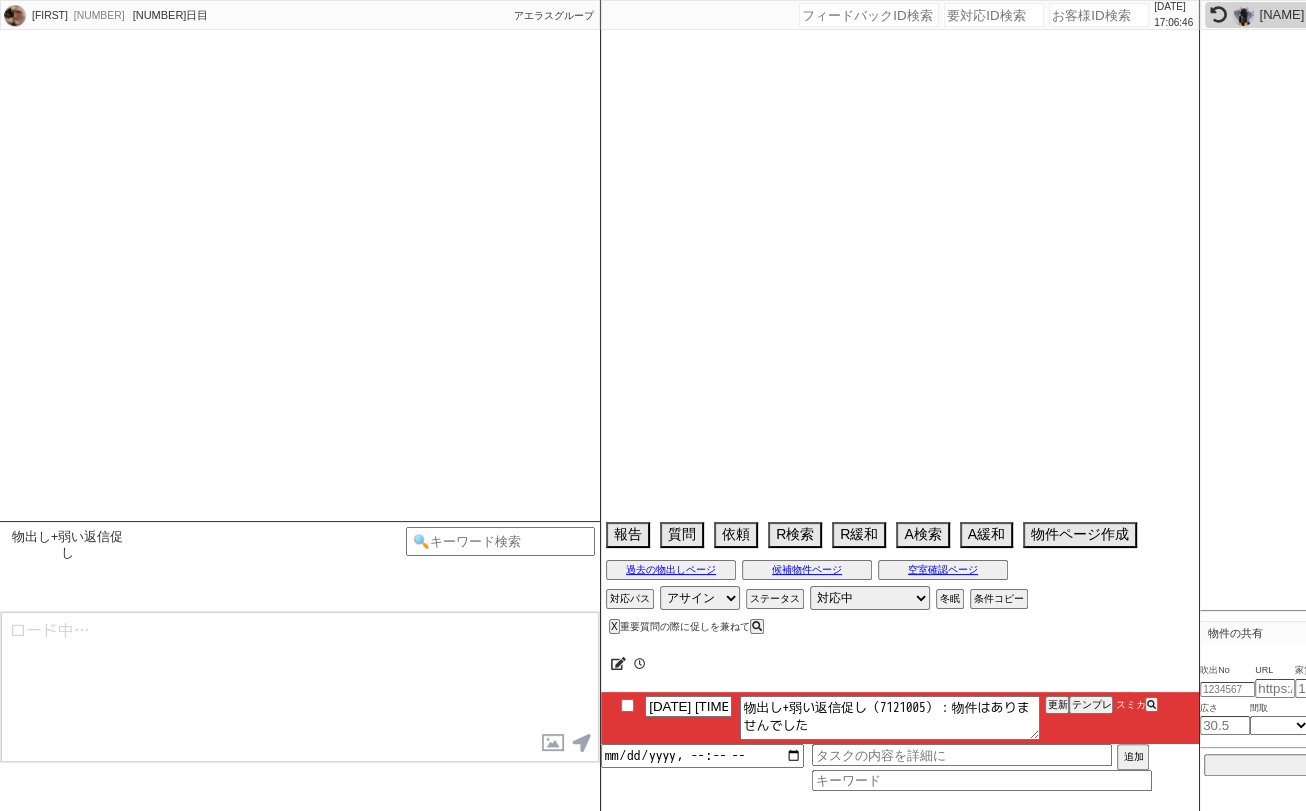select on "8" 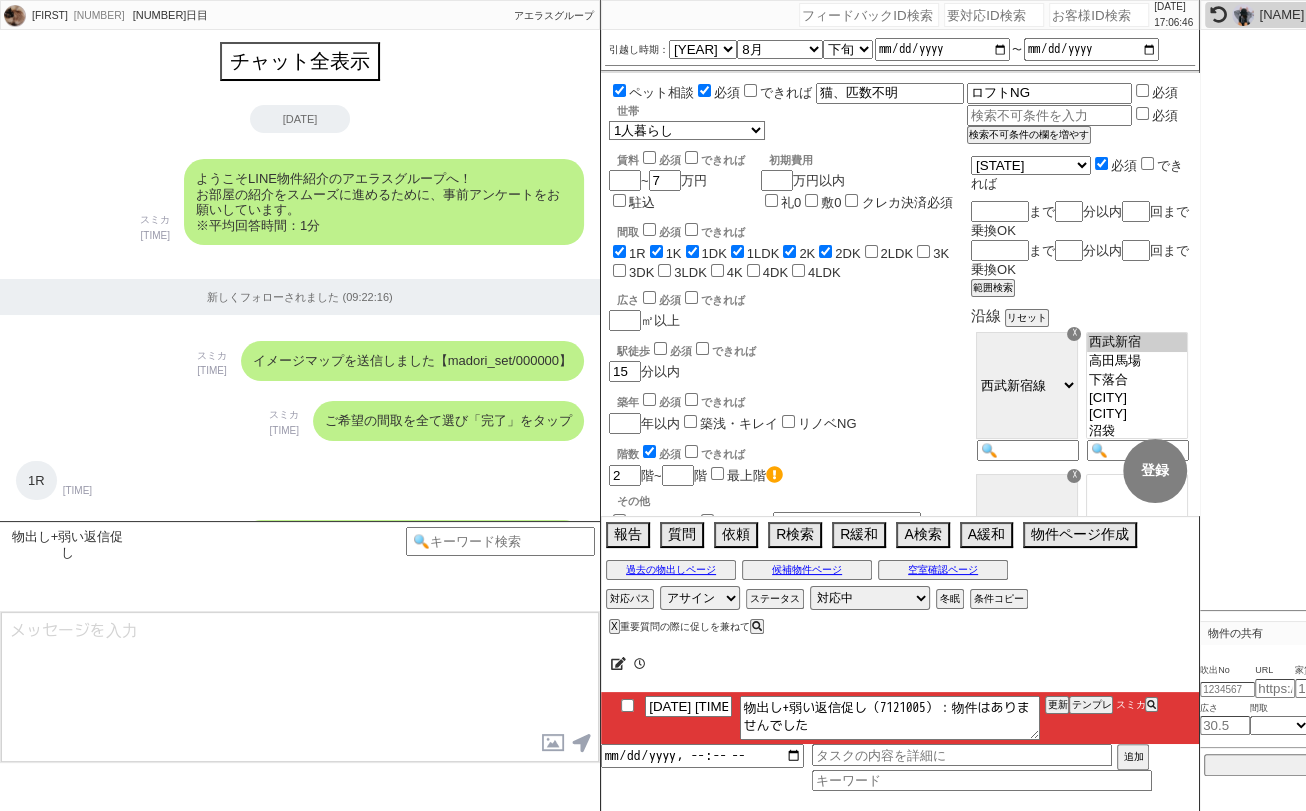 scroll, scrollTop: 5676, scrollLeft: 0, axis: vertical 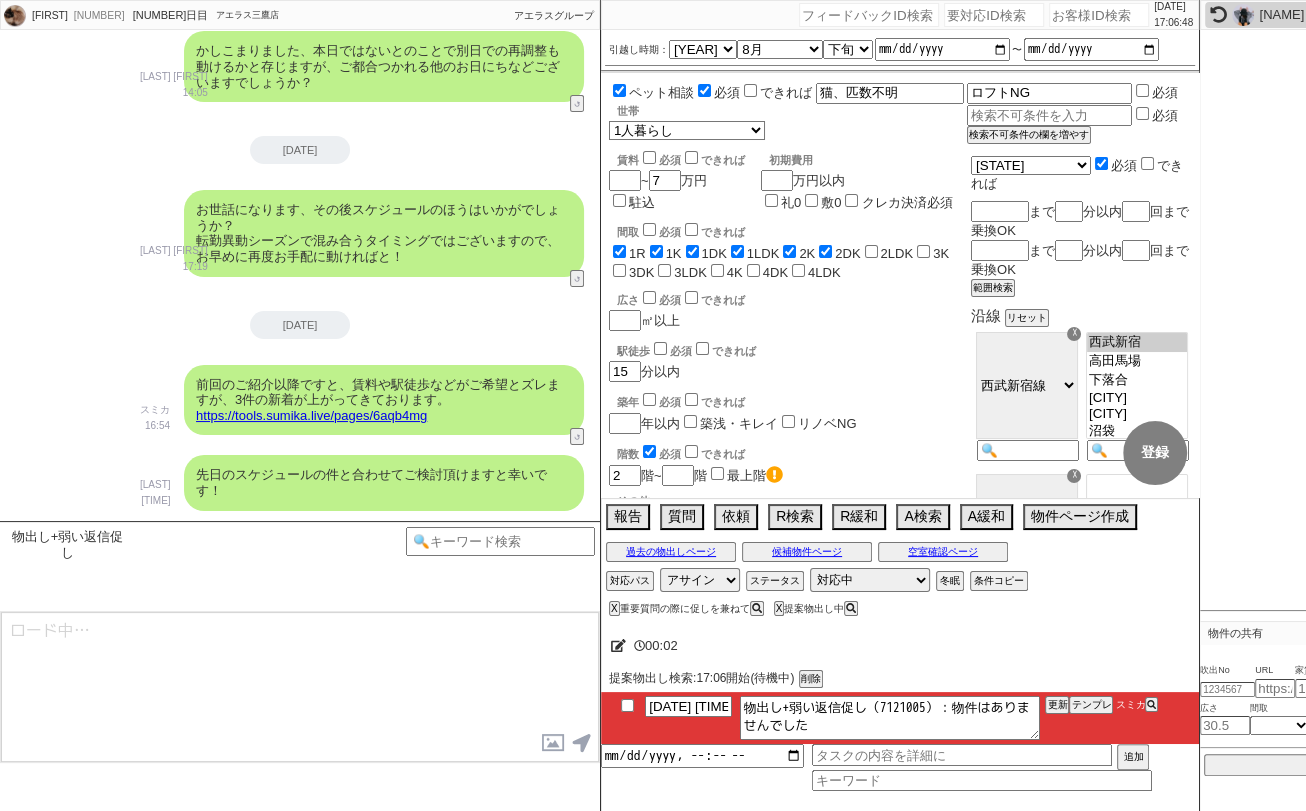 type on "@@【@@提案物出しのシーンですが物件が自動で取れてません。「重要質問の際に促しを兼ねて」なシーンなので手動でしっかり探して1件物出しします。物件を探してページを生成したら、「手動の物件提案」テンプレを読み込み直して下さい@@】@@" 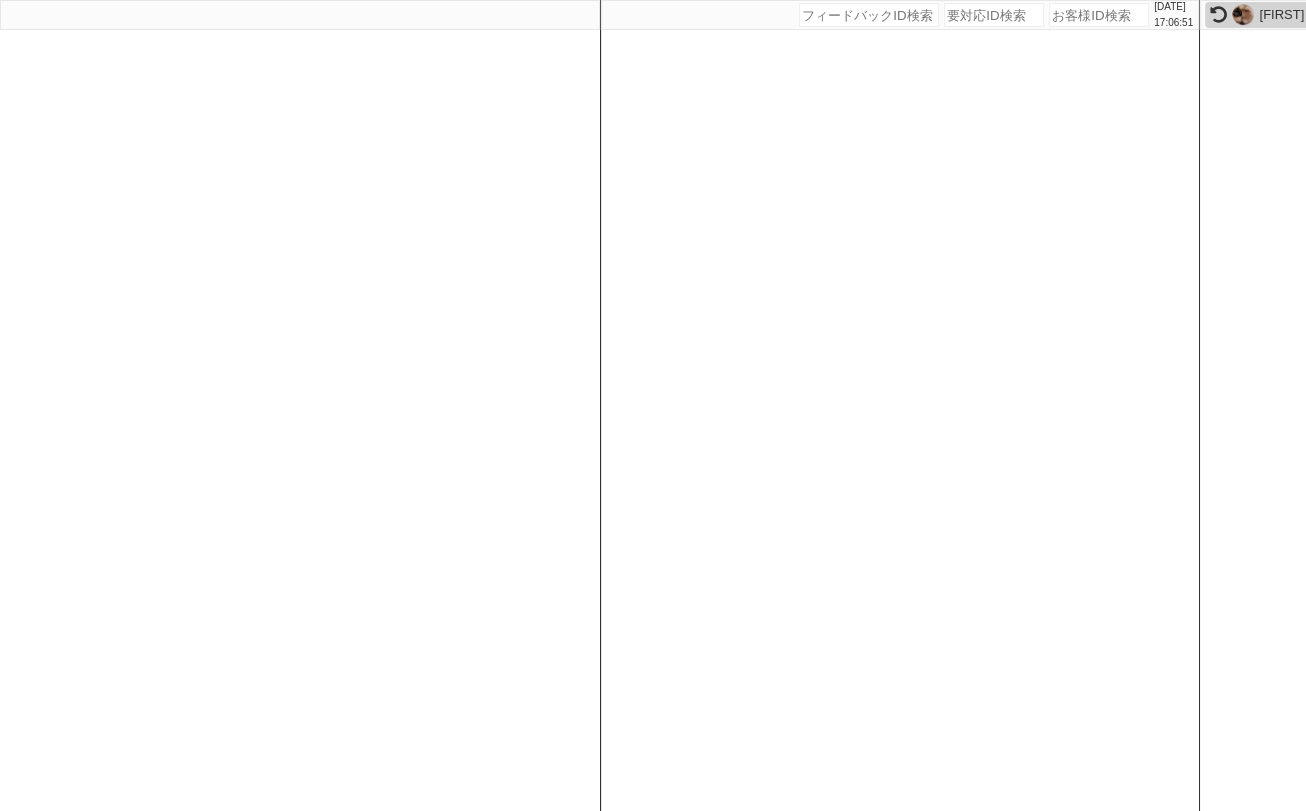select 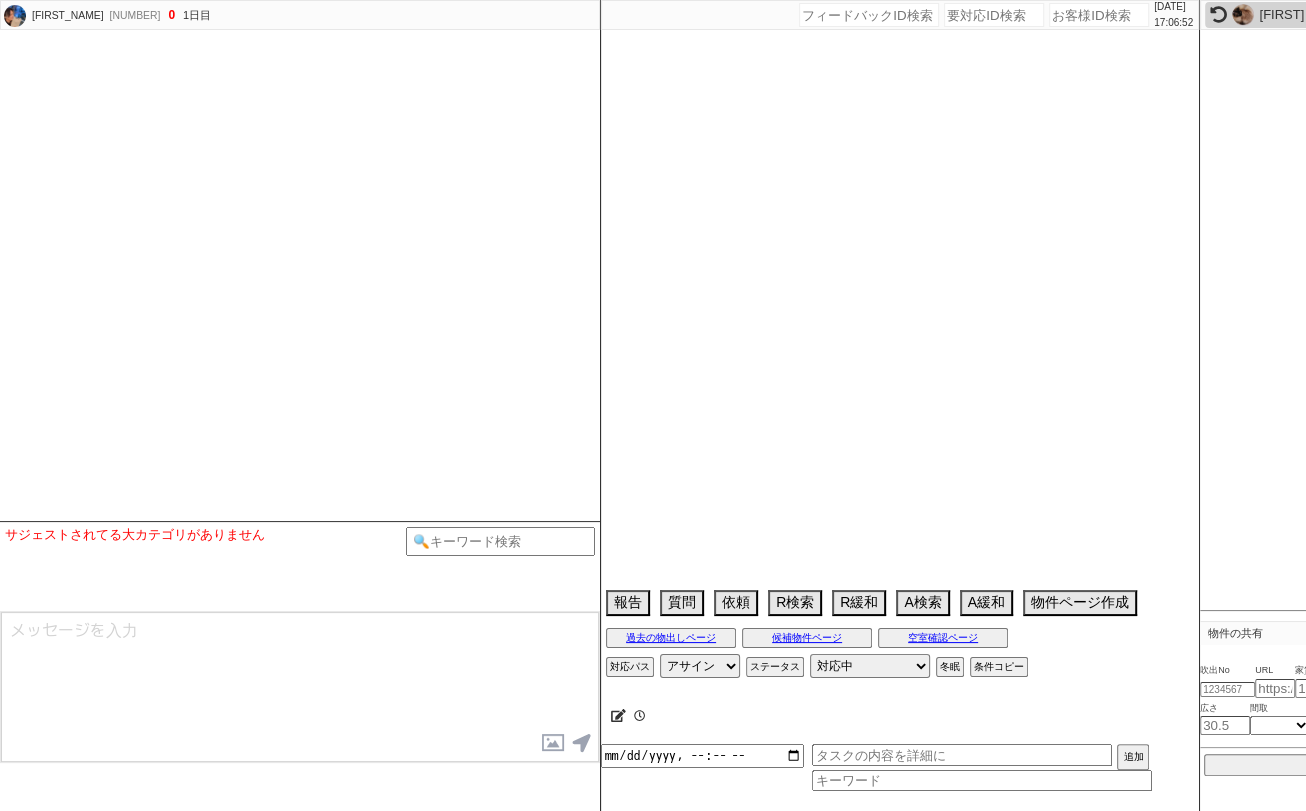 select 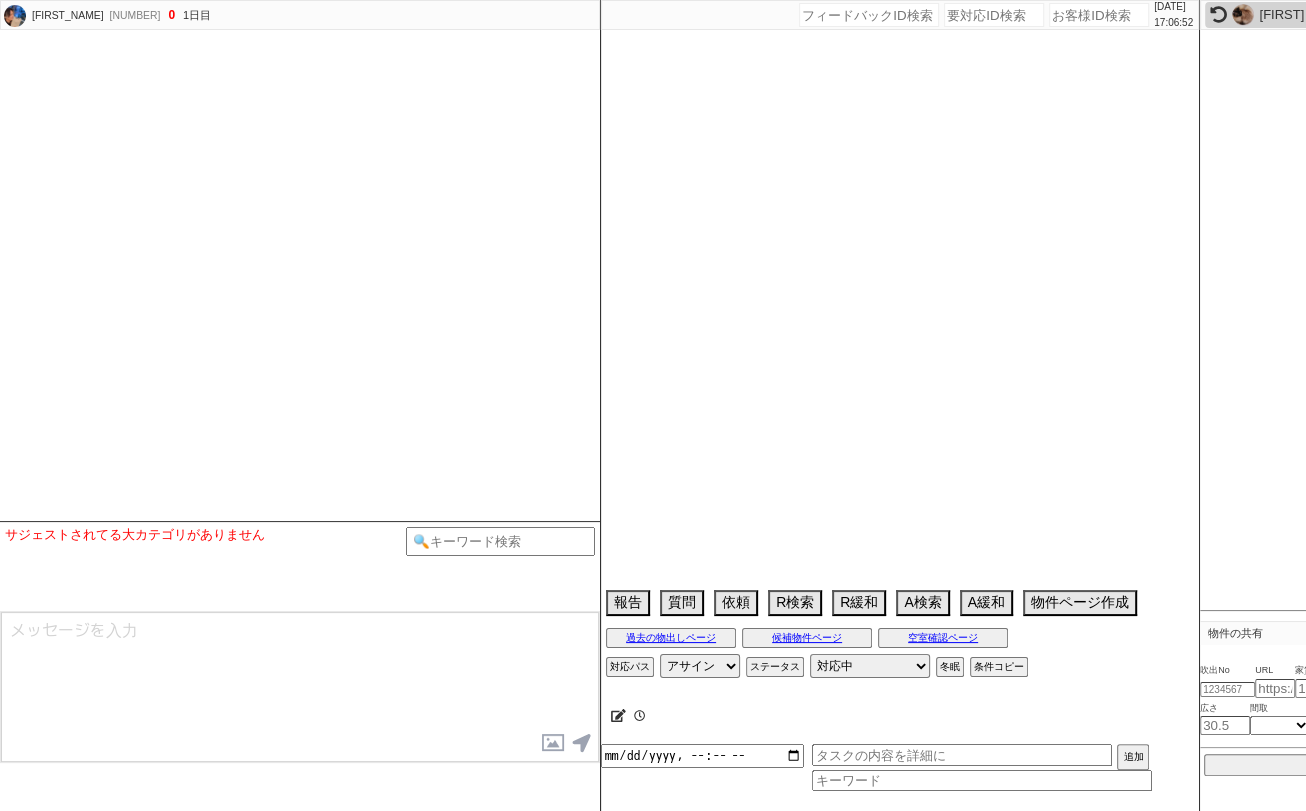 select on "2025" 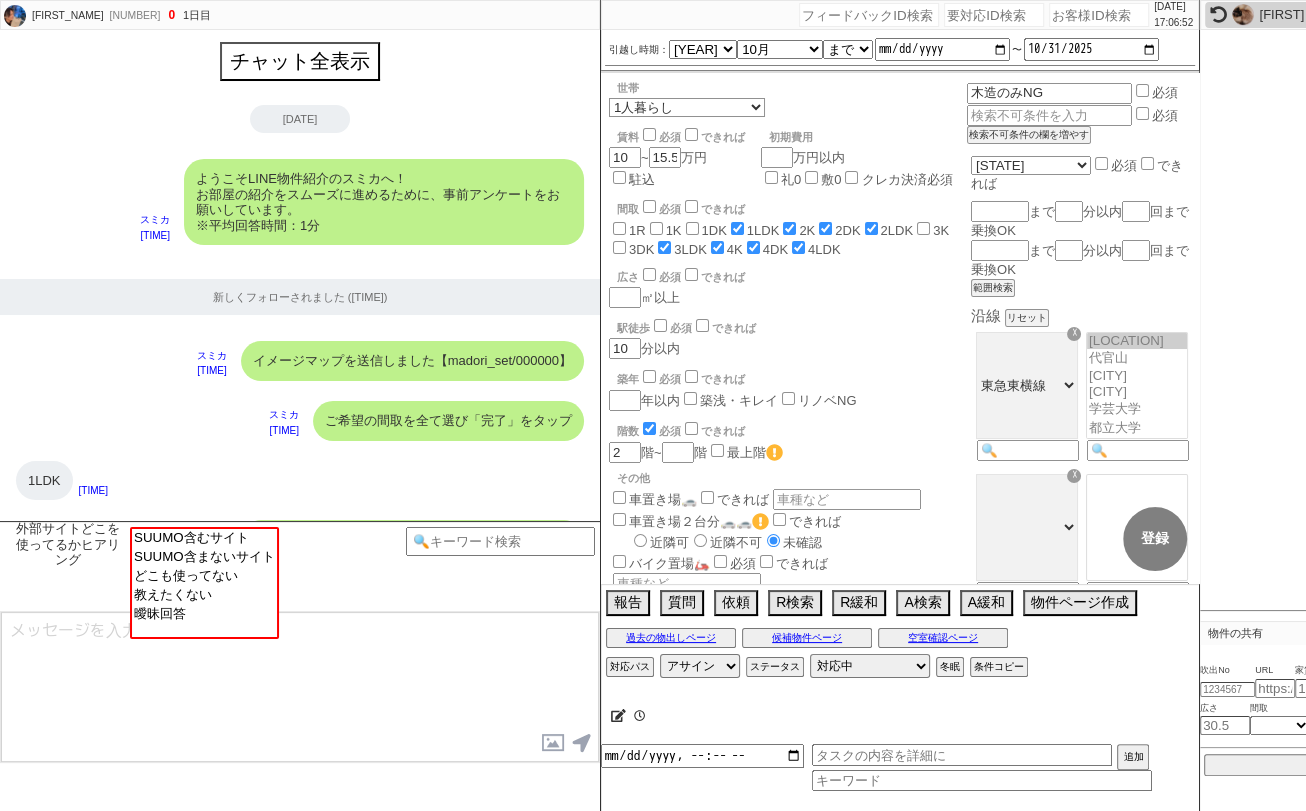 scroll, scrollTop: 2981, scrollLeft: 0, axis: vertical 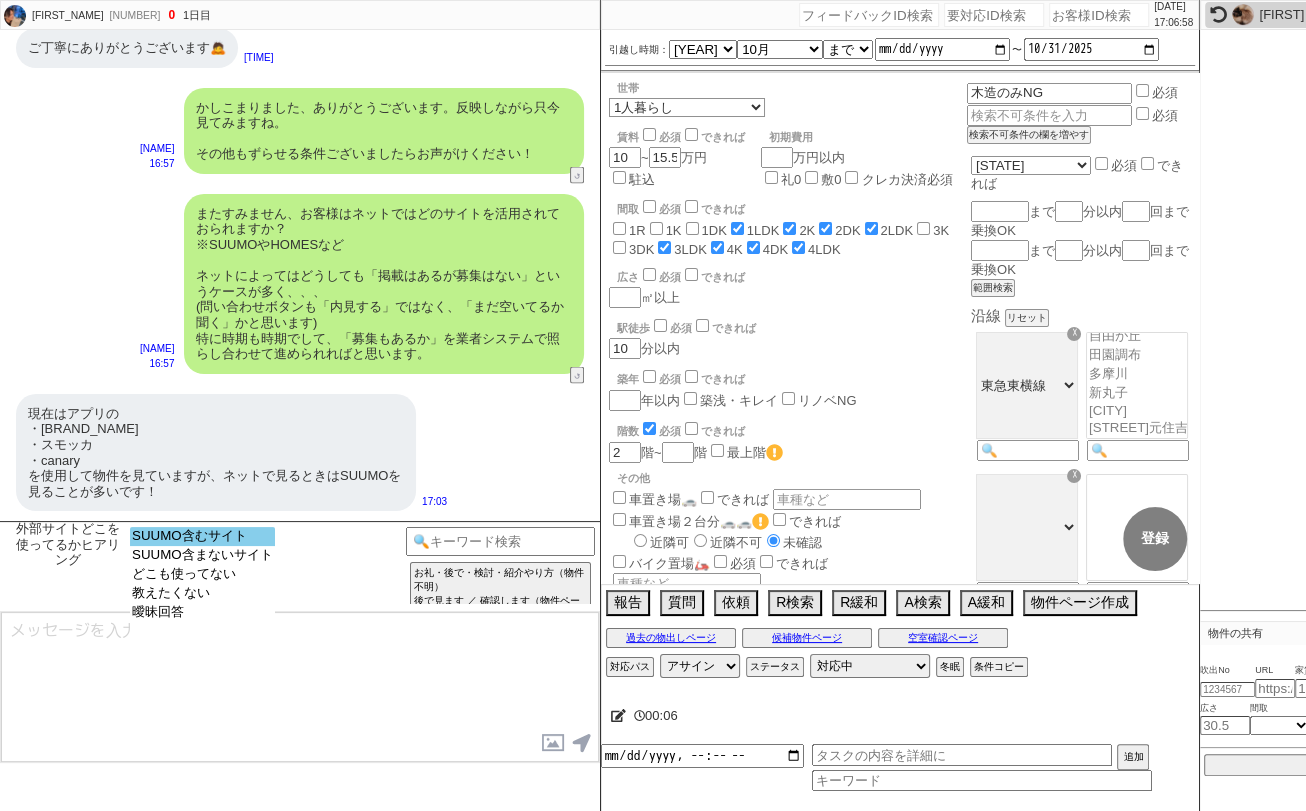 select on "SUUMO含むサイト" 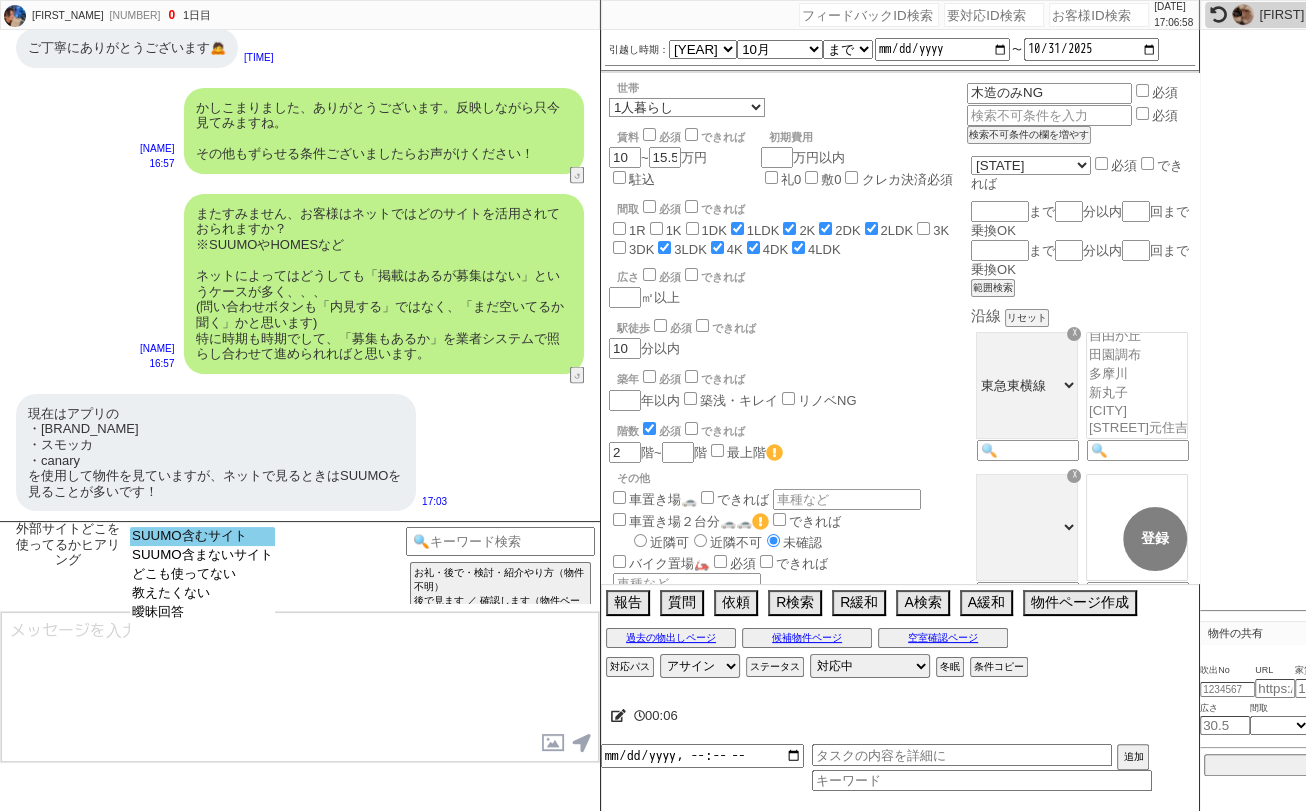 click on "SUUMO含むサイト" 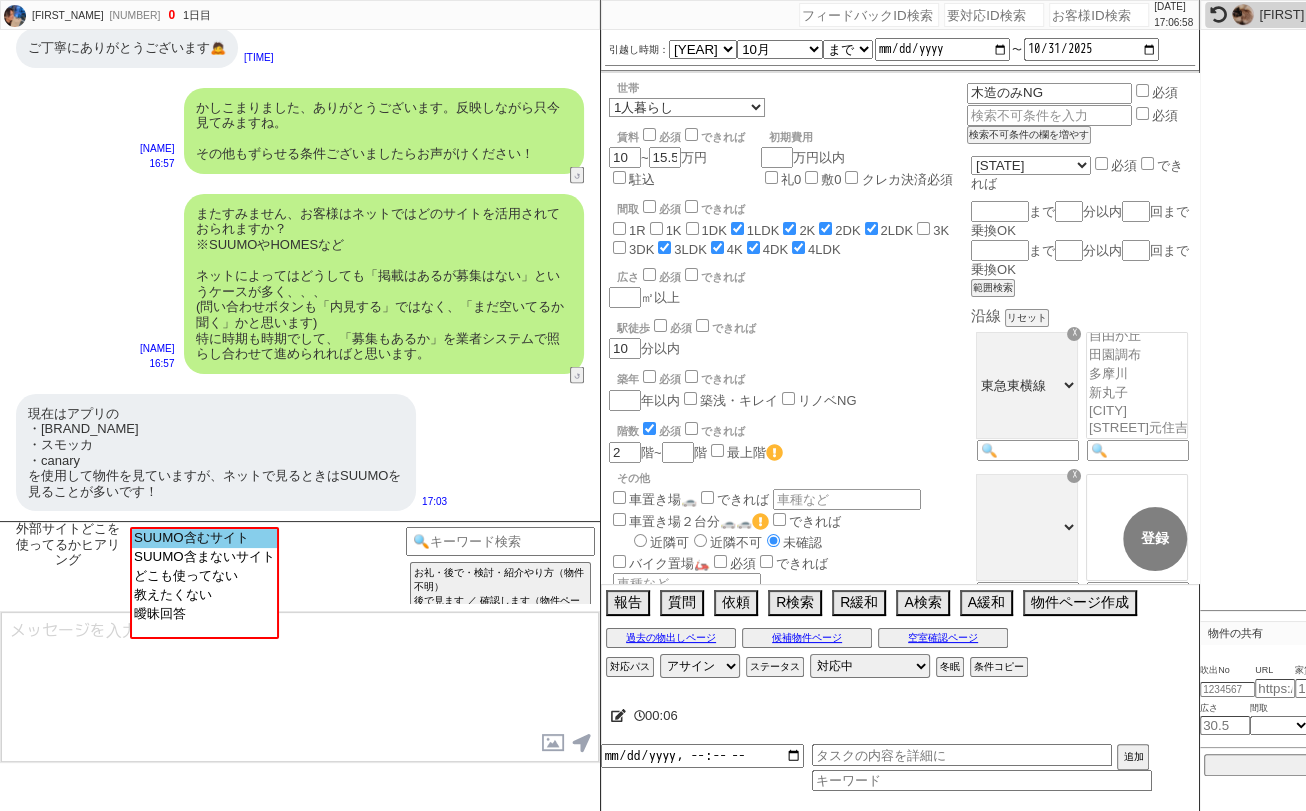type on "ご確認ありがとうございます！
やはりスーモさんが掲載量ですとNo1なのは間違いないかと思います！
一方で、数が多い分、更新が追いついておらず埋まってる物件も多いですね、！(50%ほどだと聞きます)" 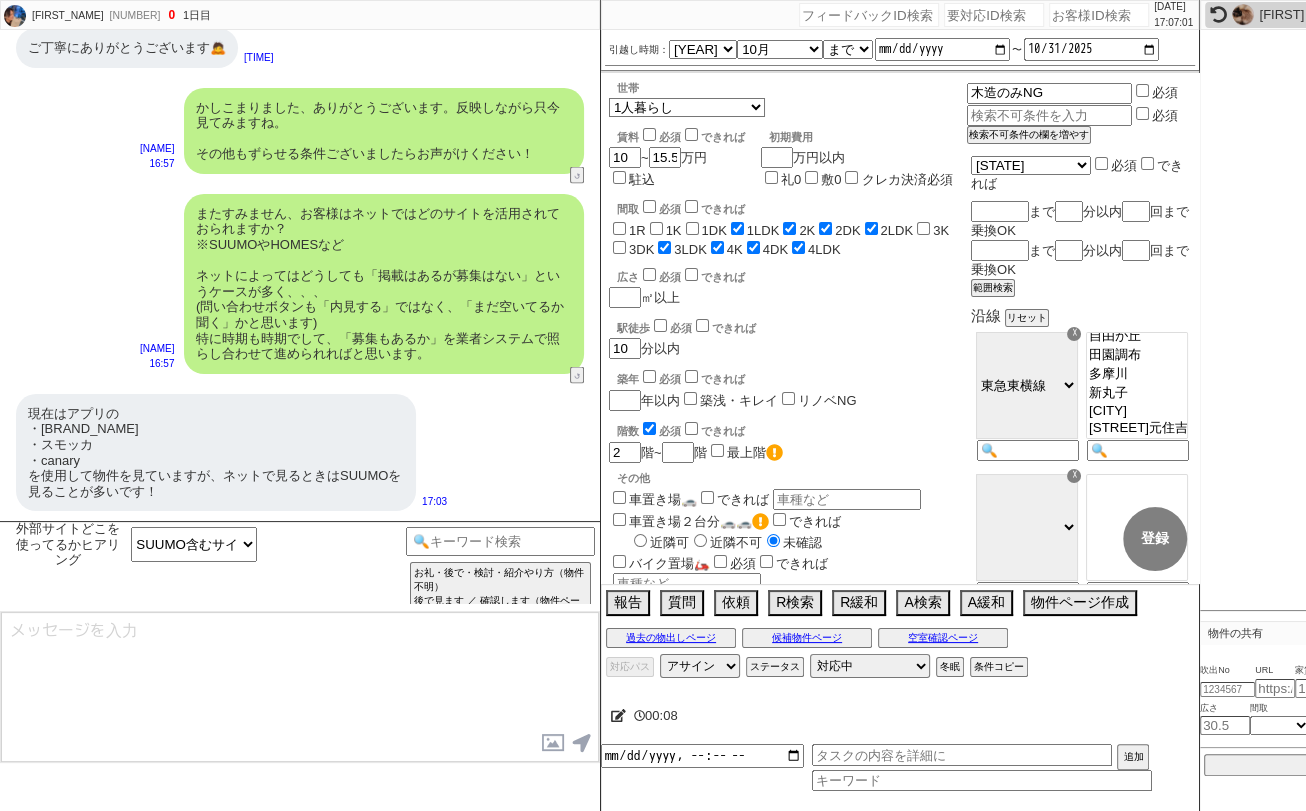 scroll, scrollTop: 3103, scrollLeft: 0, axis: vertical 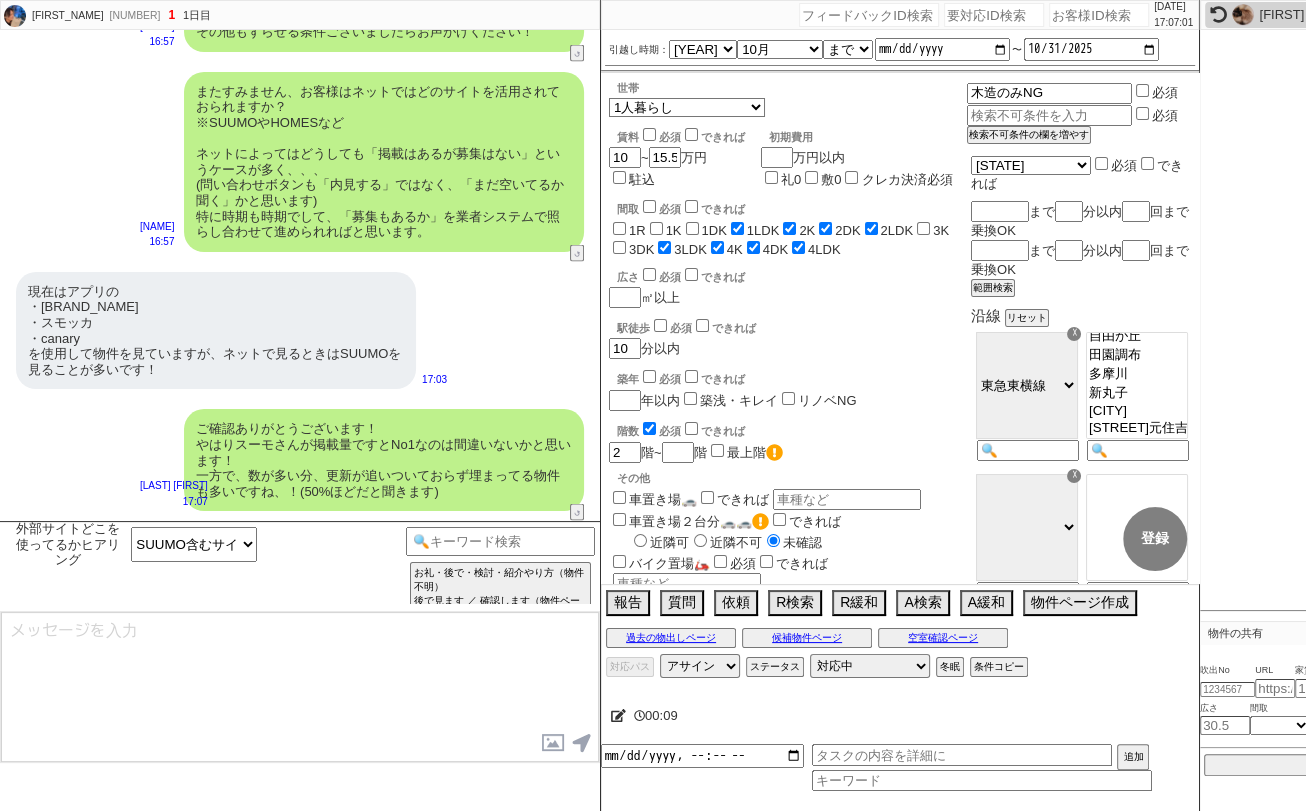 type on "こちらのお探しの参考にするため、また空室状況を確認するため等で、今後も「外部サイトで物件見つけられましたか？」と定期的にヒアリングさせて頂いてもよろしいでしょうか？
※ATBB等の業者間サイトを使うので、ネットの物件も空室確認や図面取り寄せが可能です" 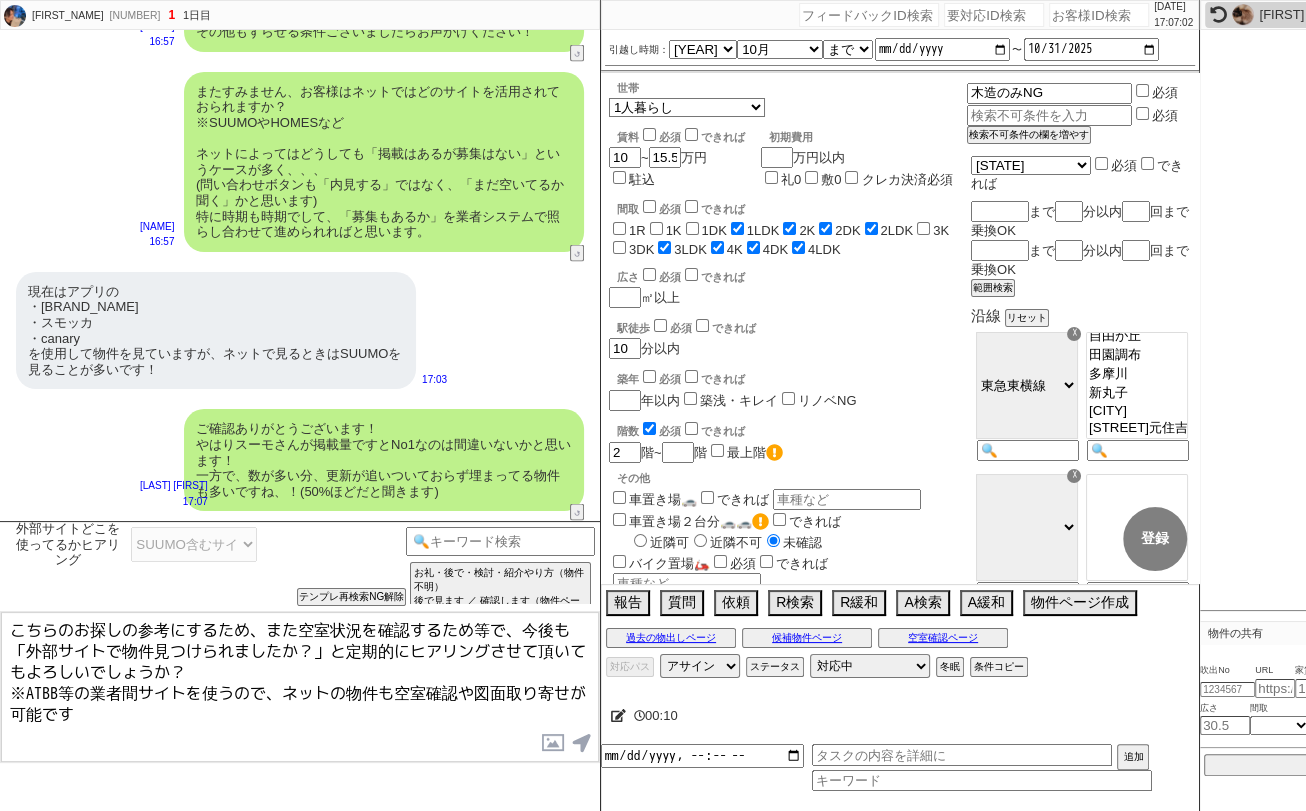 type 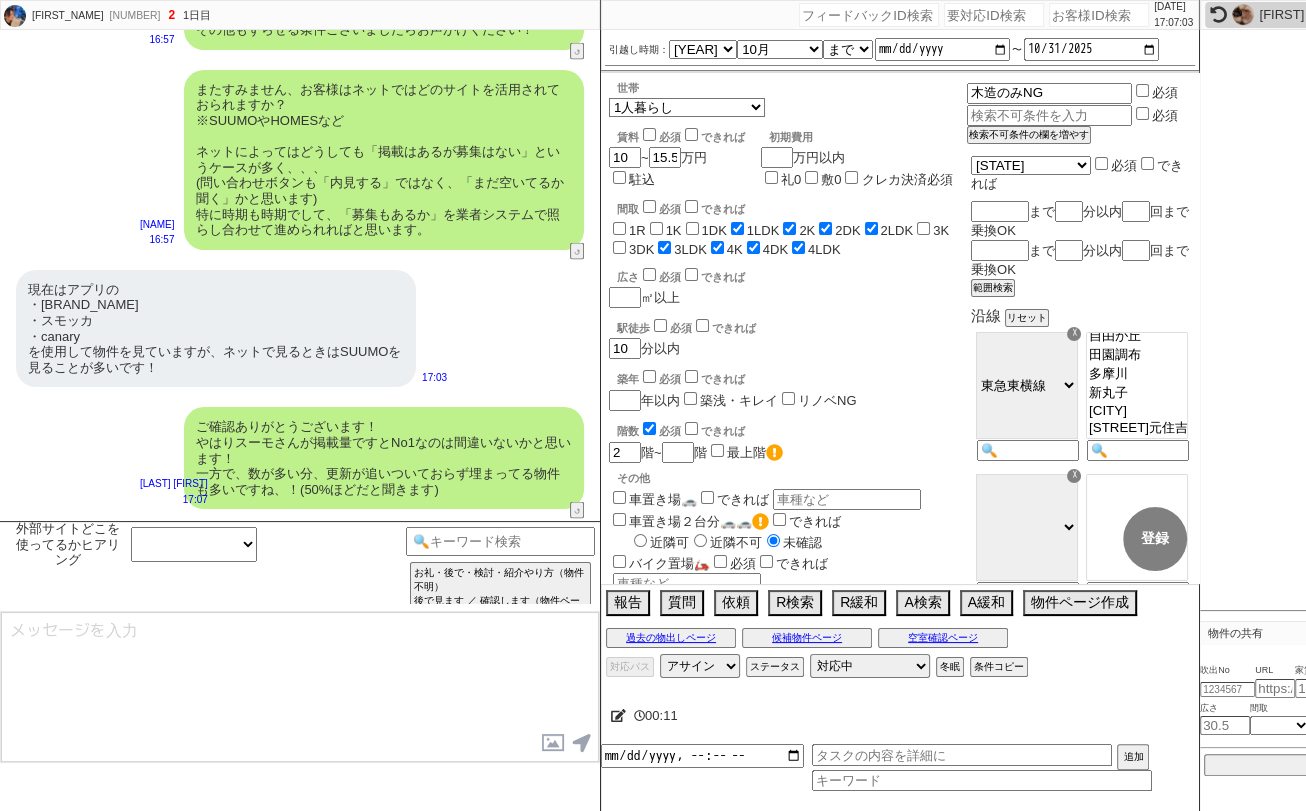 scroll, scrollTop: 3224, scrollLeft: 0, axis: vertical 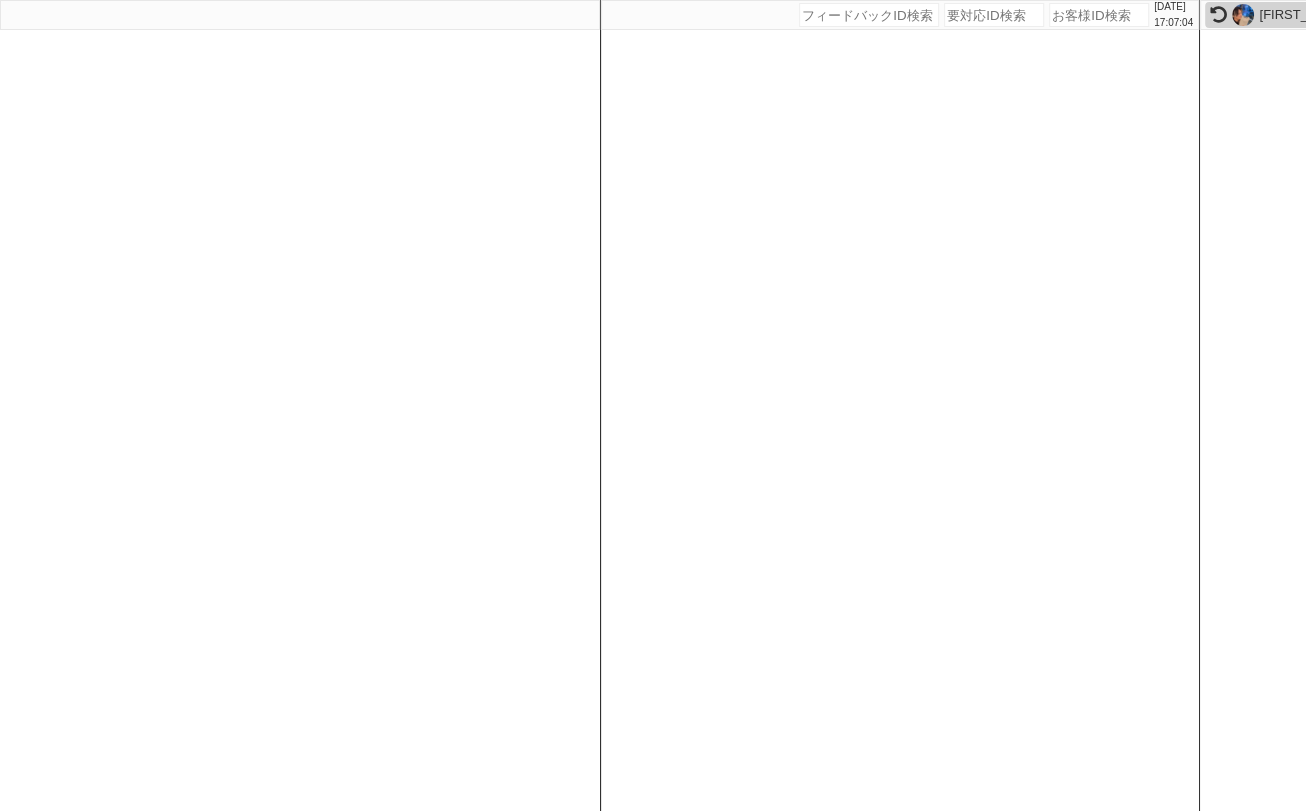 drag, startPoint x: 246, startPoint y: 690, endPoint x: 306, endPoint y: -62, distance: 754.38983 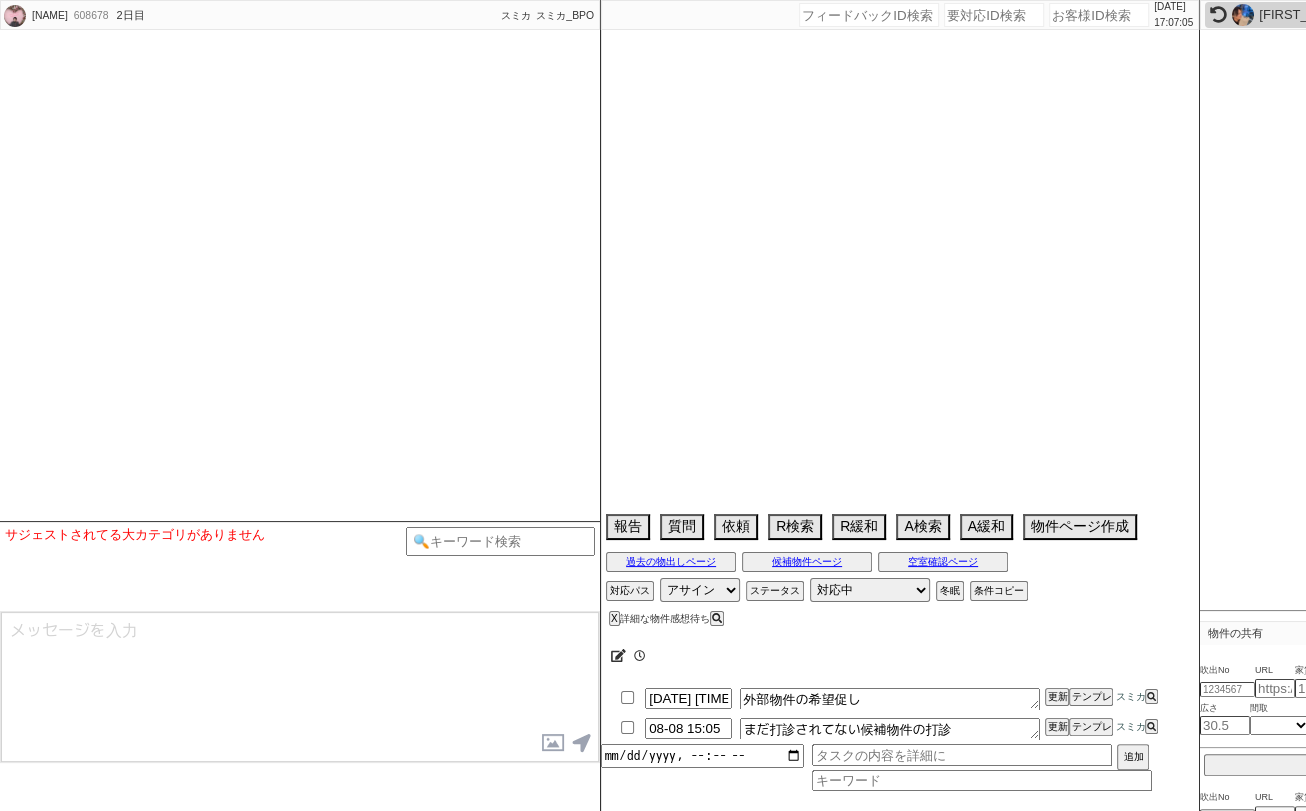 type on "@電話ではなくLINE対応希望" 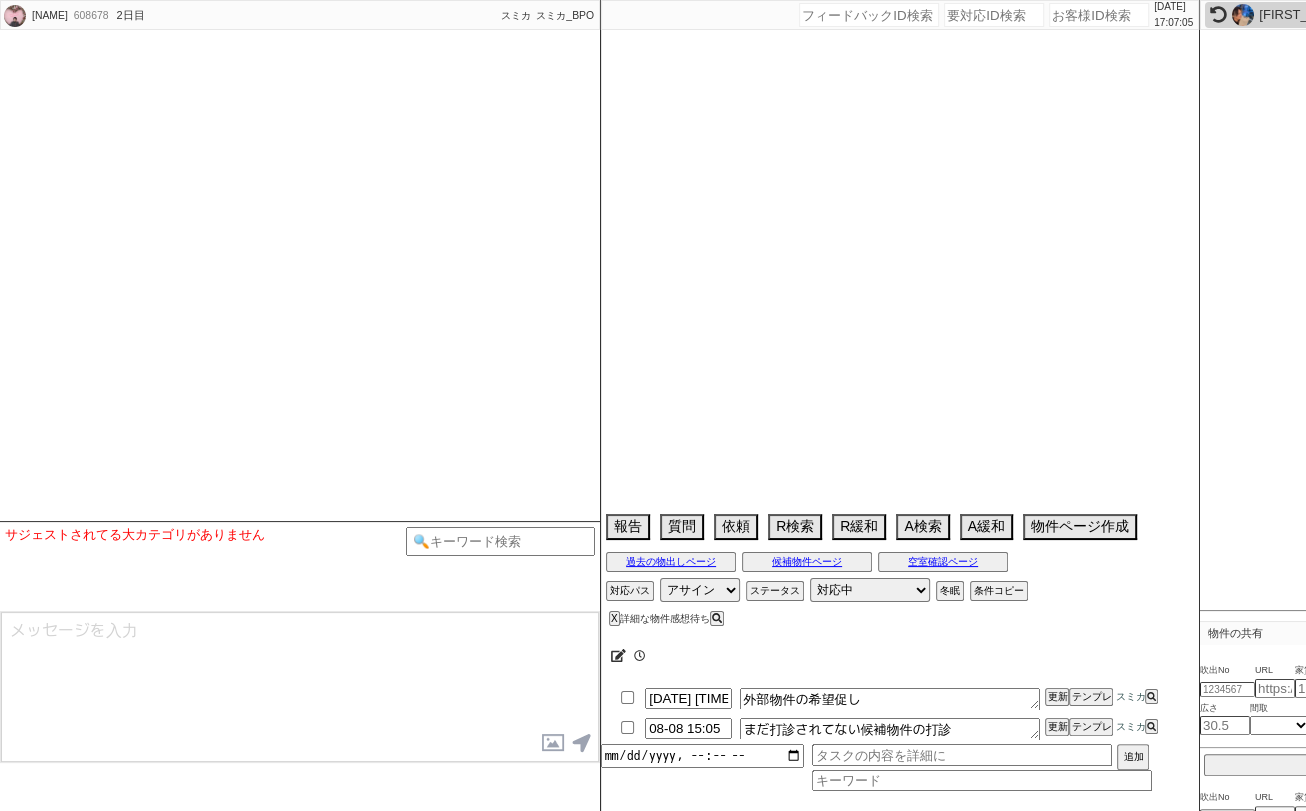 select on "15" 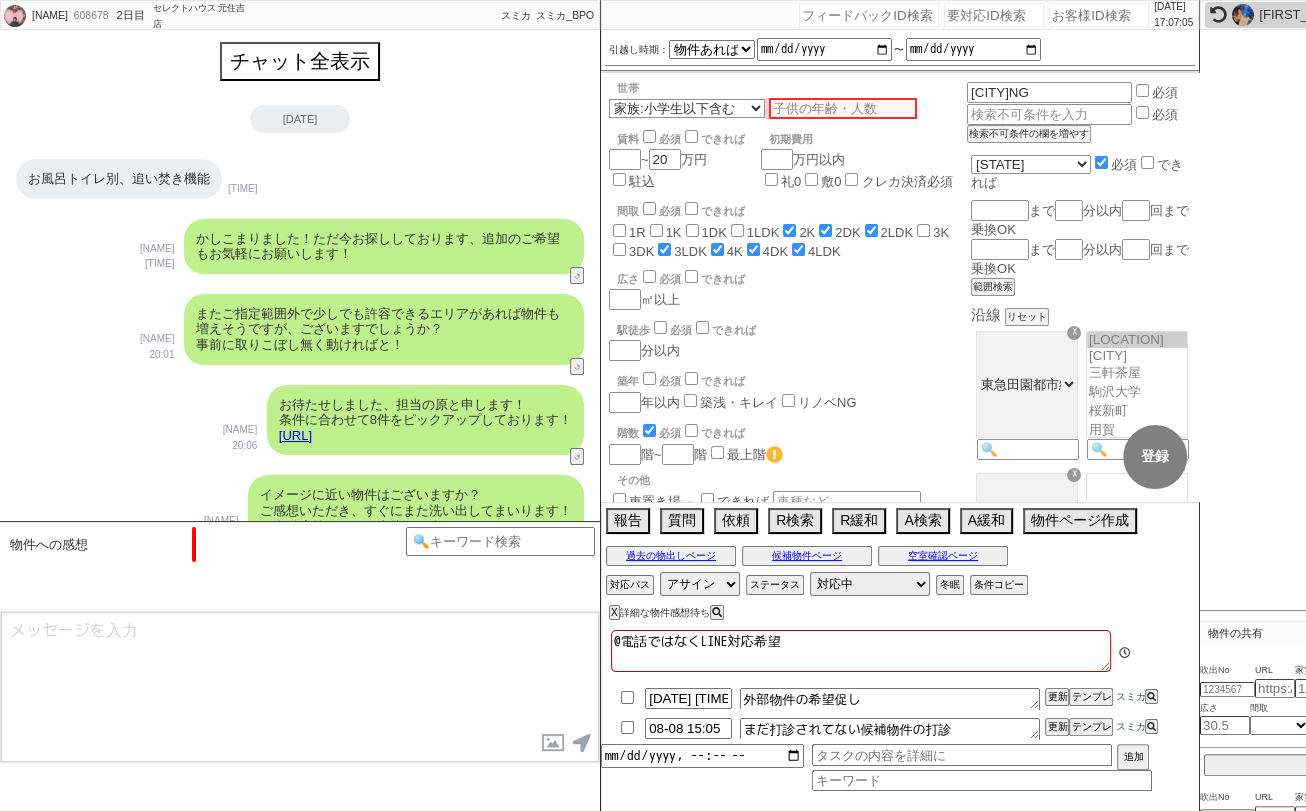 scroll, scrollTop: 2906, scrollLeft: 0, axis: vertical 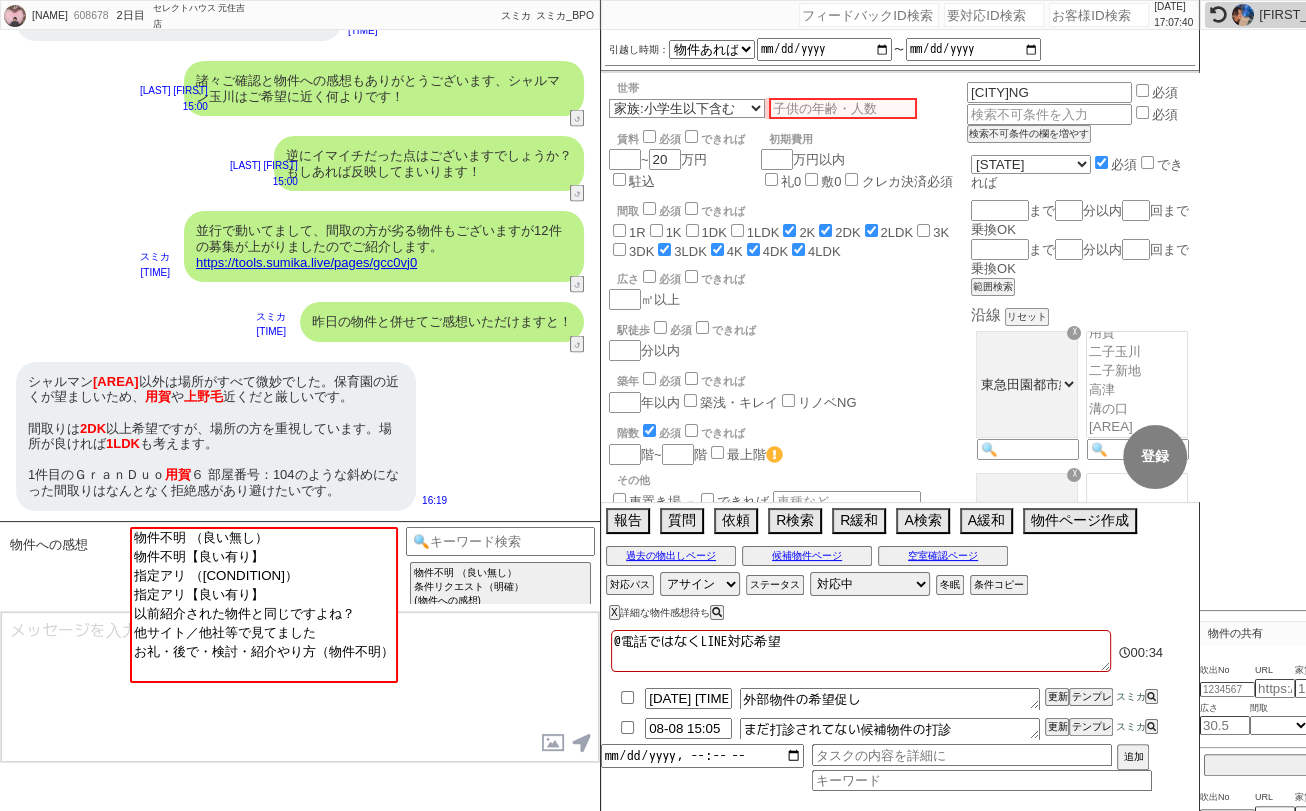 click on "https://tools.sumika.live/pages/gcc0vj0" at bounding box center (306, 262) 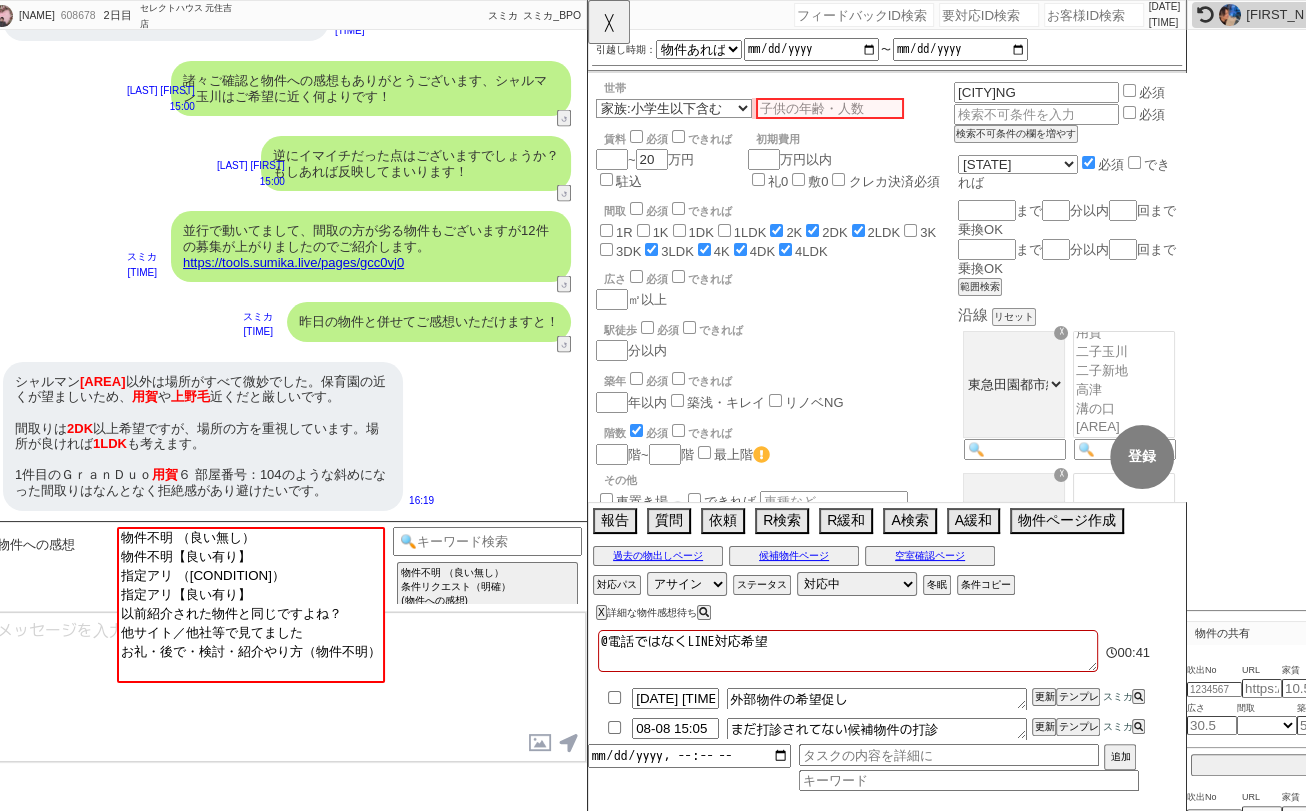 scroll, scrollTop: 0, scrollLeft: 11, axis: horizontal 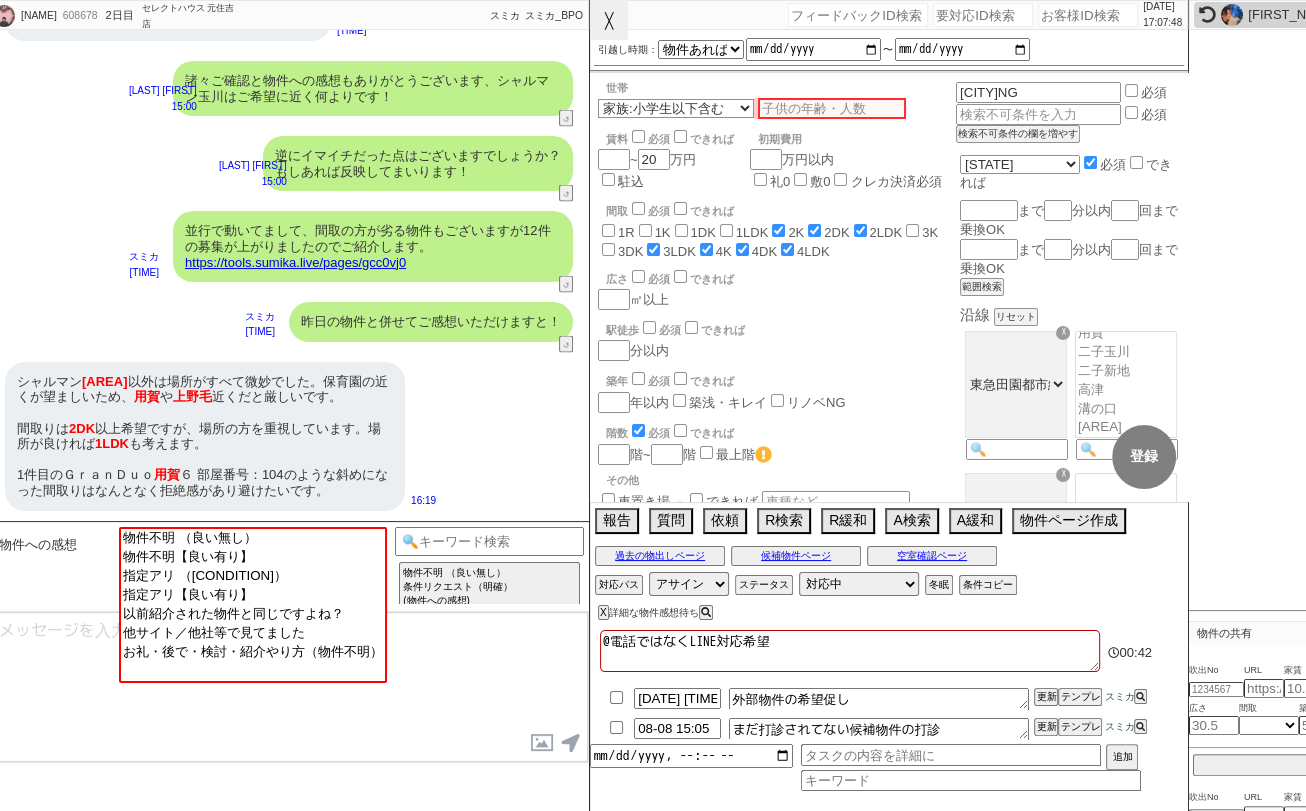 click on "☓" at bounding box center [609, 20] 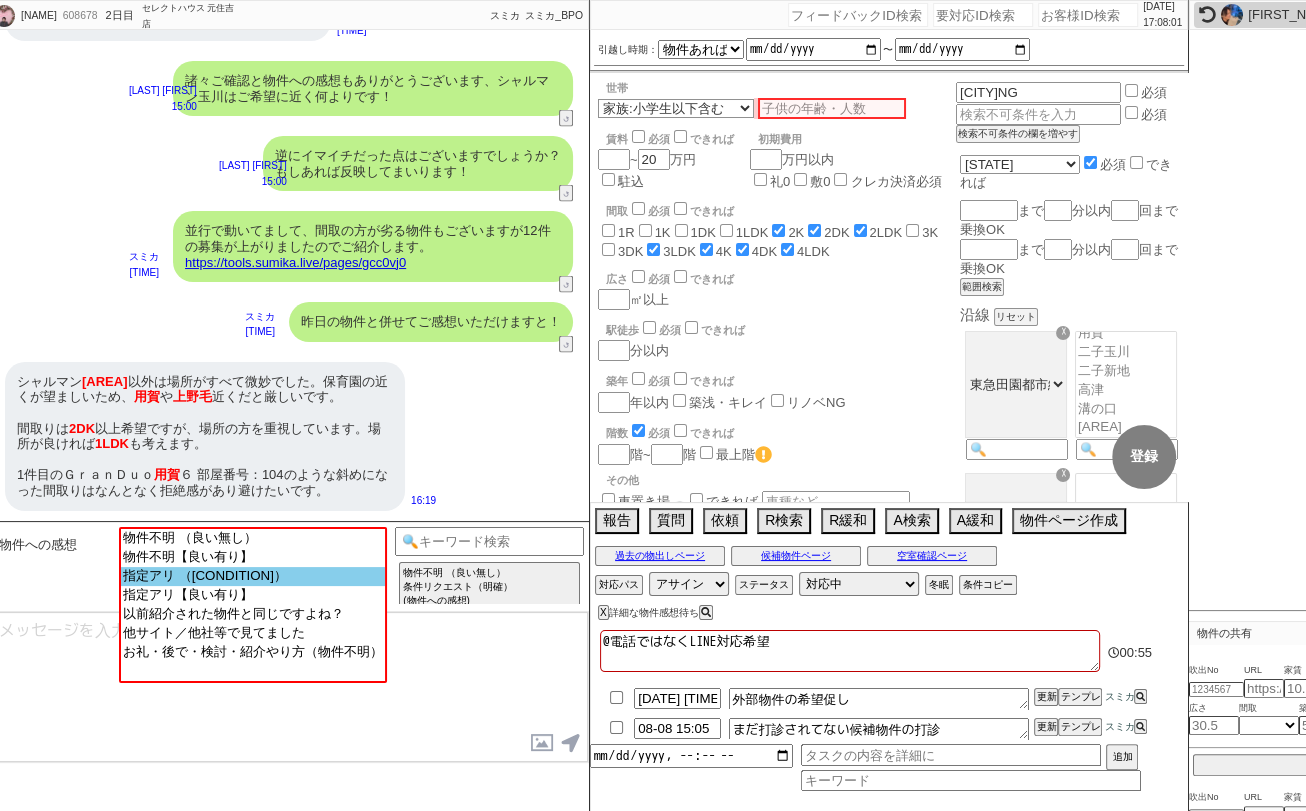 drag, startPoint x: 198, startPoint y: 33, endPoint x: 228, endPoint y: 580, distance: 547.822 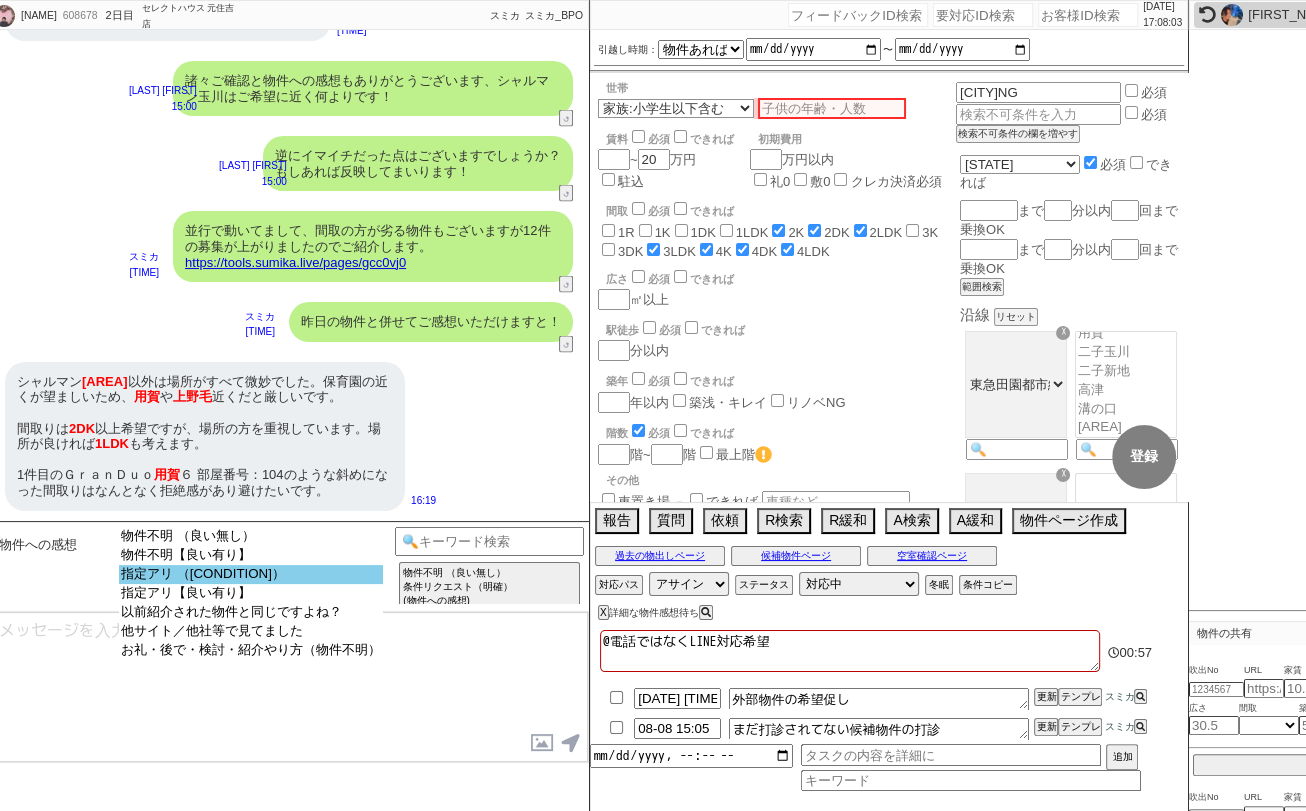 select on "指定アリ （[CONDITION]）" 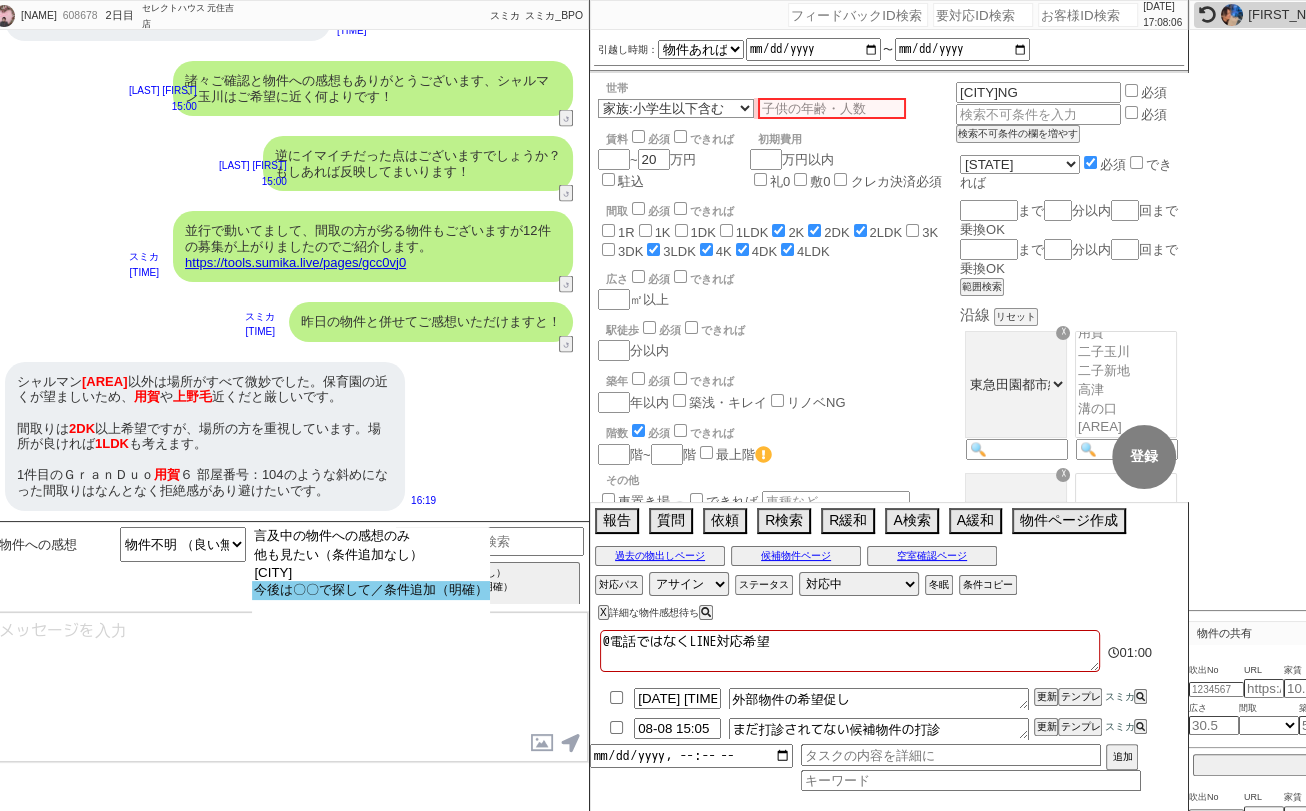 click on "今後は〇〇で探して／条件追加（明確）" 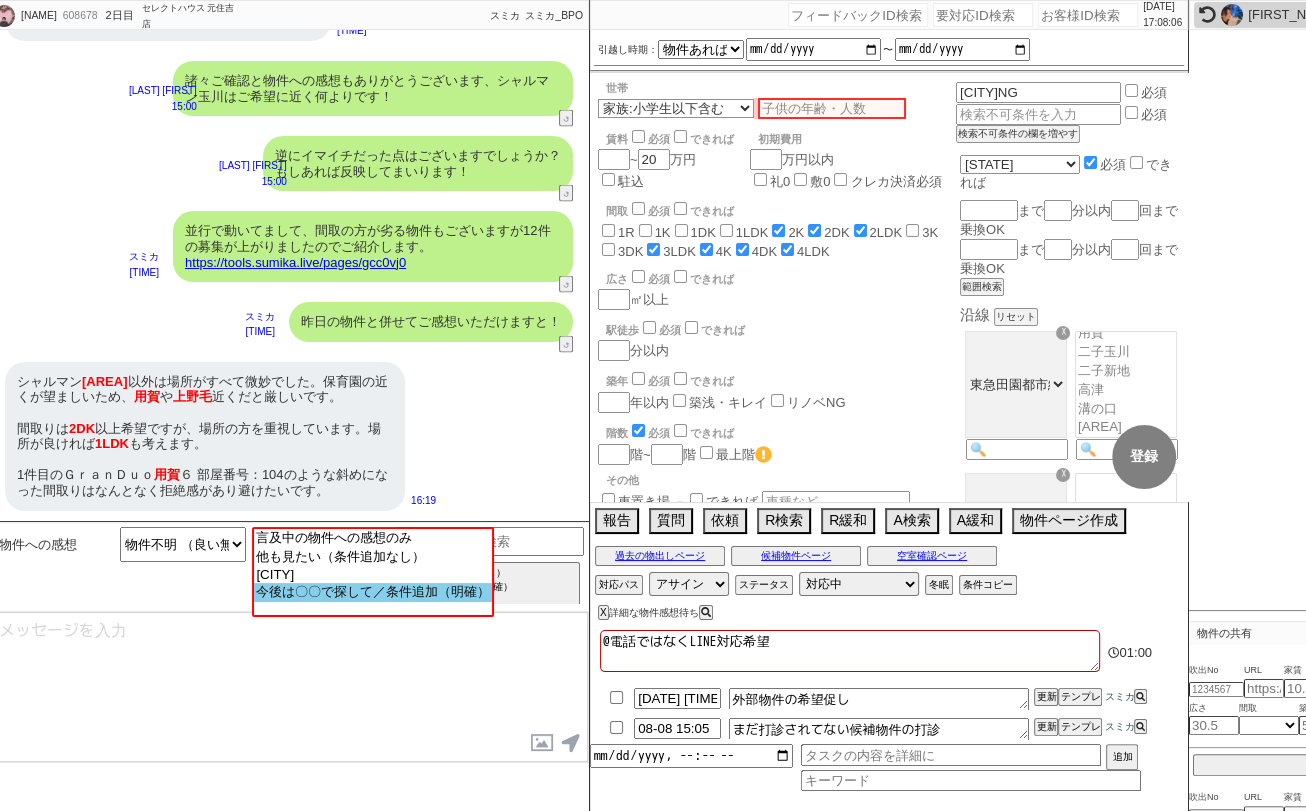 select on "53" 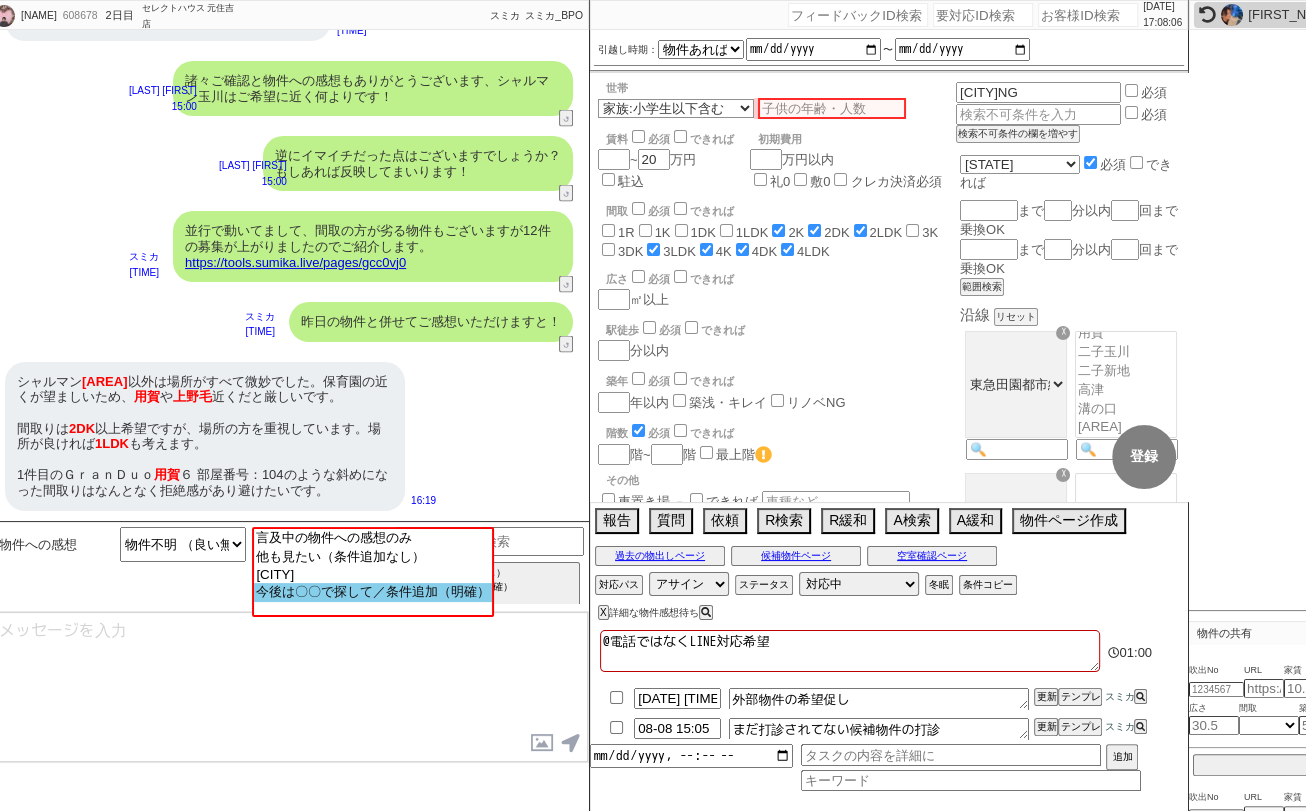 select on "[NUMBER]" 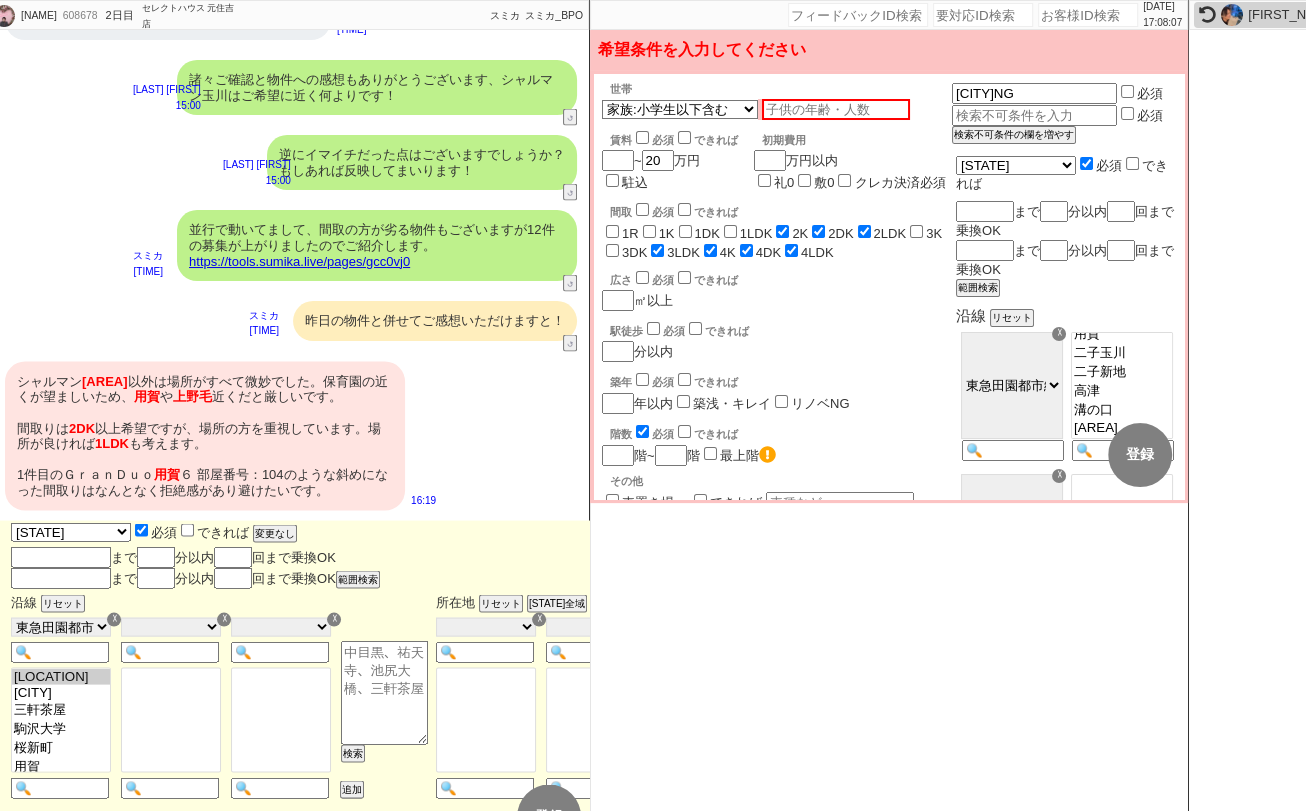 scroll, scrollTop: 2808, scrollLeft: 0, axis: vertical 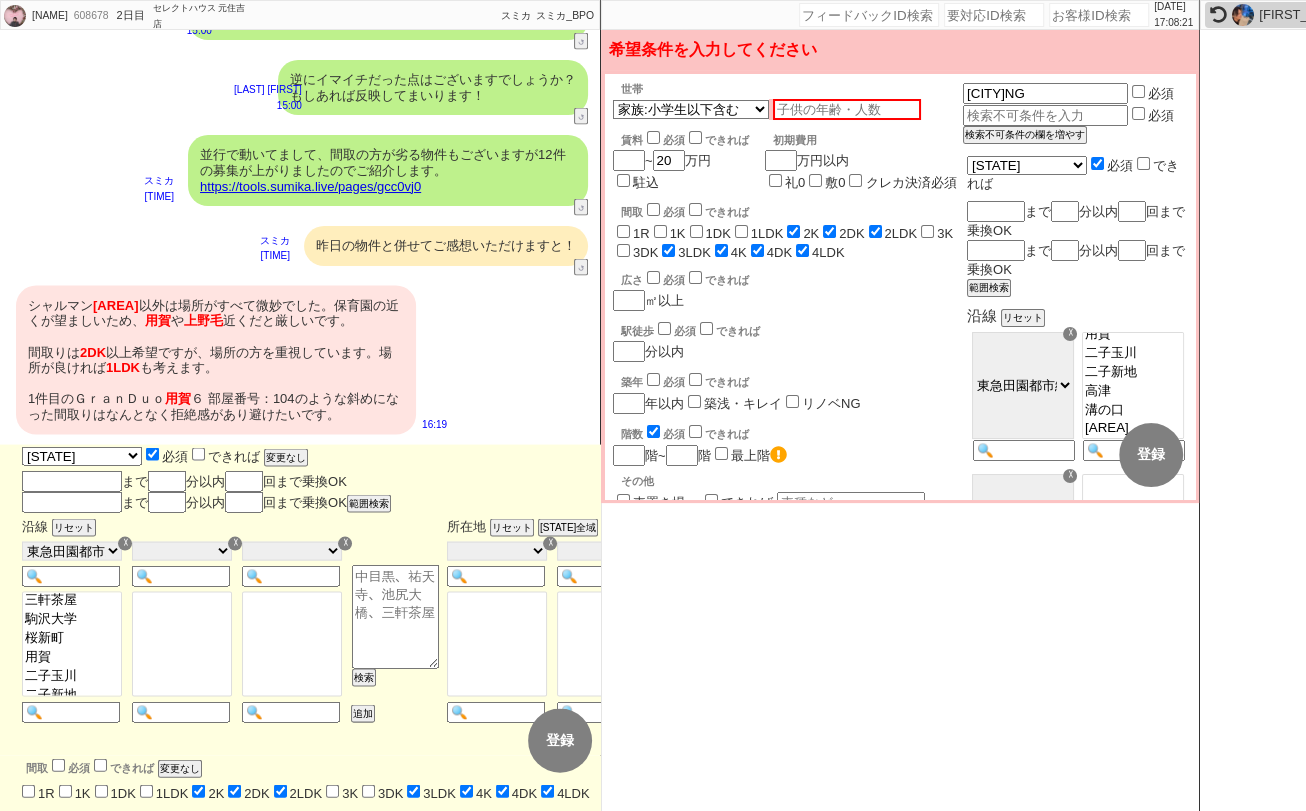 click on "1LDK" at bounding box center (741, 231) 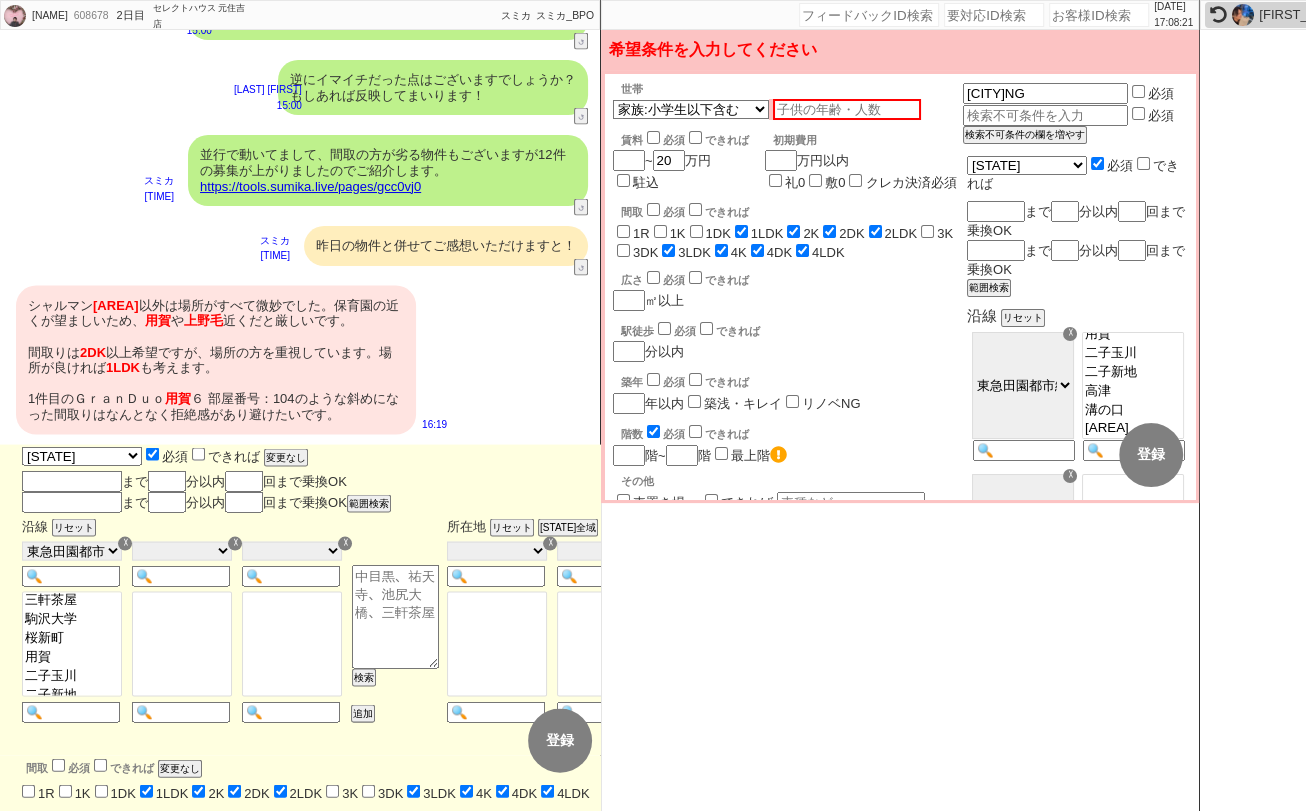 checkbox on "false" 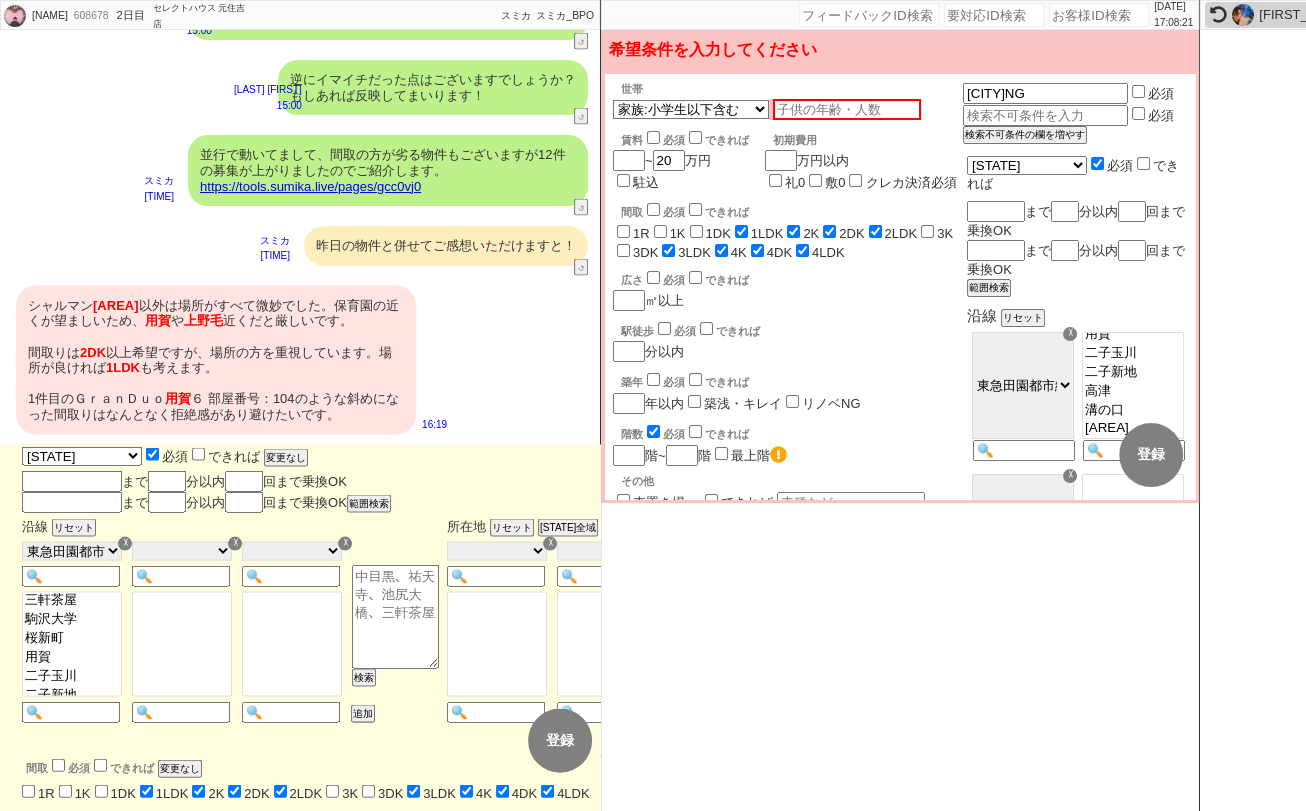 checkbox on "false" 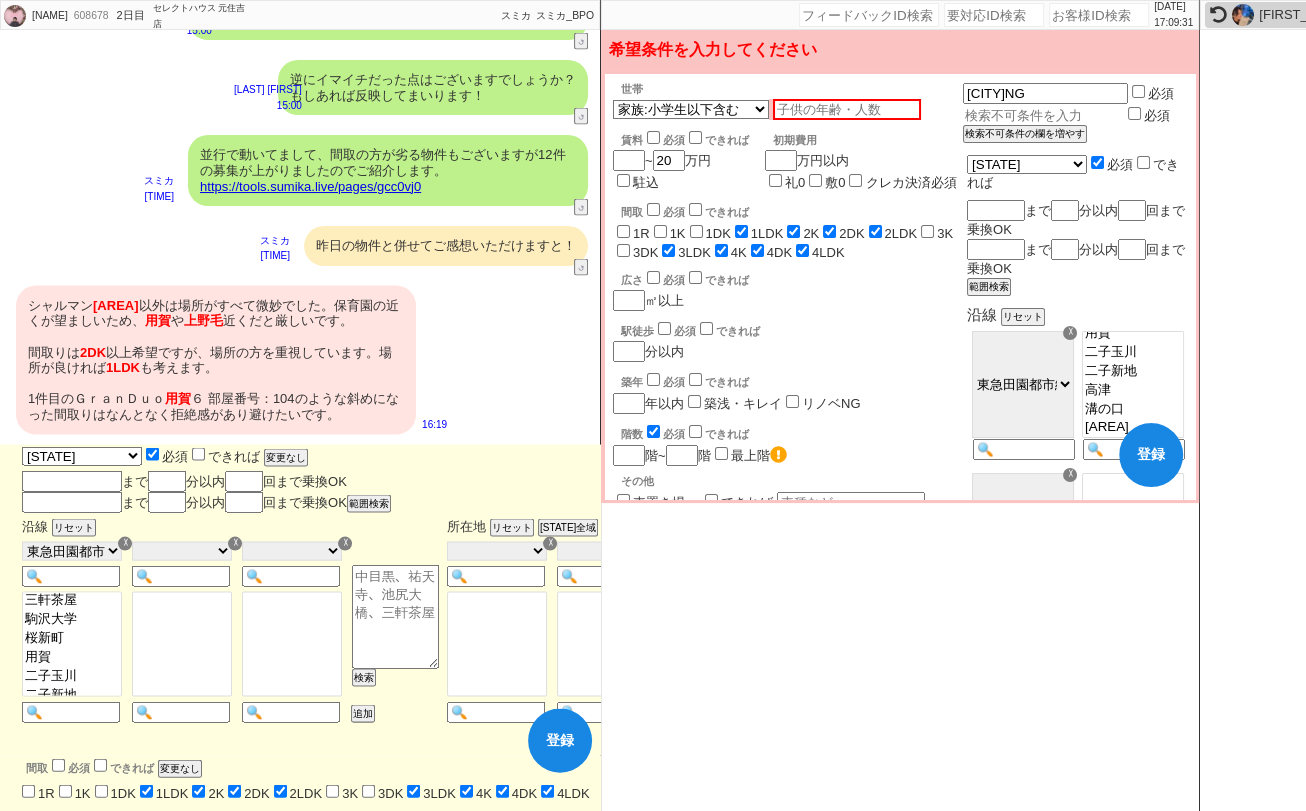 click at bounding box center (1043, 115) 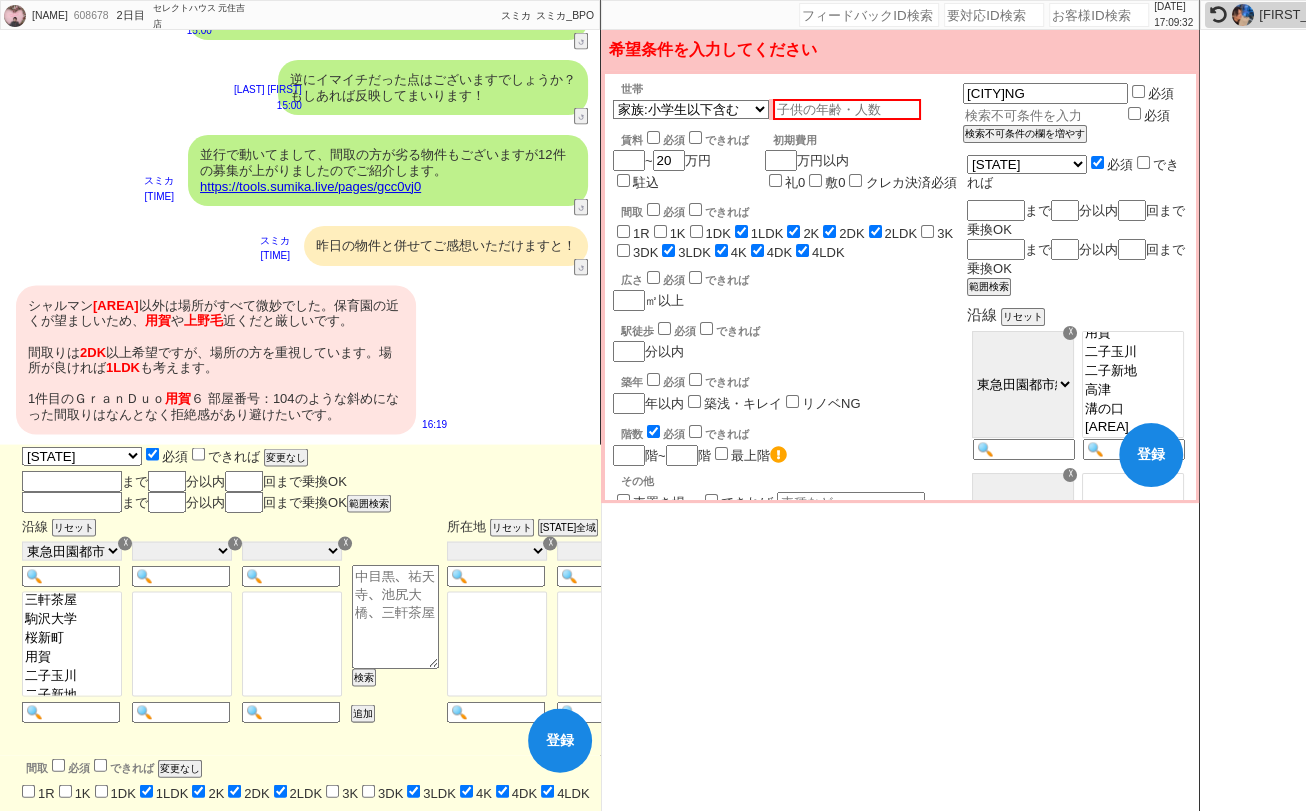 paste on "正方形か長方形の間取り" 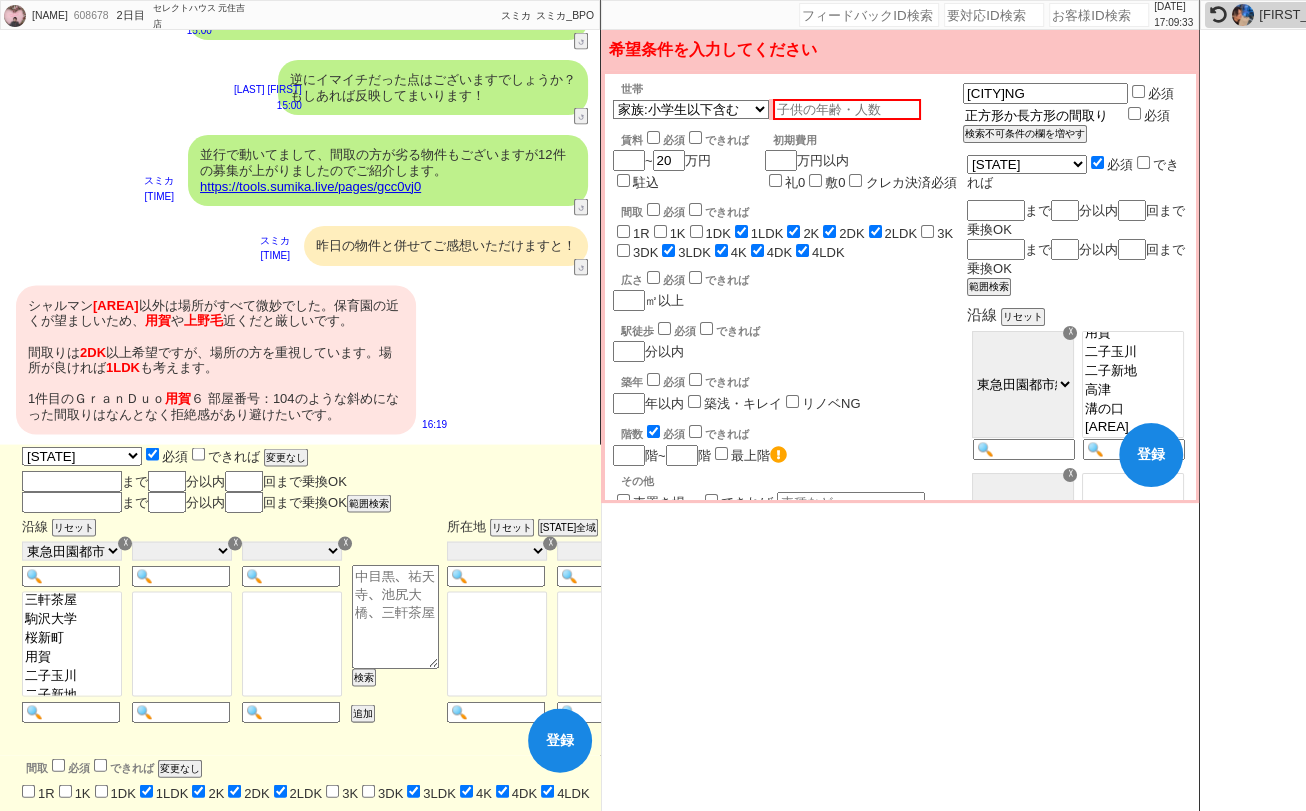 type on "正方形か長方形の間取り" 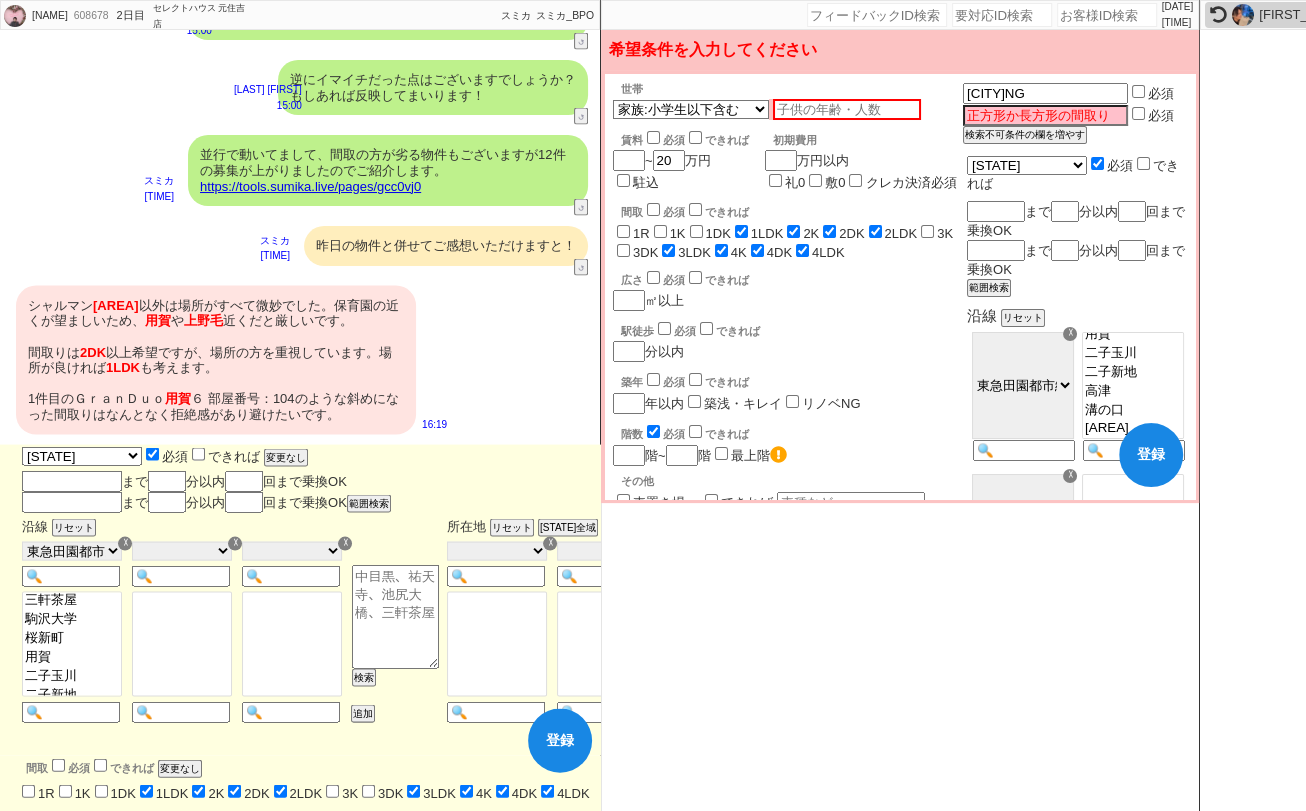 click on "駅徒歩 必須 できれば" at bounding box center [792, 329] 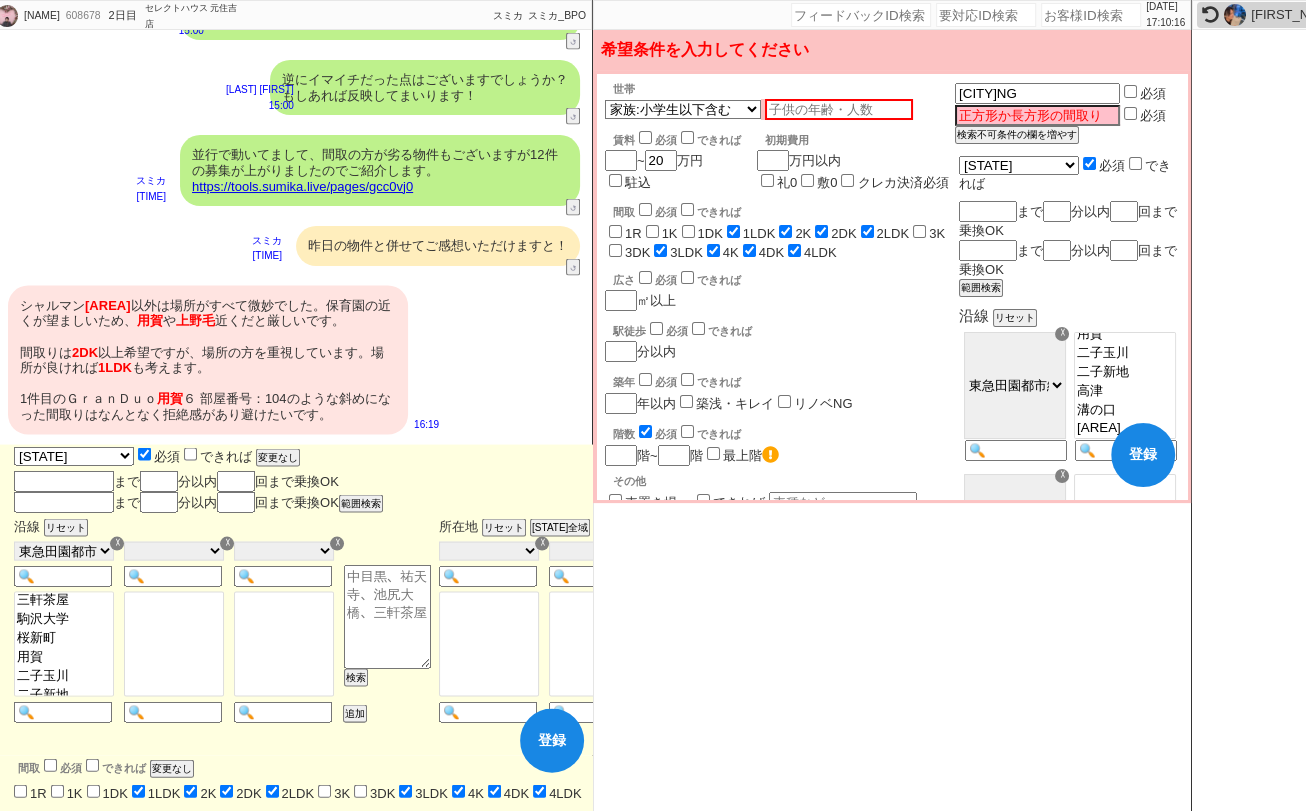 scroll, scrollTop: 0, scrollLeft: 0, axis: both 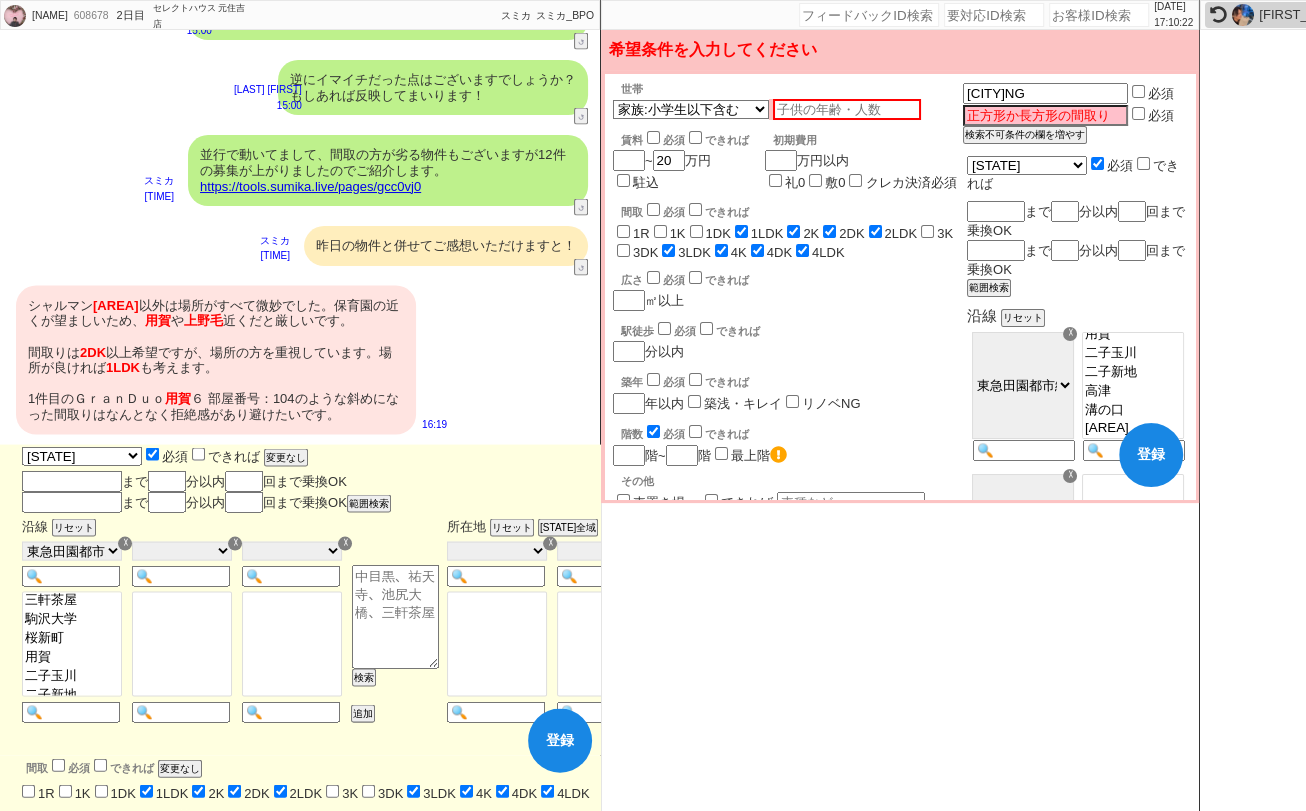 click on "登録" at bounding box center (560, 741) 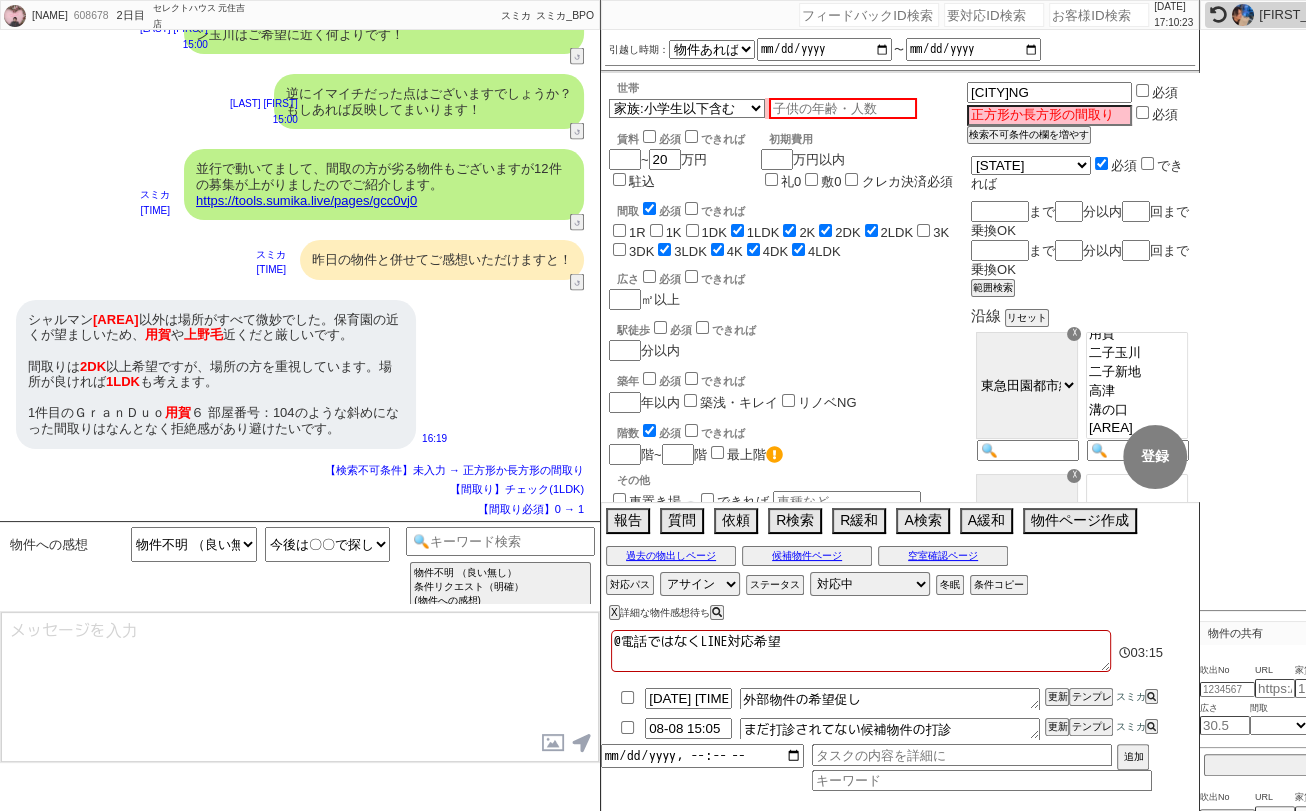 scroll, scrollTop: 2968, scrollLeft: 0, axis: vertical 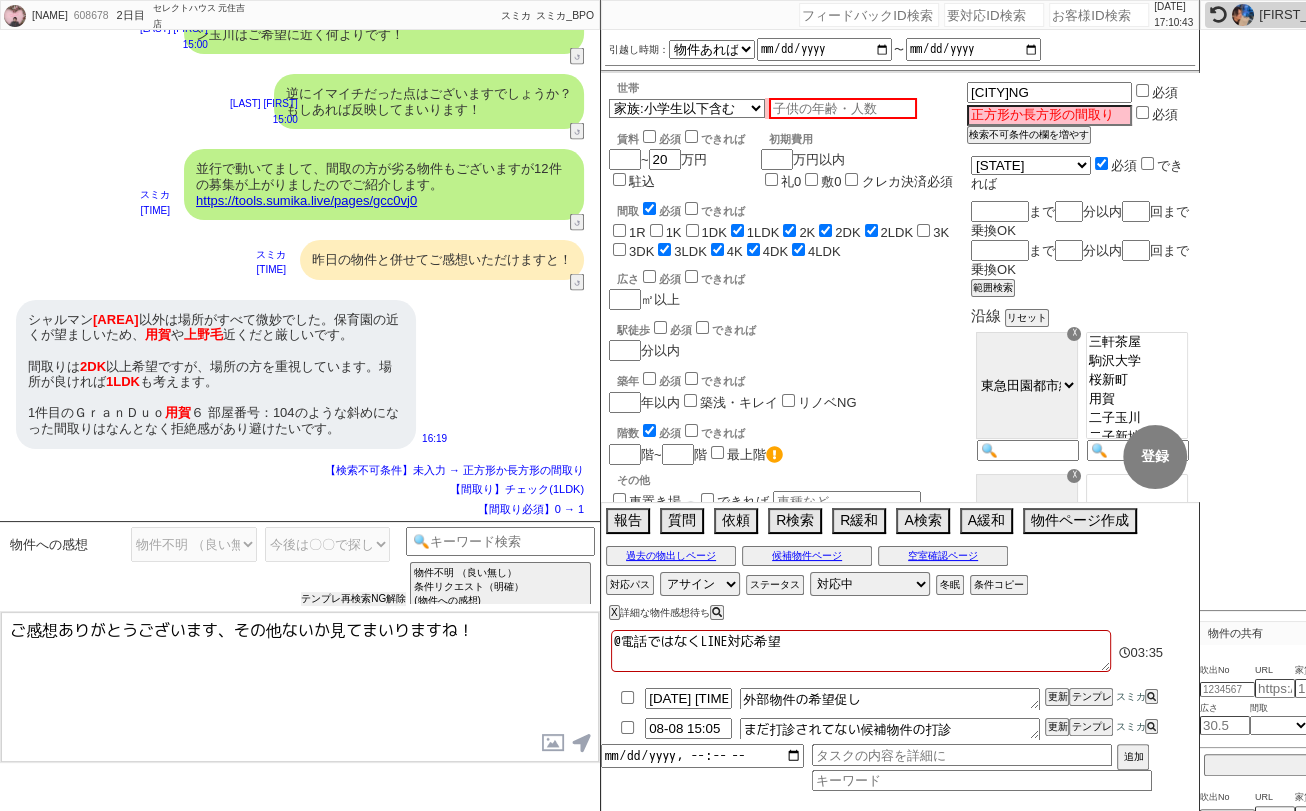 click on "テンプレ再検索NG解除" at bounding box center (353, 599) 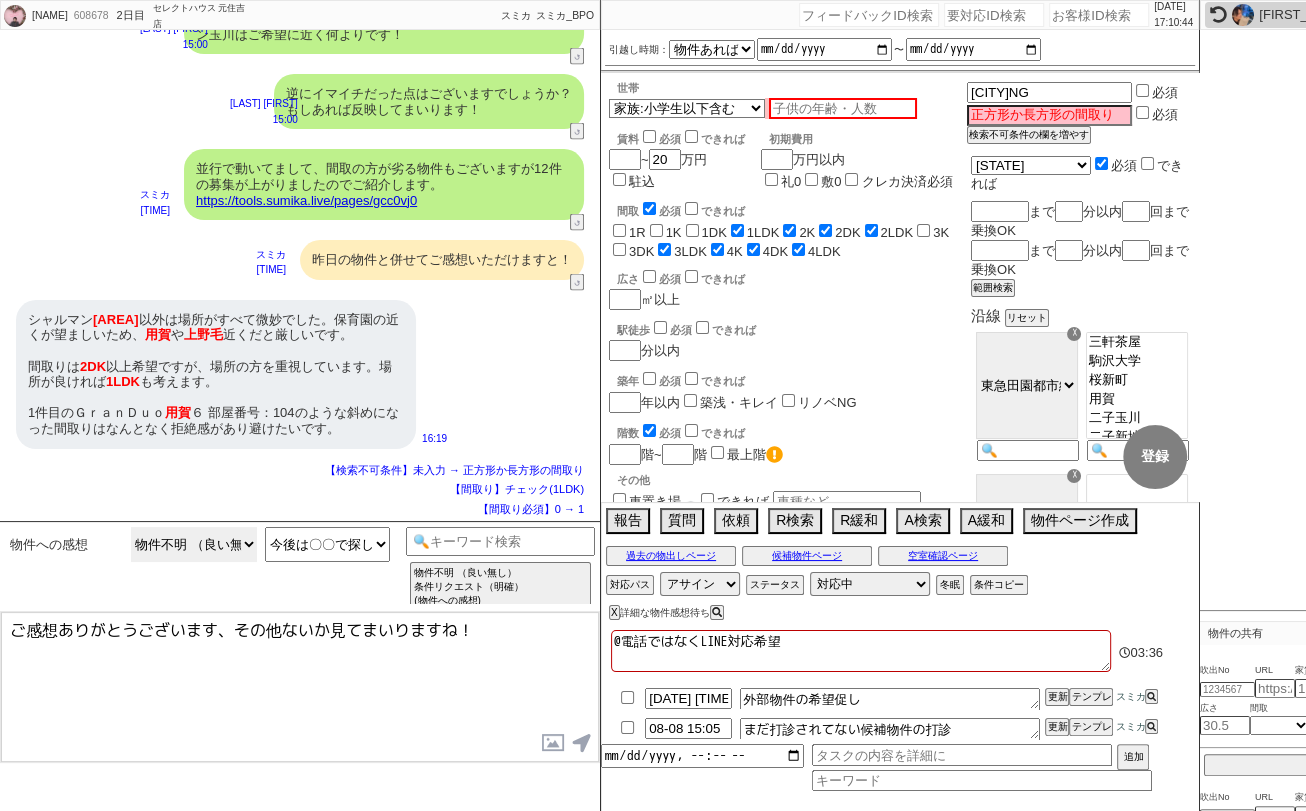 click on "物件不明 （良い無し） 物件不明【良い有り】 指定アリ （良い無し） 指定アリ【良い有り】 以前紹介された物件と同じですよね？ 他サイト／他社等で見てました お礼・後で・検討・紹介やり方（物件不明）" at bounding box center [194, 544] 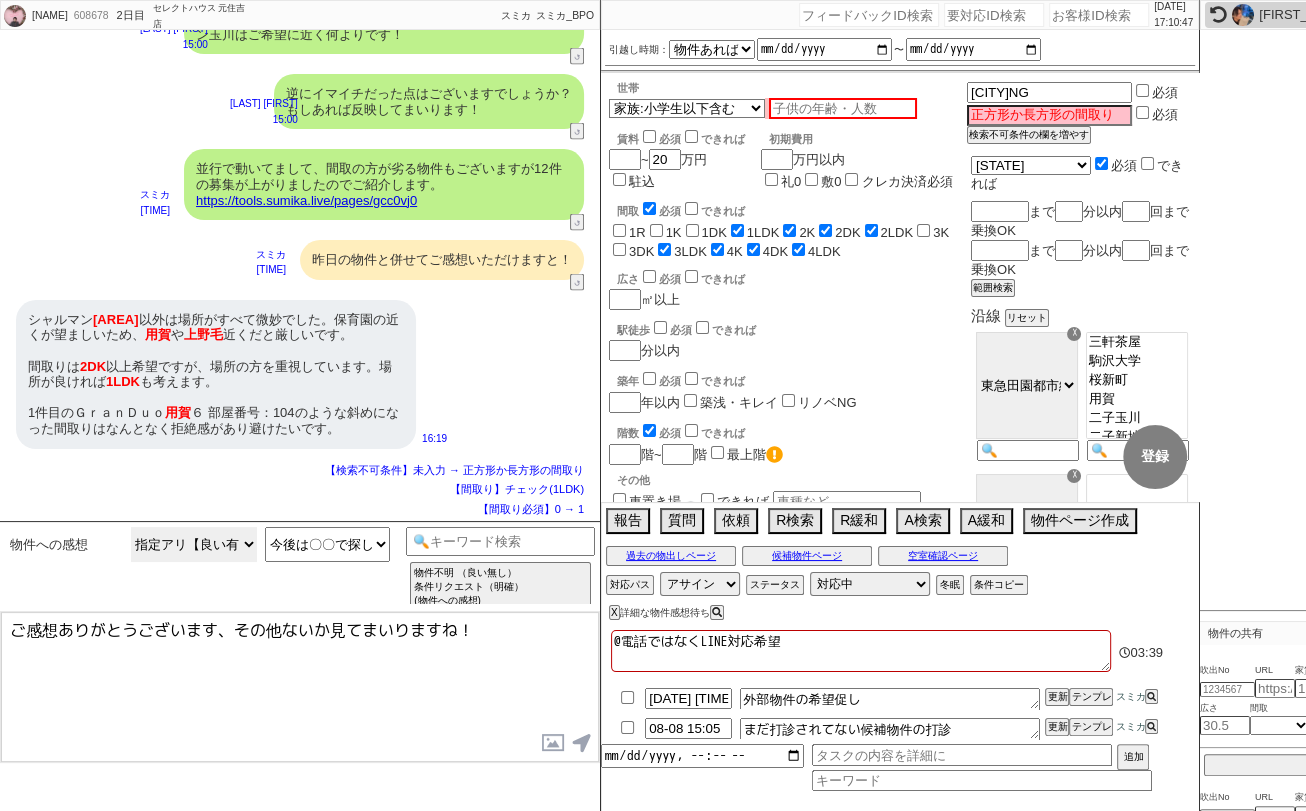 click on "物件不明 （良い無し） 物件不明【良い有り】 指定アリ （良い無し） 指定アリ【良い有り】 以前紹介された物件と同じですよね？ 他サイト／他社等で見てました お礼・後で・検討・紹介やり方（物件不明）" at bounding box center (194, 544) 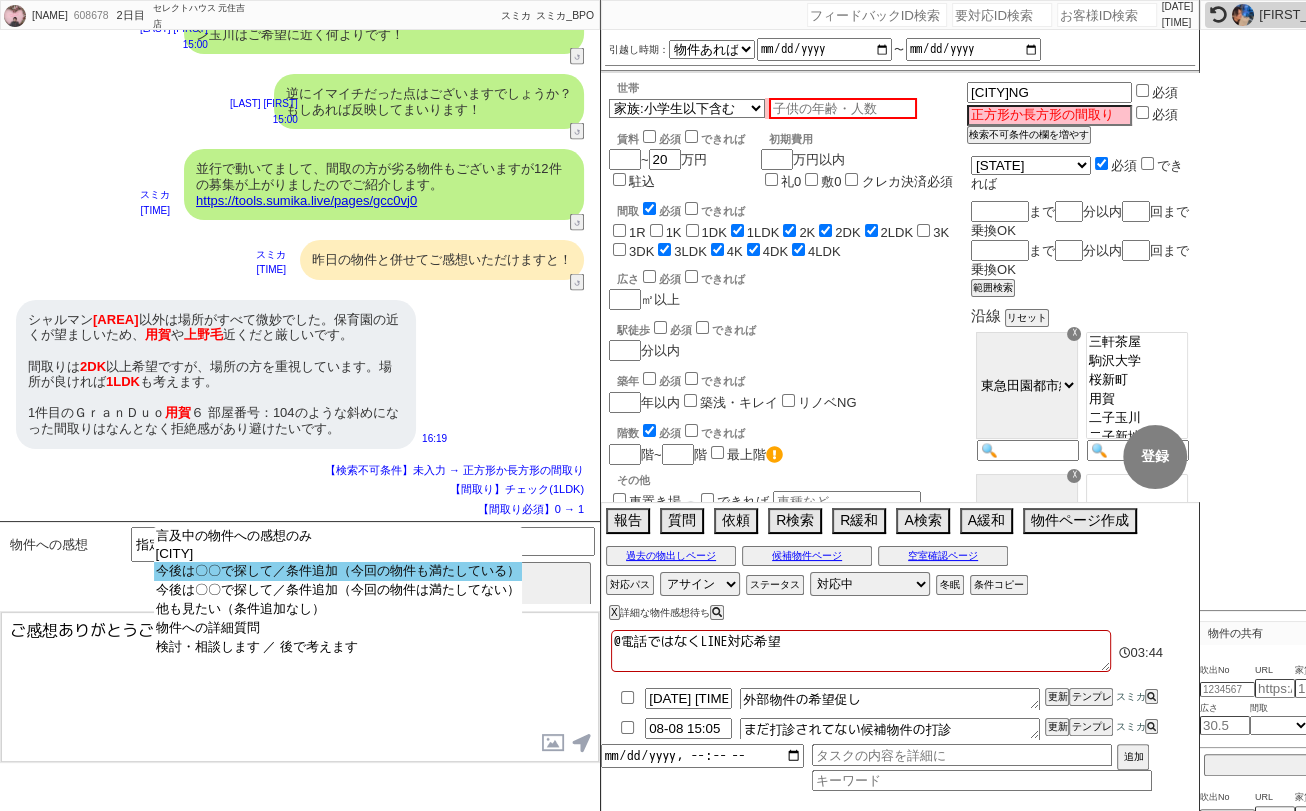 click on "今後は〇〇で探して／条件追加（今回の物件も満たしている）" 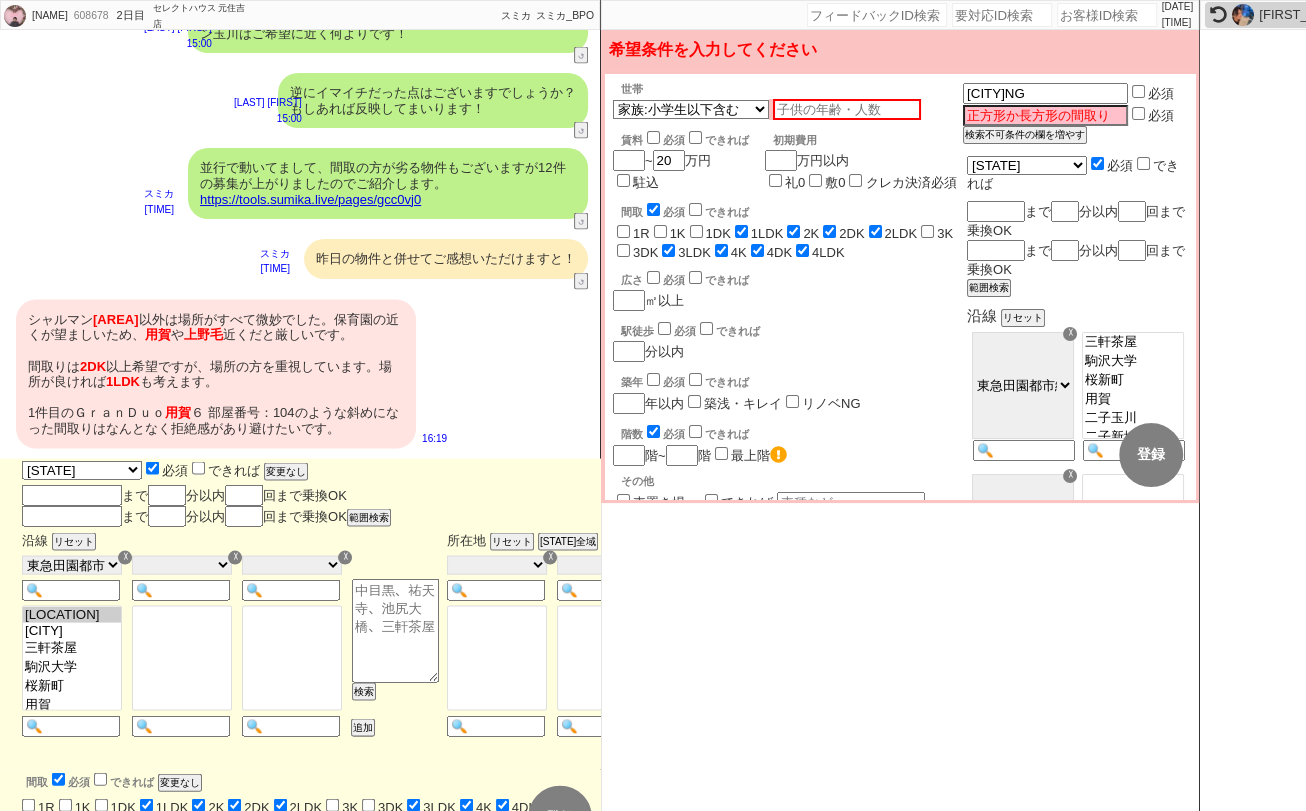 scroll, scrollTop: 2808, scrollLeft: 0, axis: vertical 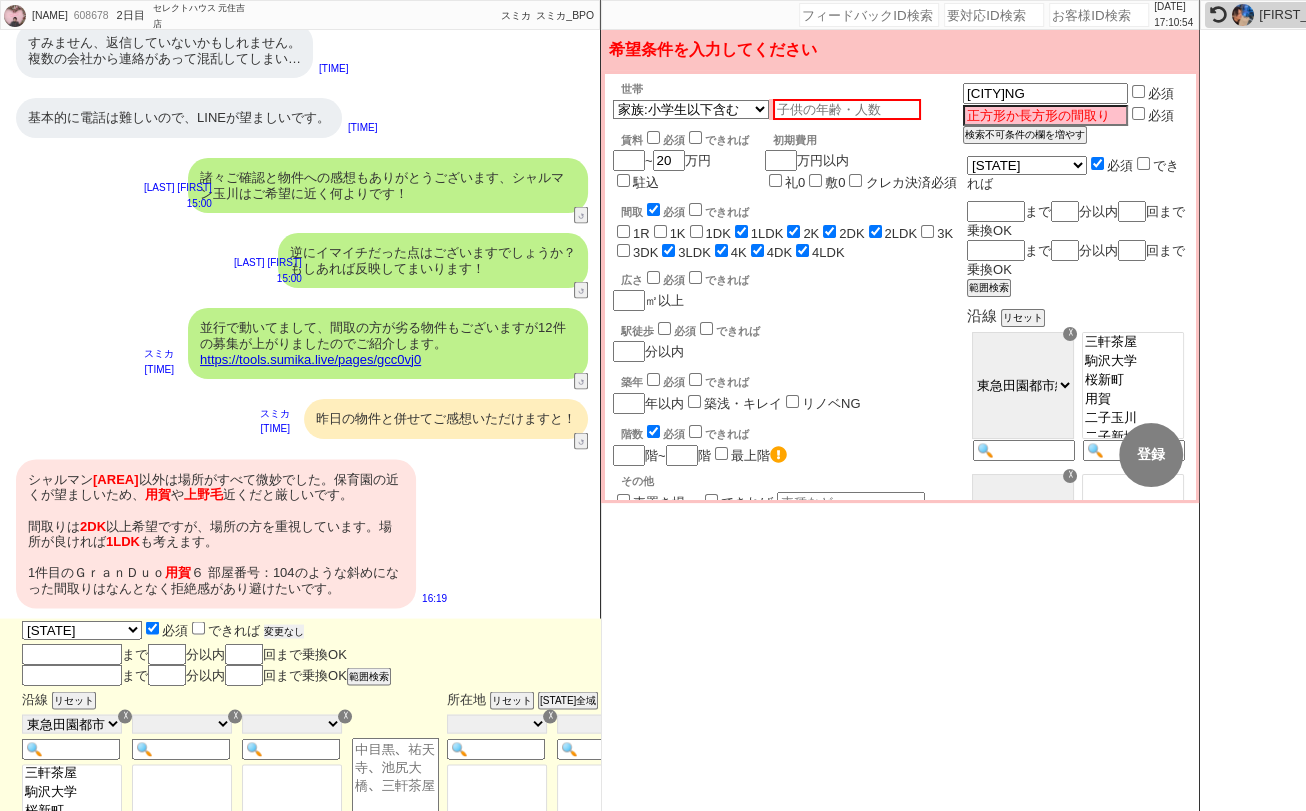 click on "変更なし" 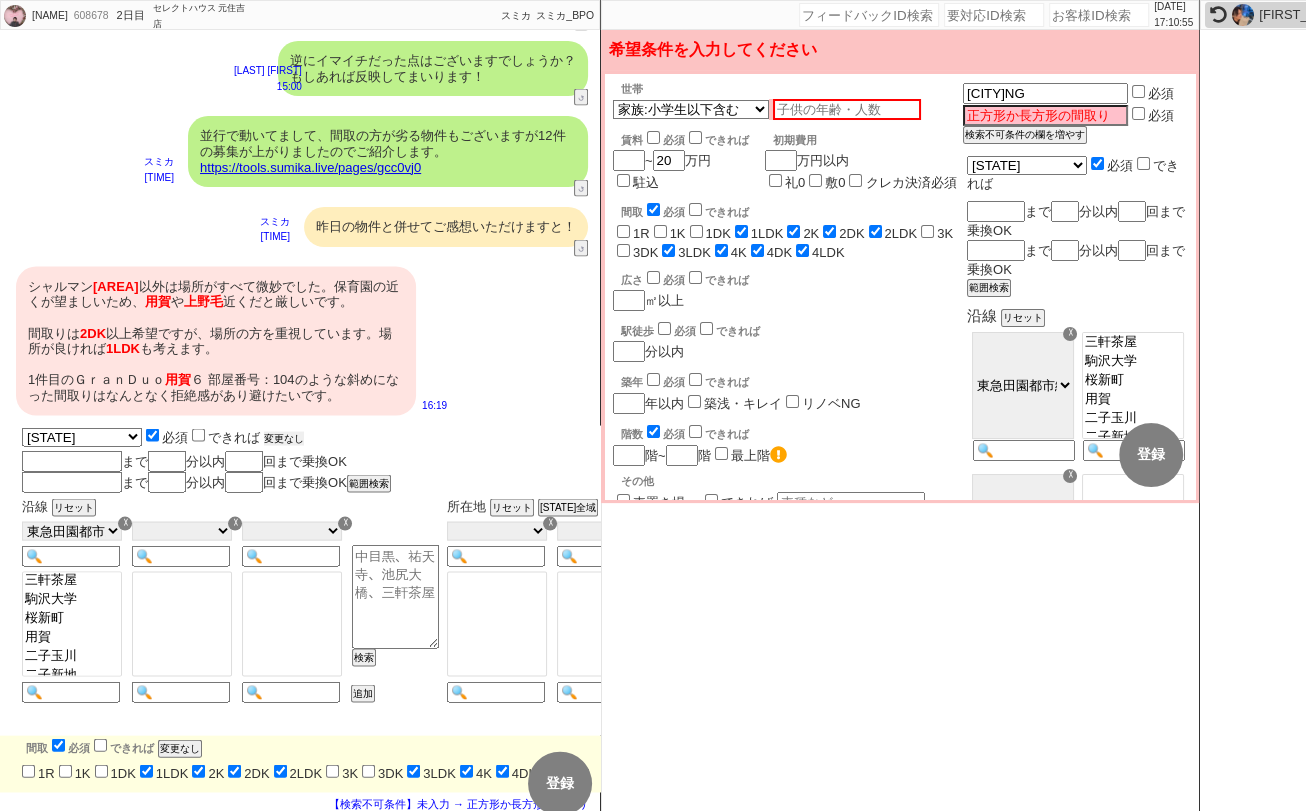 scroll, scrollTop: 3043, scrollLeft: 0, axis: vertical 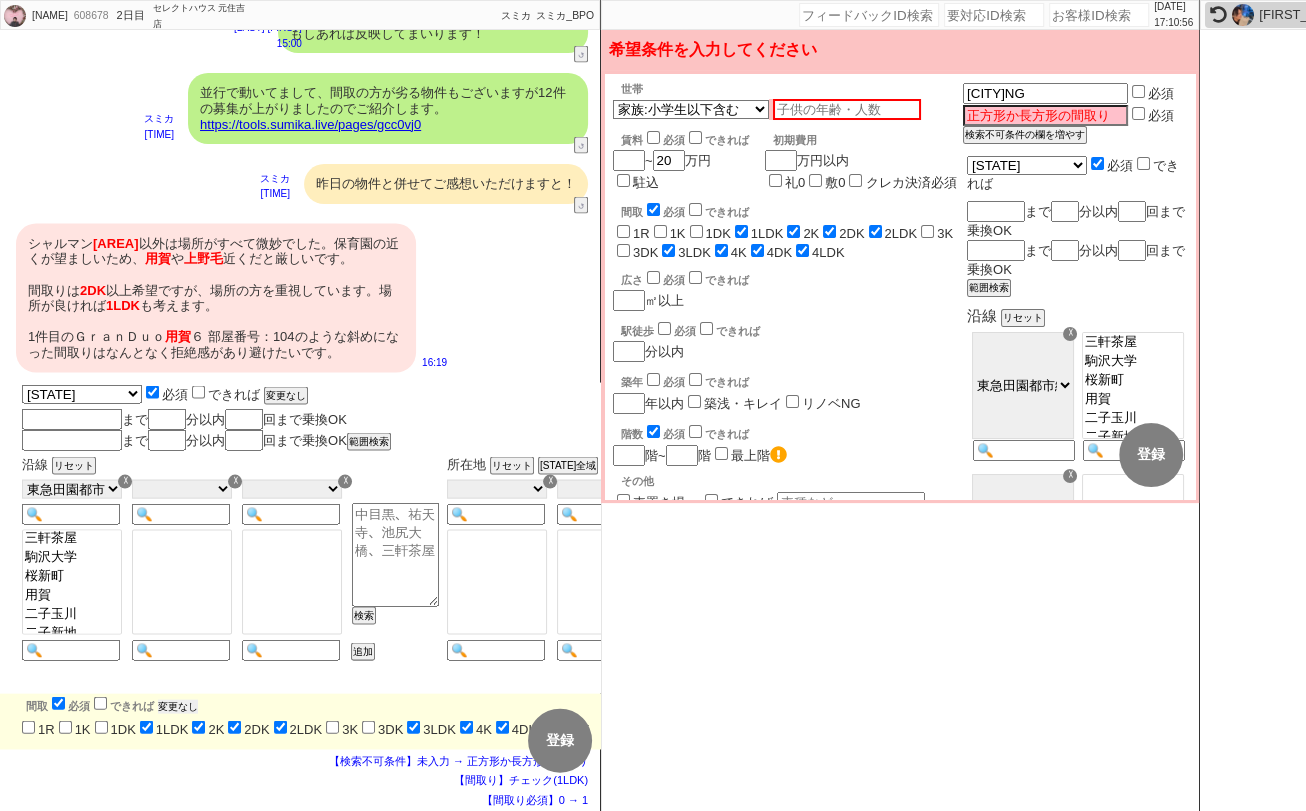click on "変更なし" 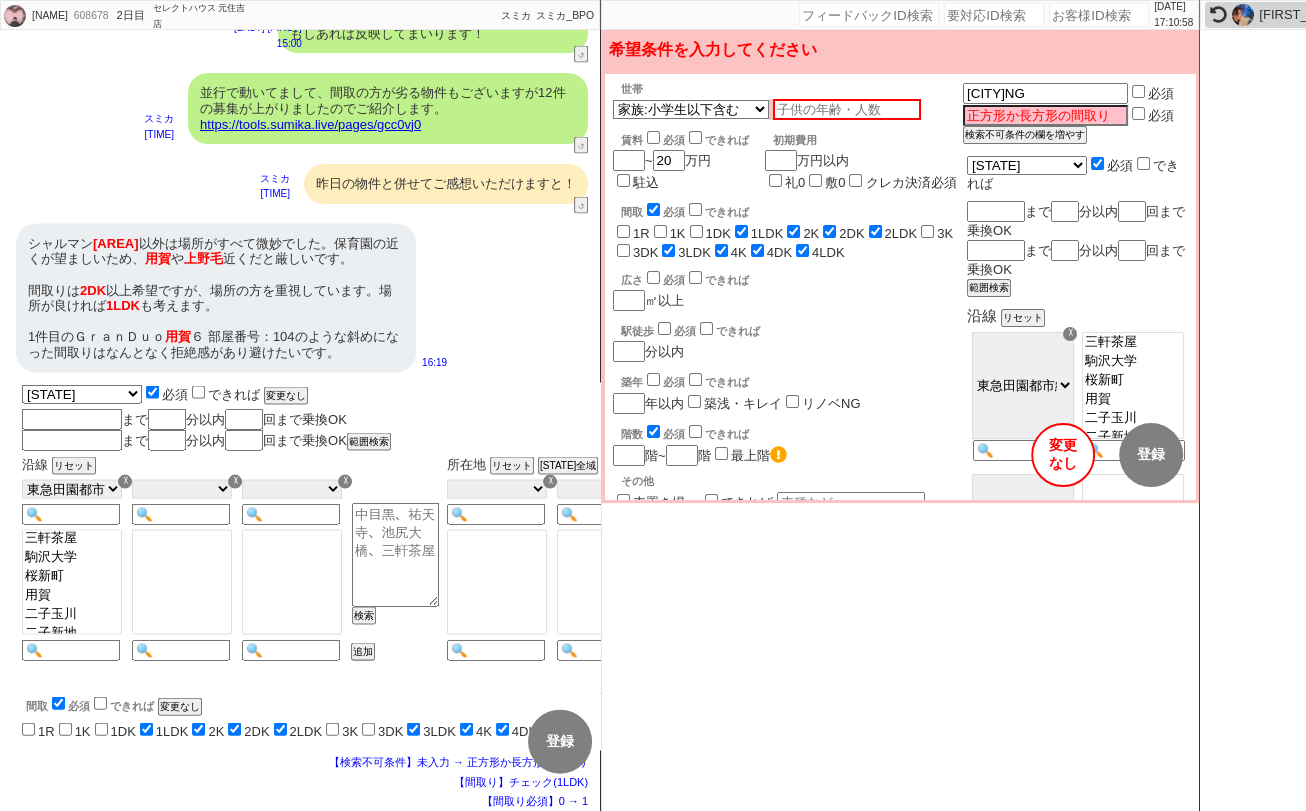 click on "https://tools.sumika.live/pages/gcc0vj0" at bounding box center (310, 124) 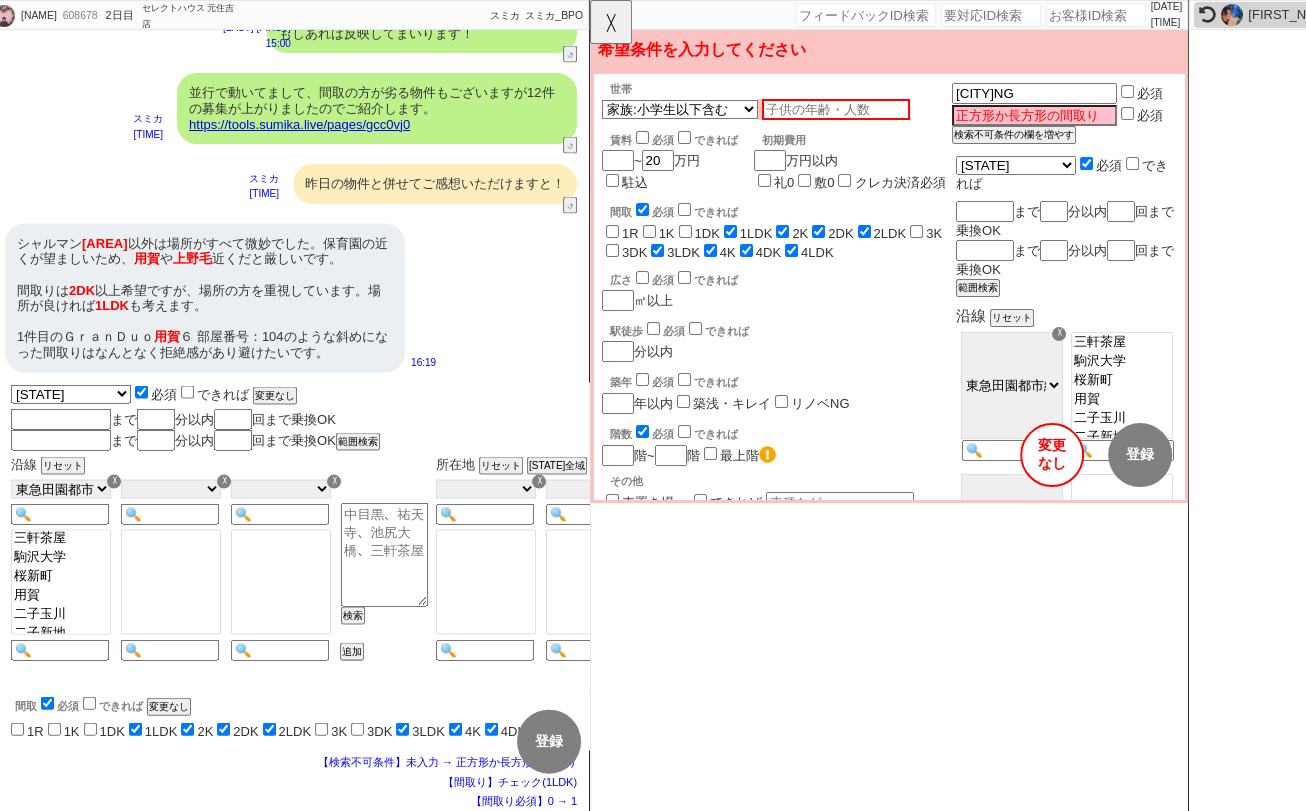 scroll, scrollTop: 0, scrollLeft: 8, axis: horizontal 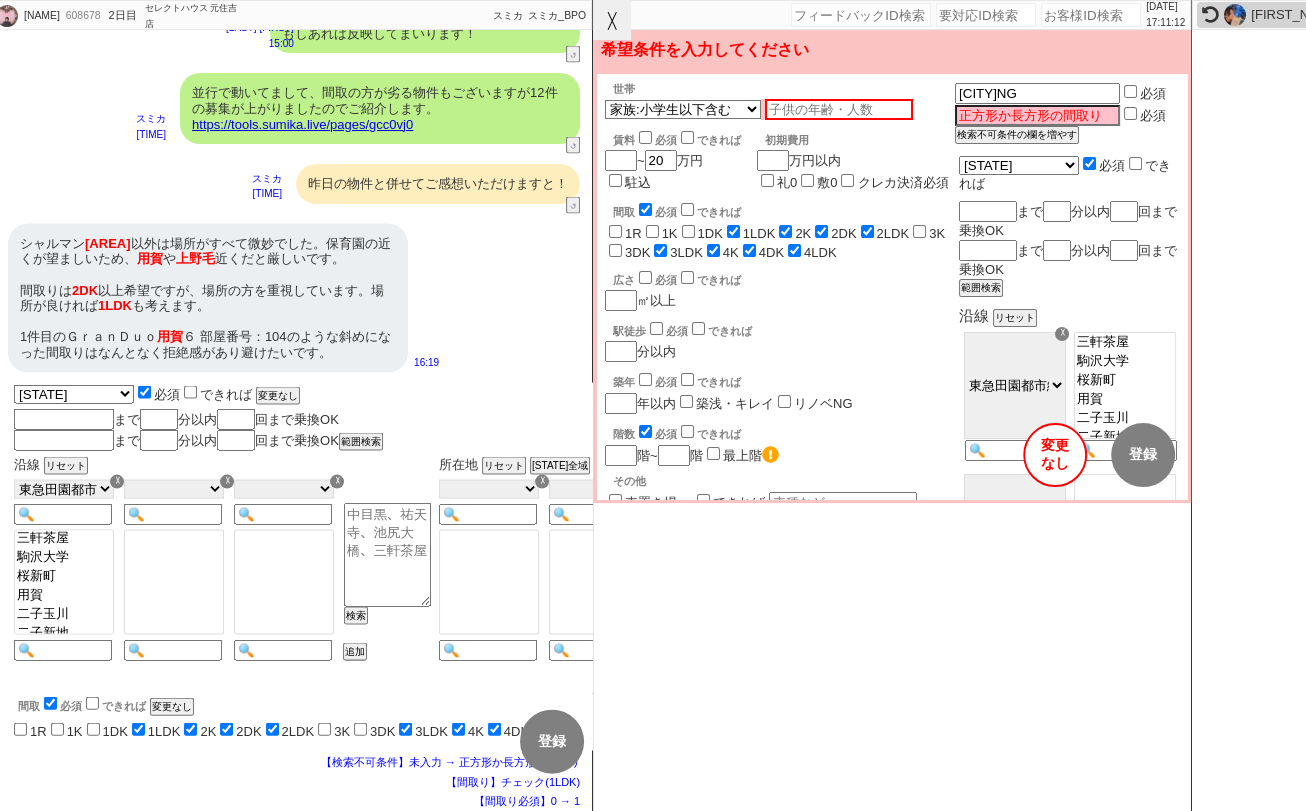 click on "☓" at bounding box center (612, 20) 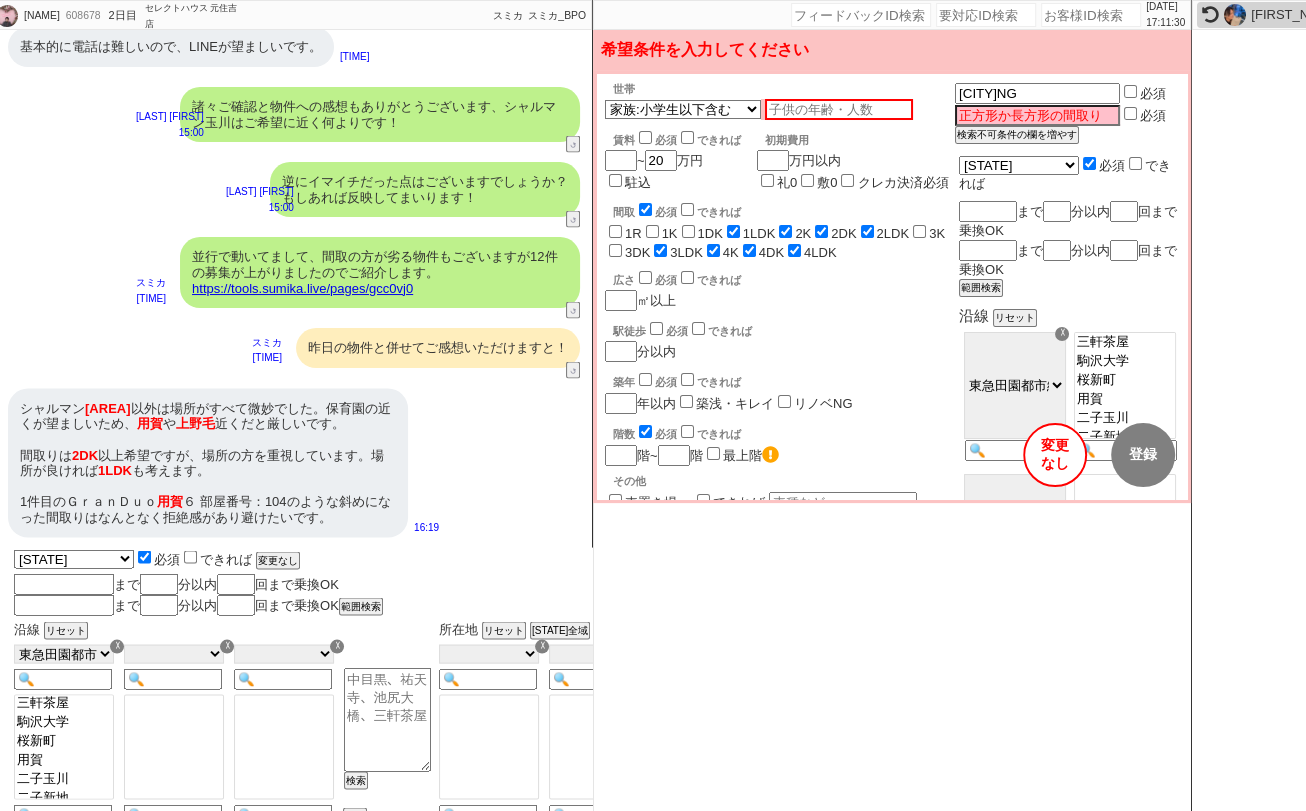 scroll, scrollTop: 3043, scrollLeft: 0, axis: vertical 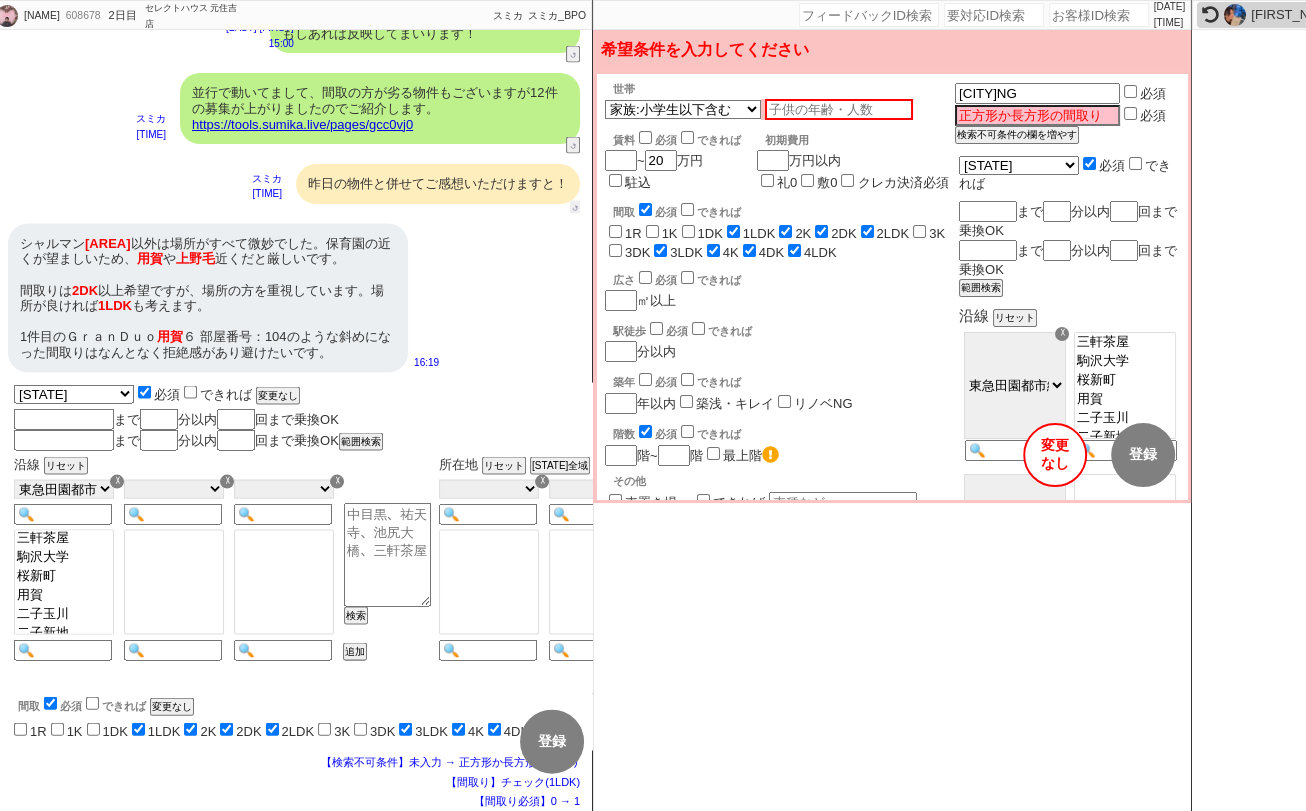 click on "↺" at bounding box center (575, 207) 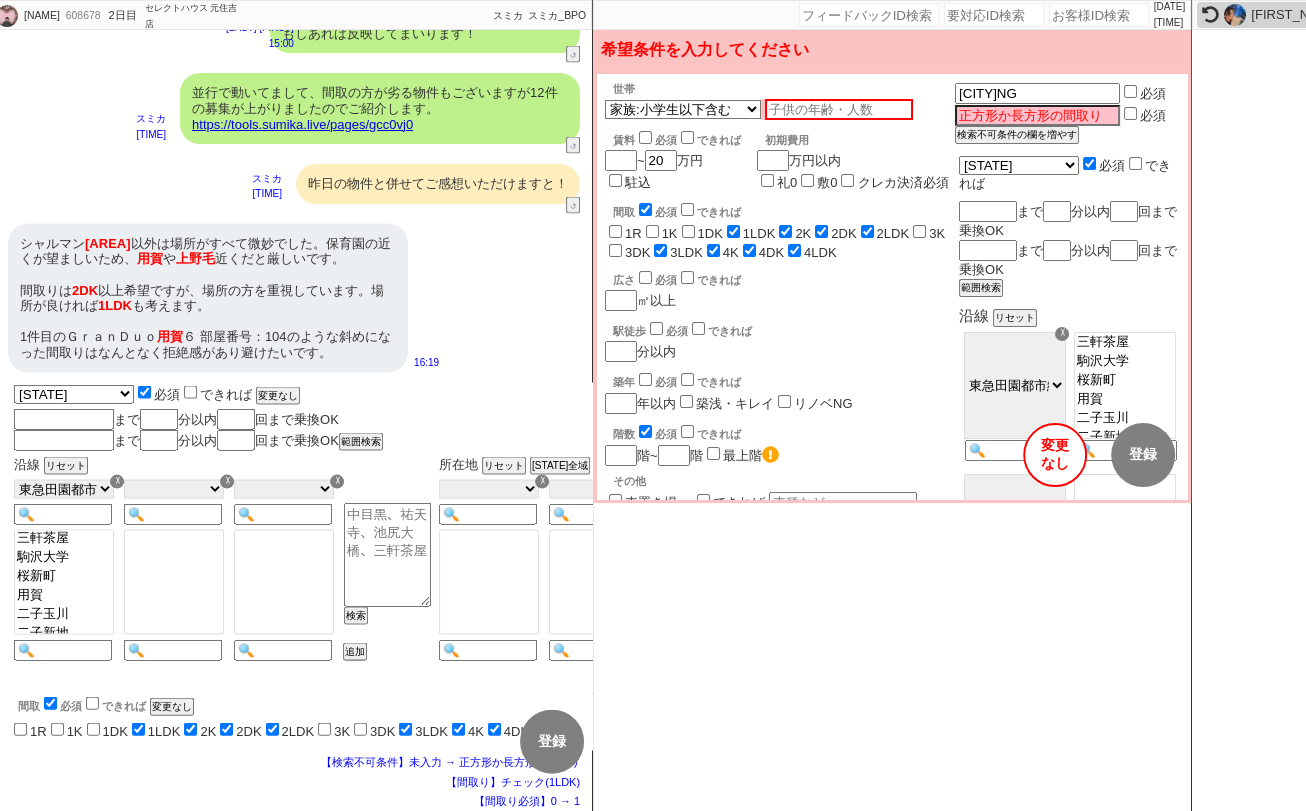 scroll, scrollTop: 2968, scrollLeft: 0, axis: vertical 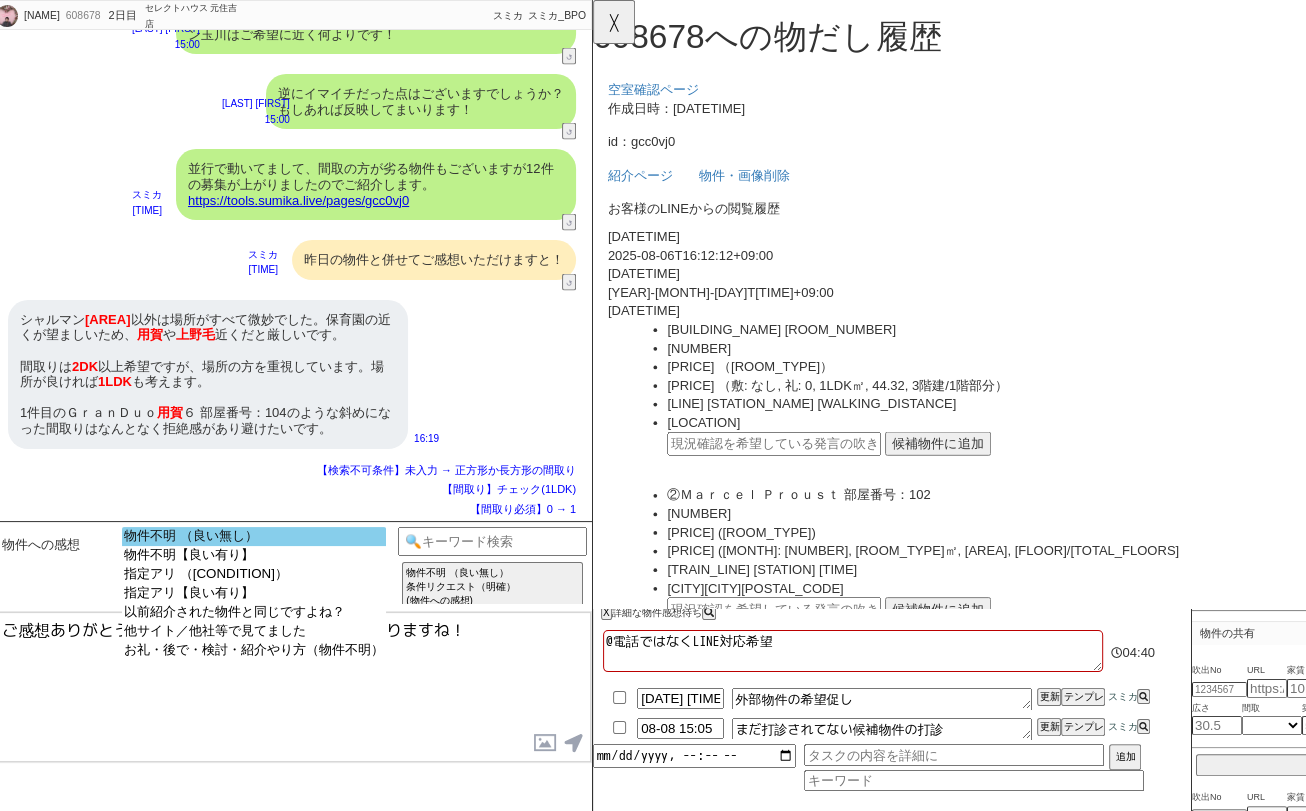 click on "物件不明 （良い無し）" 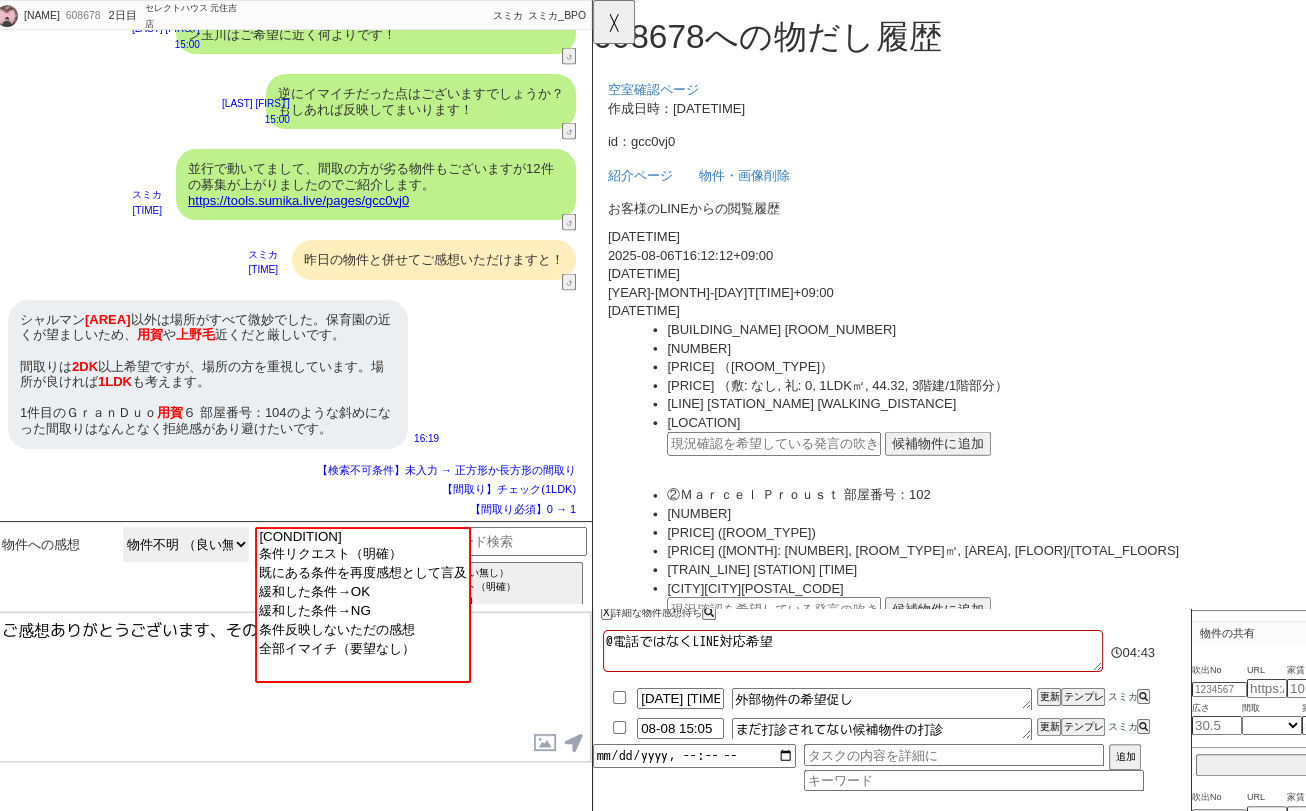 scroll, scrollTop: 0, scrollLeft: 0, axis: both 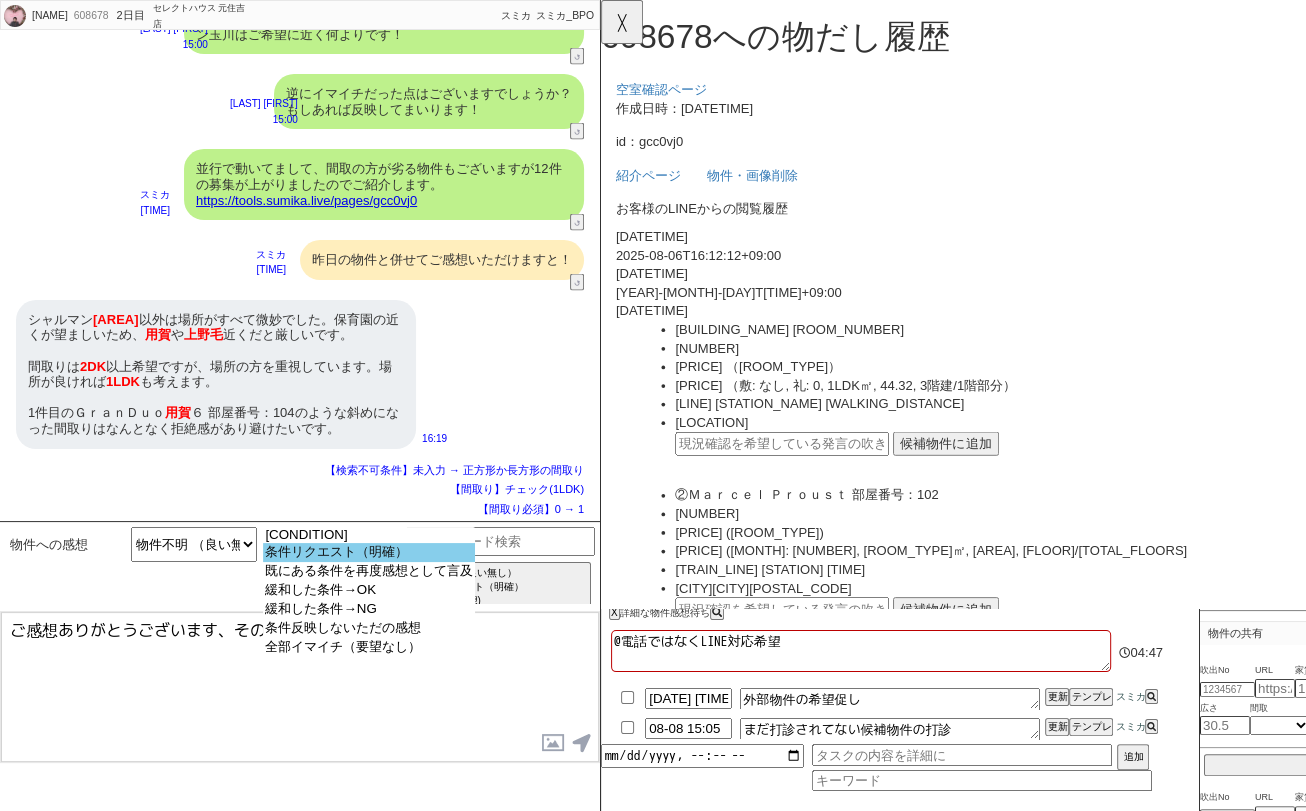 click on "条件リクエスト（明確）" 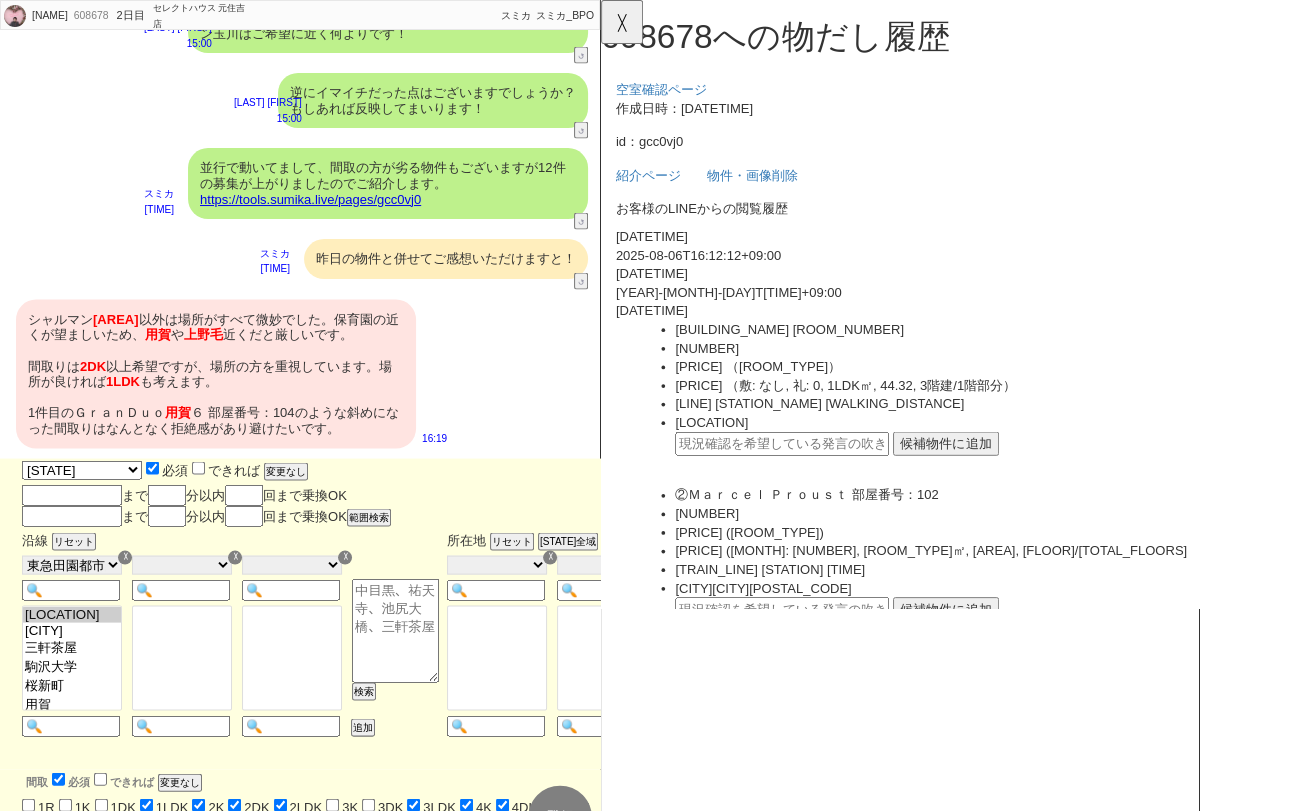 scroll, scrollTop: 2808, scrollLeft: 0, axis: vertical 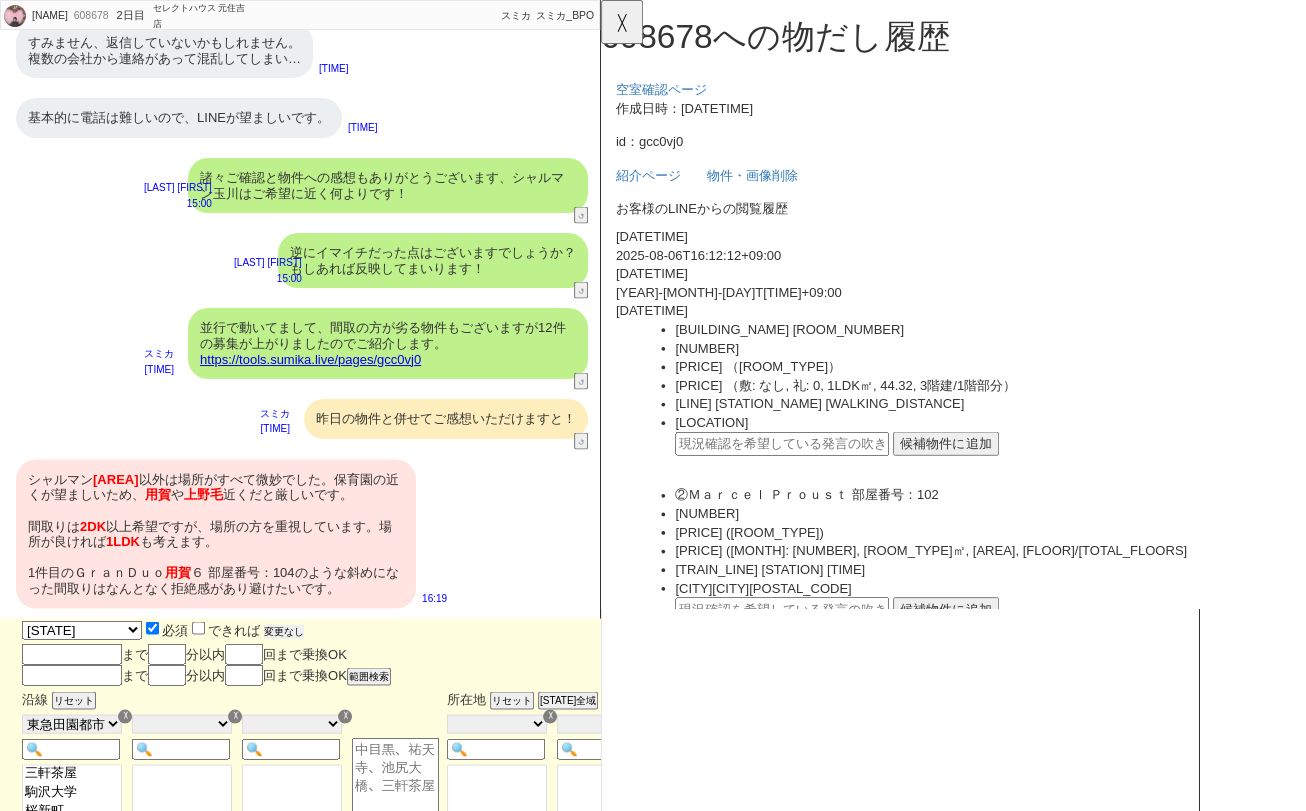 click on "変更なし" 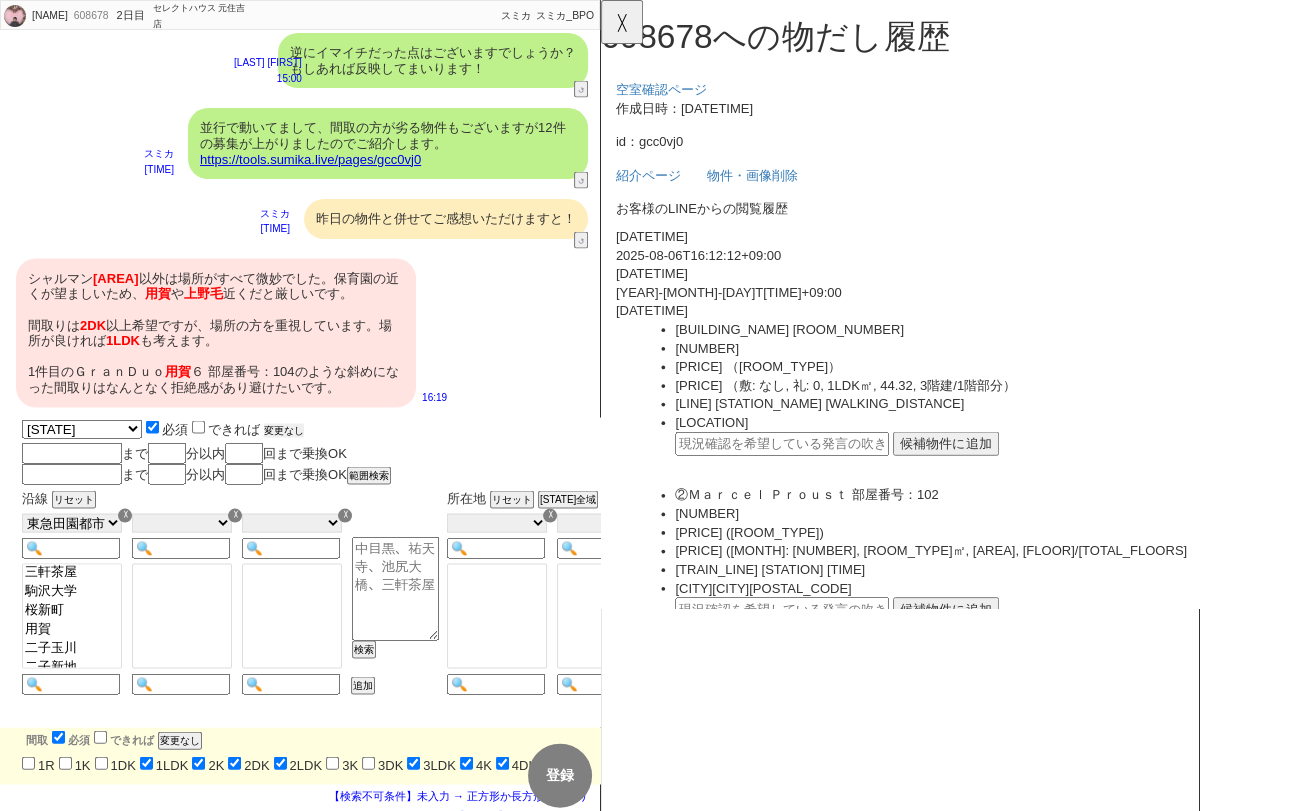 scroll, scrollTop: 3043, scrollLeft: 0, axis: vertical 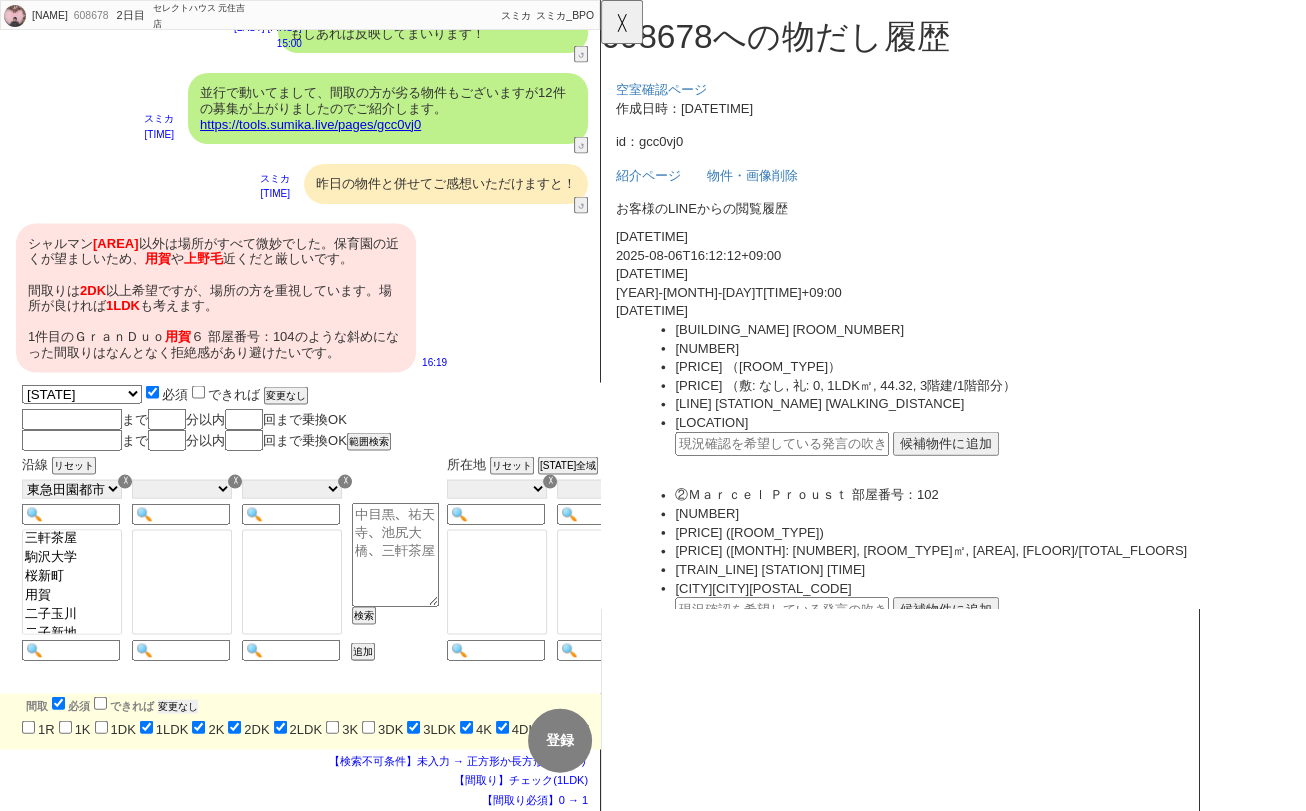 click on "変更なし" 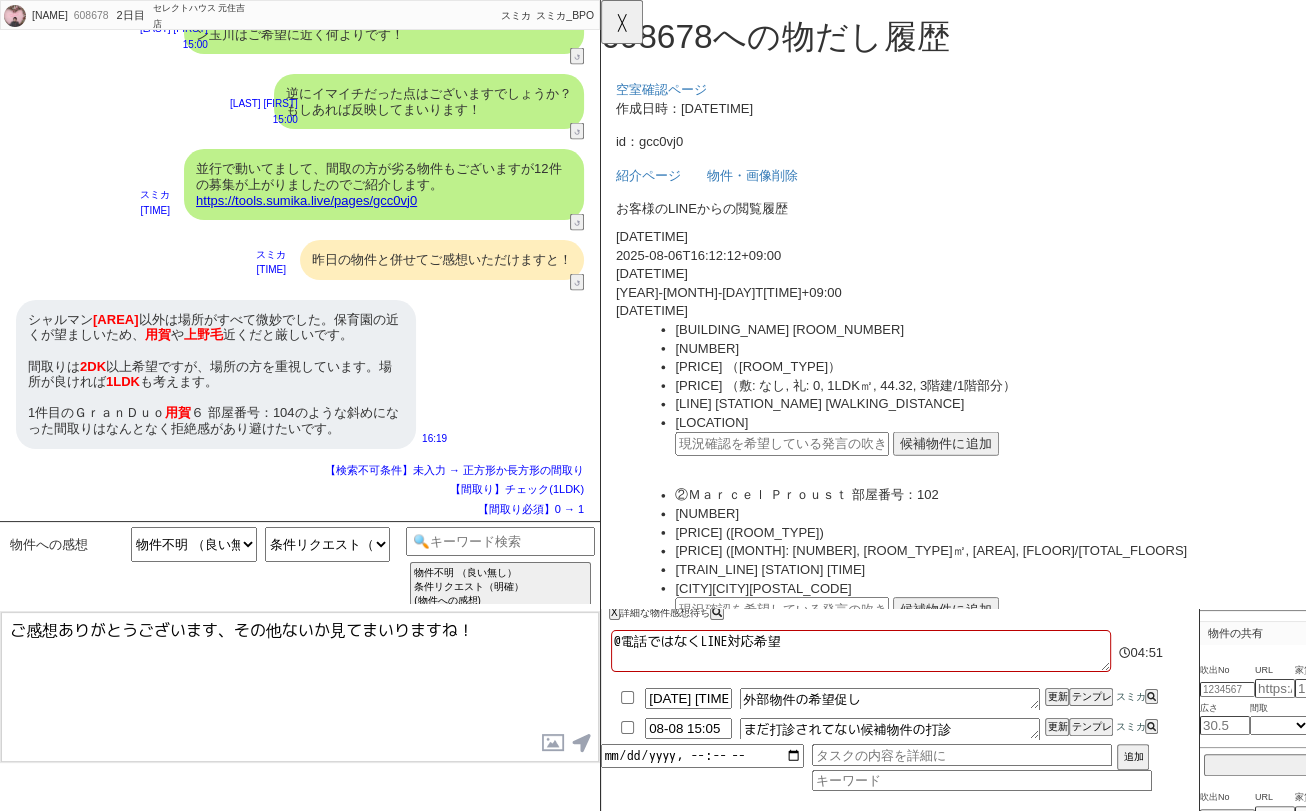 scroll, scrollTop: 2968, scrollLeft: 0, axis: vertical 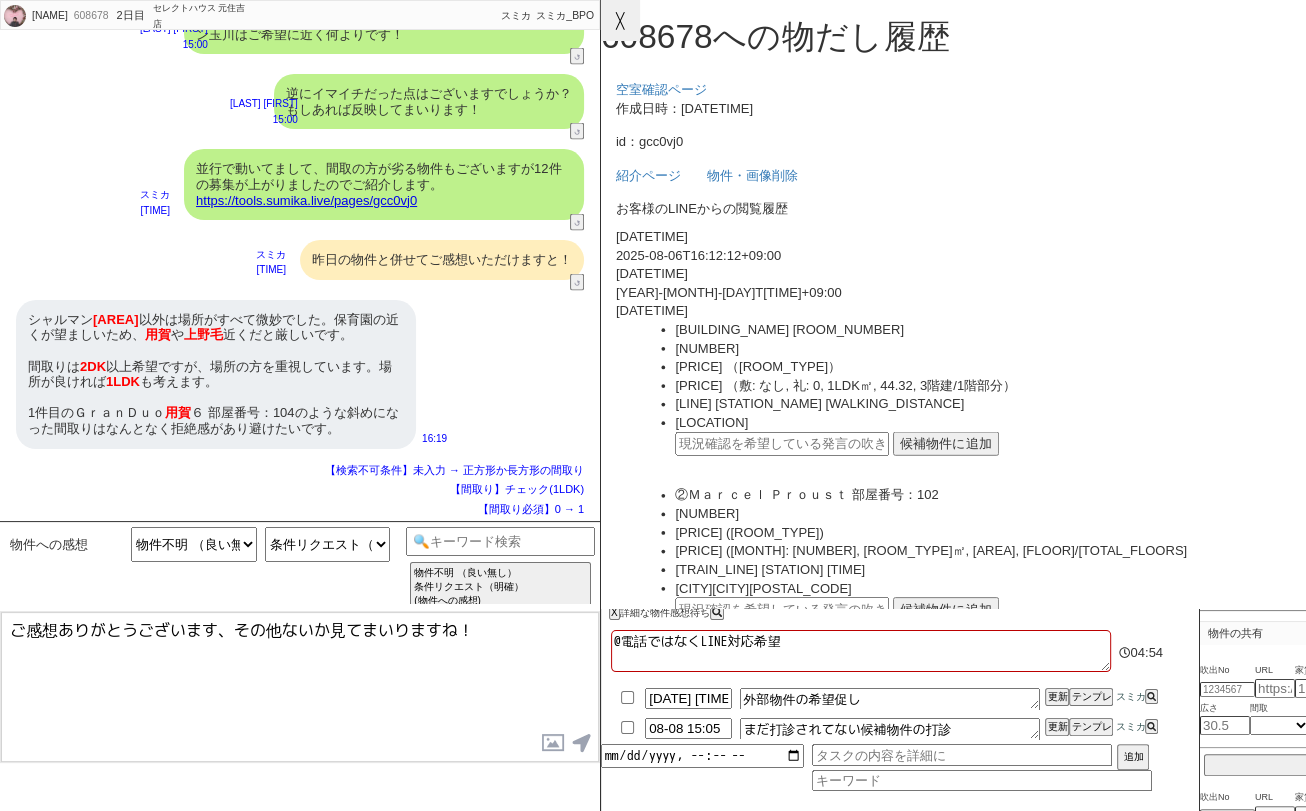 click on "☓" at bounding box center (620, 20) 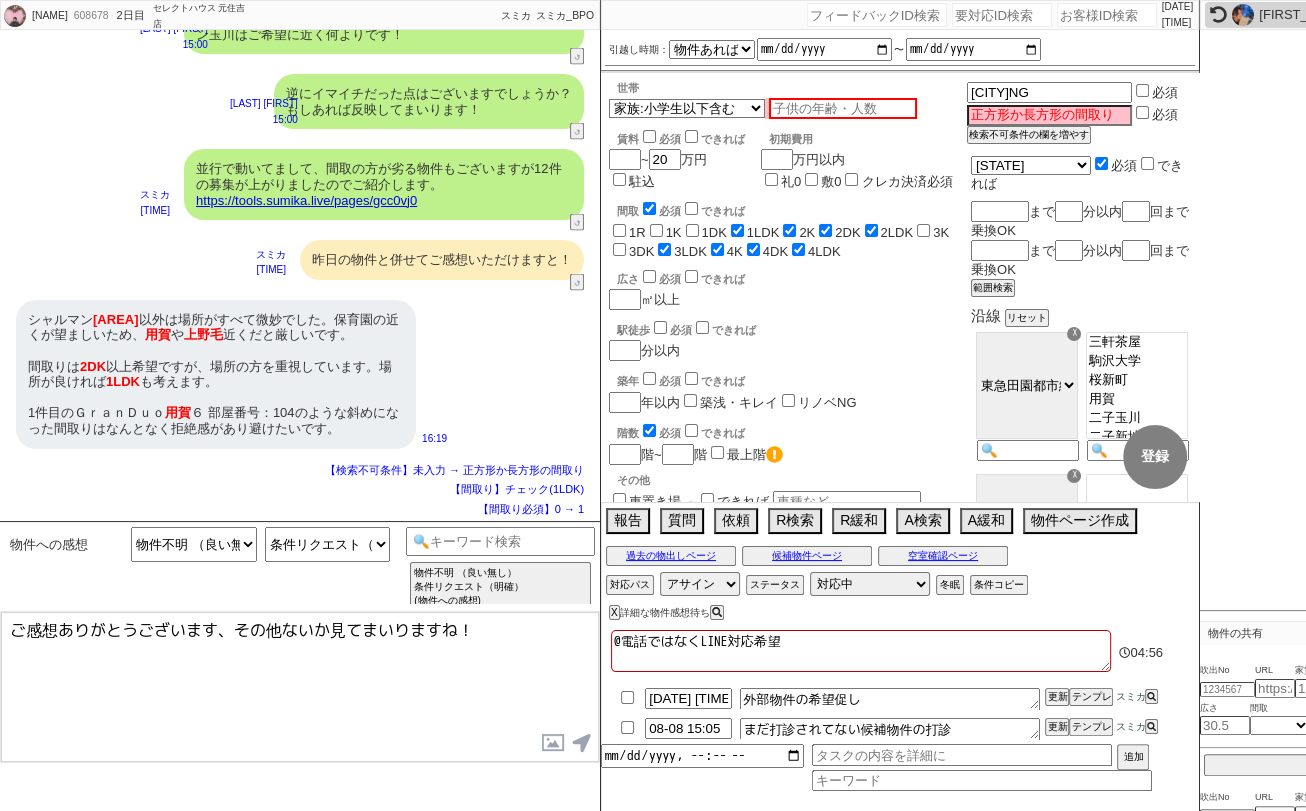 click on "ご感想ありがとうございます、その他ないか見てまいりますね！" at bounding box center (300, 687) 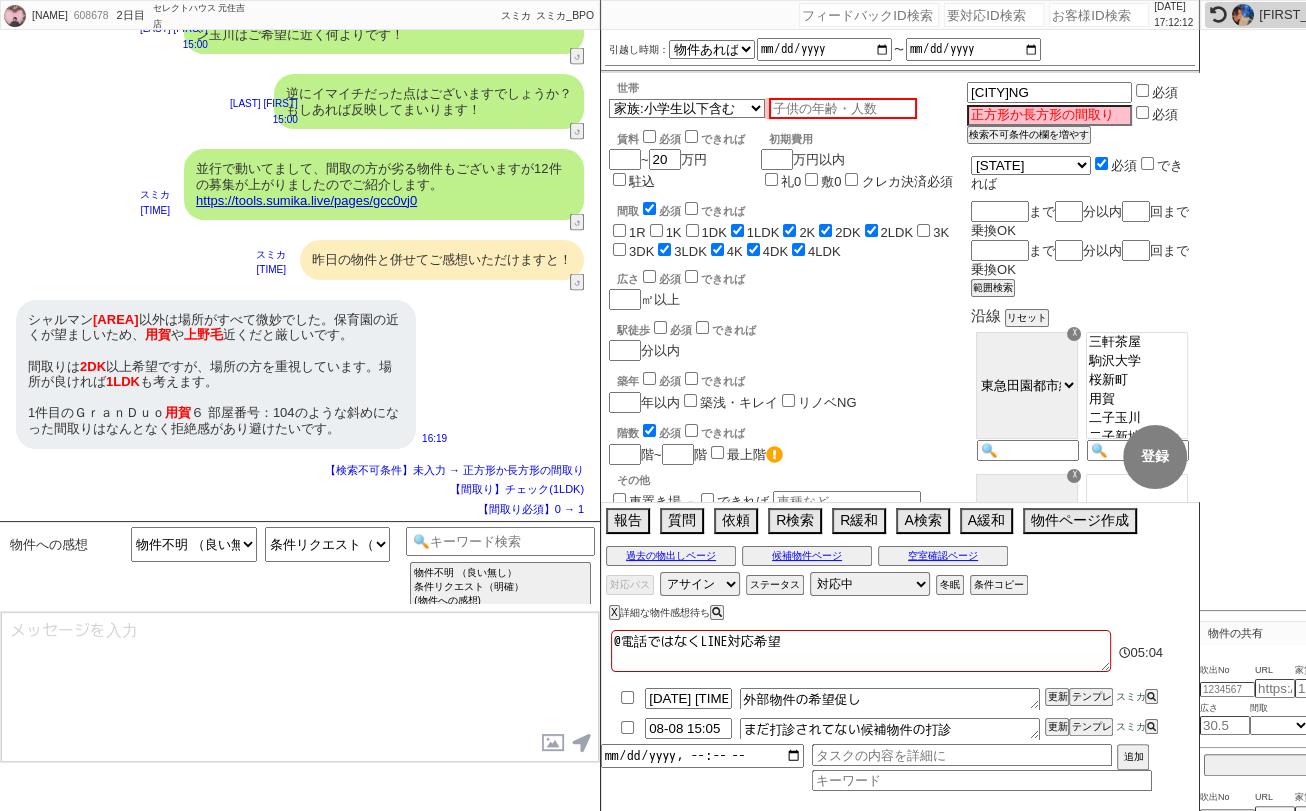 scroll, scrollTop: 3028, scrollLeft: 0, axis: vertical 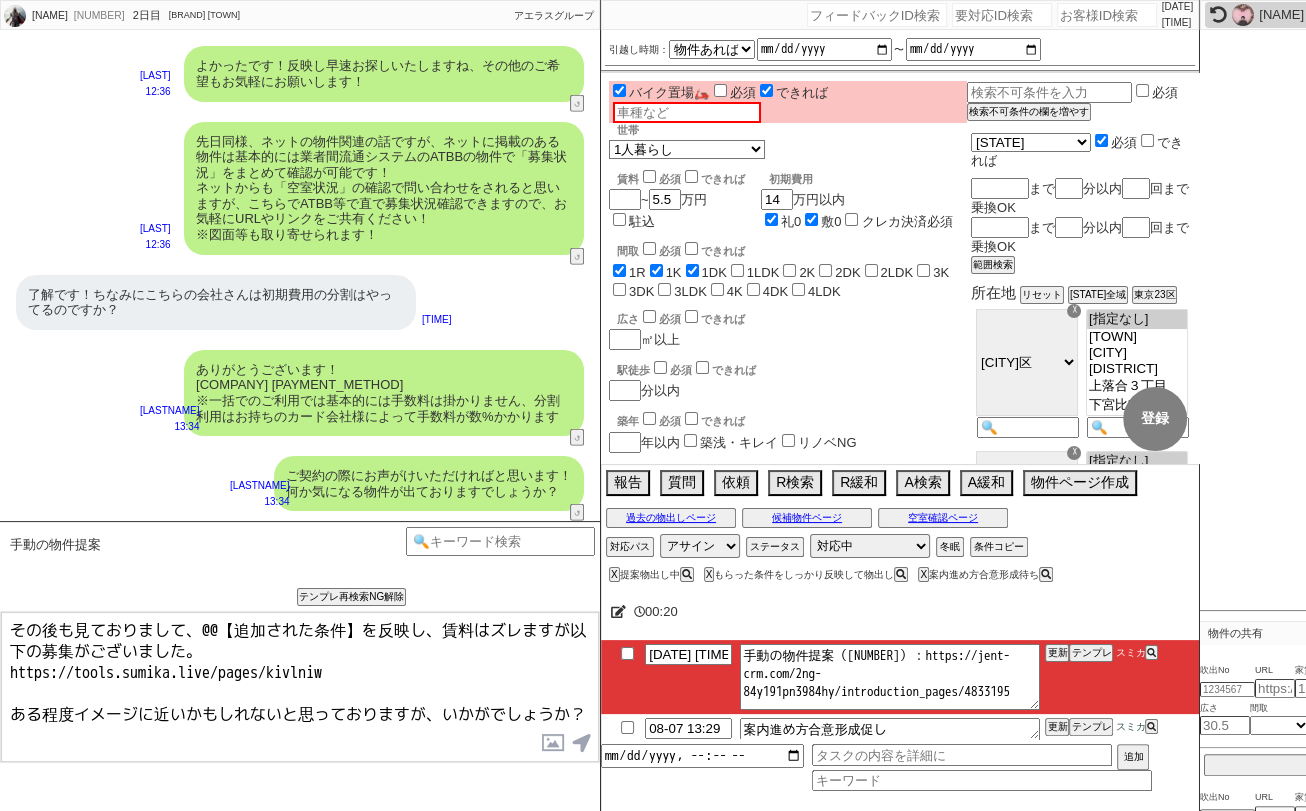 click on "その後も見ておりまして、@@【追加された条件】を反映し、賃料はズレますが以下の募集がございました。
https://tools.sumika.live/pages/kivlniw
ある程度イメージに近いかもしれないと思っておりますが、いかがでしょうか？" at bounding box center [300, 687] 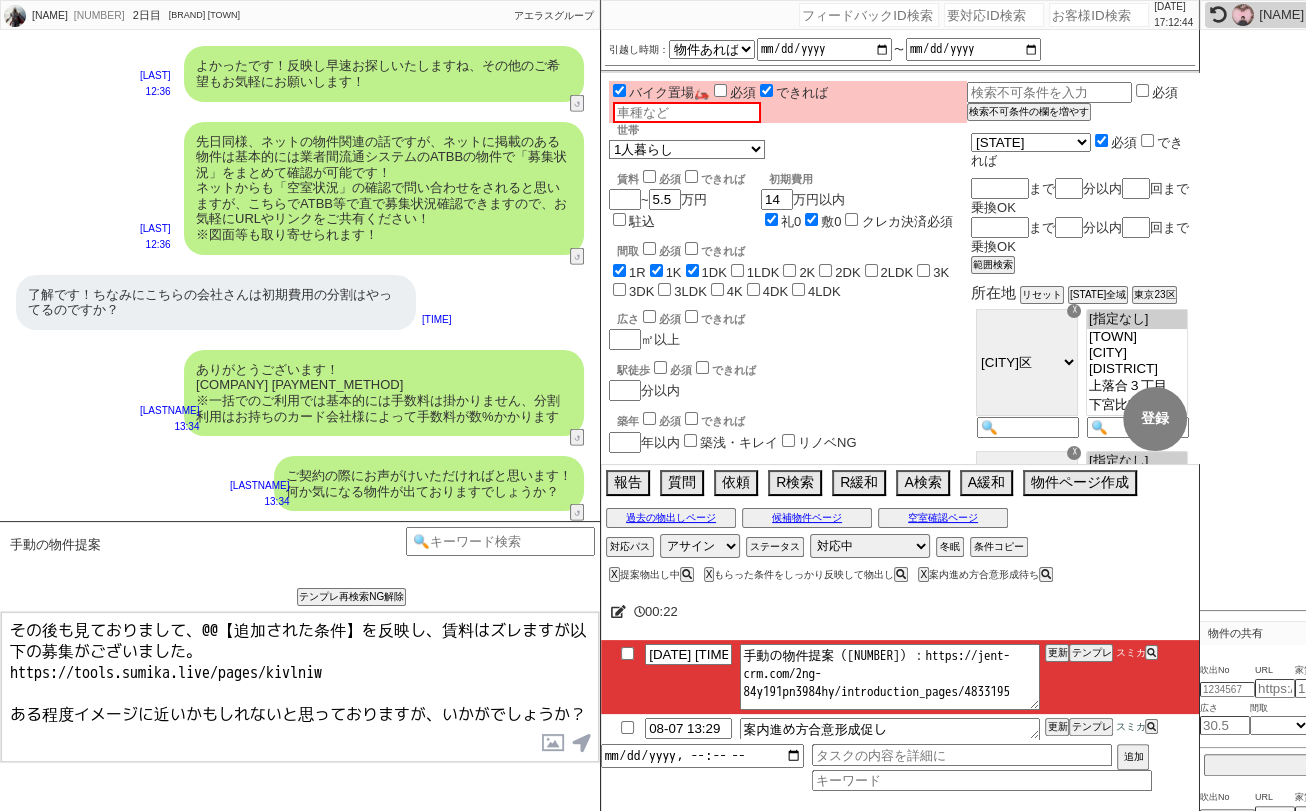 drag, startPoint x: 1, startPoint y: 661, endPoint x: 336, endPoint y: 665, distance: 335.02386 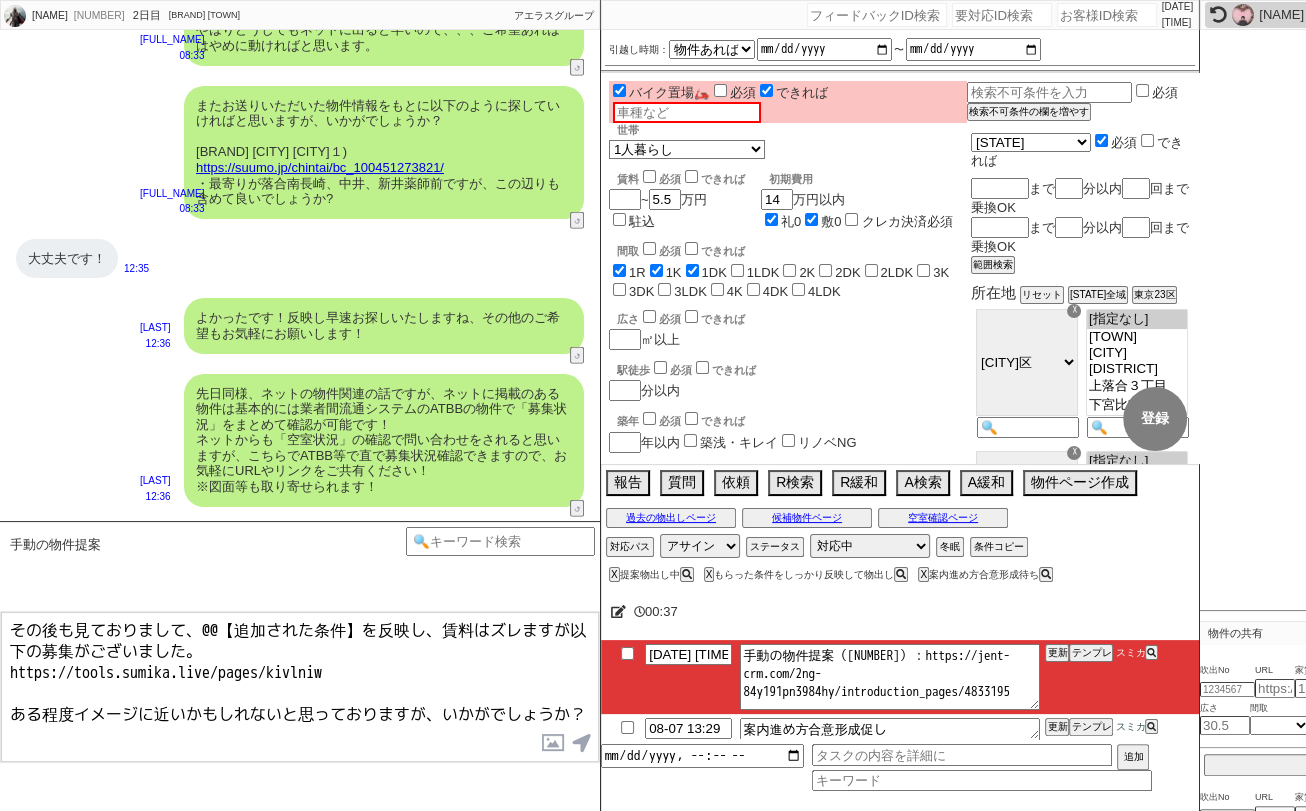 scroll, scrollTop: 4086, scrollLeft: 0, axis: vertical 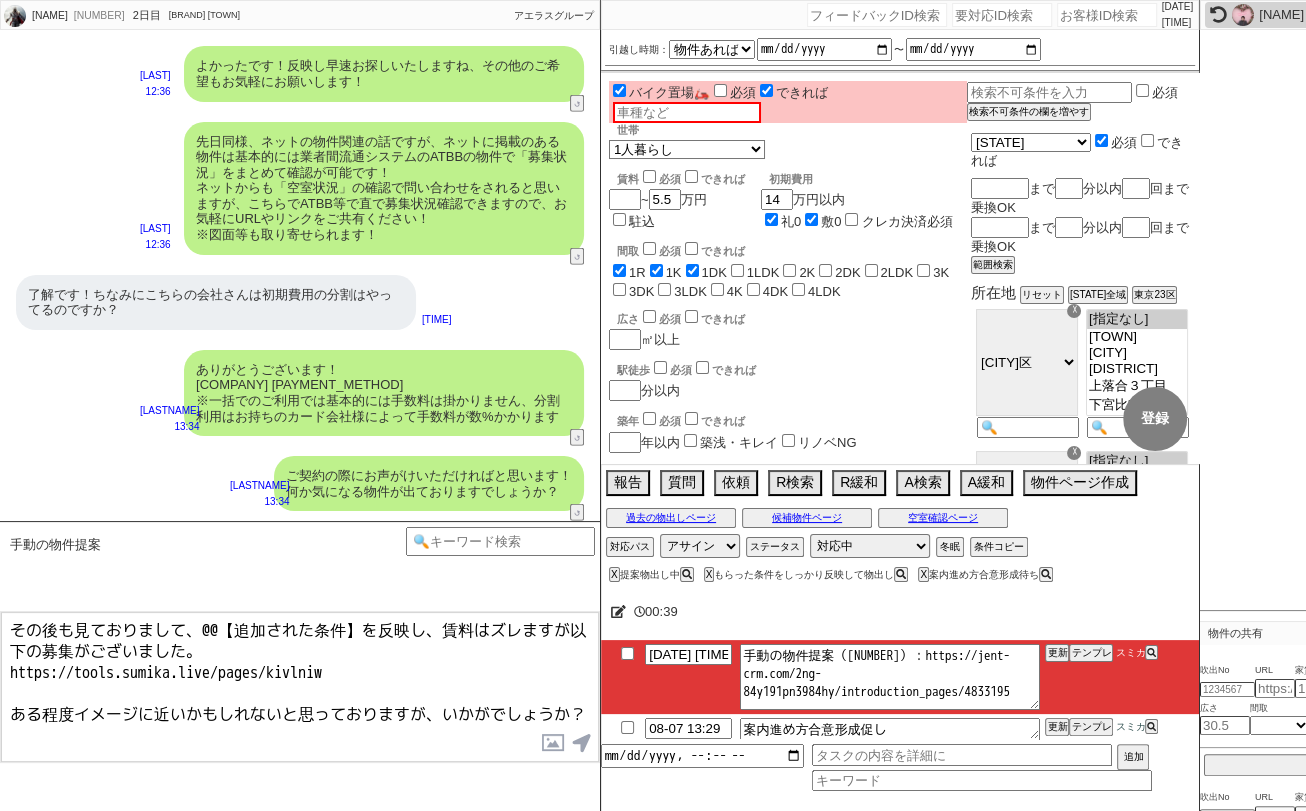 click on "その後も見ておりまして、@@【追加された条件】を反映し、賃料はズレますが以下の募集がございました。
https://tools.sumika.live/pages/kivlniw
ある程度イメージに近いかもしれないと思っておりますが、いかがでしょうか？" at bounding box center (300, 687) 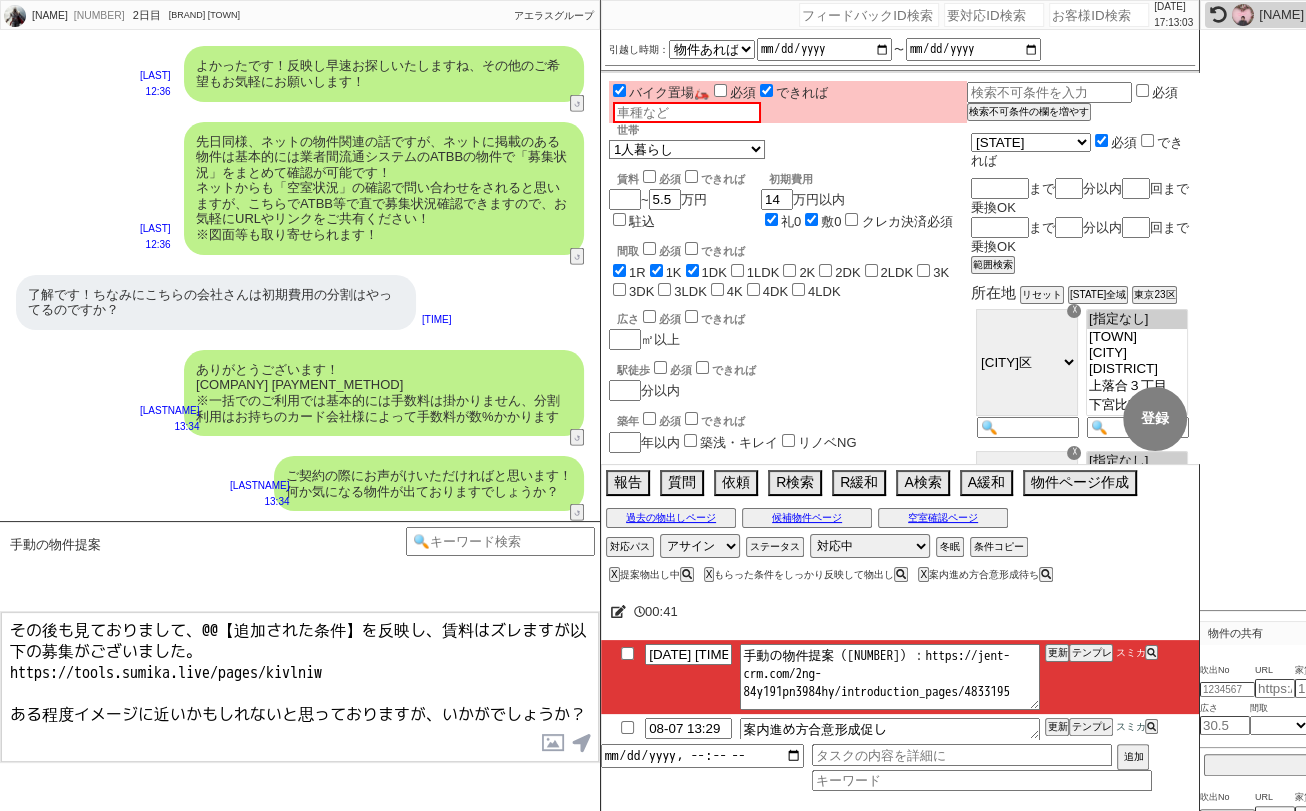 drag, startPoint x: 201, startPoint y: 626, endPoint x: 360, endPoint y: 630, distance: 159.05031 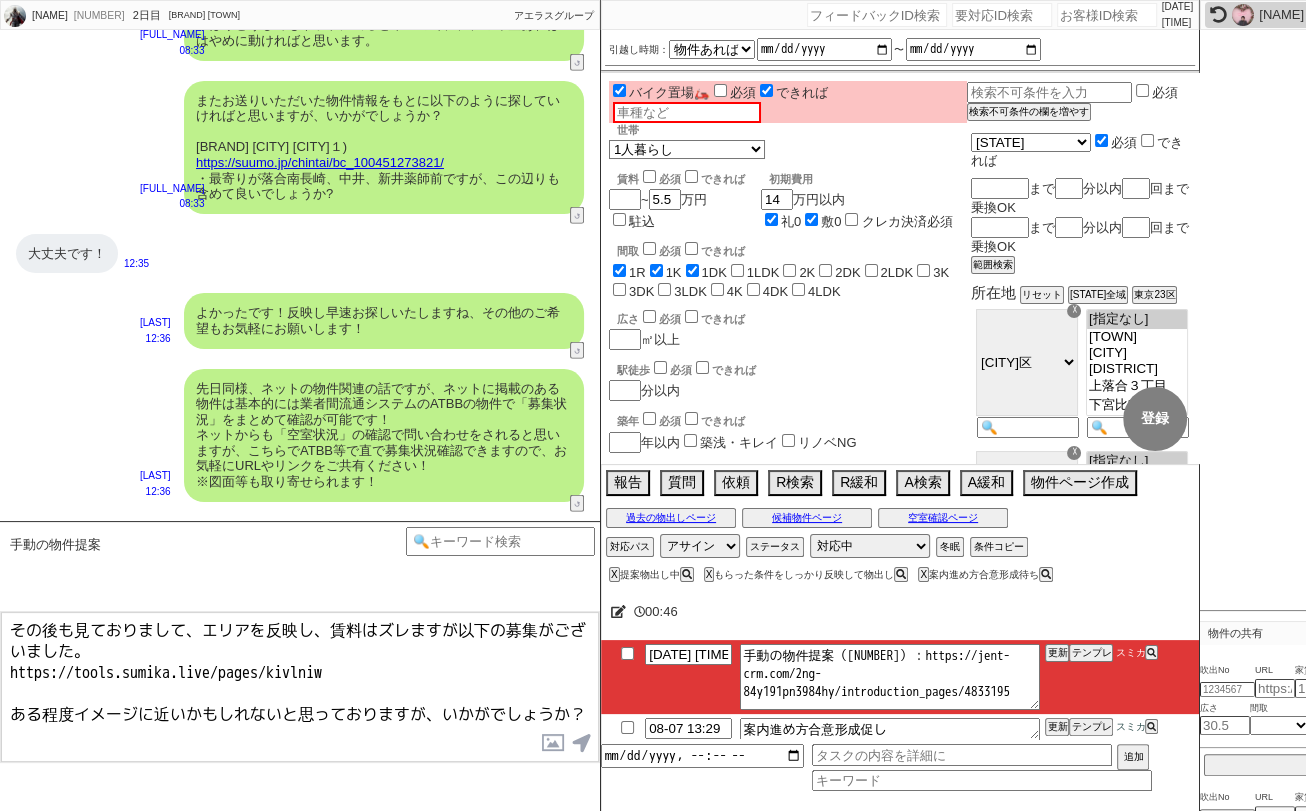 scroll, scrollTop: 4086, scrollLeft: 0, axis: vertical 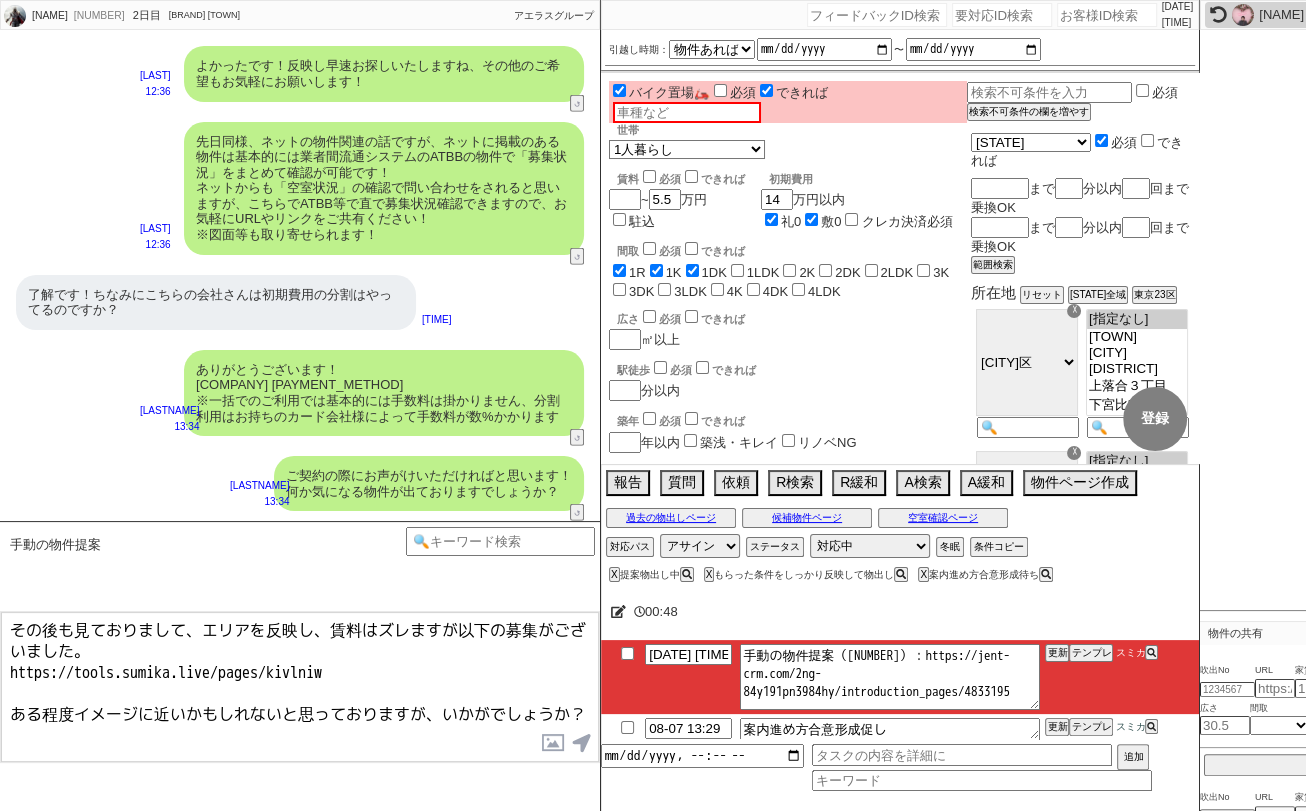 click on "その後も見ておりまして、エリアを反映し、賃料はズレますが以下の募集がございました。
https://tools.sumika.live/pages/kivlniw
ある程度イメージに近いかもしれないと思っておりますが、いかがでしょうか？" at bounding box center (300, 687) 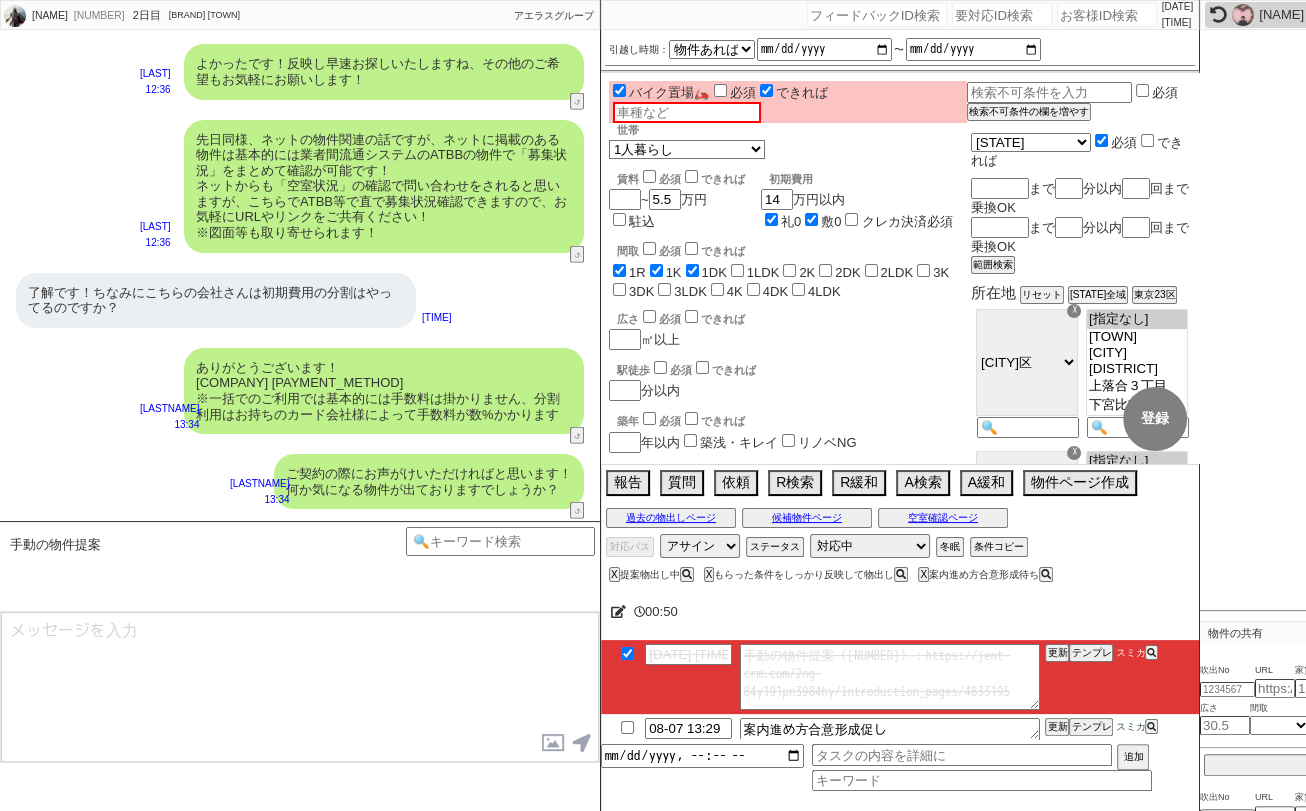 scroll, scrollTop: 4224, scrollLeft: 0, axis: vertical 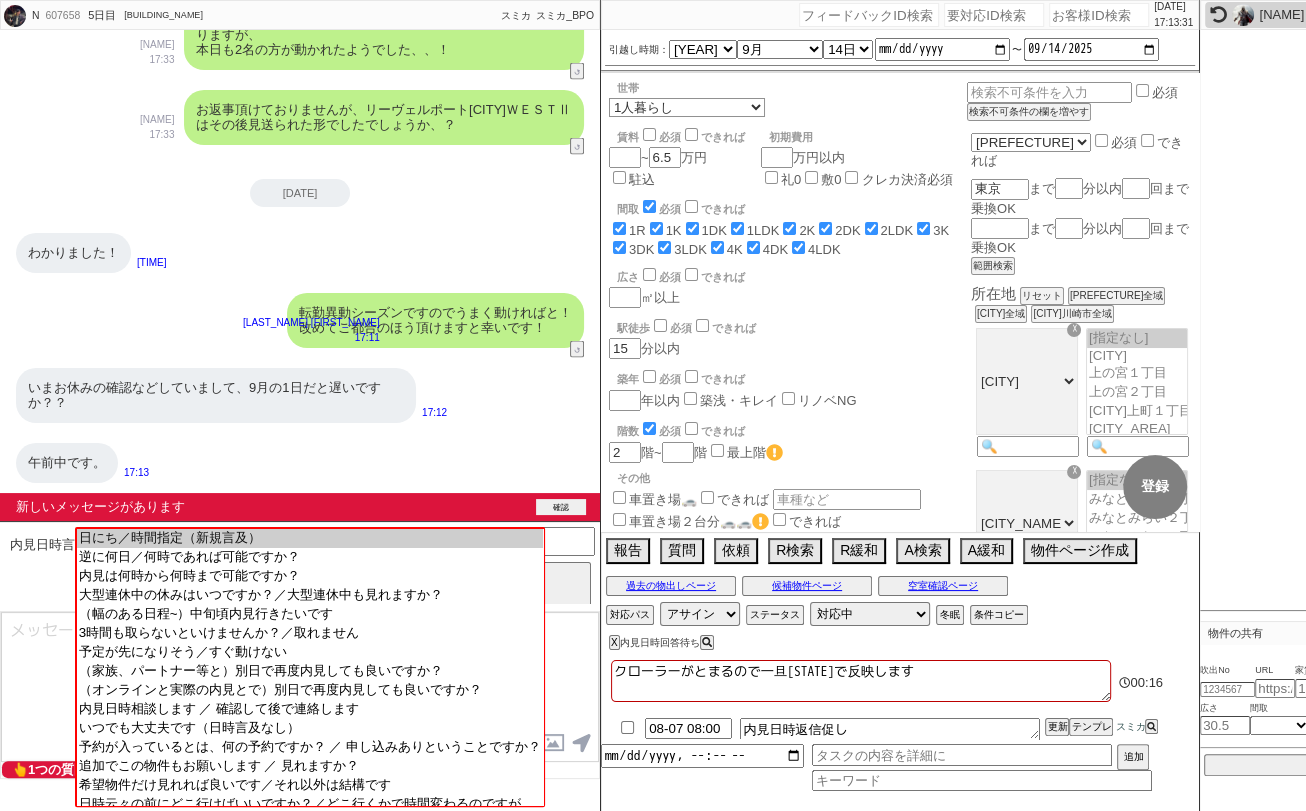 click on "確認" at bounding box center [561, 507] 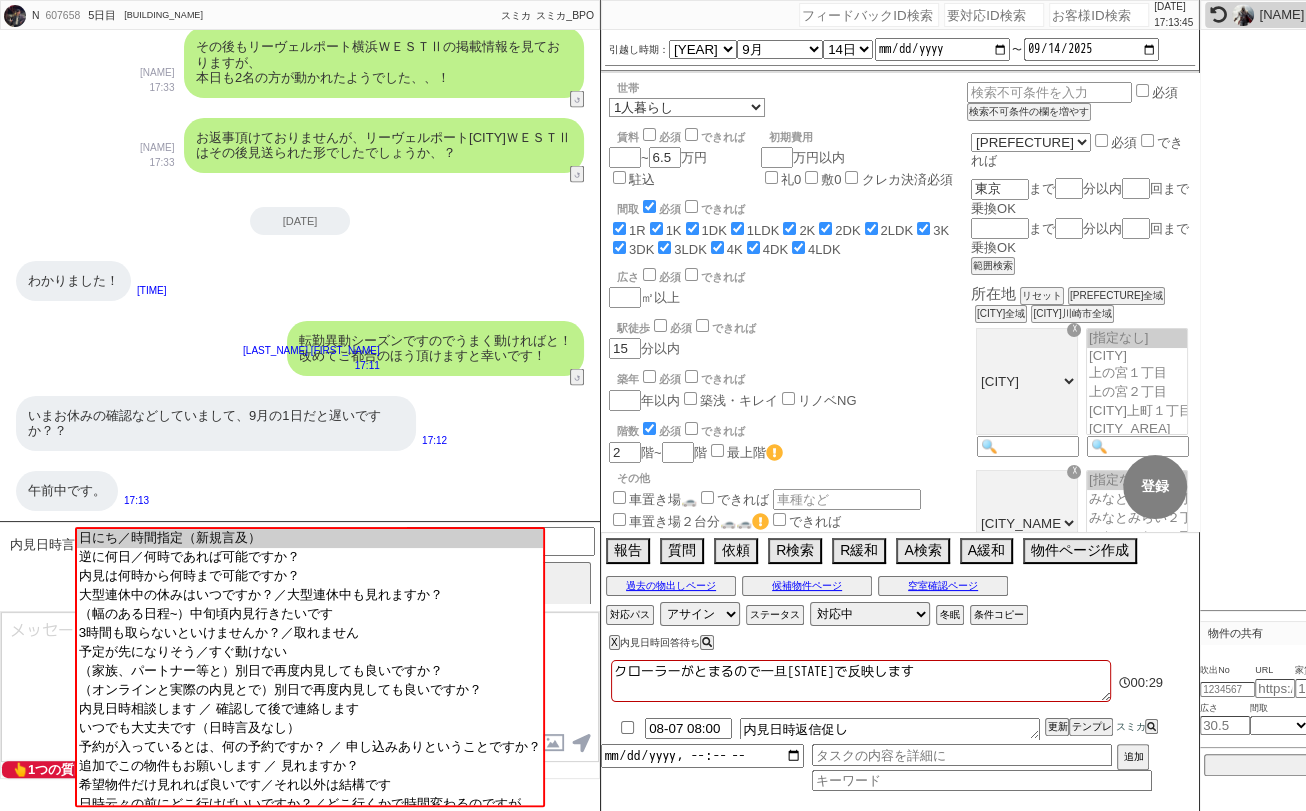 scroll, scrollTop: 3094, scrollLeft: 0, axis: vertical 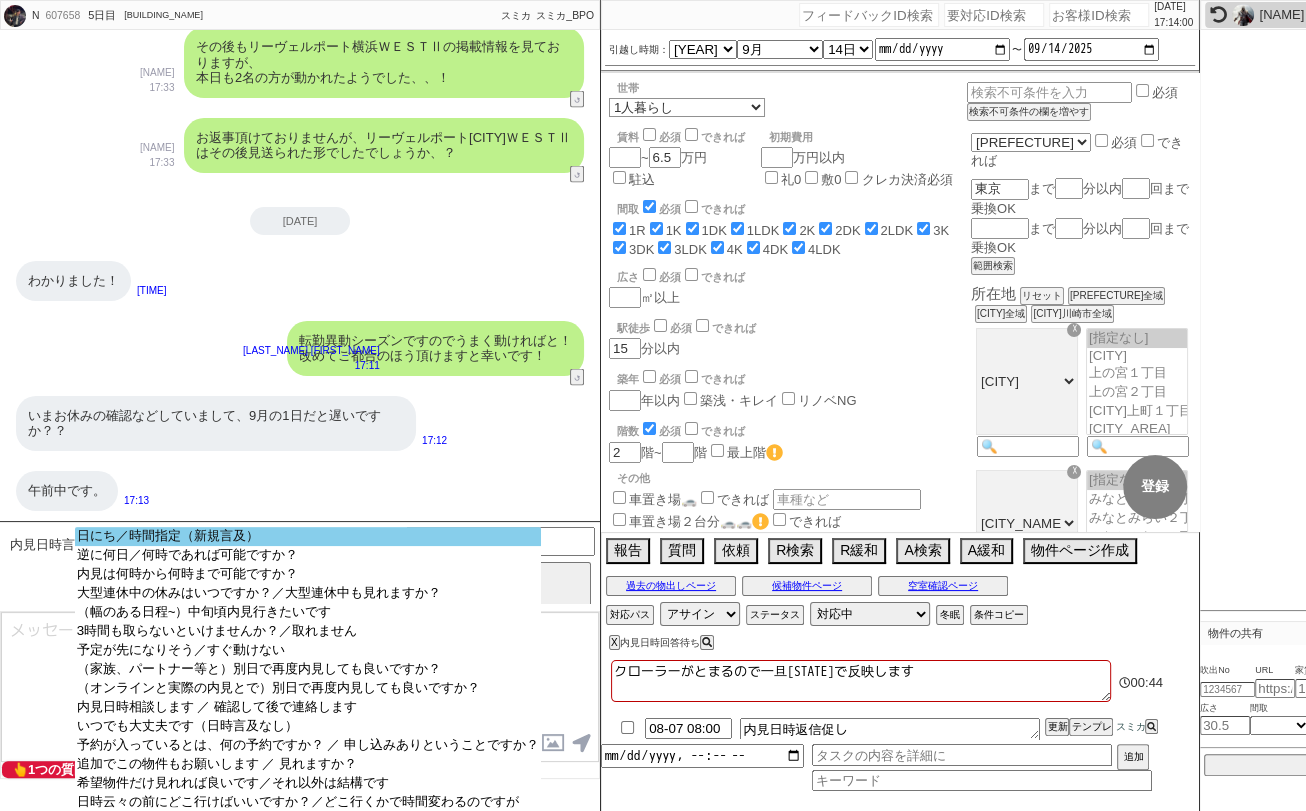 click on "日にち／時間指定（新規言及）" 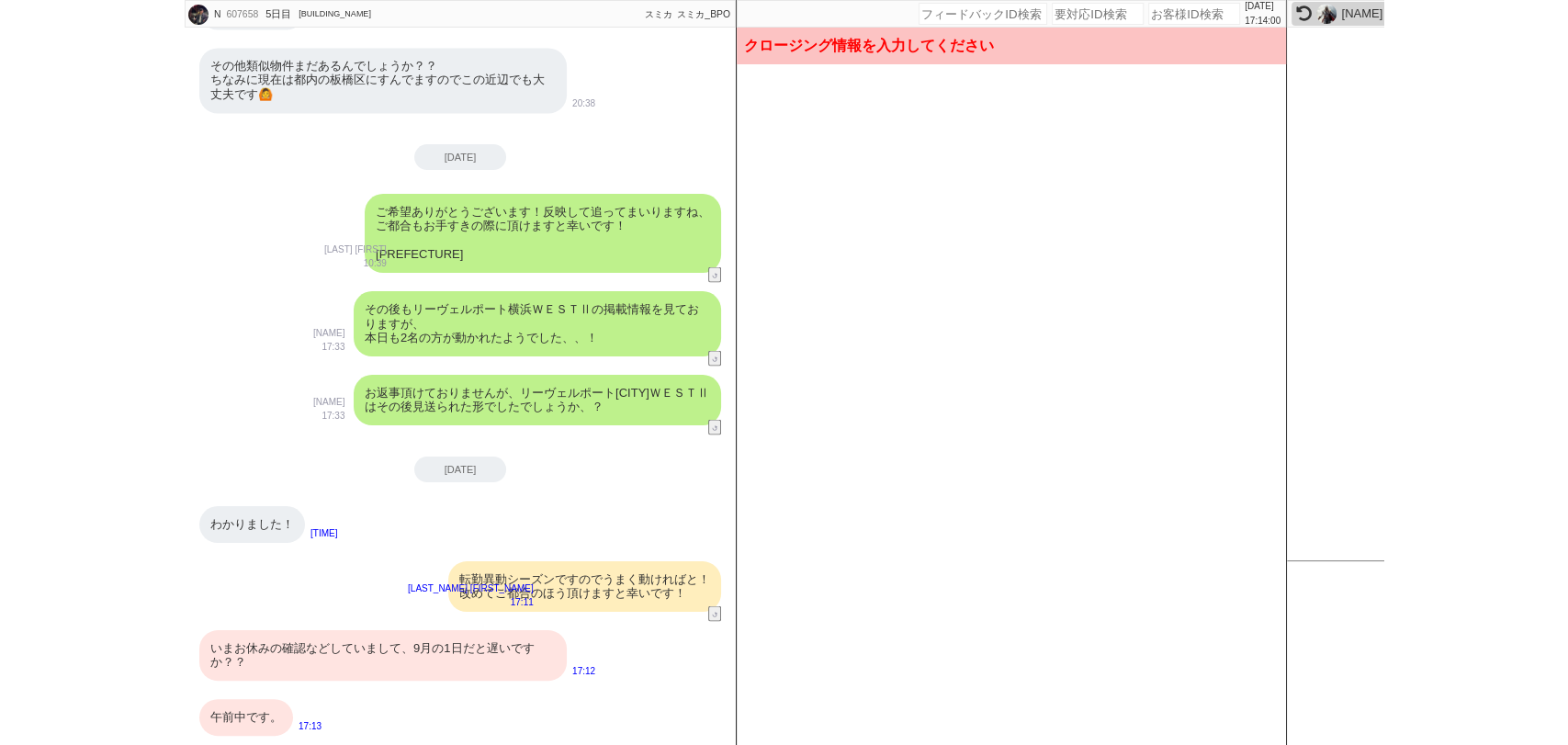 scroll, scrollTop: 2576, scrollLeft: 0, axis: vertical 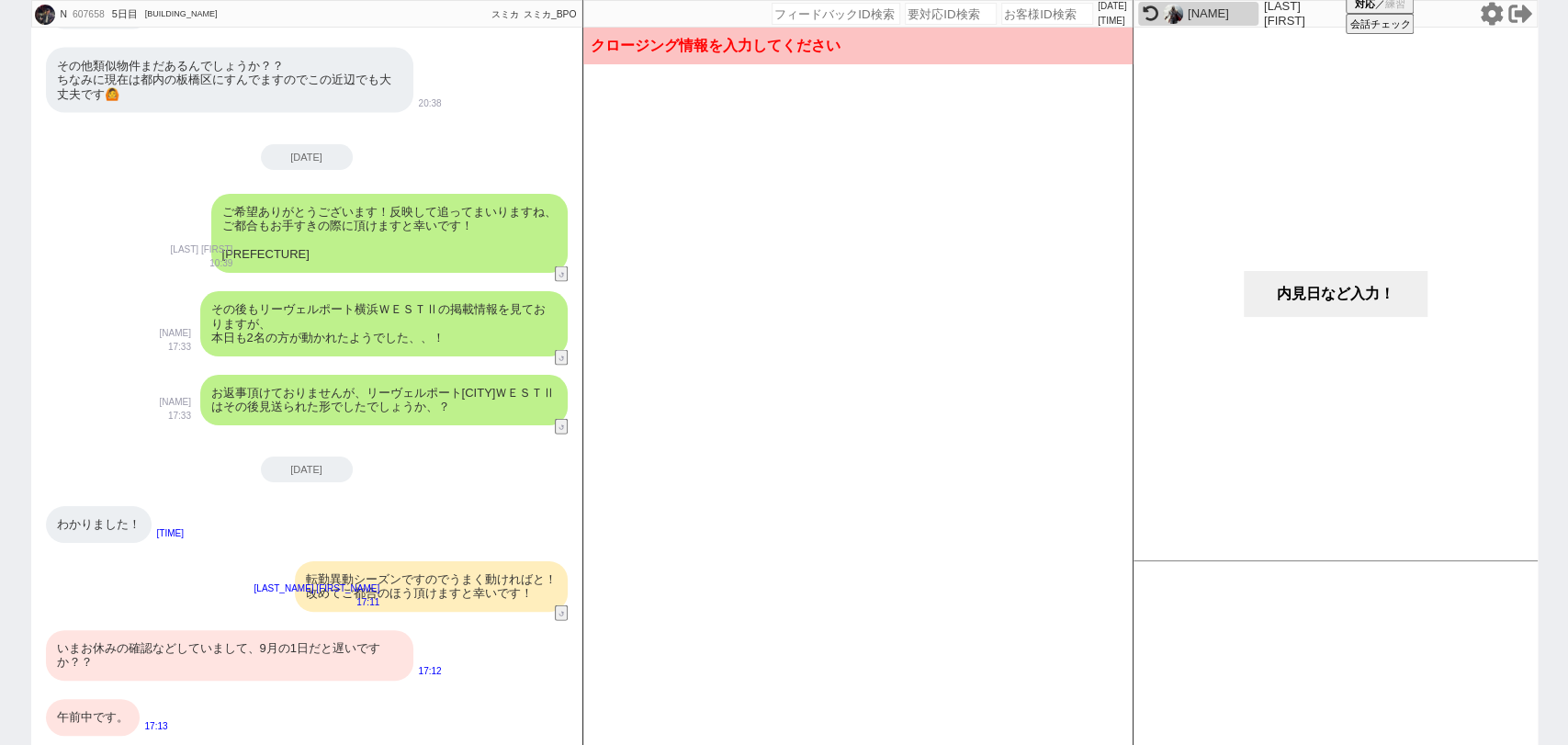 click on "内見日など入力！" at bounding box center (1336, 294) 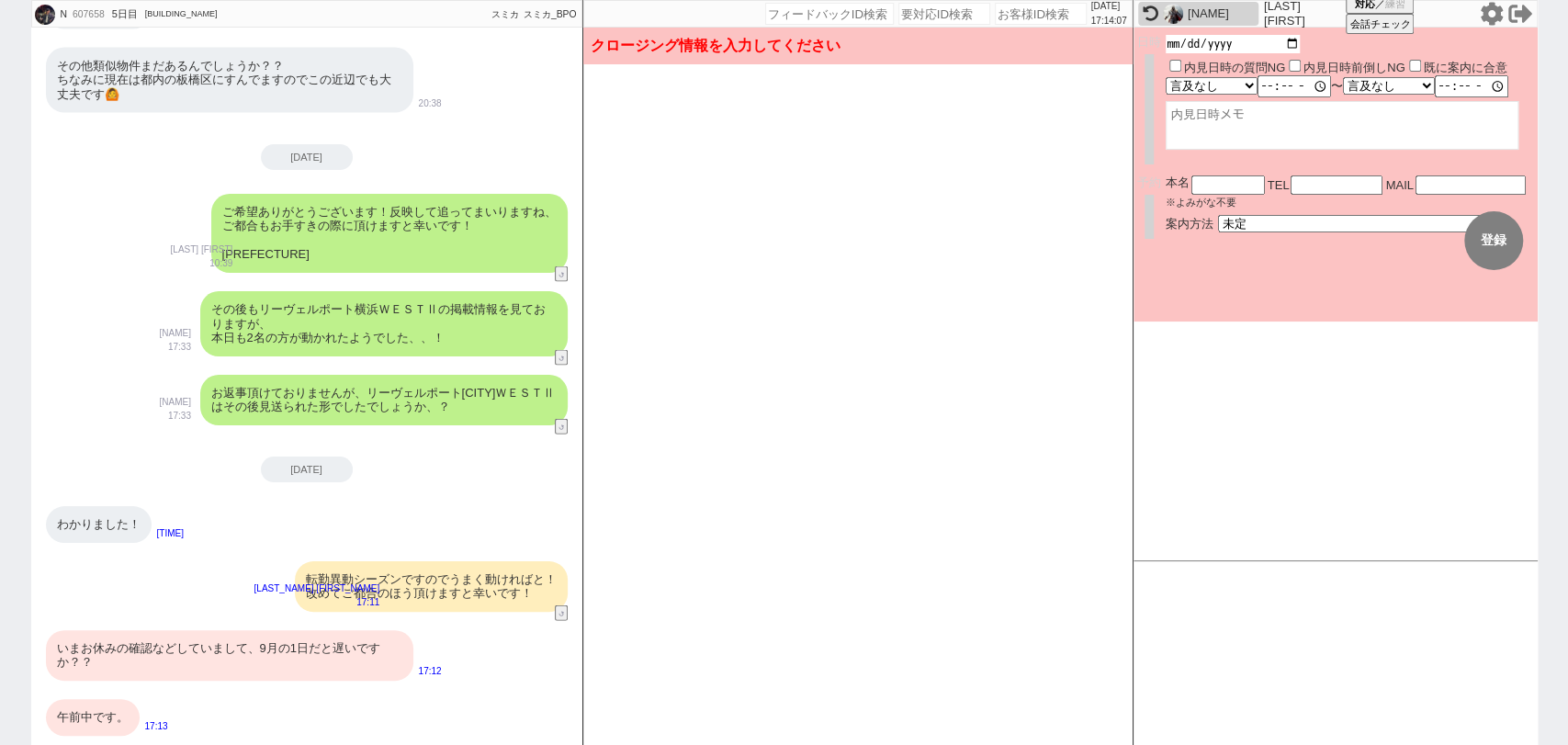 click at bounding box center (1233, 44) 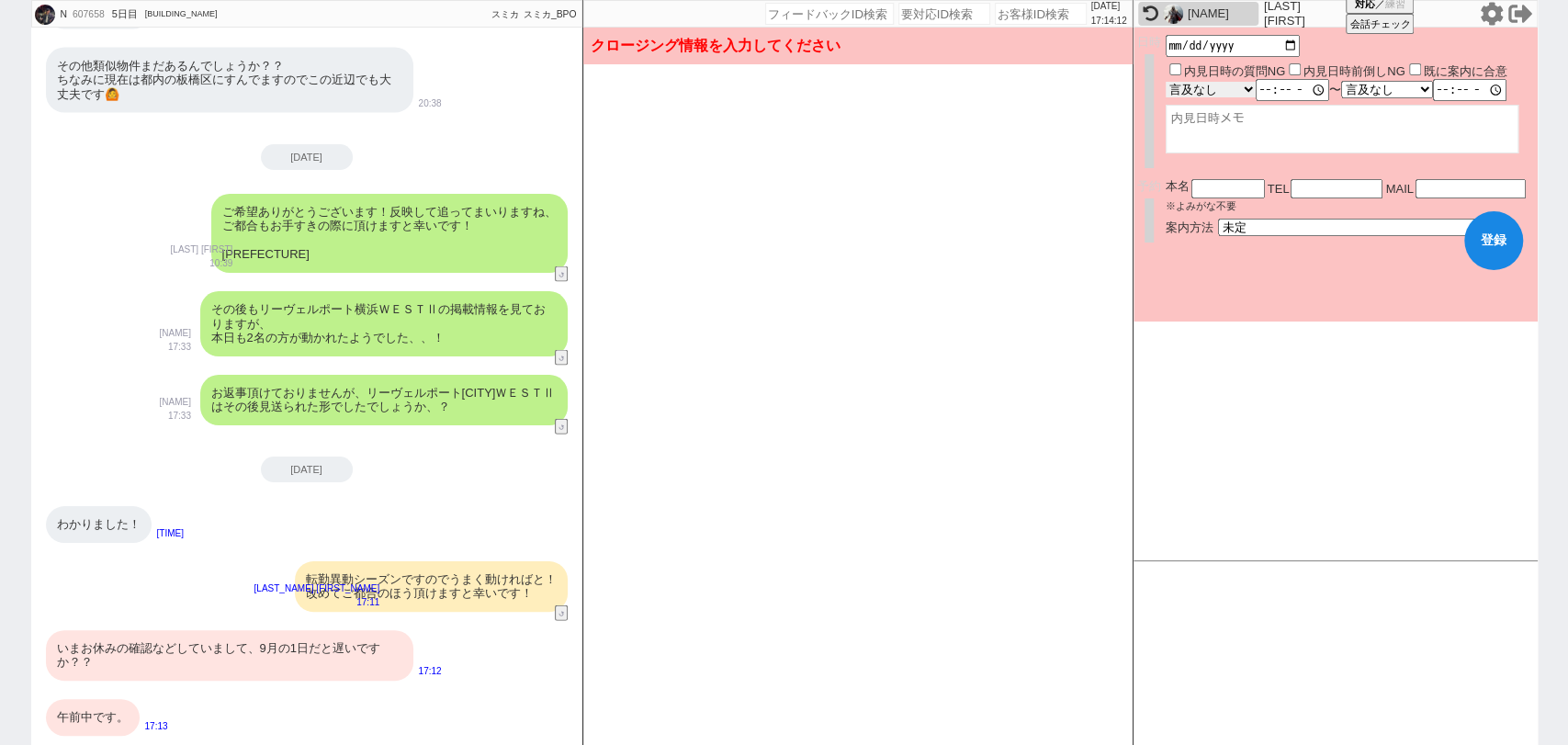 click on "言及なし 時間明確 午前 午後 お昼 夕方・夜 終日いつでも その他" at bounding box center [1211, 89] 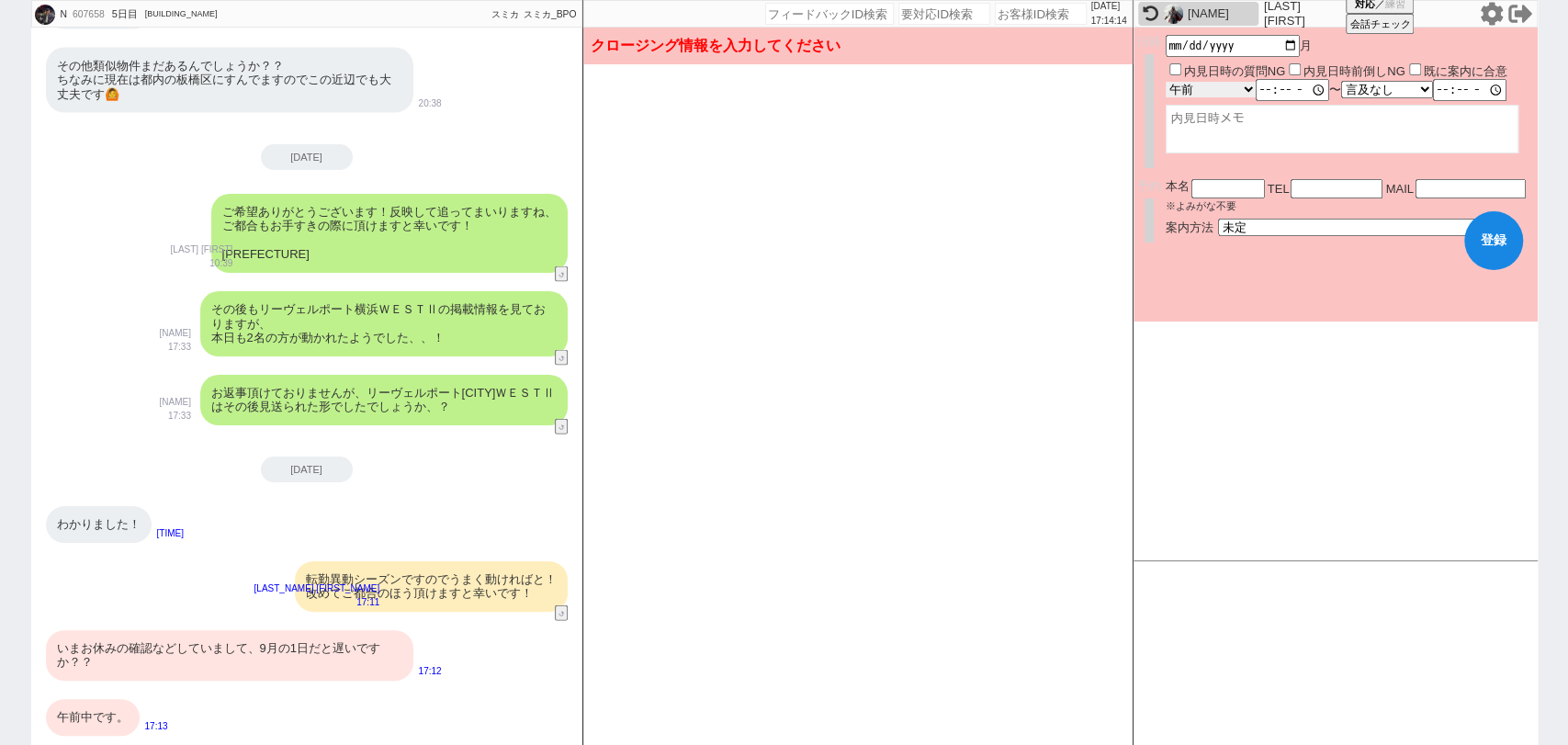 click on "言及なし 時間明確 午前 午後 お昼 夕方・夜 終日いつでも その他" at bounding box center [1211, 89] 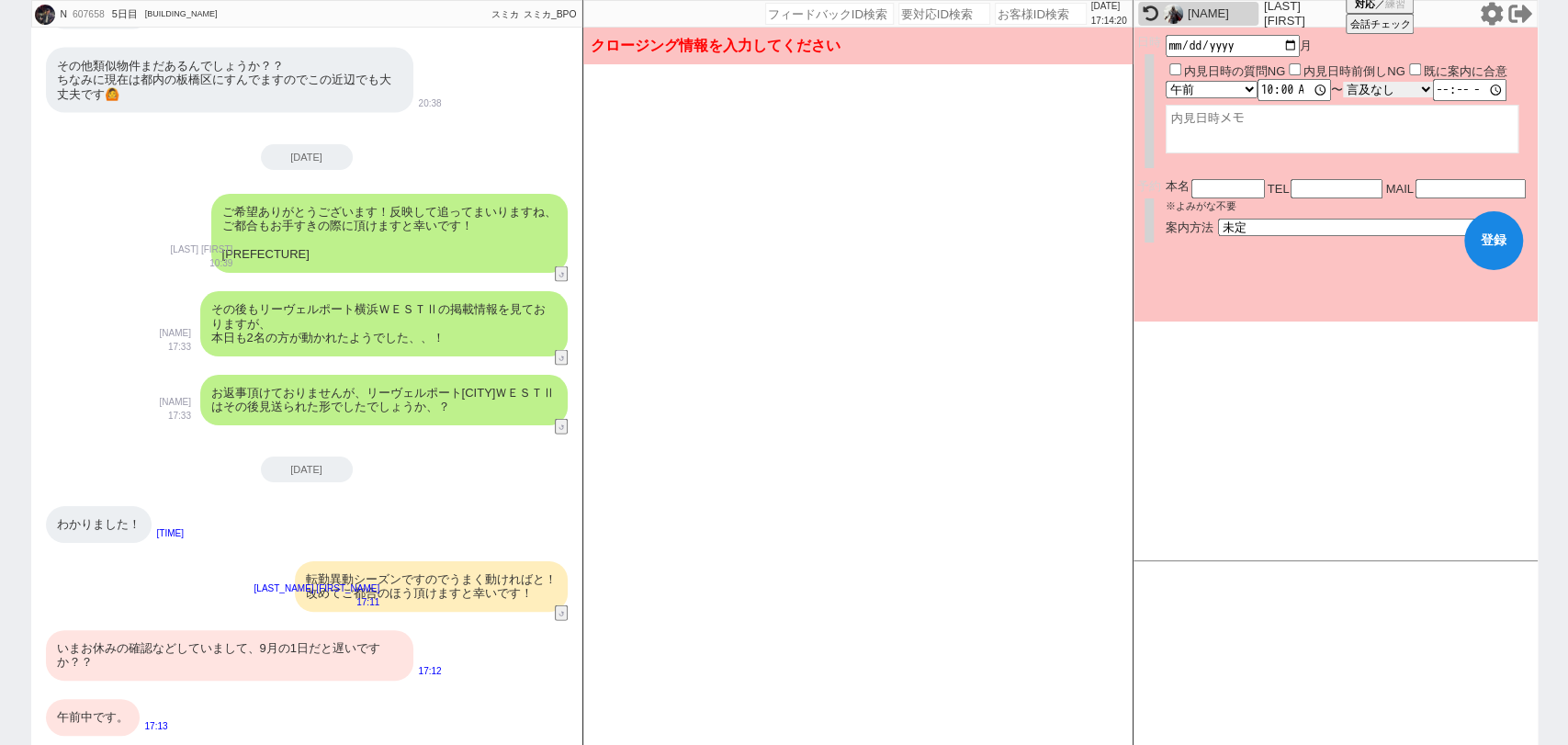 click on "言及なし 時間明確 午前 午後 お昼 夕方・夜 終日いつでも その他" at bounding box center [1388, 89] 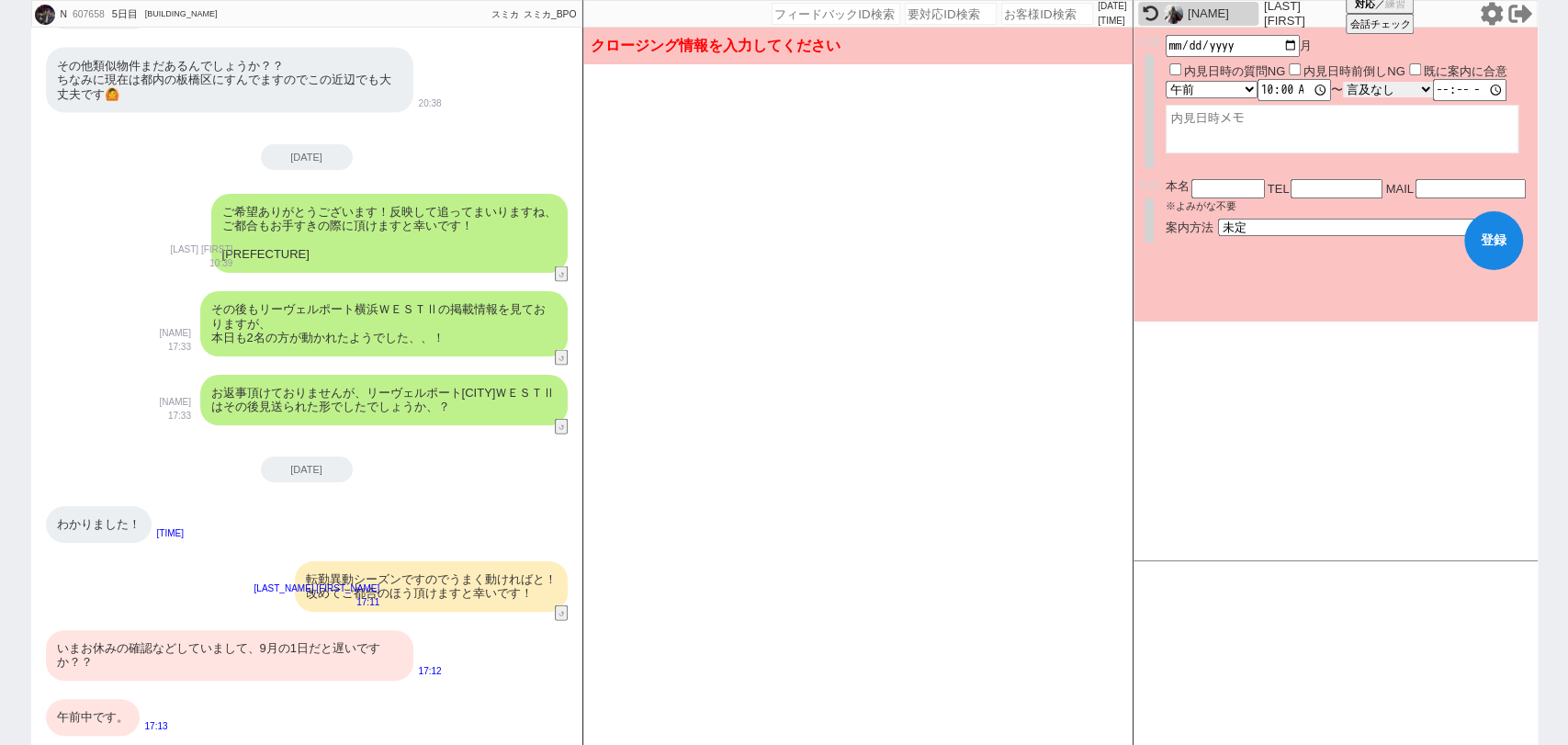 click on "言及なし 時間明確 午前 午後 お昼 夕方・夜 終日いつでも その他" at bounding box center (1388, 89) 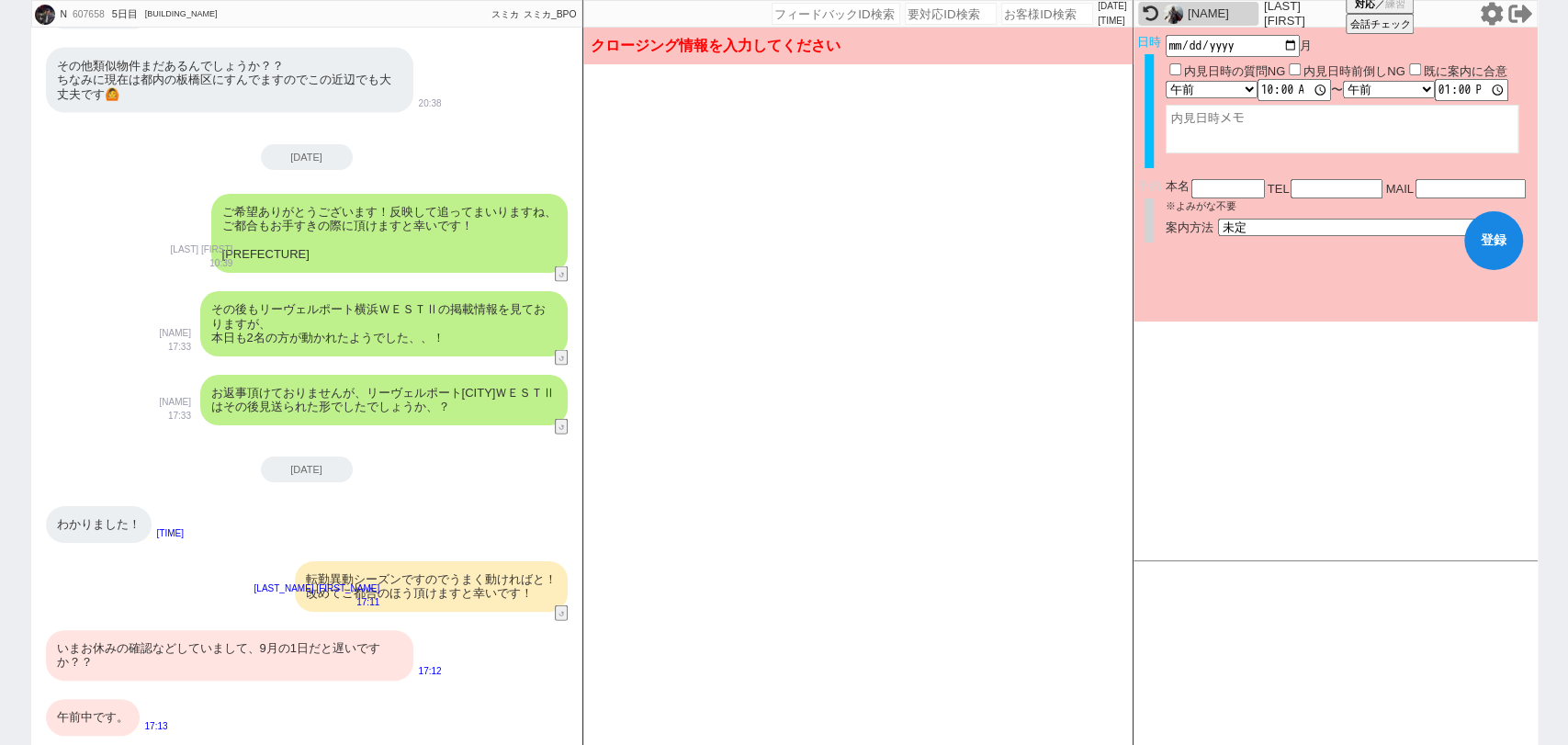 click on "いまお休みの確認などしていまして、9月の1日だと遅いですか？？" at bounding box center (230, 655) 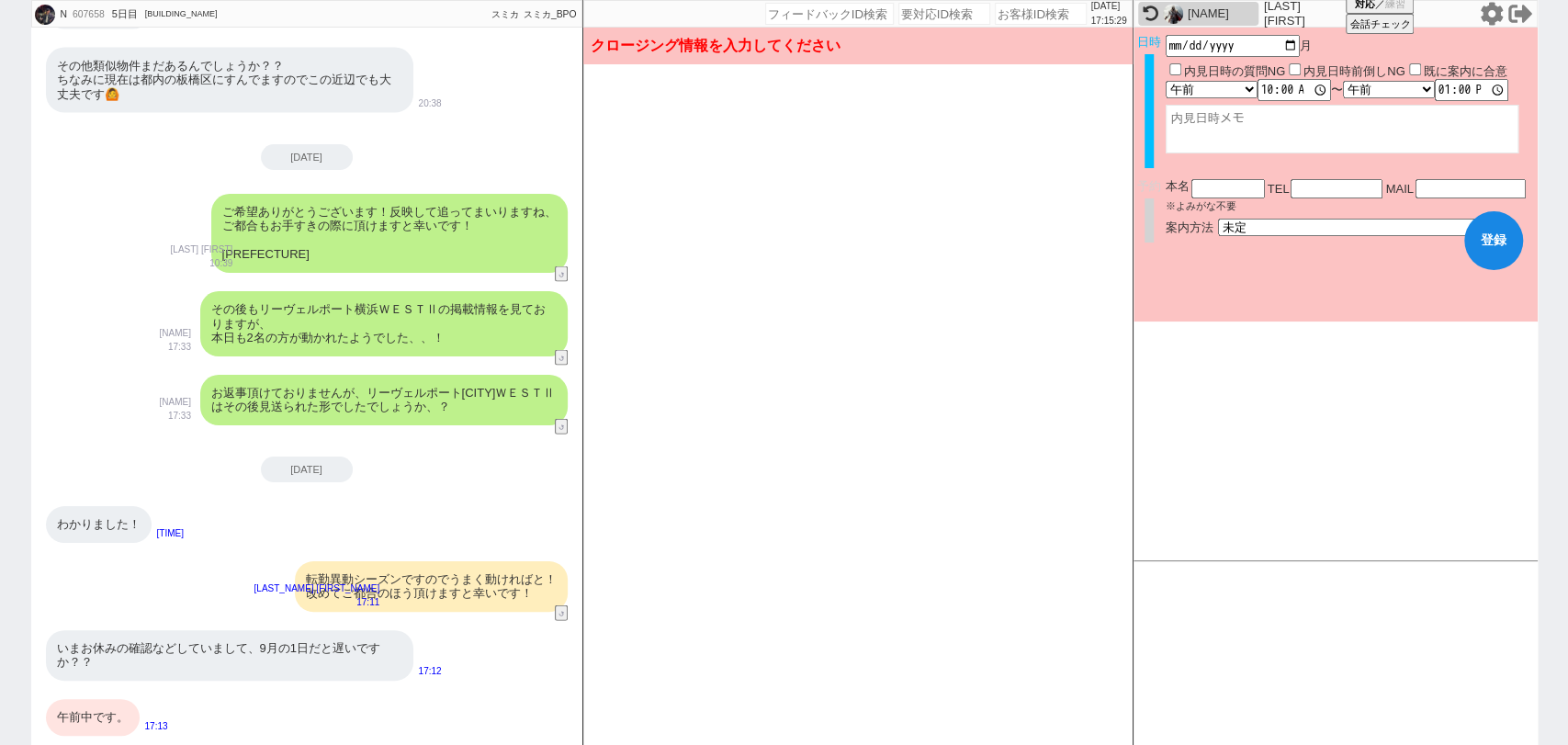 click on "午前中です。" at bounding box center (93, 717) 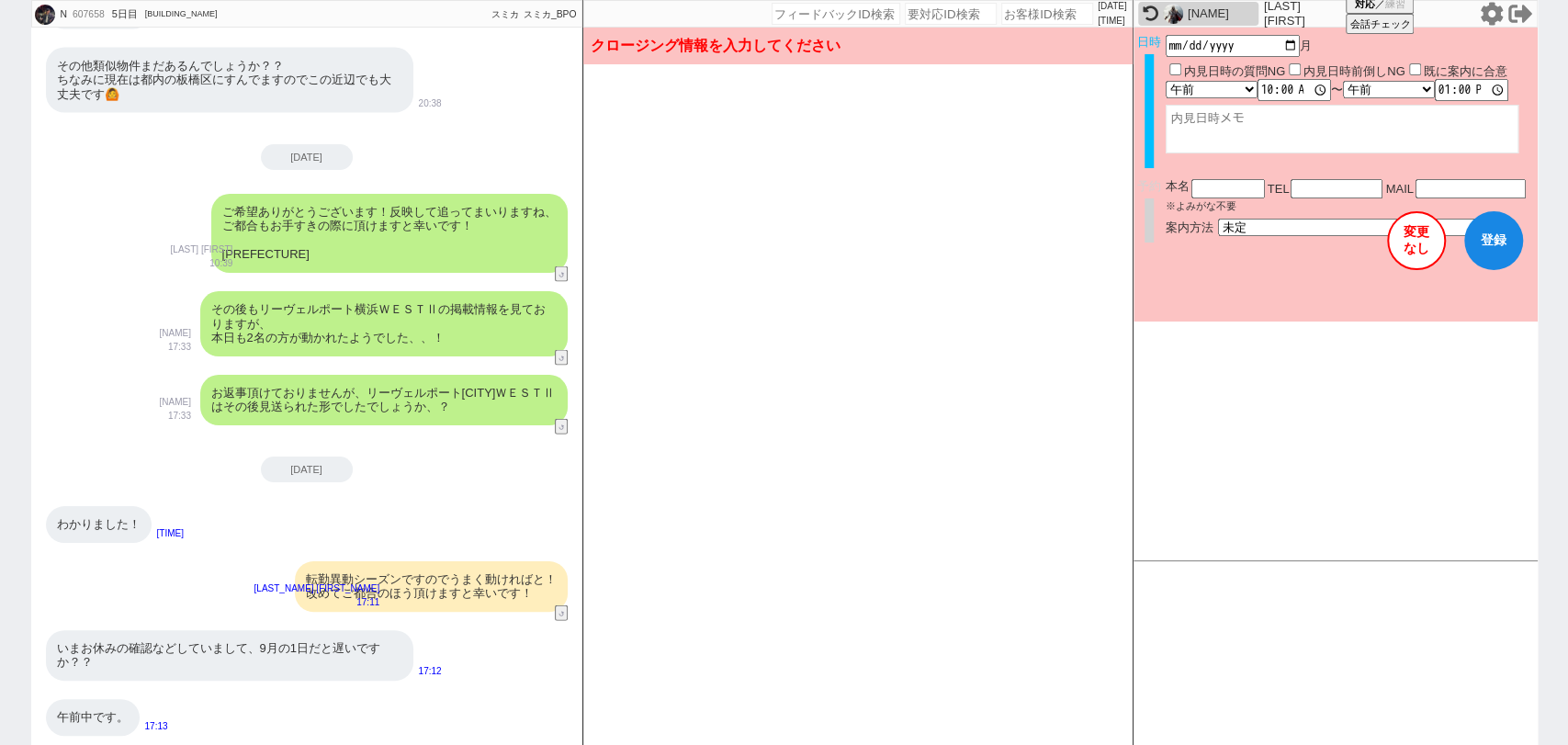 click on "登録" at bounding box center (1494, 241) 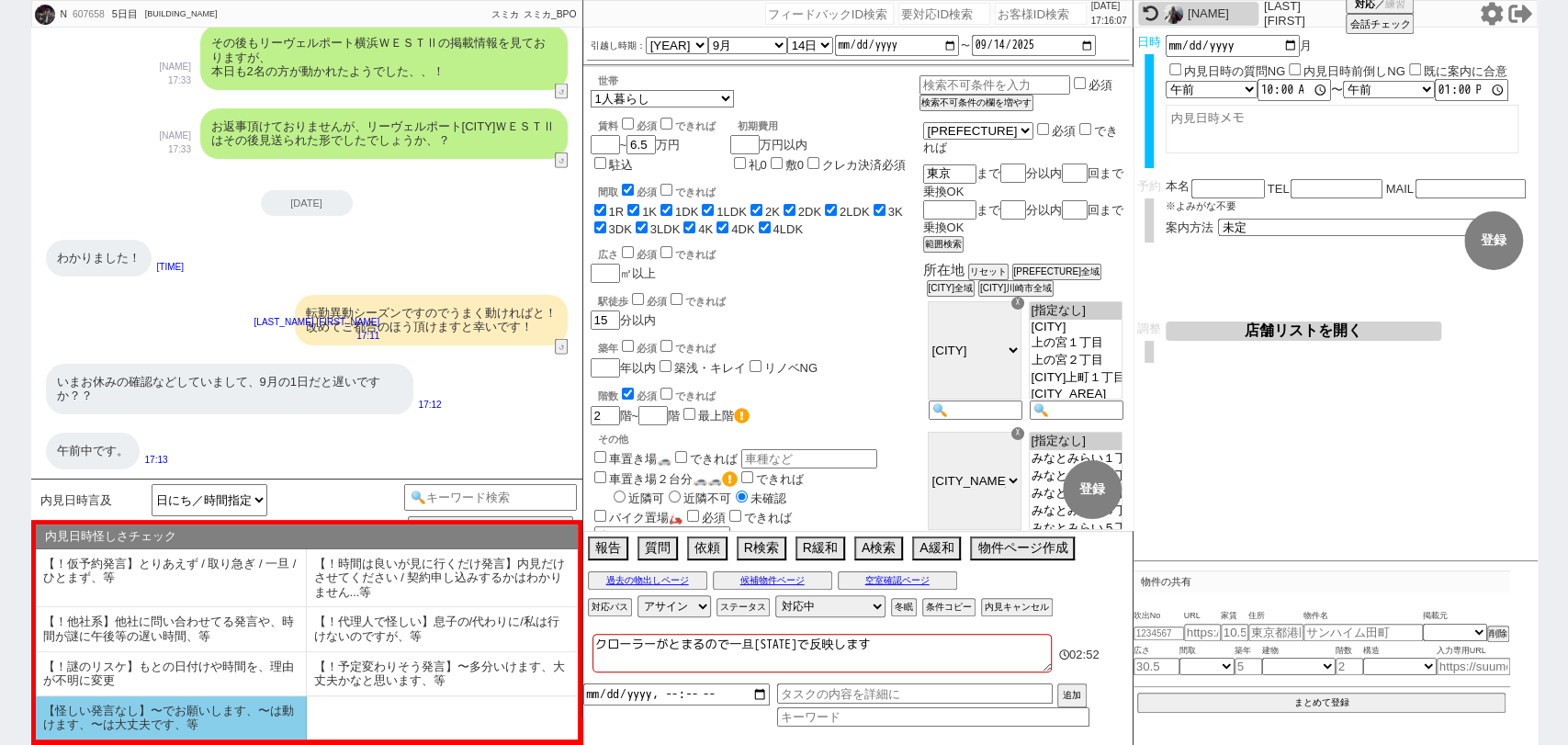 click on "【怪しい発言なし】〜でお願いします、〜は動けます、〜は大丈夫です、等" 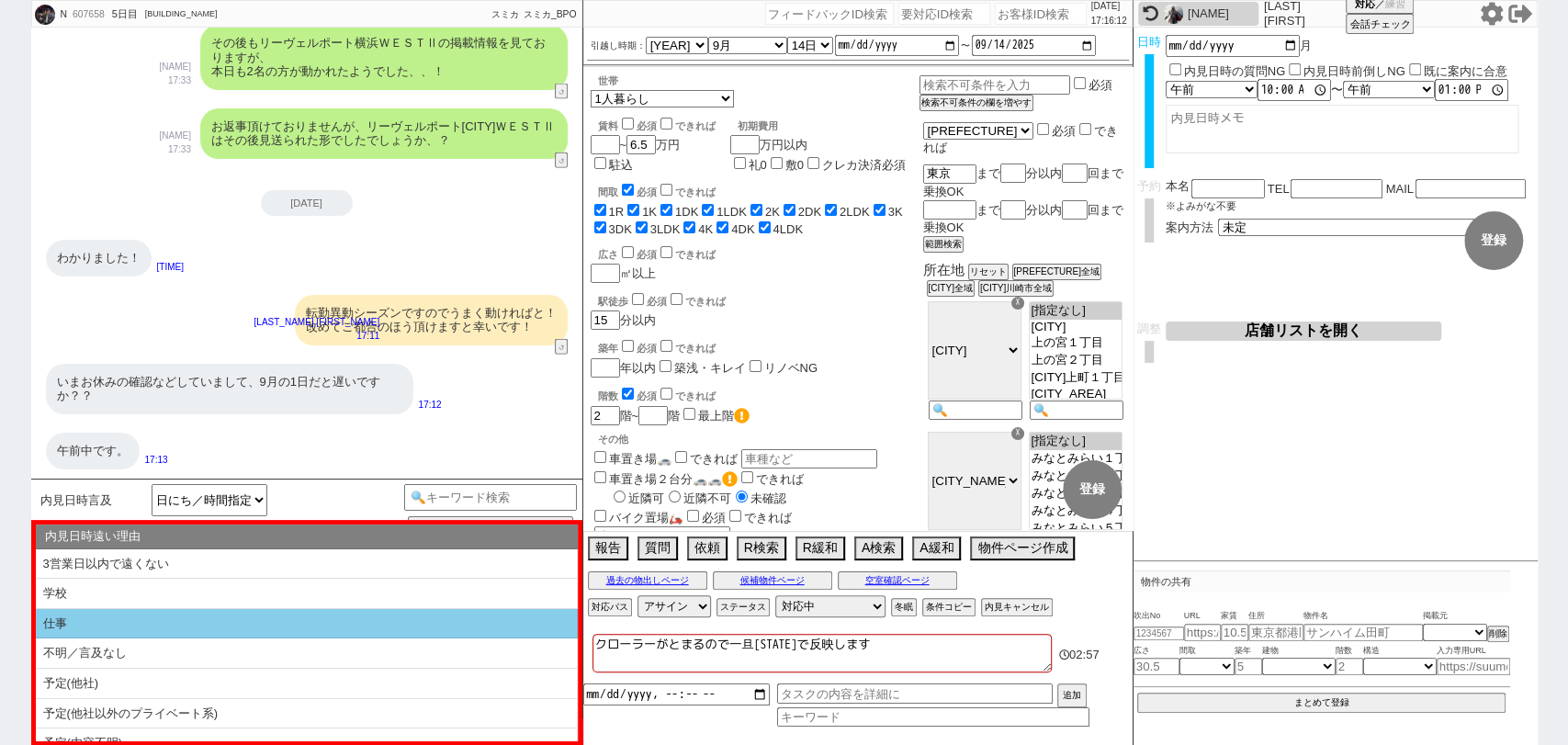 scroll, scrollTop: 16, scrollLeft: 0, axis: vertical 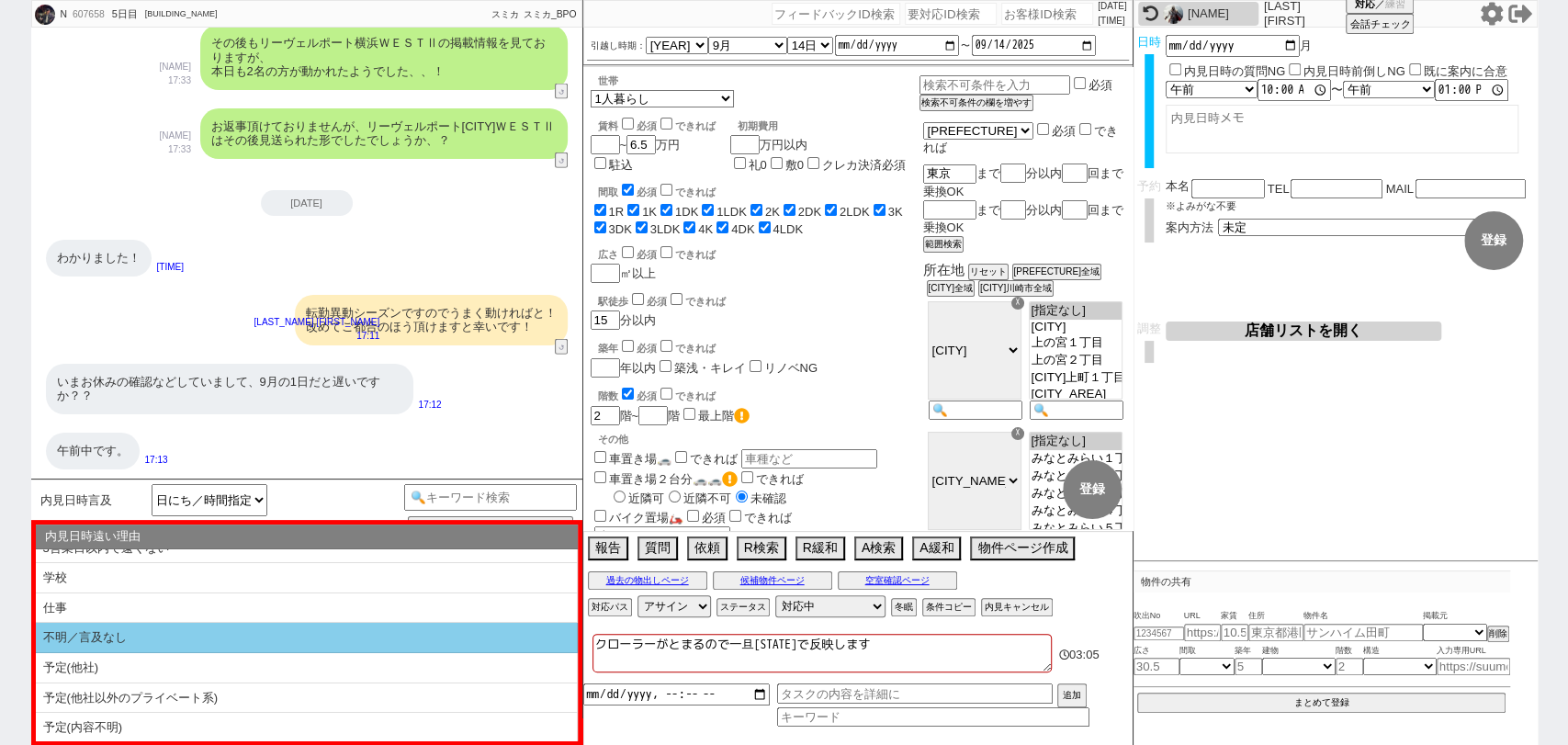 click on "不明／言及なし" 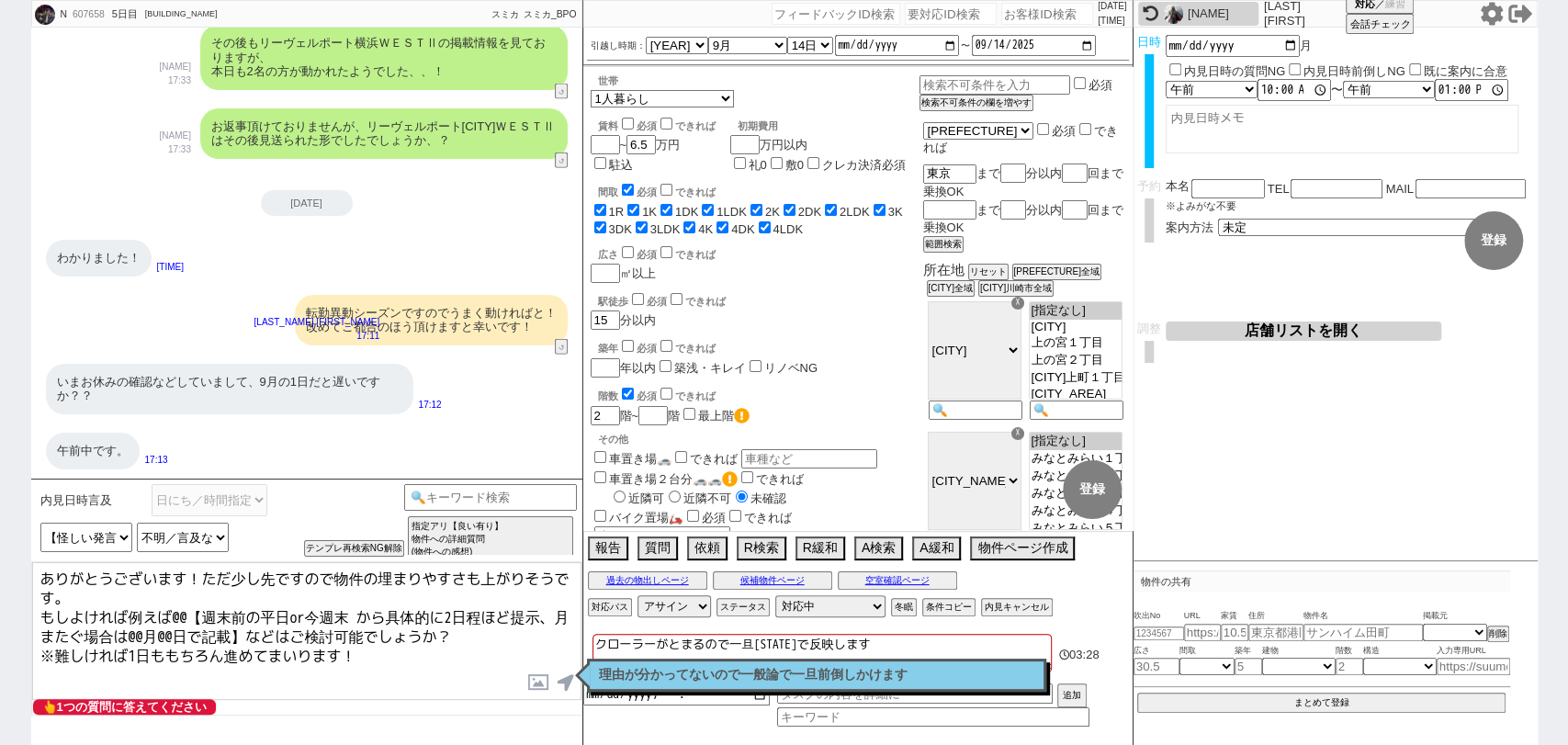 drag, startPoint x: 172, startPoint y: 604, endPoint x: 244, endPoint y: 619, distance: 73.5459 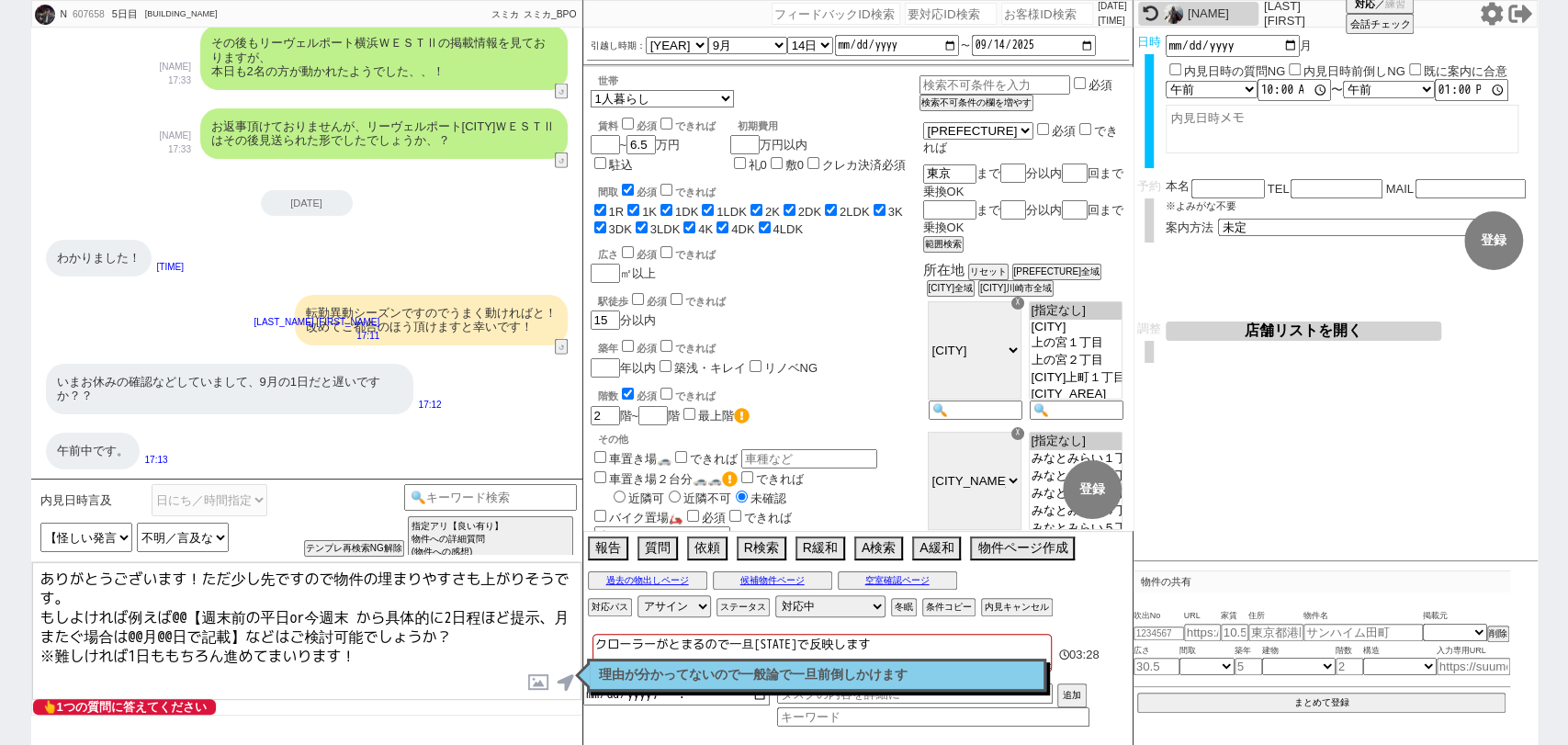 click on "ありがとうございます！ただ少し先ですので物件の埋まりやすさも上がりそうです。
もしよければ例えば@@【週末前の平日or今週末 から具体的に2日程ほど提示、月またぐ場合は@@月@@日で記載】などはご検討可能でしょうか？
※難しければ1日ももちろん進めてまいります！" at bounding box center (307, 631) 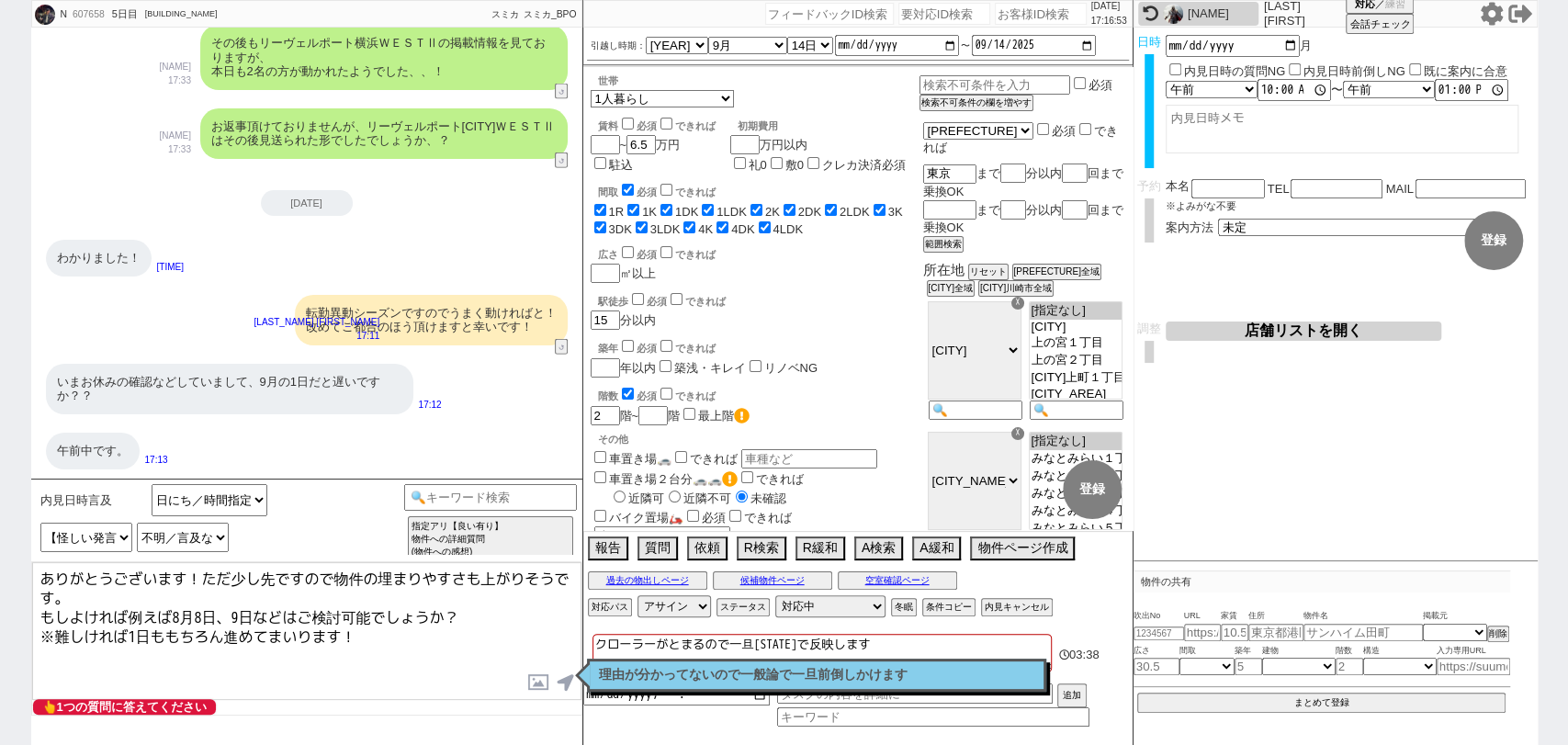 click on "ありがとうございます！ただ少し先ですので物件の埋まりやすさも上がりそうです。
もしよければ例えば8月8日、9日などはご検討可能でしょうか？
※難しければ1日ももちろん進めてまいります！" at bounding box center (307, 631) 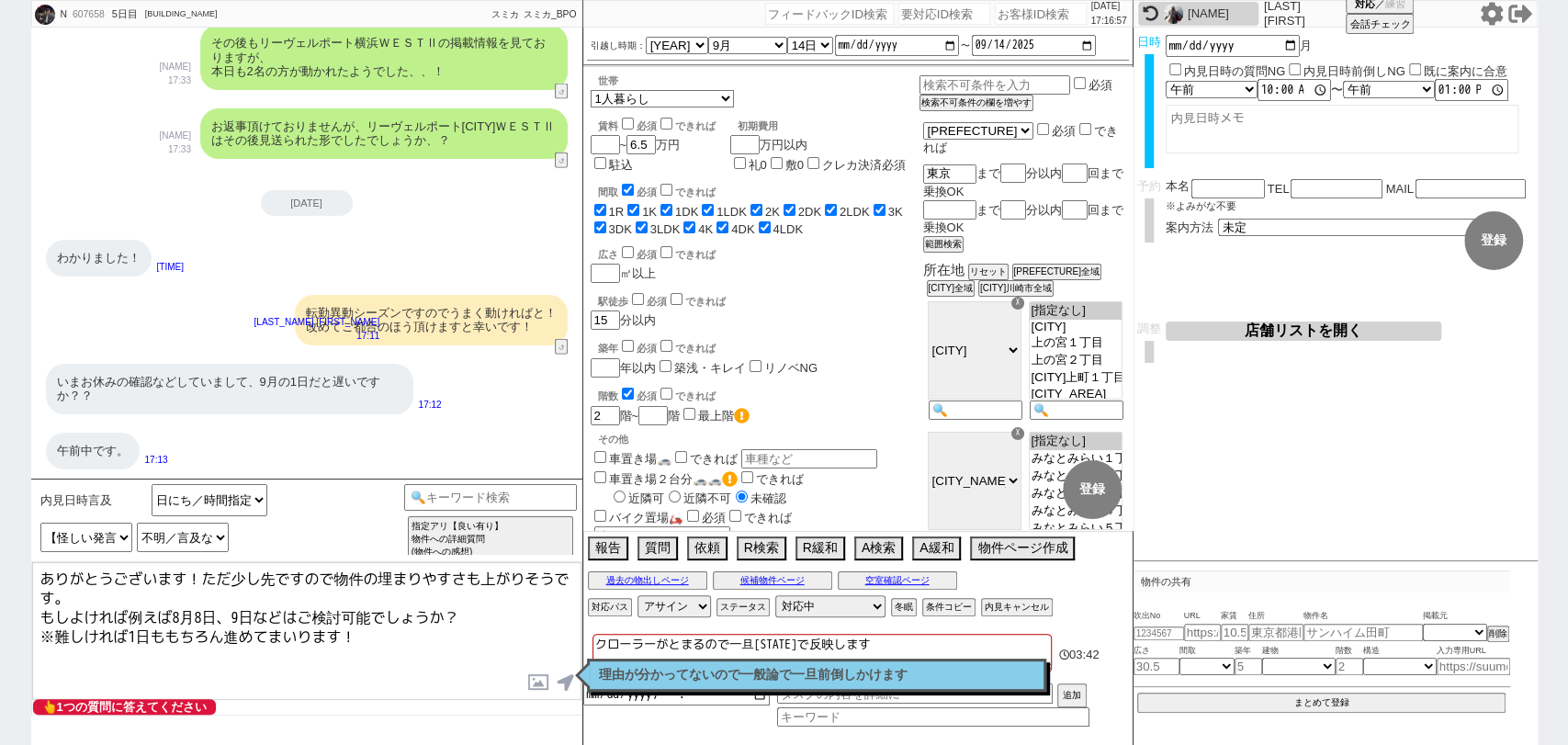 click on "ありがとうございます！ただ少し先ですので物件の埋まりやすさも上がりそうです。
もしよければ例えば8月8日、9日などはご検討可能でしょうか？
※難しければ1日ももちろん進めてまいります！" at bounding box center (307, 631) 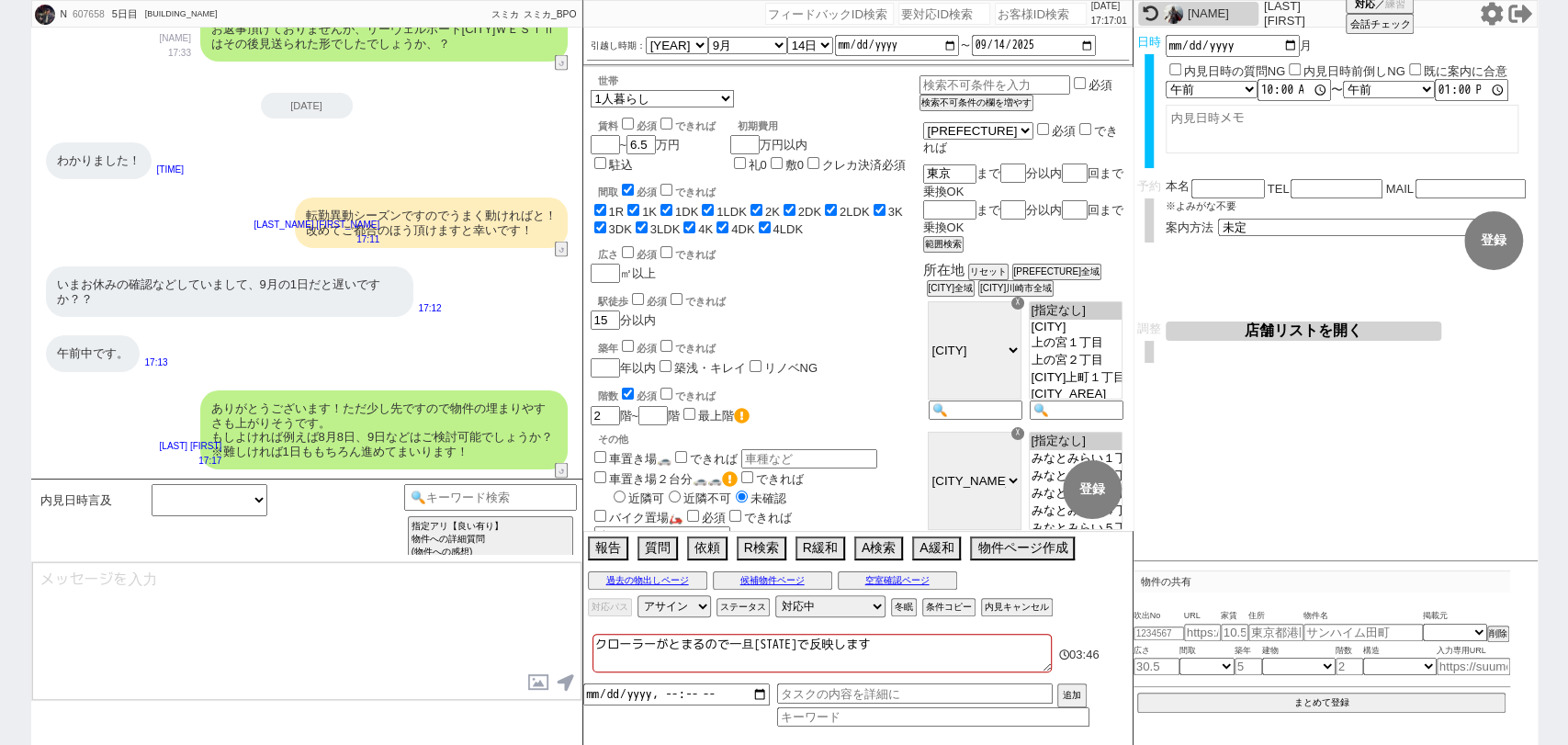 scroll, scrollTop: 2487, scrollLeft: 0, axis: vertical 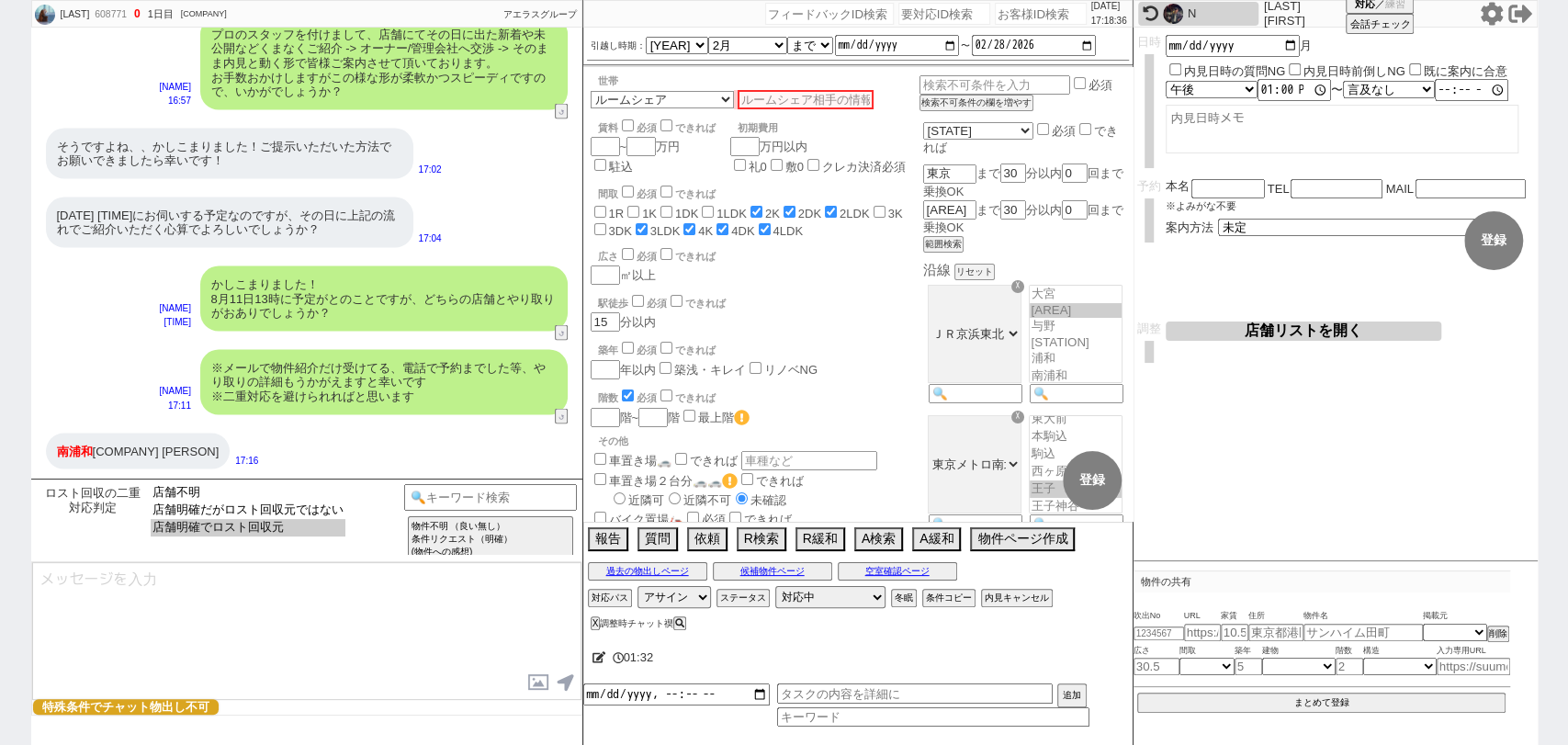 click on "店舗不明 店舗明確だがロスト回収元ではない 店舗明確でロスト回収元" at bounding box center [248, 515] 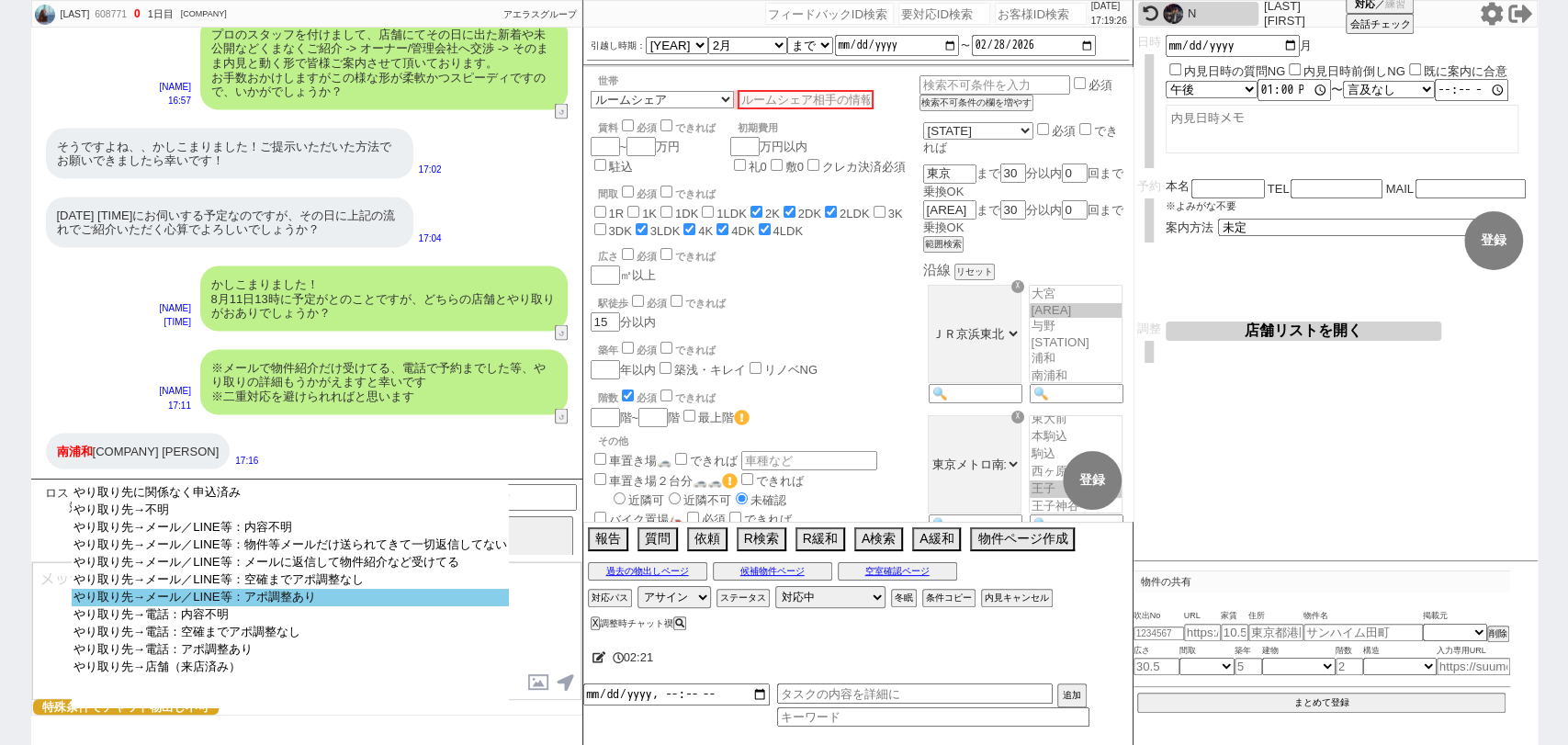 click on "やり取り先→メール／LINE等：アポ調整あり" 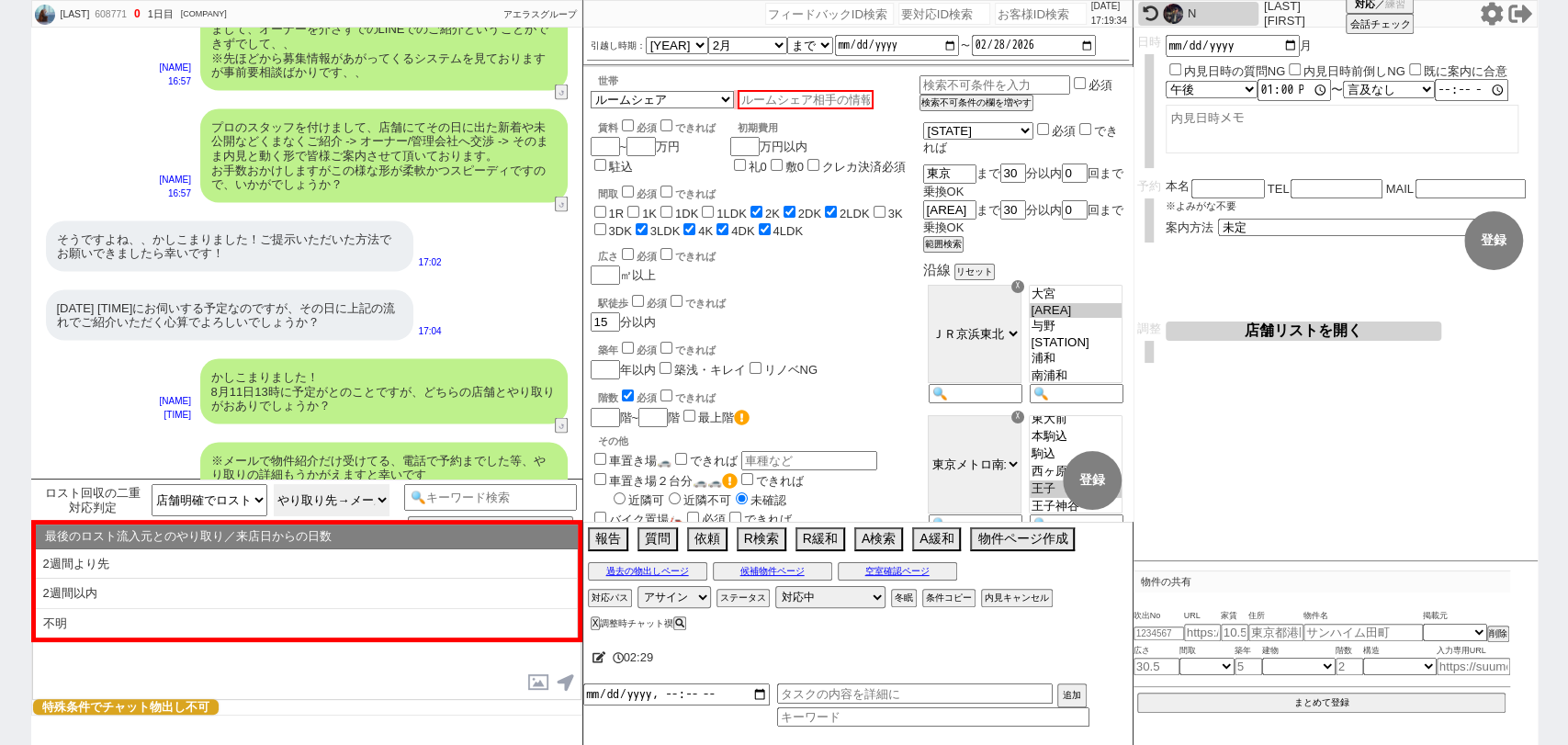 scroll, scrollTop: 2476, scrollLeft: 0, axis: vertical 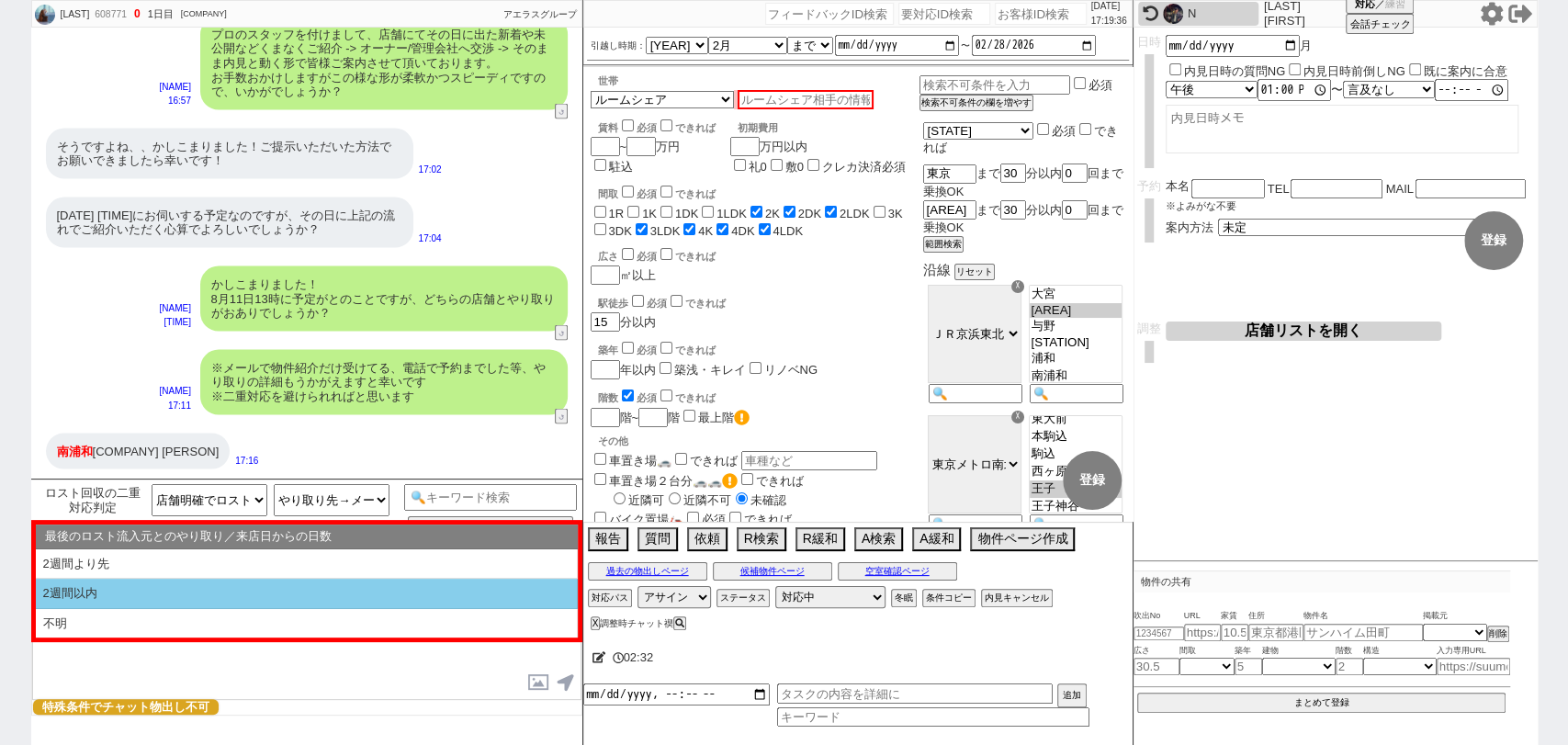 click on "2週間以内" 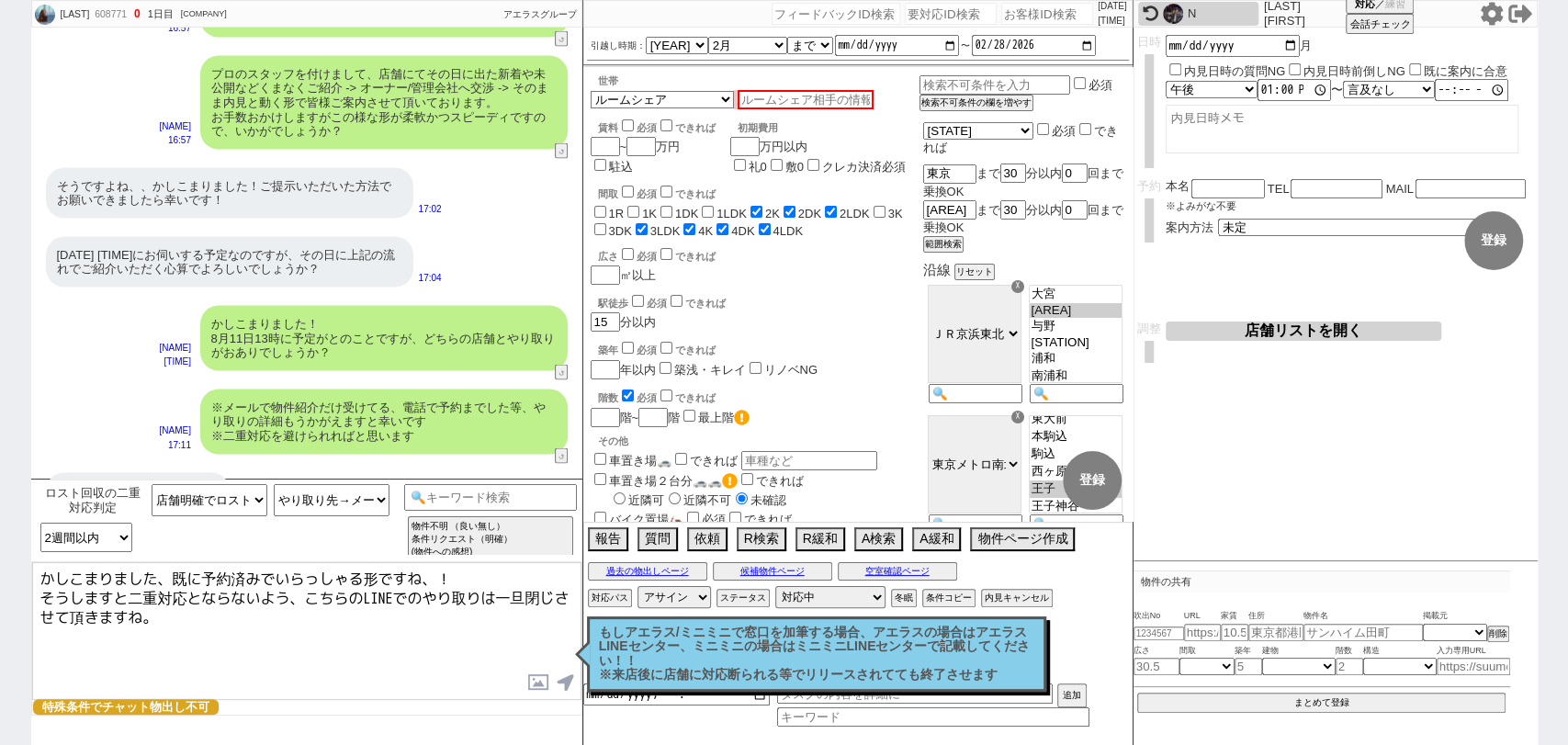 scroll, scrollTop: 2476, scrollLeft: 0, axis: vertical 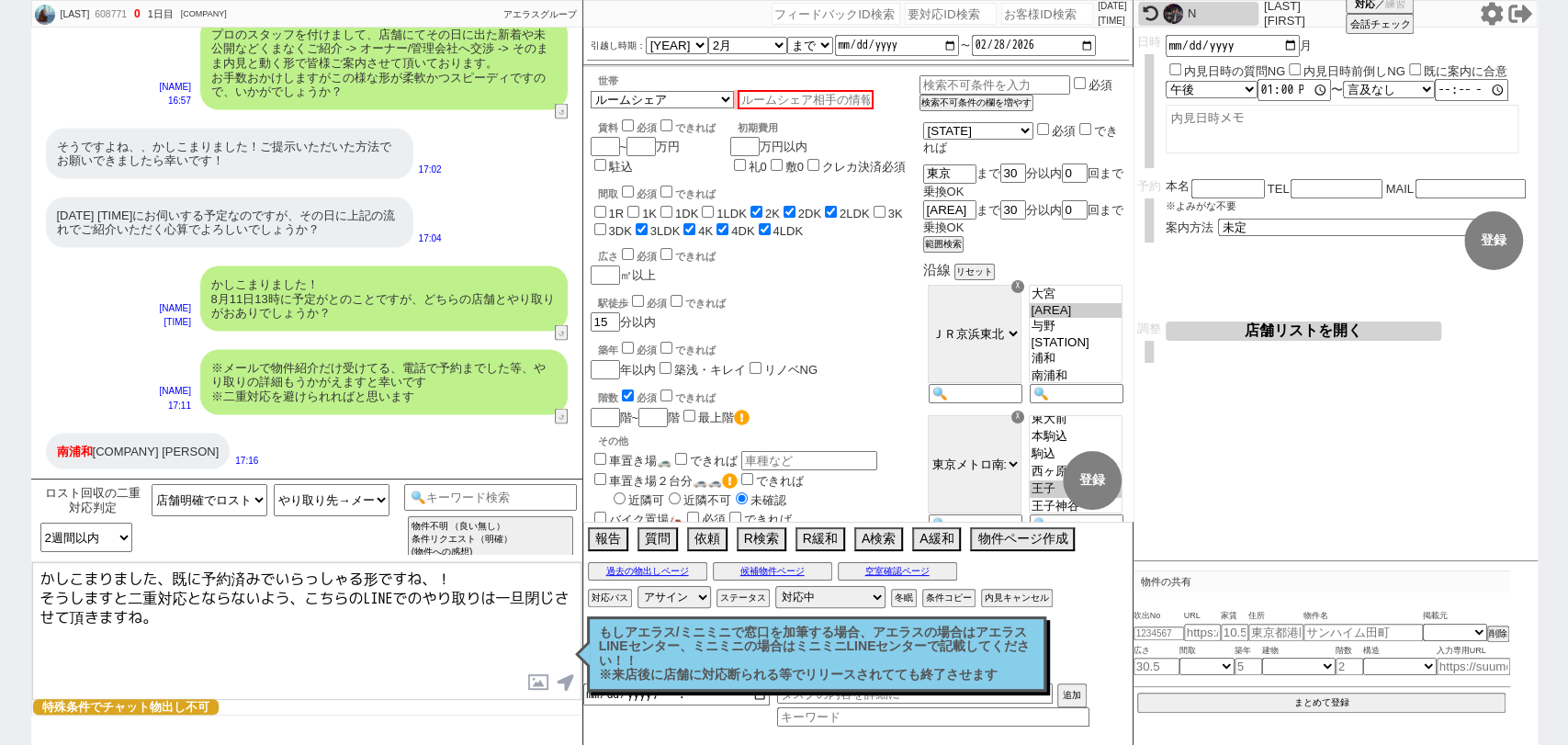 click on "かしこまりました、既に予約済みでいらっしゃる形ですね、！
そうしますと二重対応とならないよう、こちらのLINEでのやり取りは一旦閉じさせて頂きますね。" at bounding box center (307, 631) 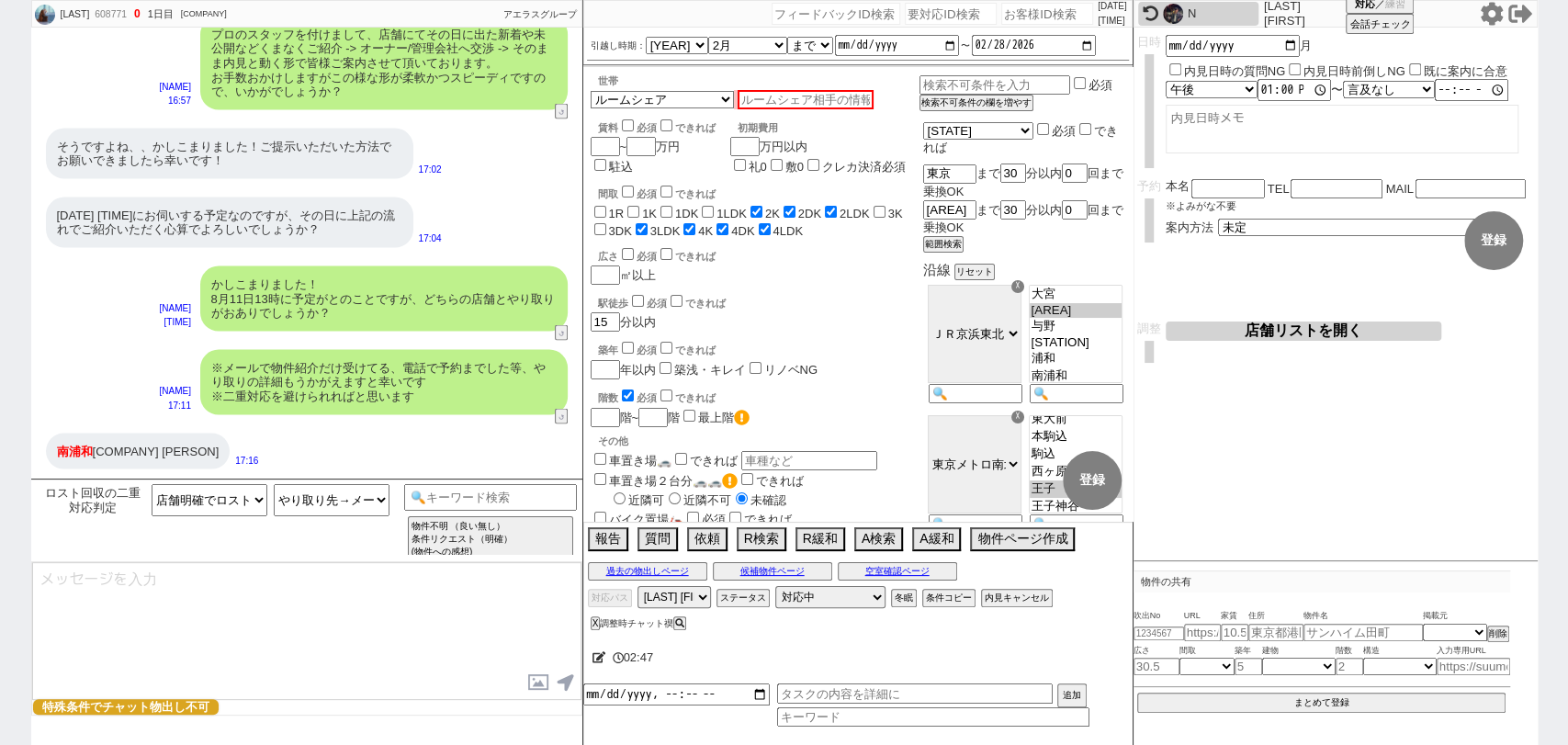 scroll, scrollTop: 2559, scrollLeft: 0, axis: vertical 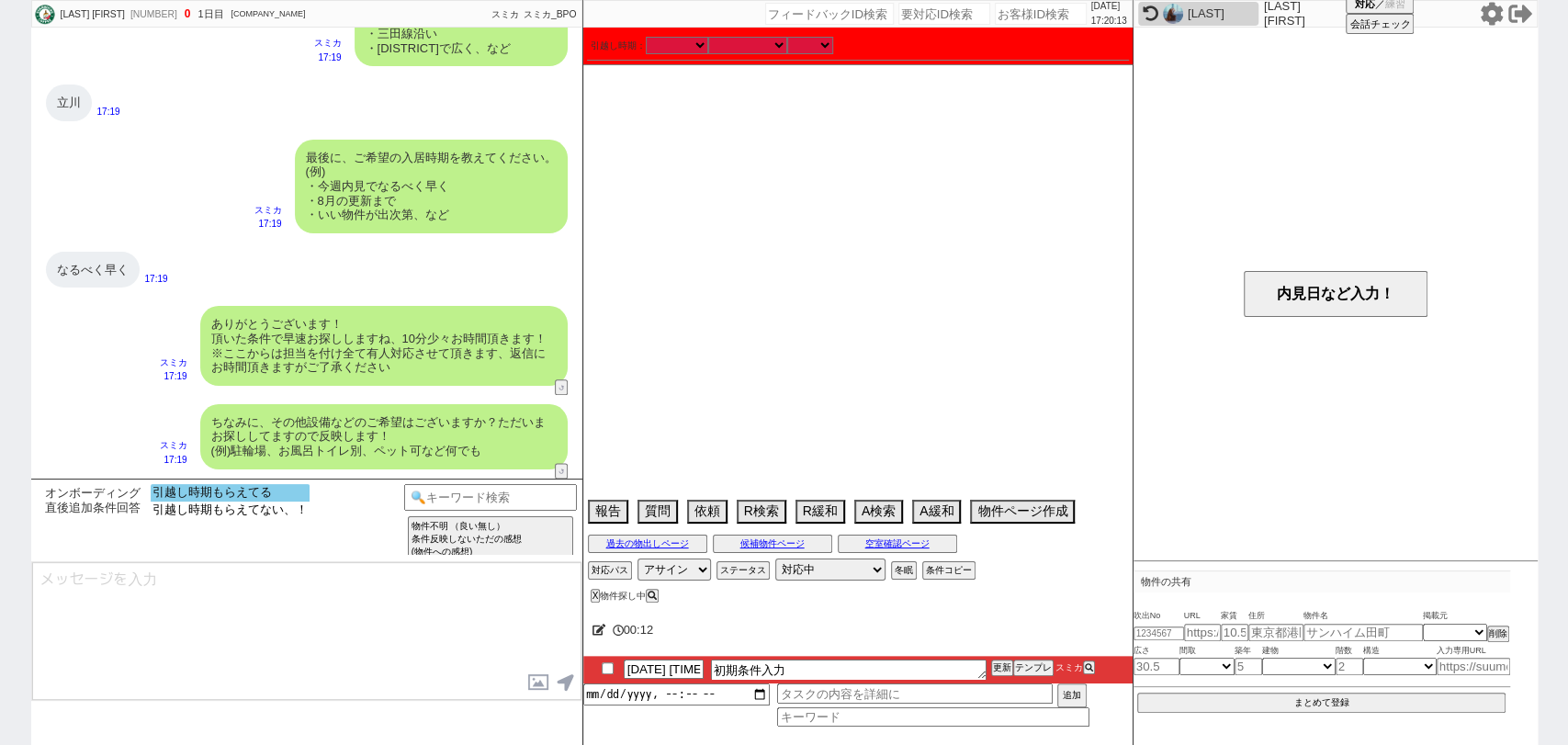 click on "引越し時期もらえてる" 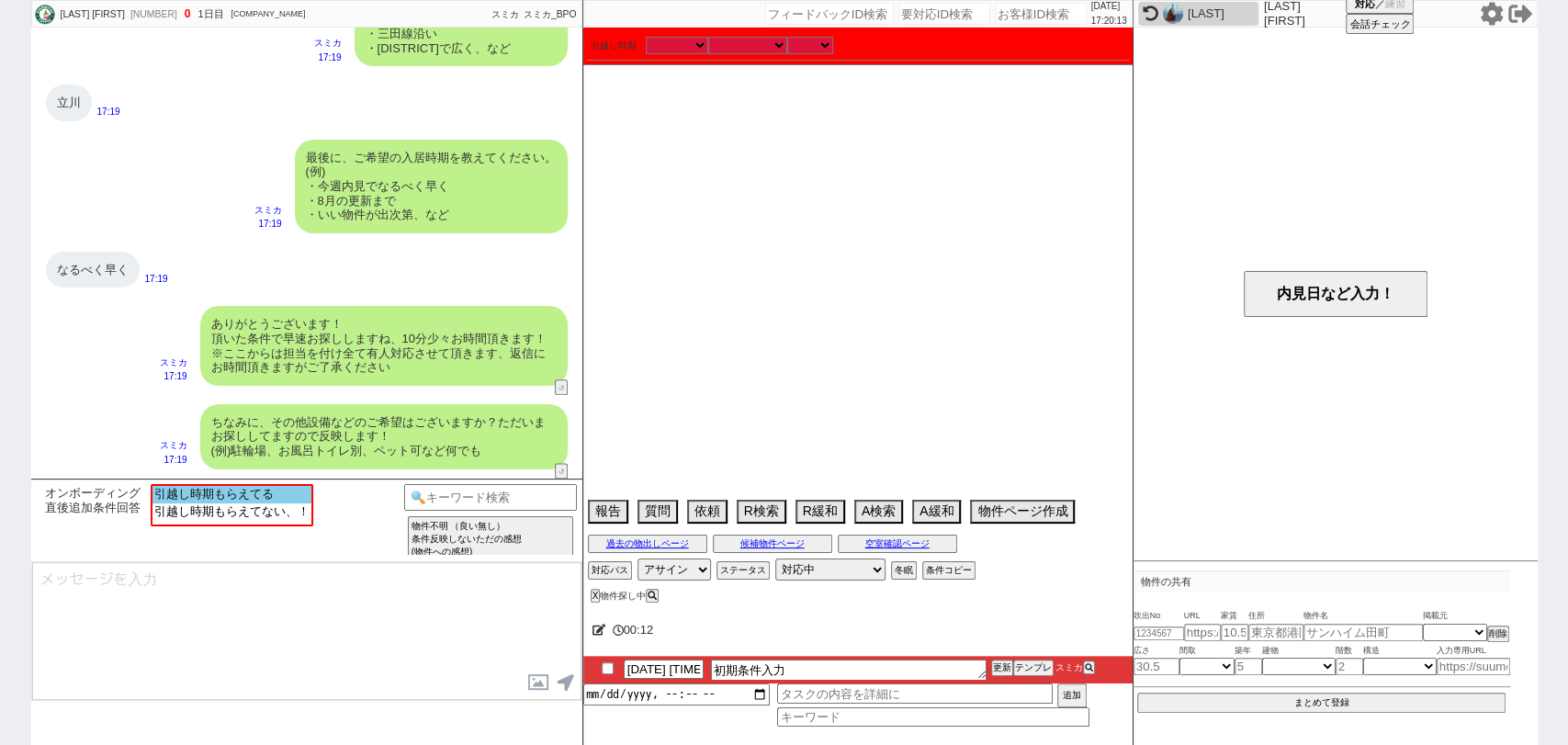 scroll, scrollTop: 1130, scrollLeft: 0, axis: vertical 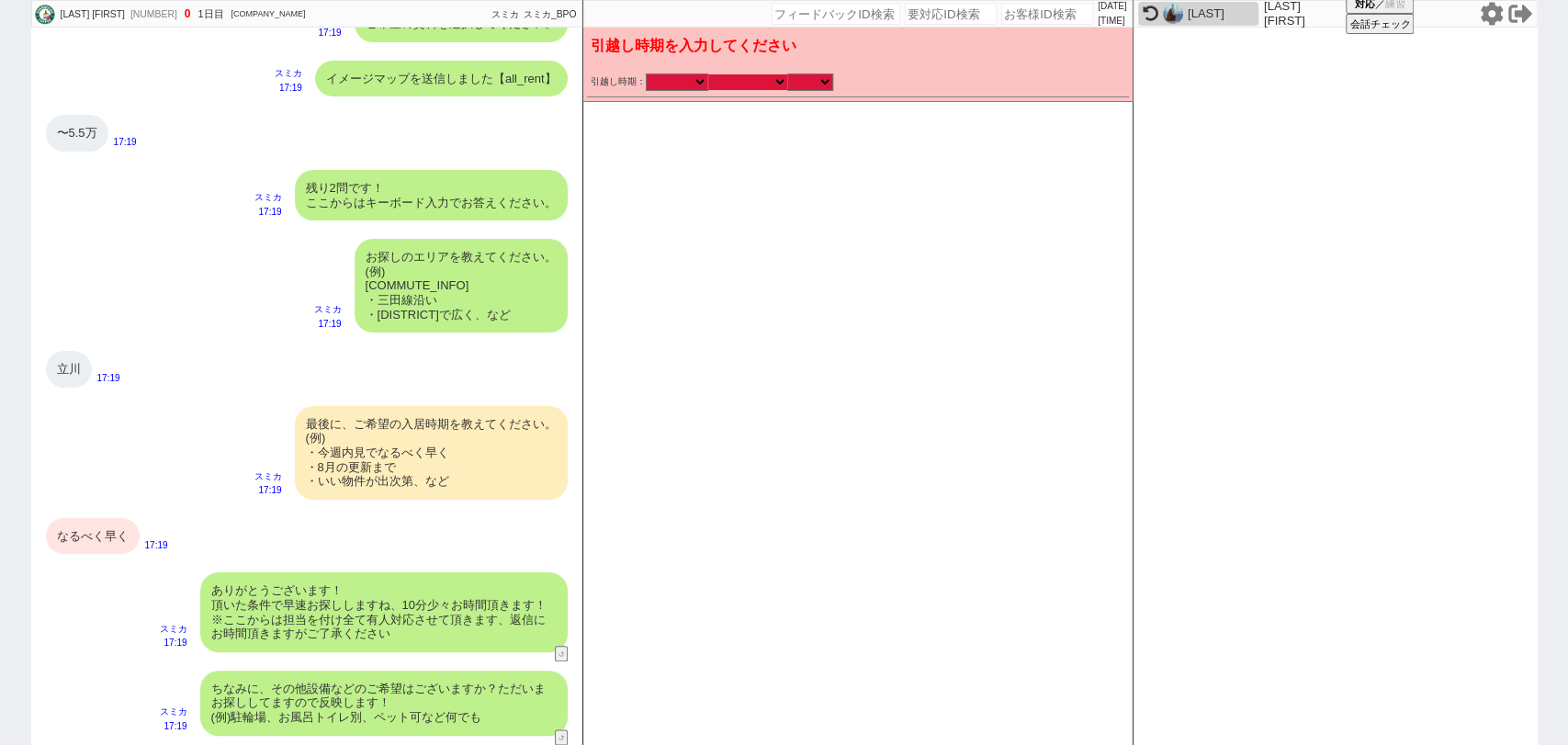 click on "なる早 未定 いつでも 物件あれば 年内 来年 1月  2月  3月  4月  5月  6月  7月  8月  9月  10月  11月  12月  春 夏 秋 冬" at bounding box center [748, 82] 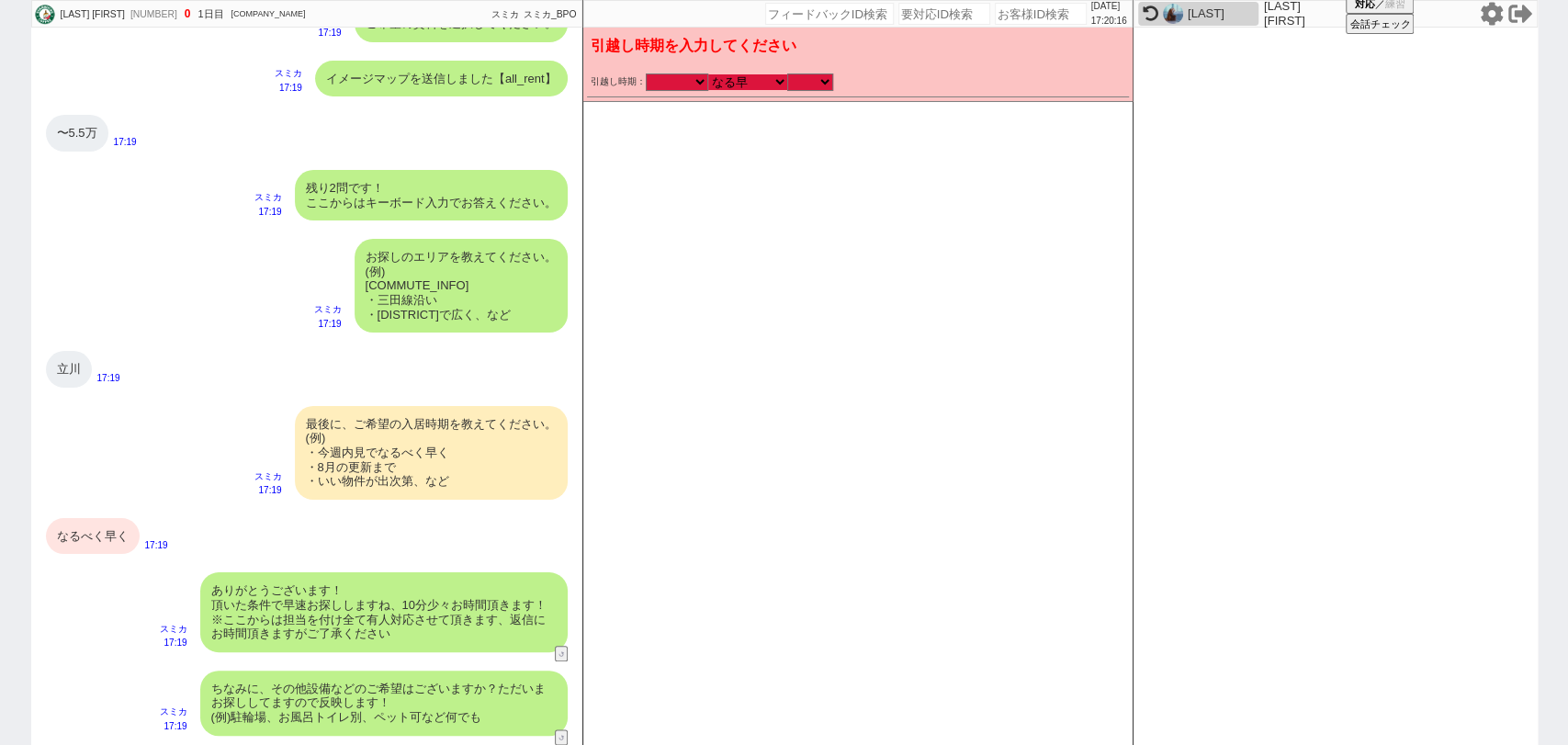 click on "なる早 未定 いつでも 物件あれば 年内 来年 1月  2月  3月  4月  5月  6月  7月  8月  9月  10月  11月  12月  春 夏 秋 冬" at bounding box center (748, 82) 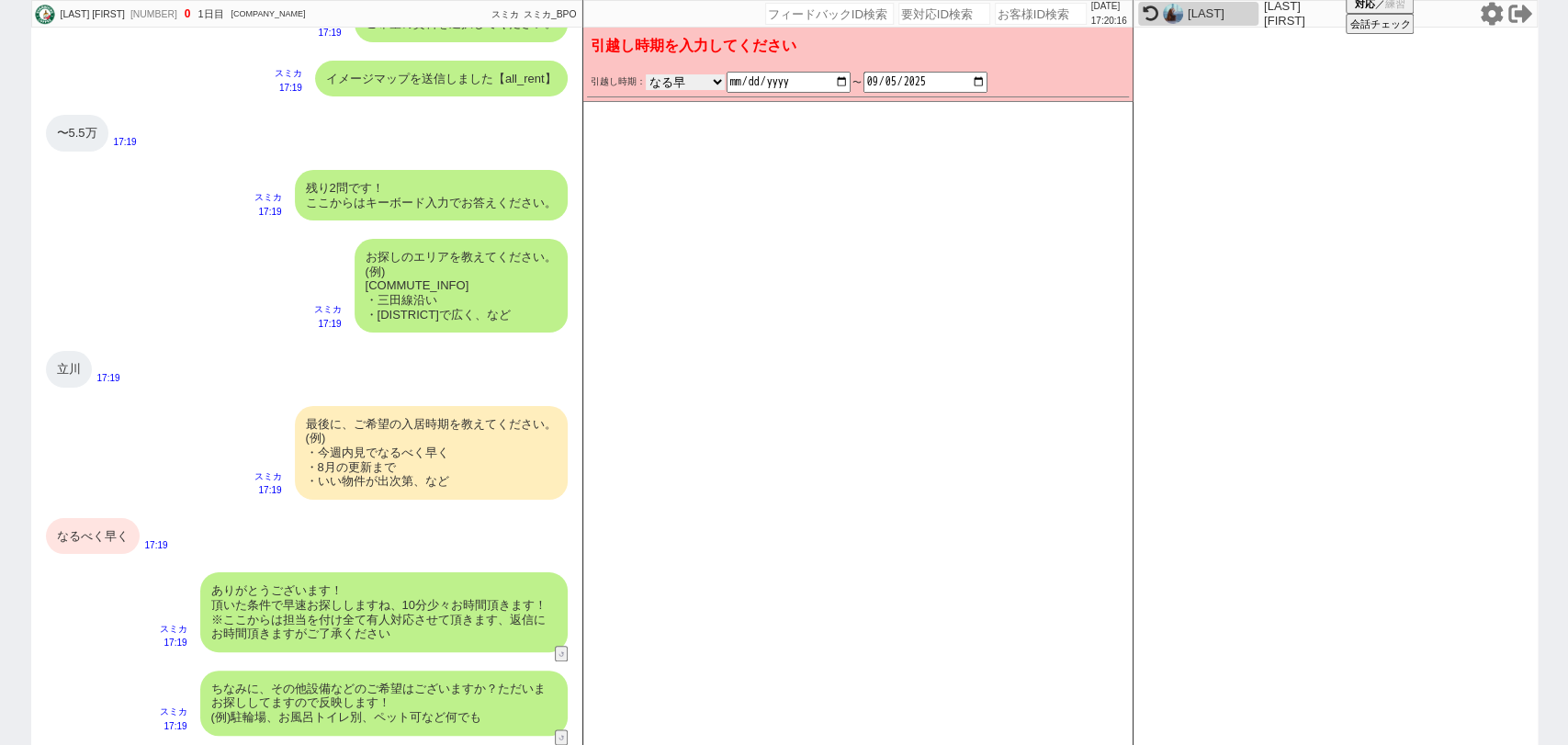 scroll, scrollTop: 1396, scrollLeft: 0, axis: vertical 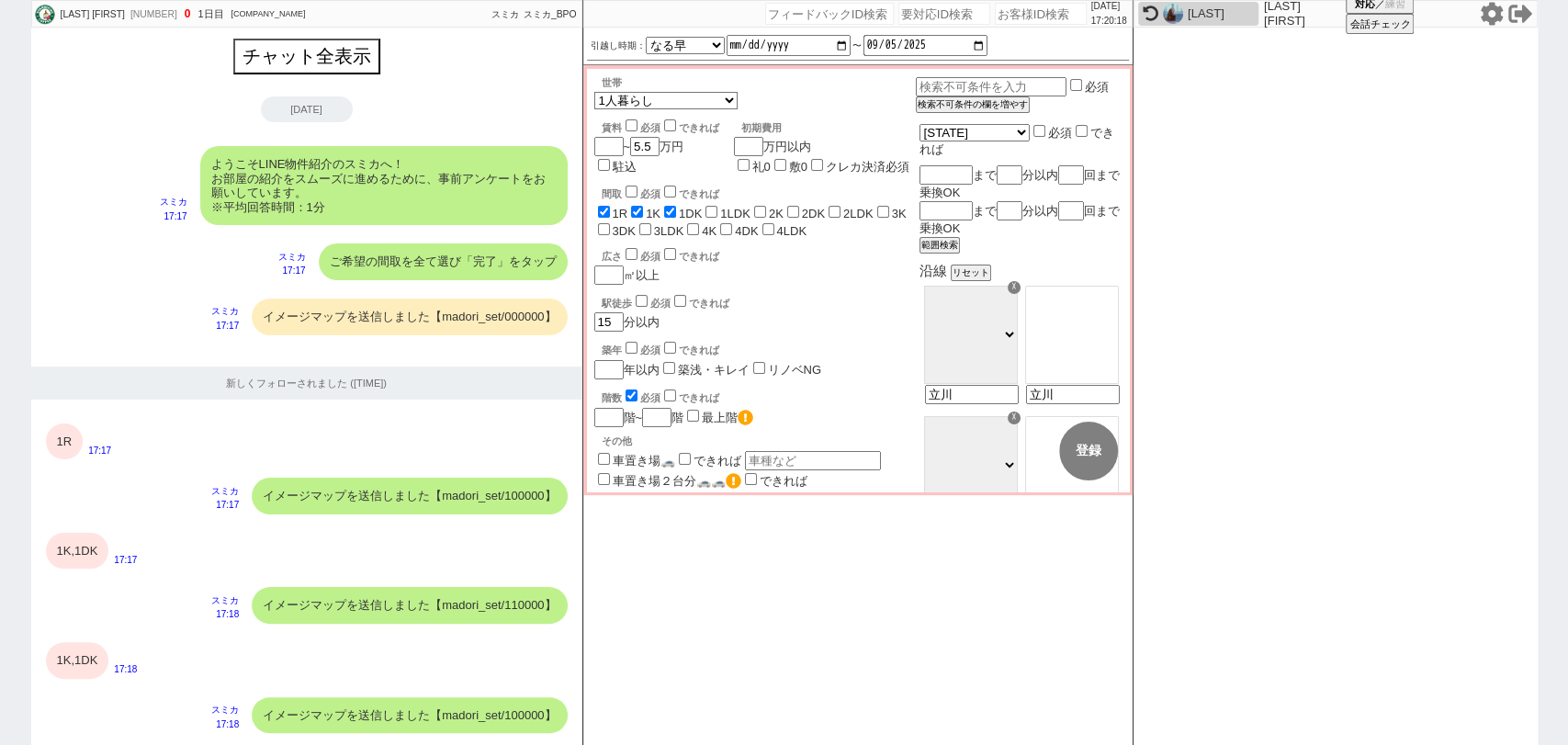 click on "1R" at bounding box center (64, 442) 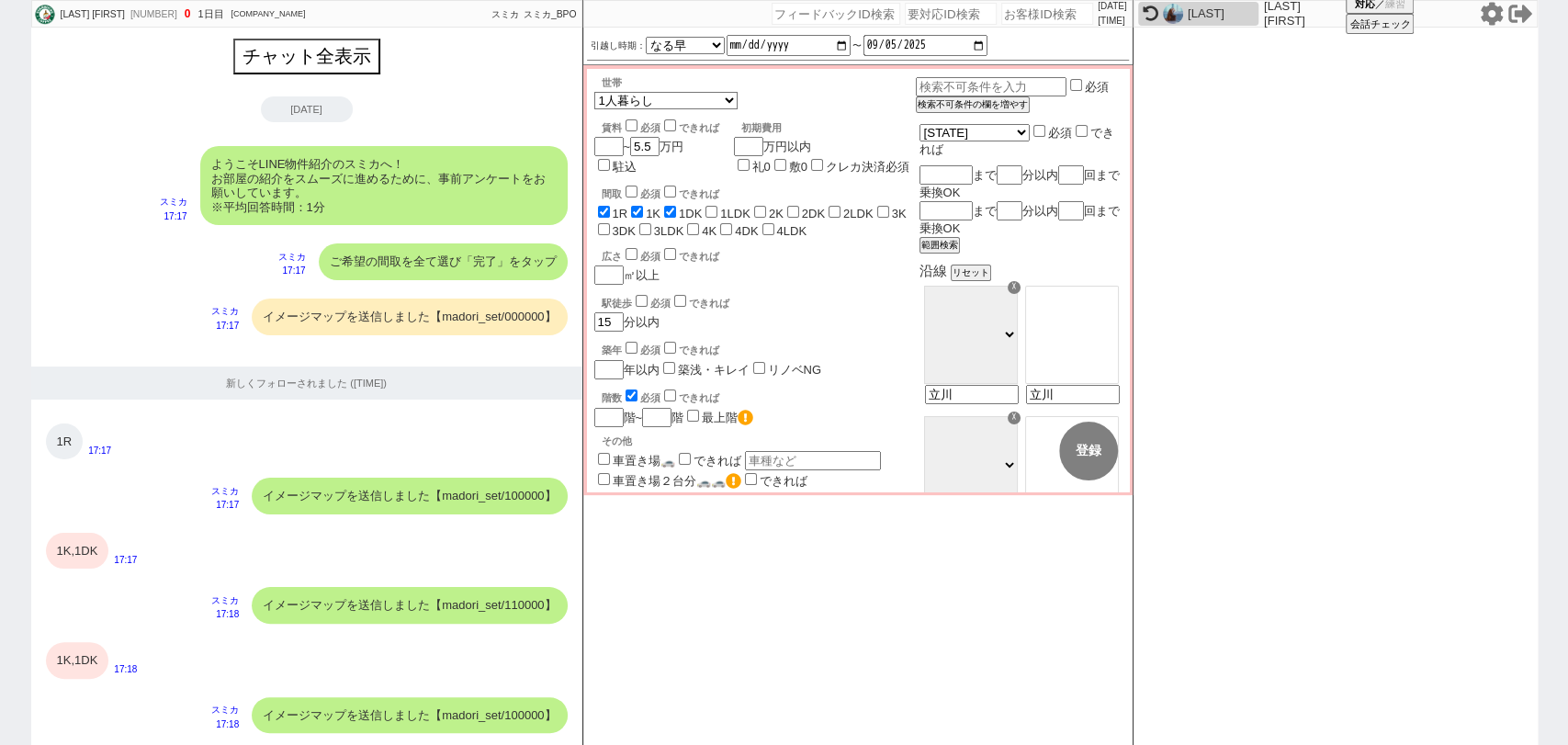 click on "1K,1DK" at bounding box center (77, 551) 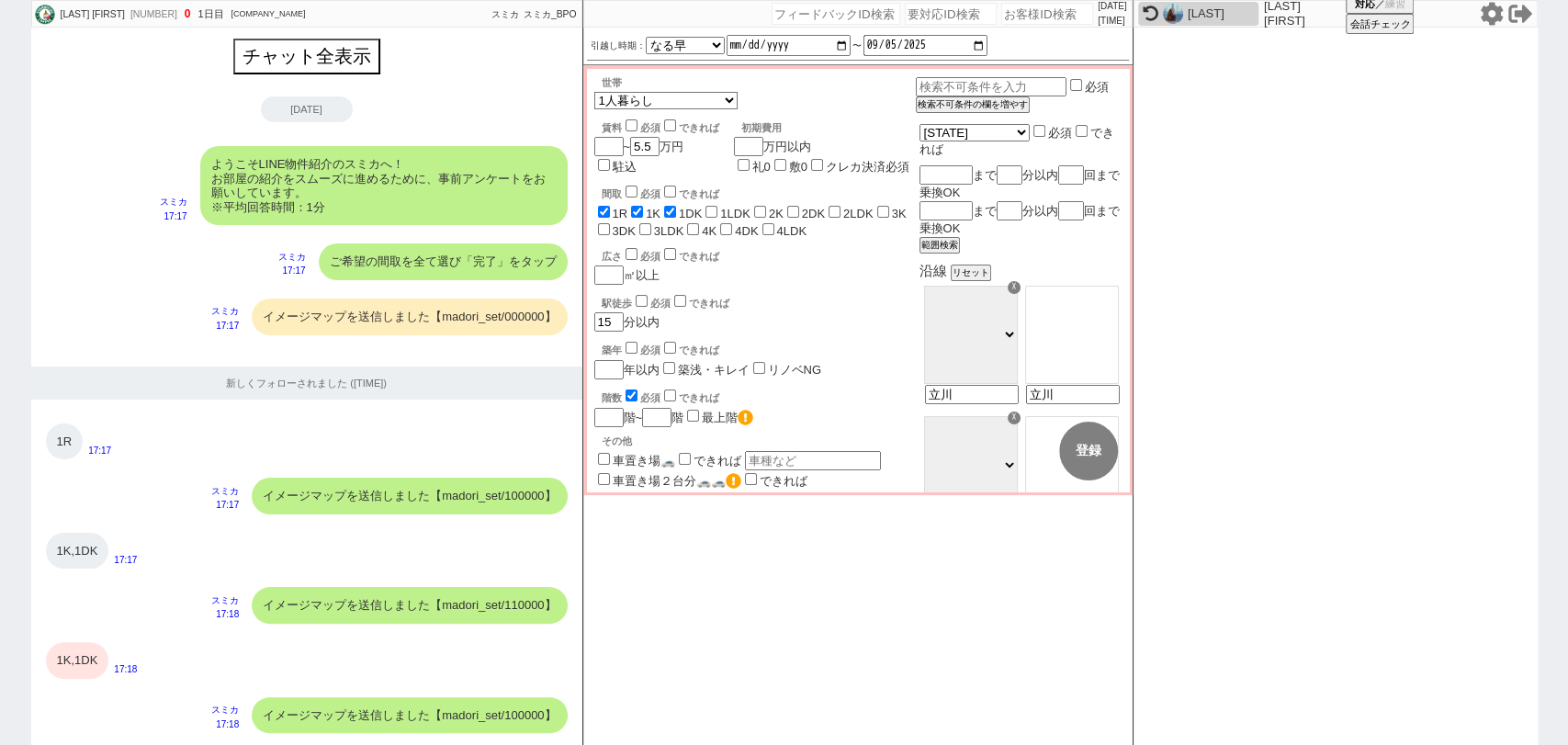 click on "1K,1DK" at bounding box center (77, 660) 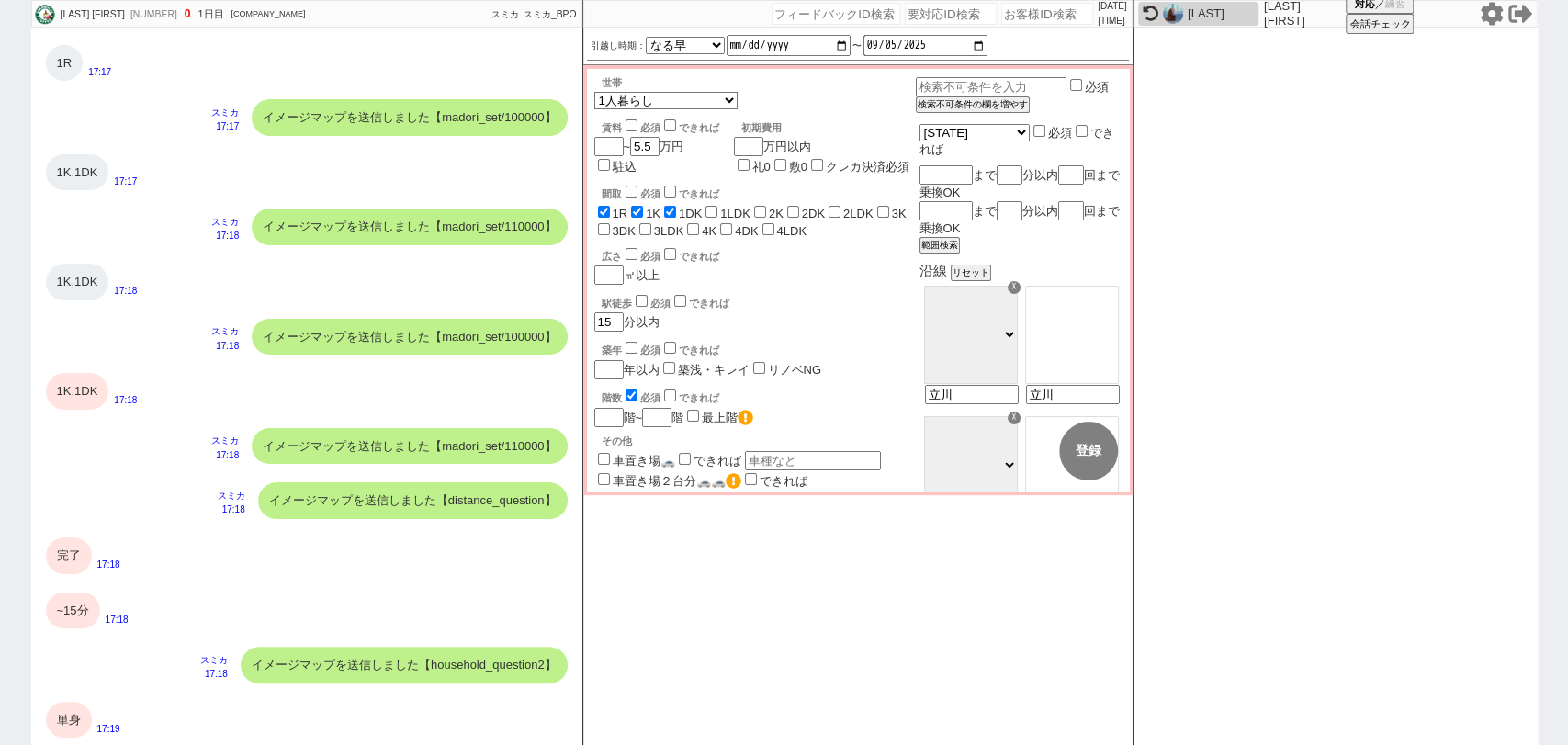 scroll, scrollTop: 396, scrollLeft: 0, axis: vertical 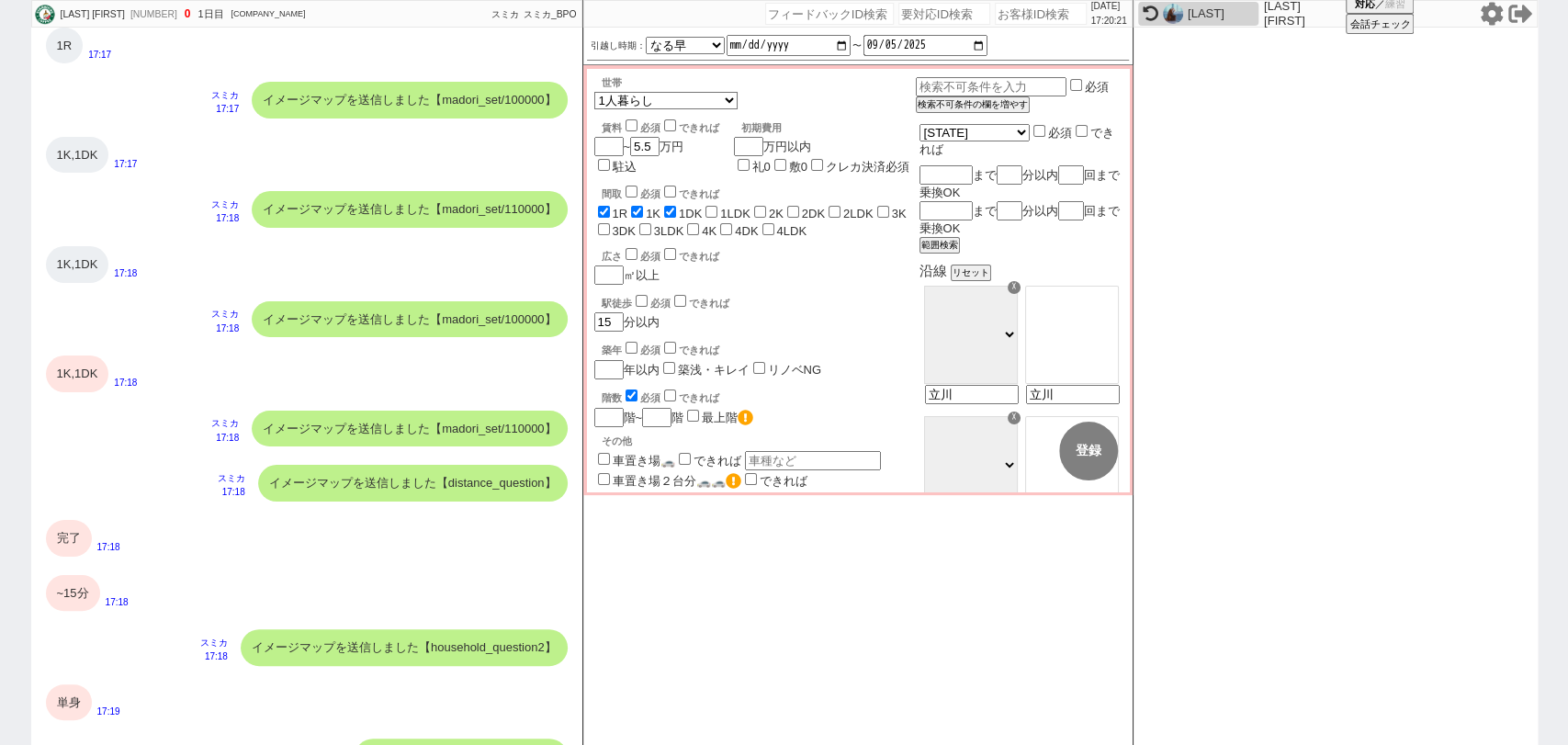click on "1K,1DK" at bounding box center [77, 374] 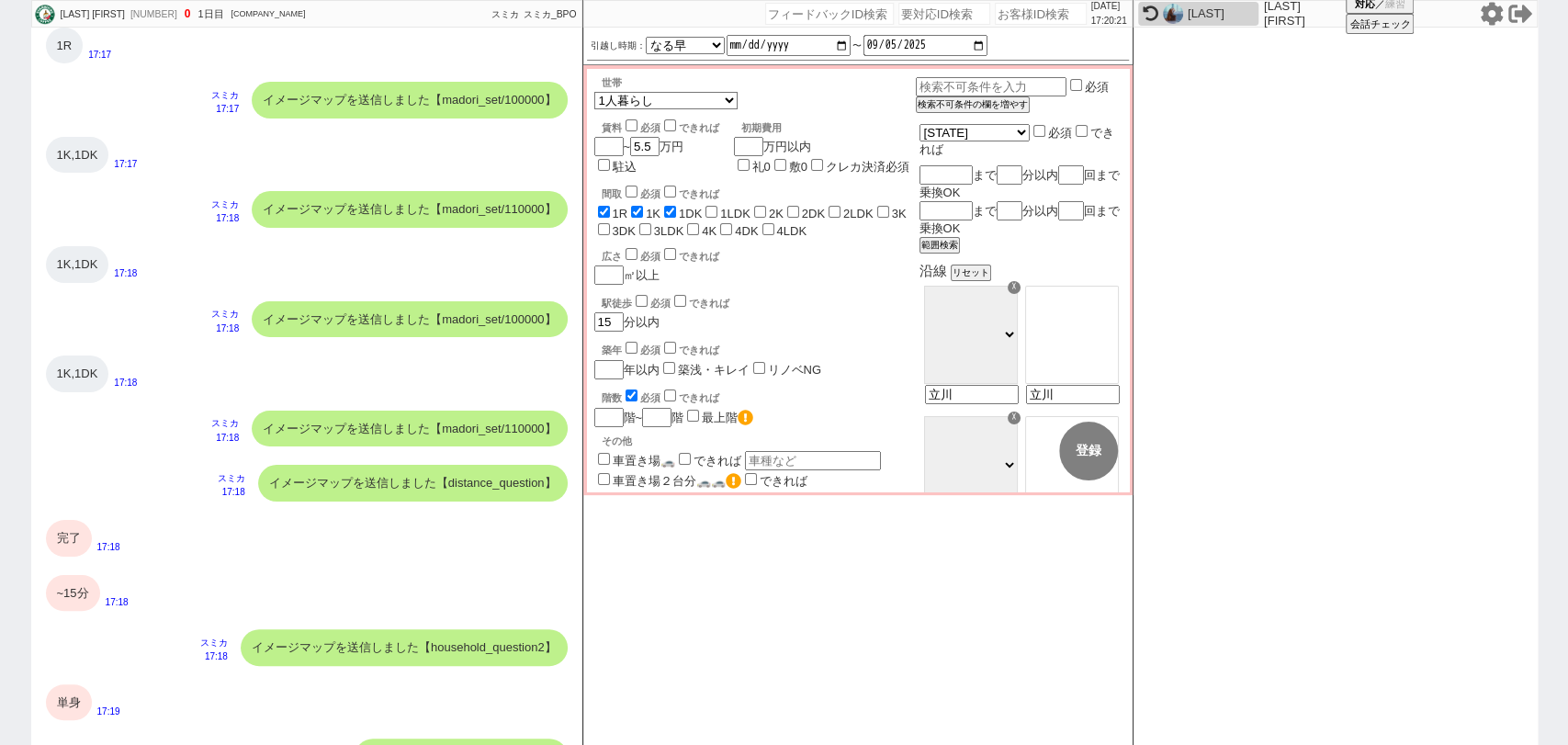 click on "完了" at bounding box center [69, 538] 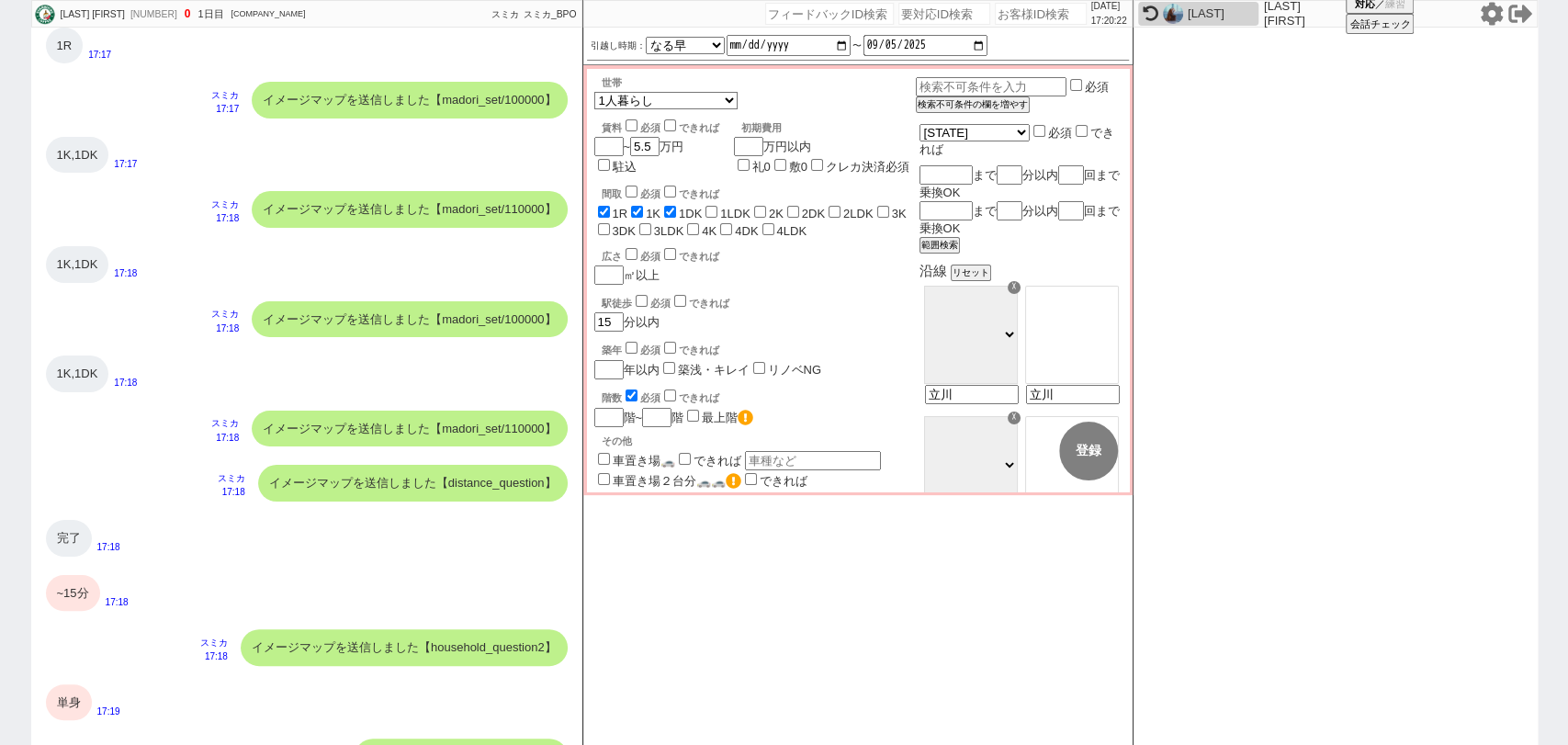 click on "~15分" at bounding box center [73, 593] 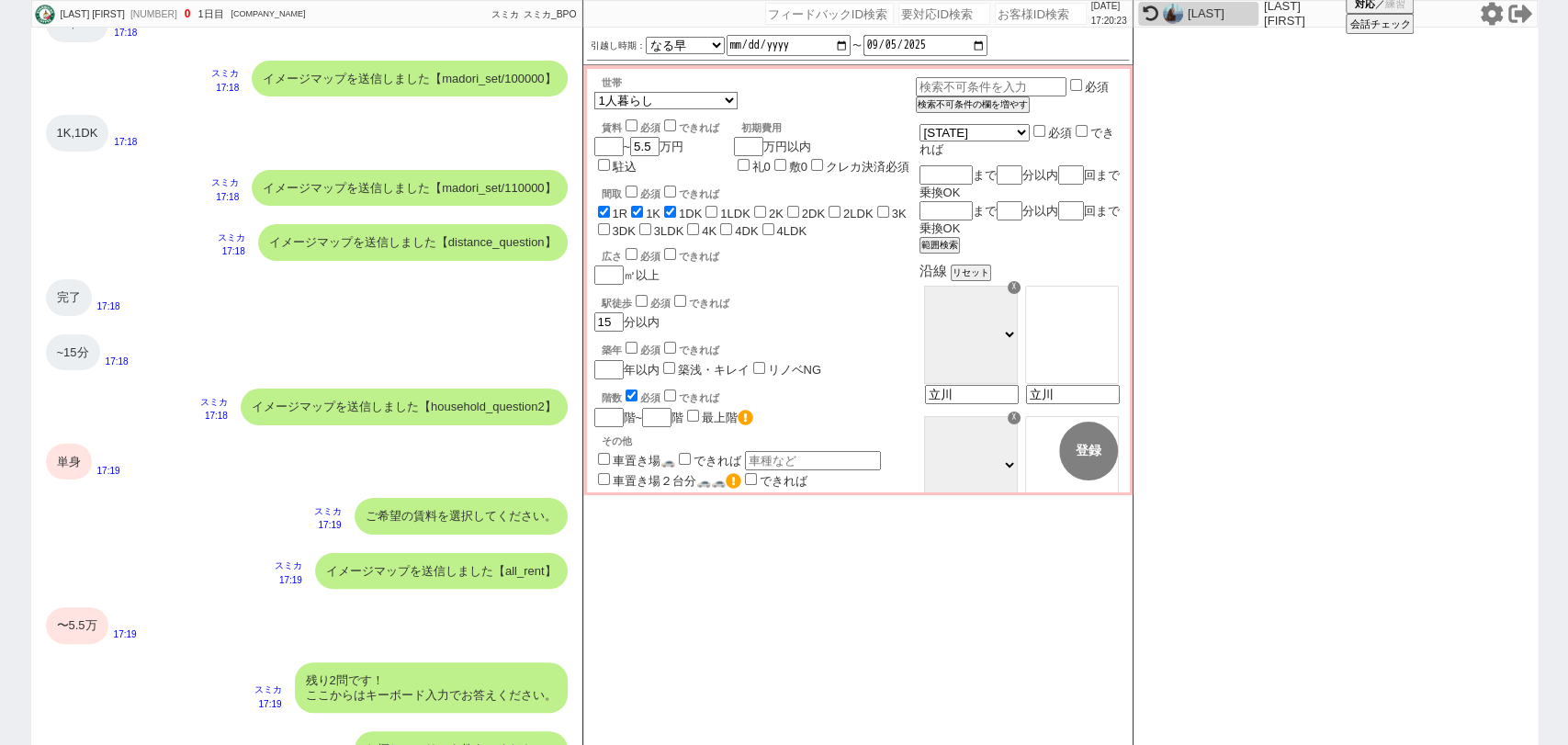 scroll, scrollTop: 647, scrollLeft: 0, axis: vertical 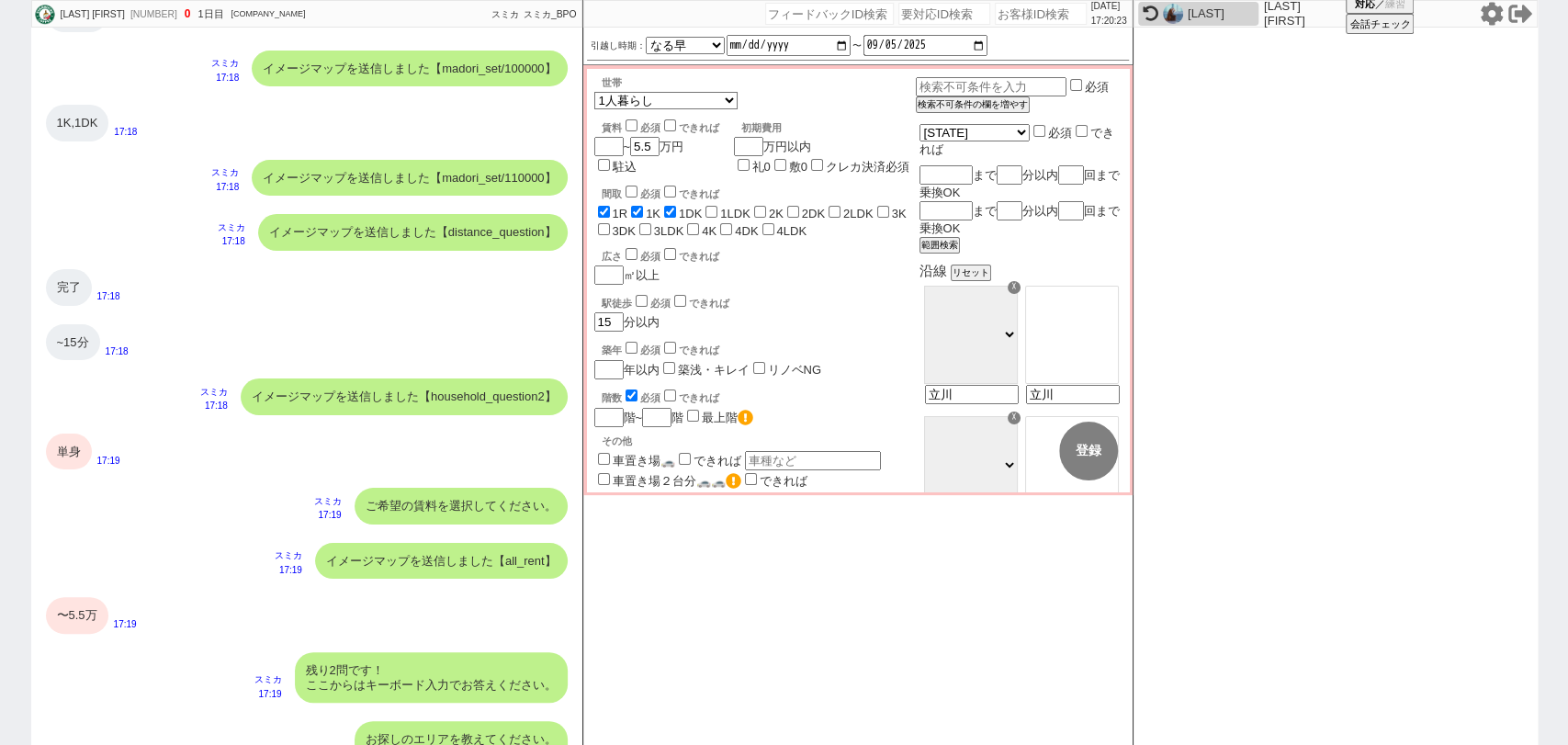 click on "単身" at bounding box center (69, 452) 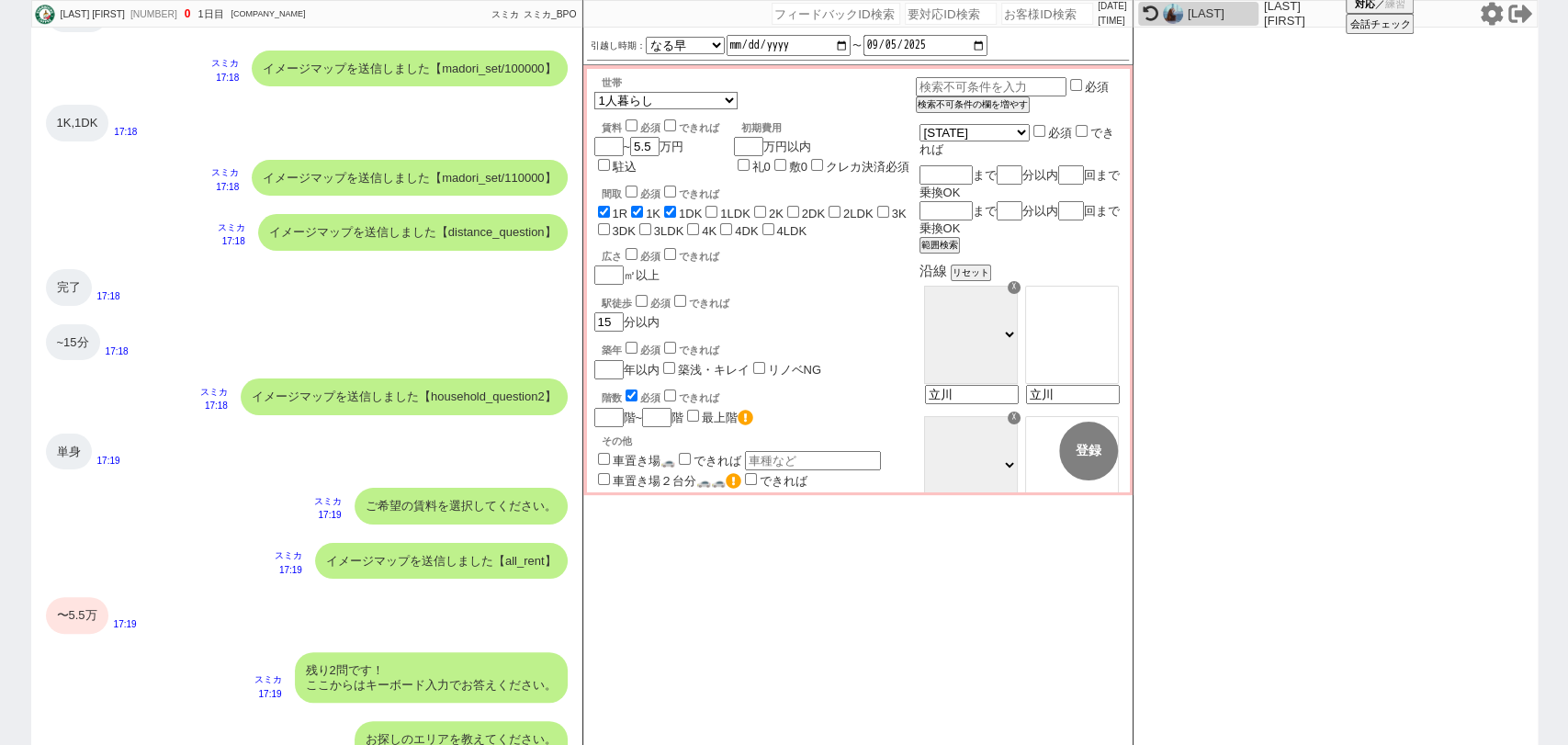 click on "[MAP_TYPE] [COMPANY] [TIME]" at bounding box center [307, 561] 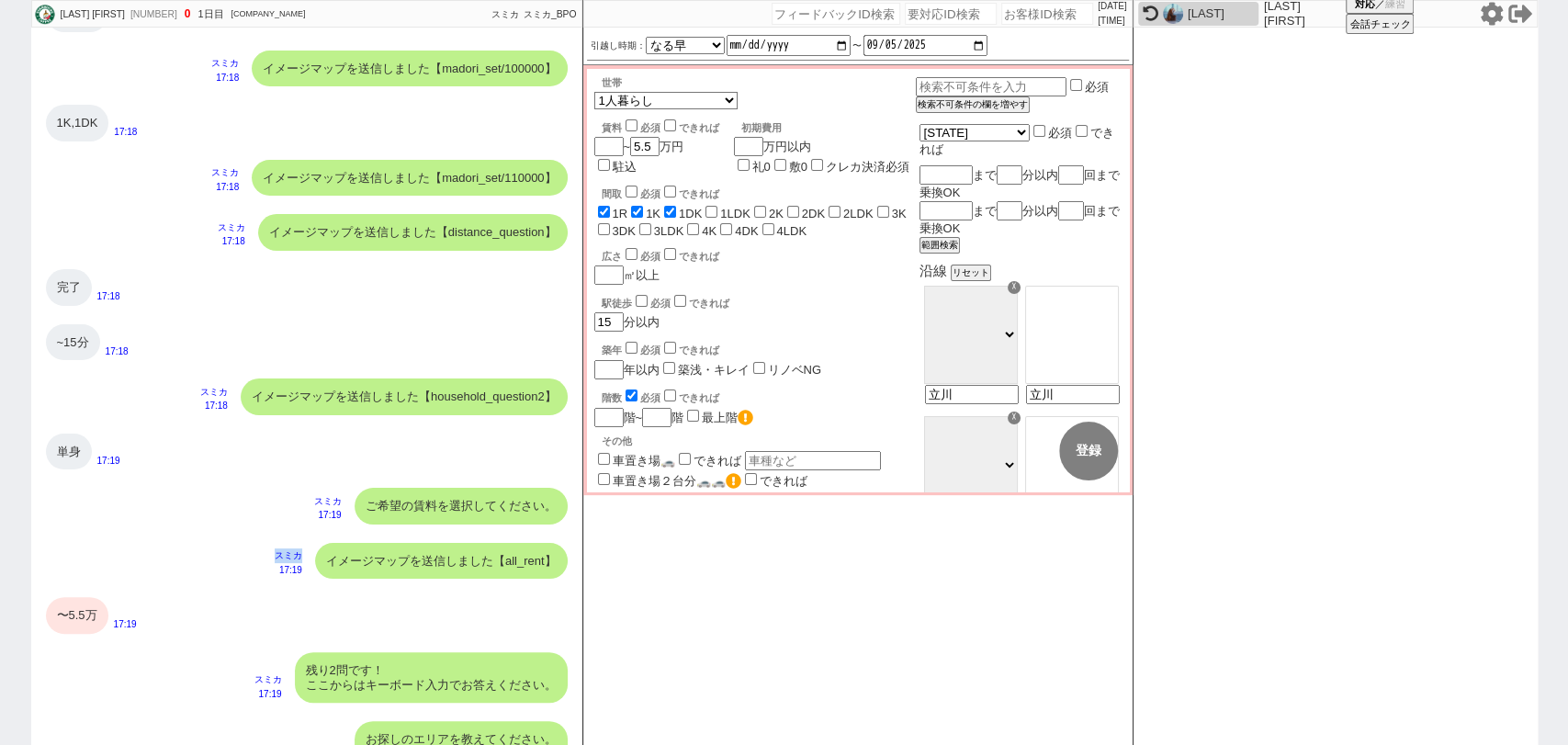 click on "[MAP_TYPE] [COMPANY] [TIME]" at bounding box center (307, 561) 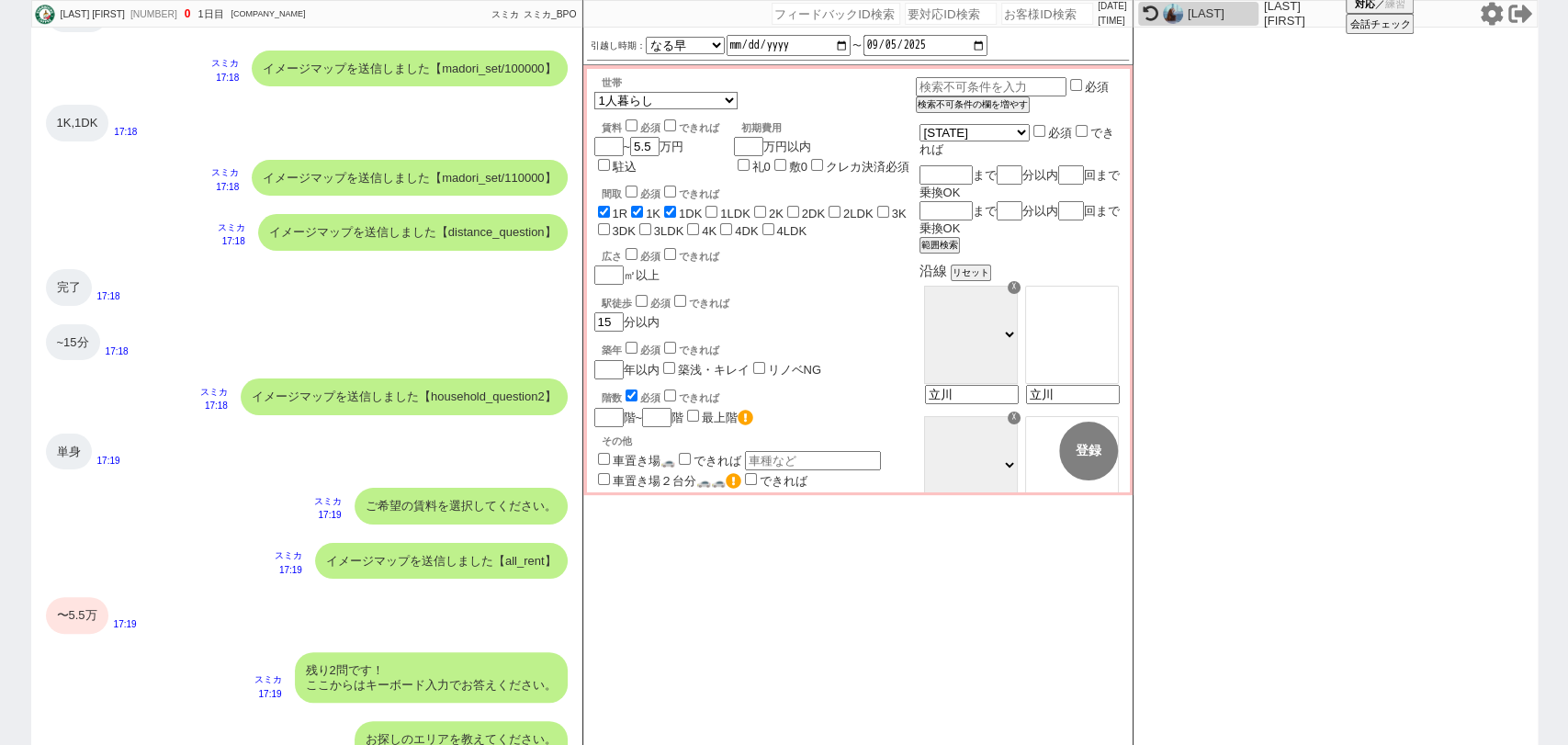 click on "〜5.5万" at bounding box center (77, 615) 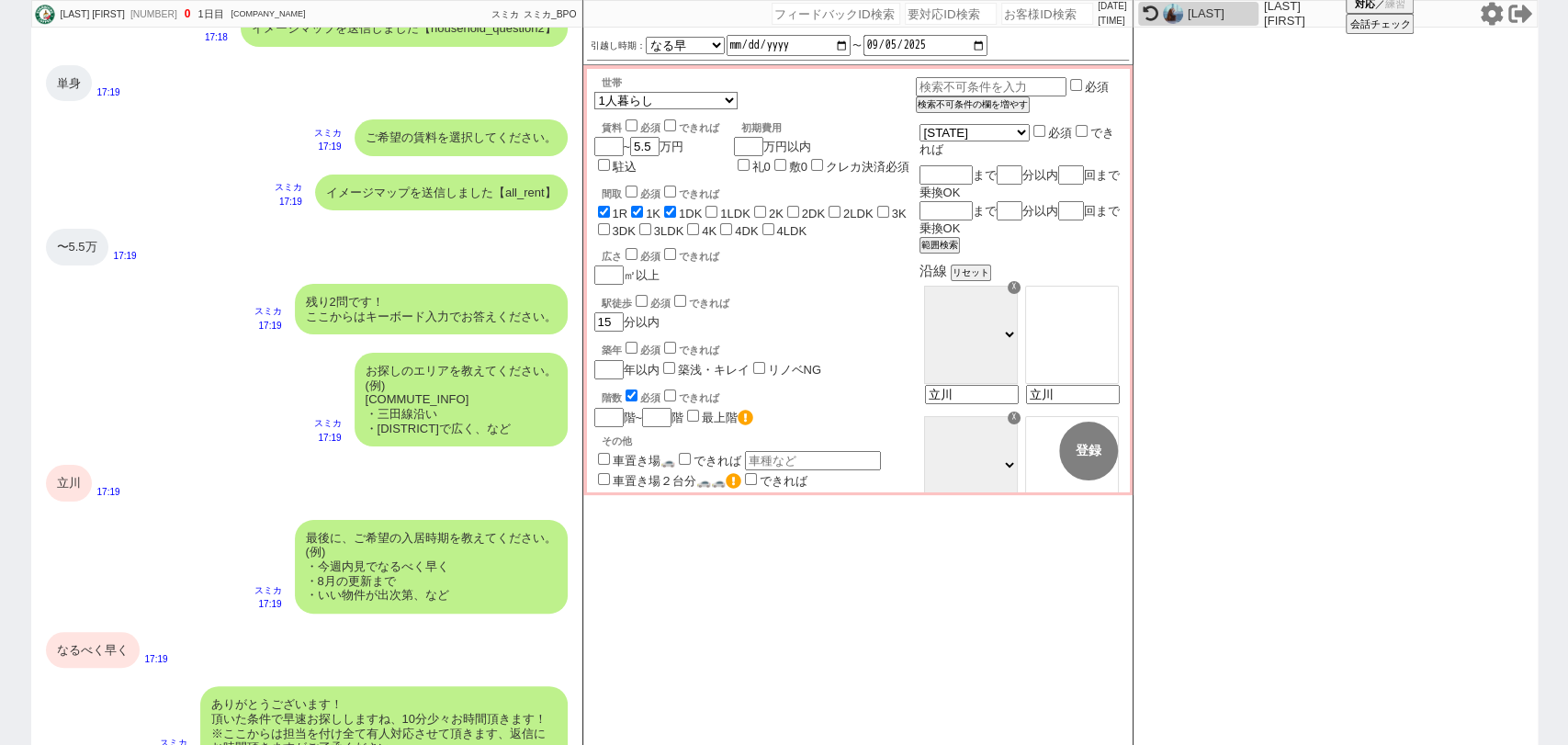 scroll, scrollTop: 1042, scrollLeft: 0, axis: vertical 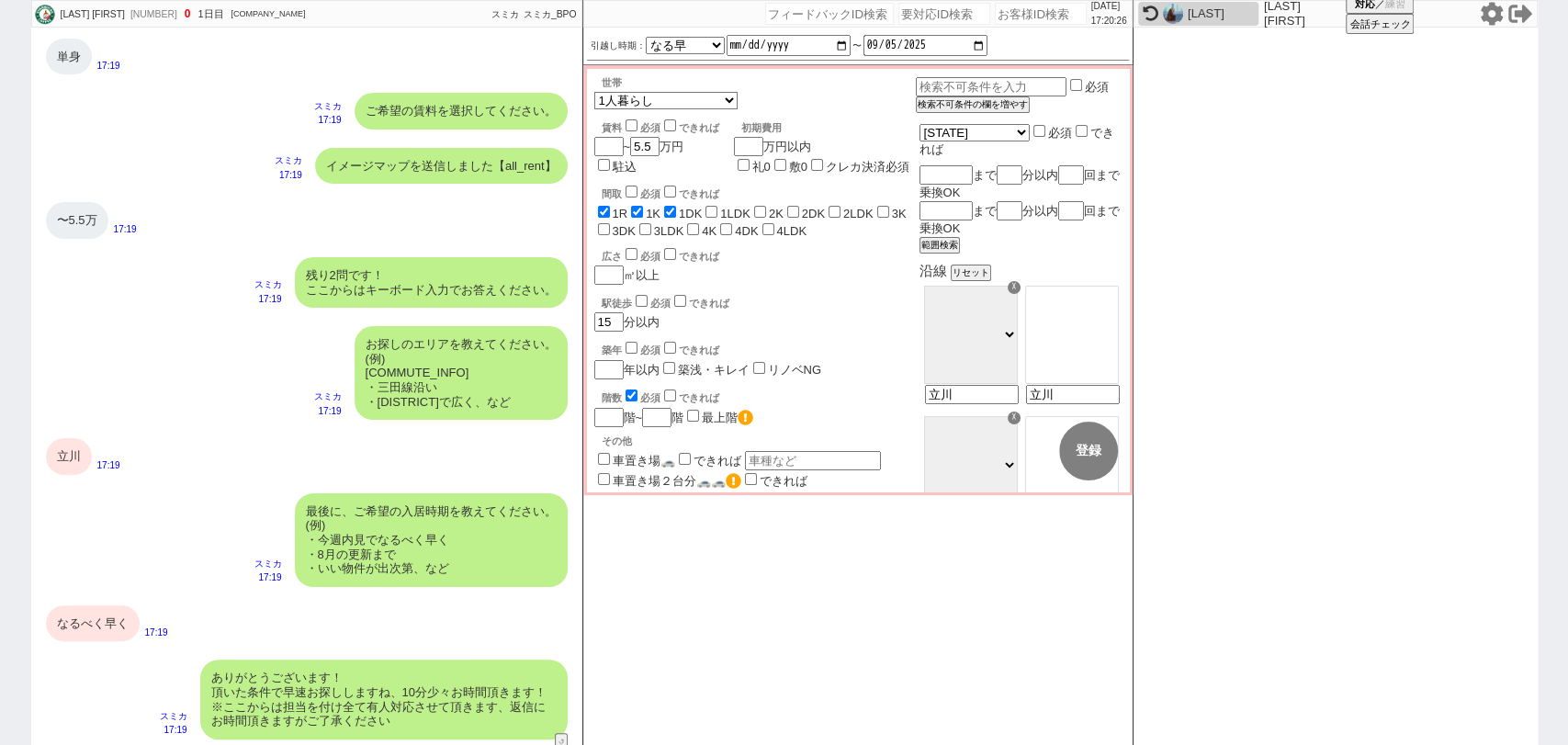 click on "立川" at bounding box center [69, 457] 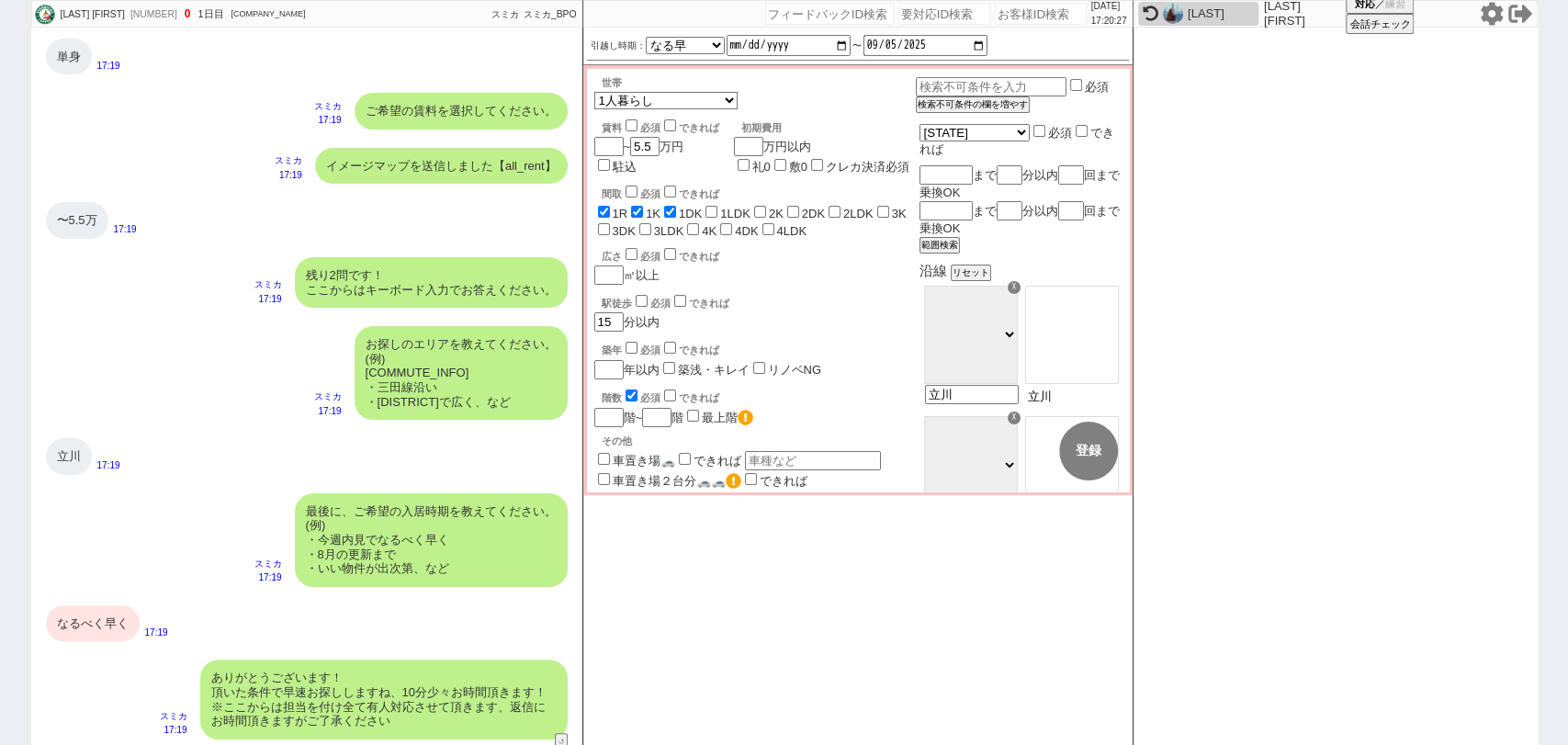 click on "立川" at bounding box center [1071, 396] 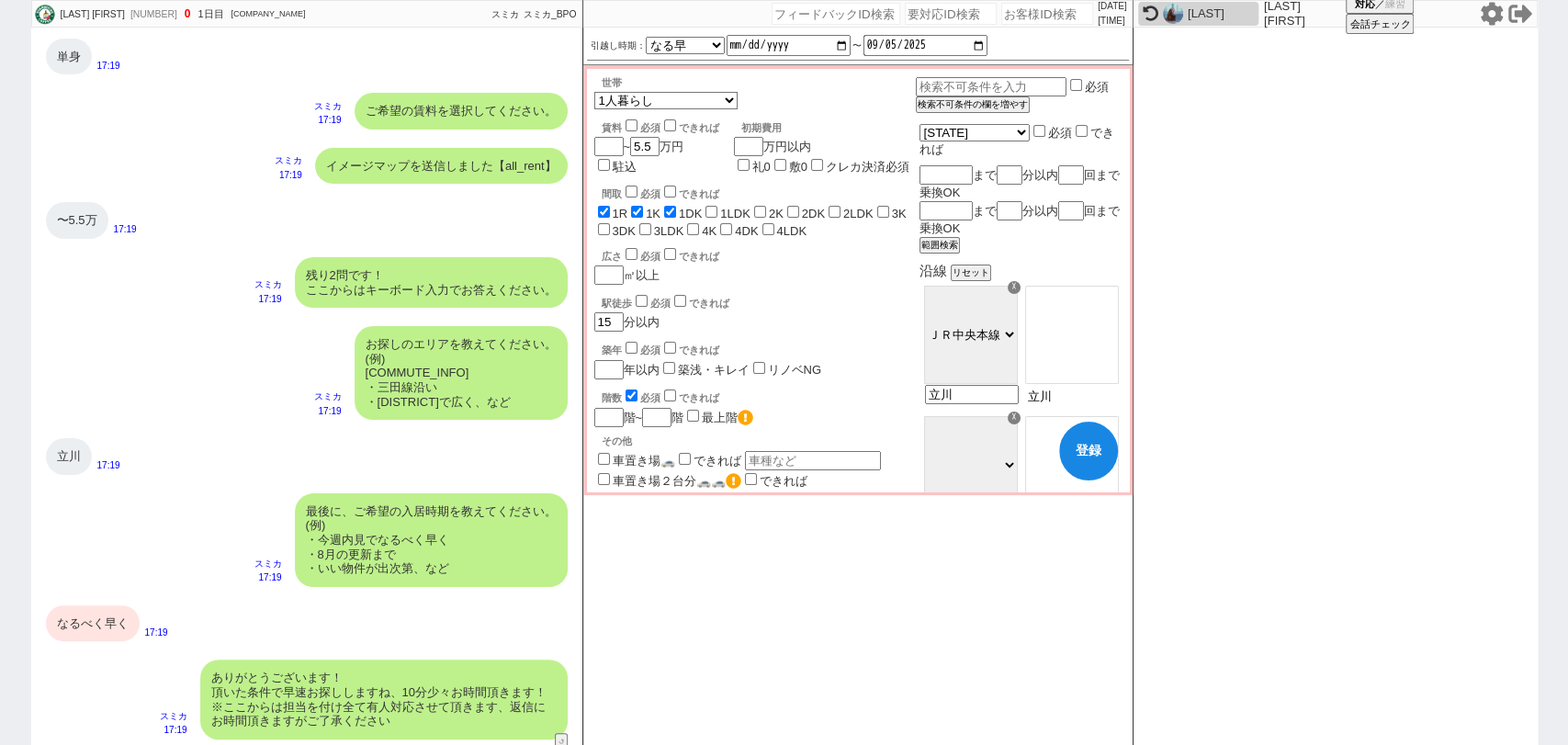 scroll, scrollTop: 246, scrollLeft: 0, axis: vertical 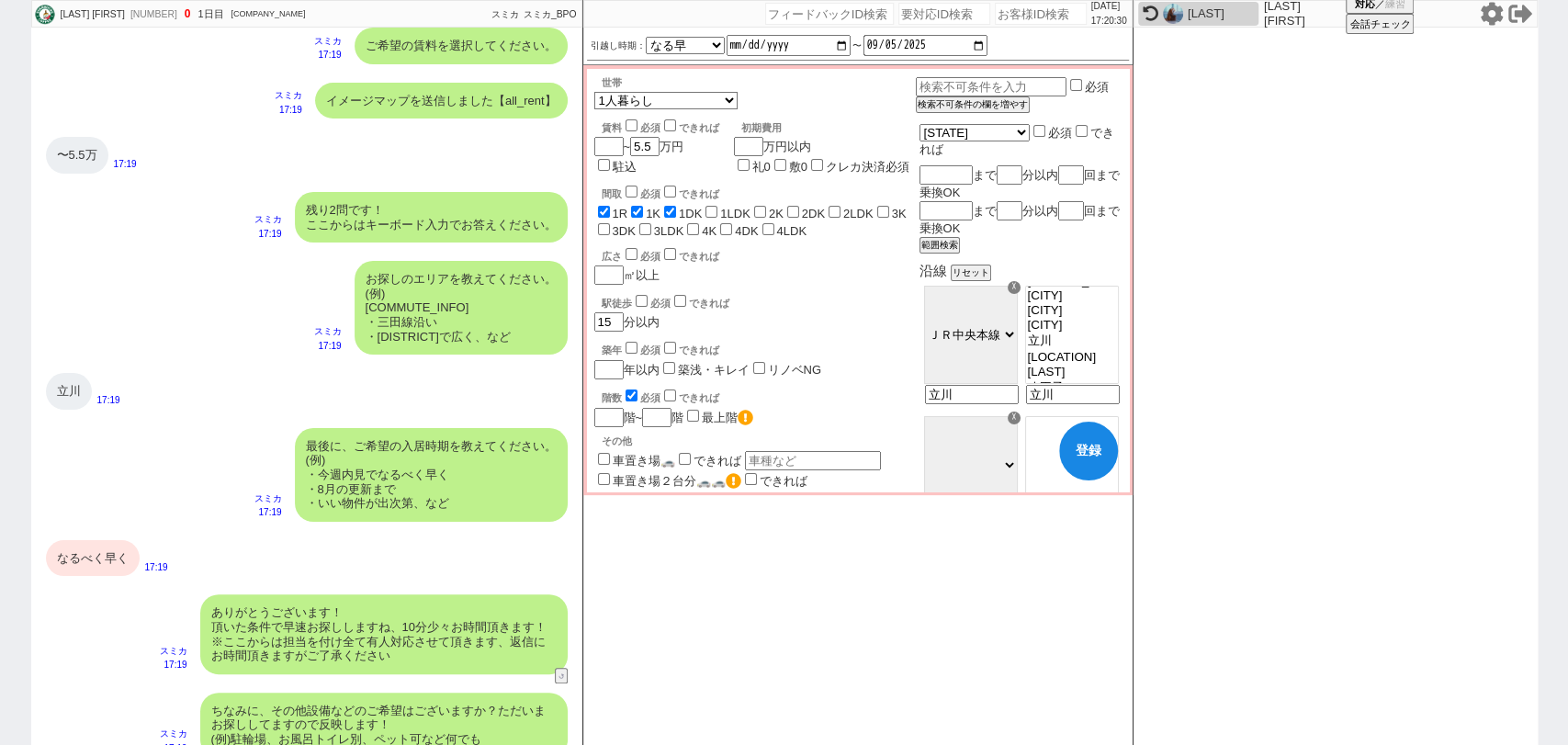 click on "なるべく早く" at bounding box center (93, 559) 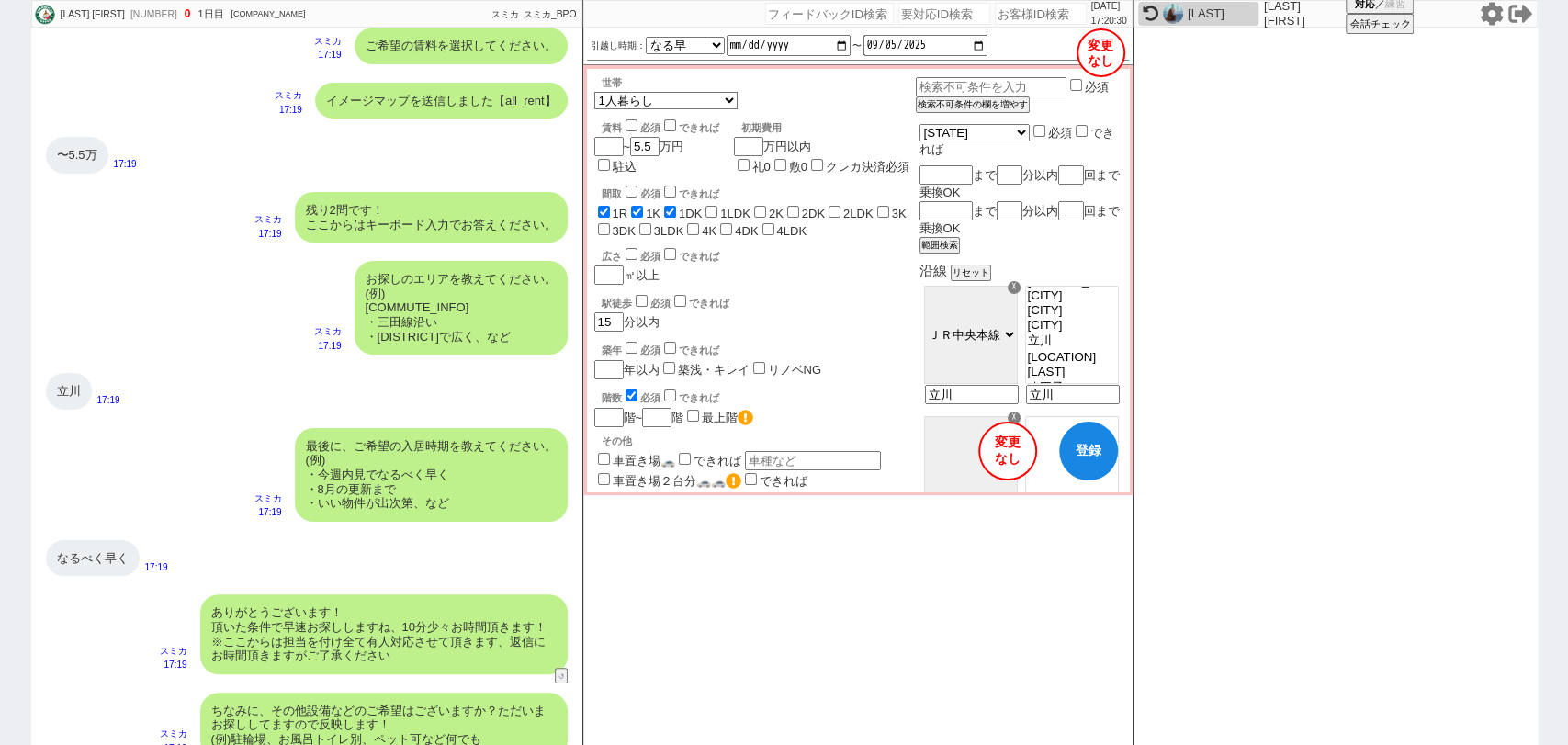 scroll, scrollTop: 1205, scrollLeft: 0, axis: vertical 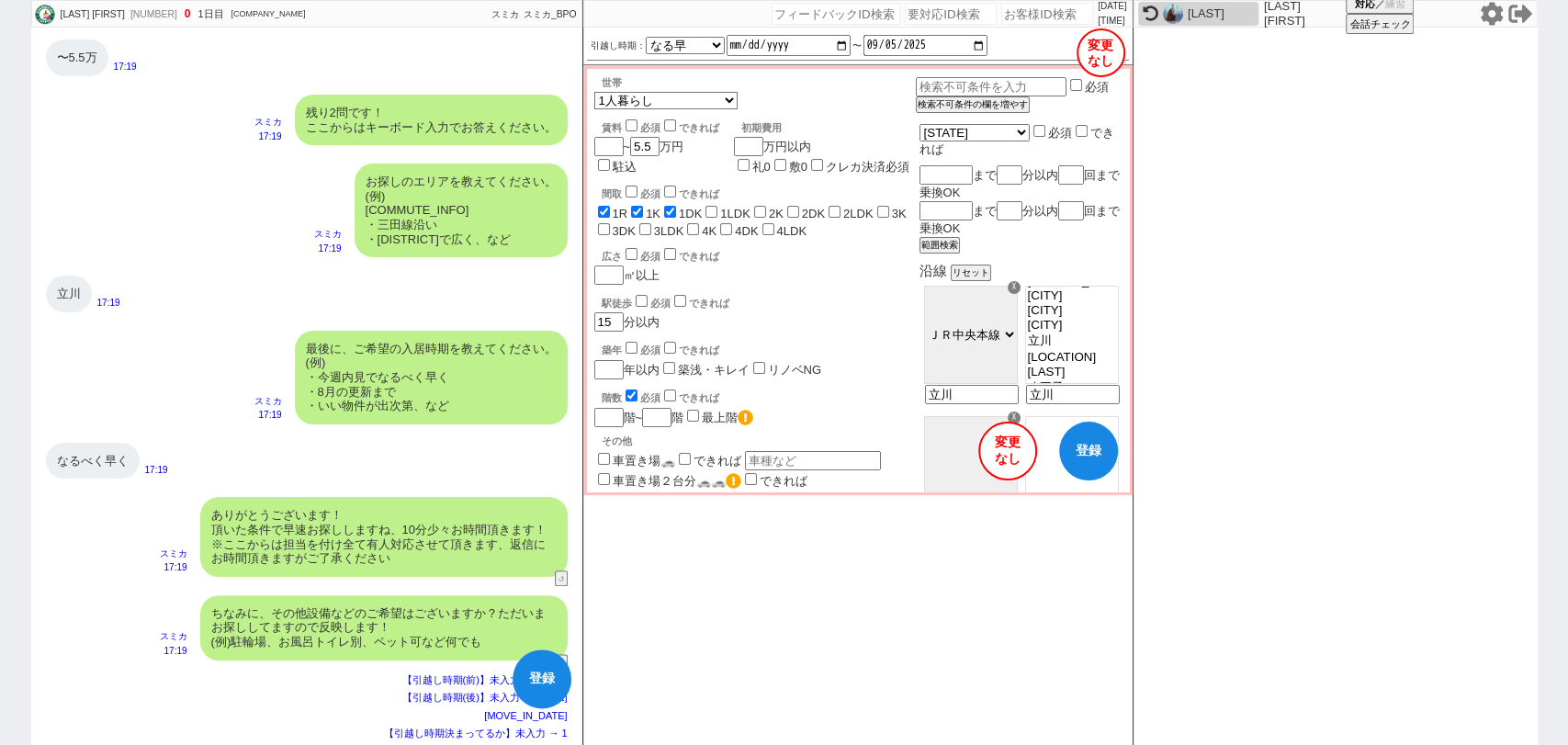 click on "登録" at bounding box center (542, 679) 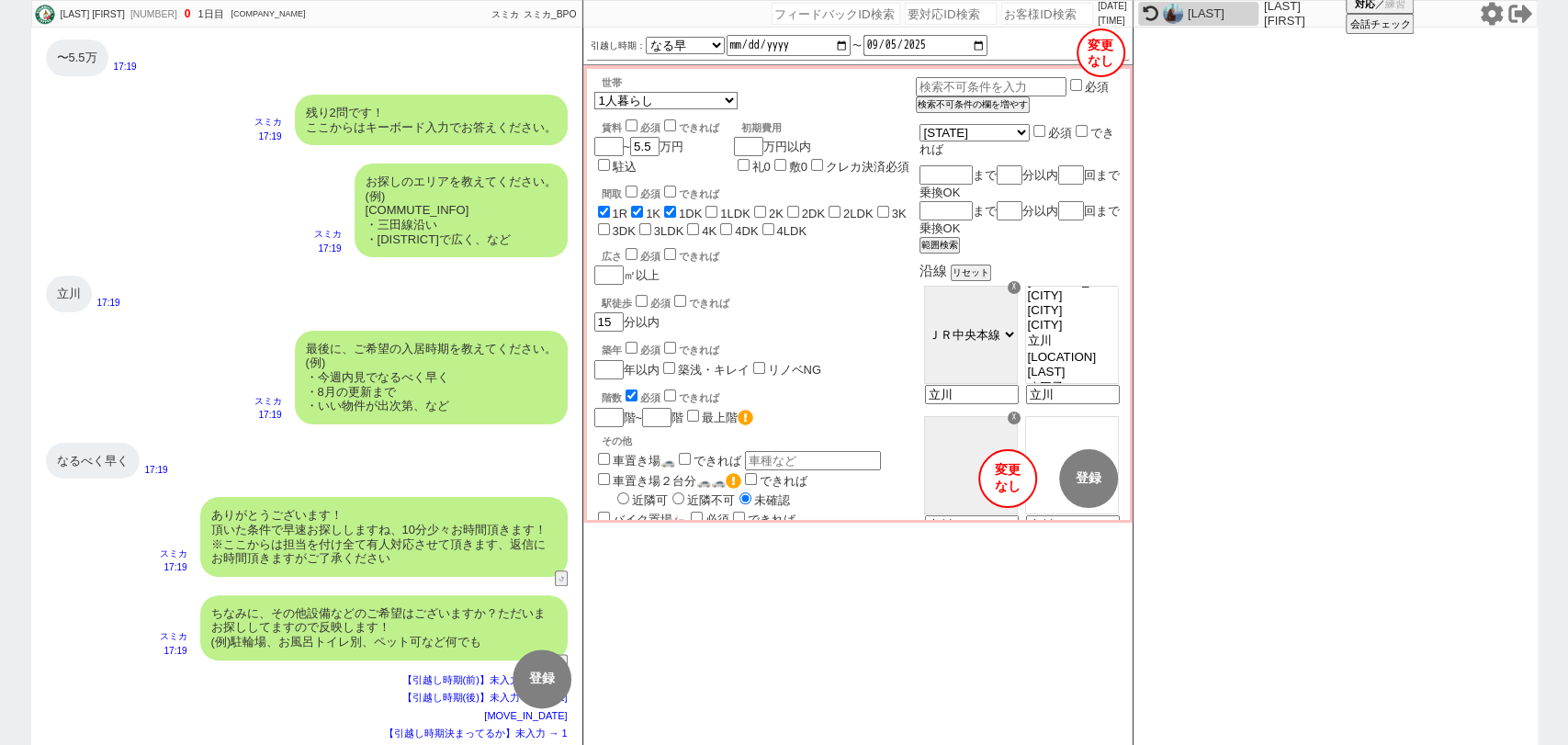 scroll, scrollTop: 1205, scrollLeft: 0, axis: vertical 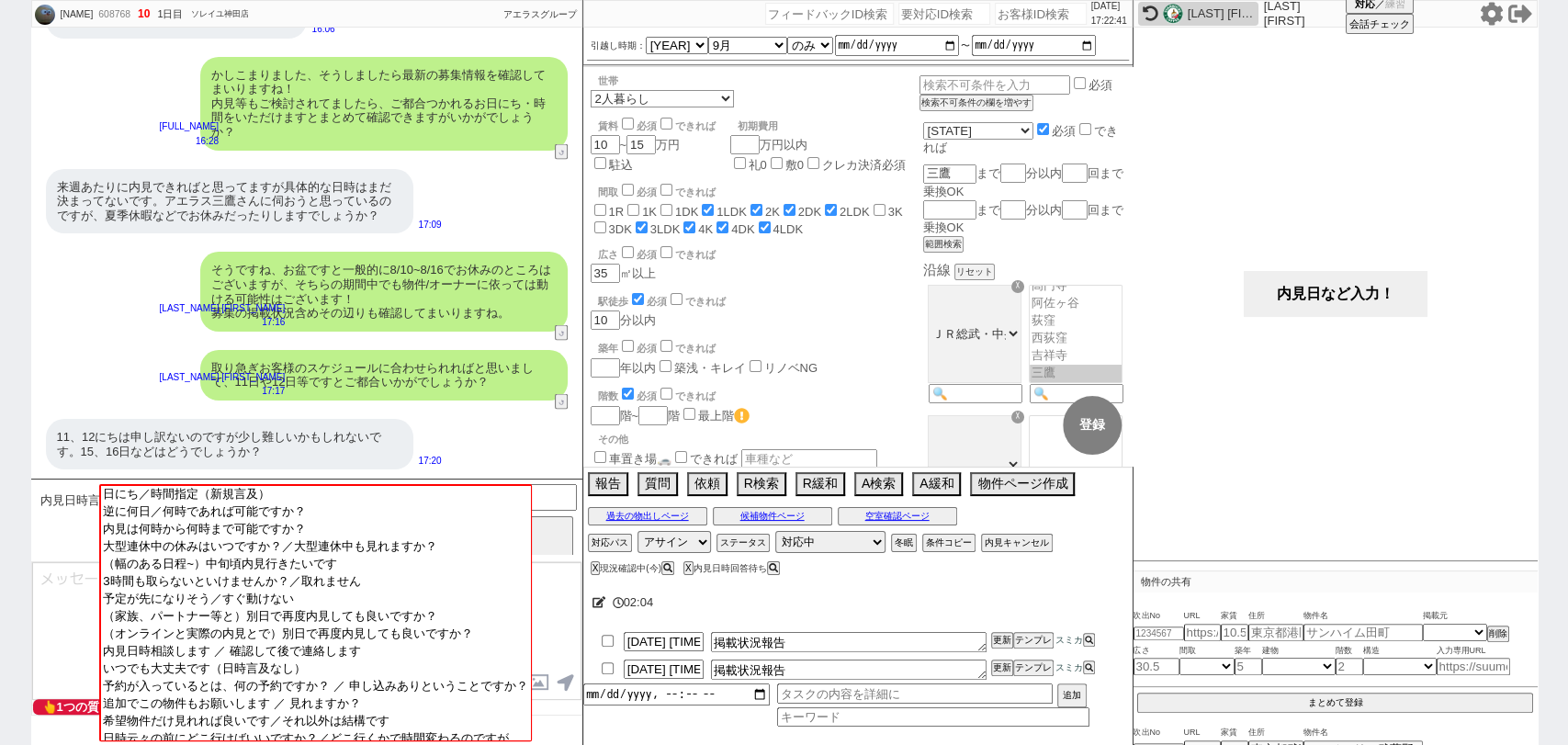 click on "内見日など入力！" at bounding box center (1336, 294) 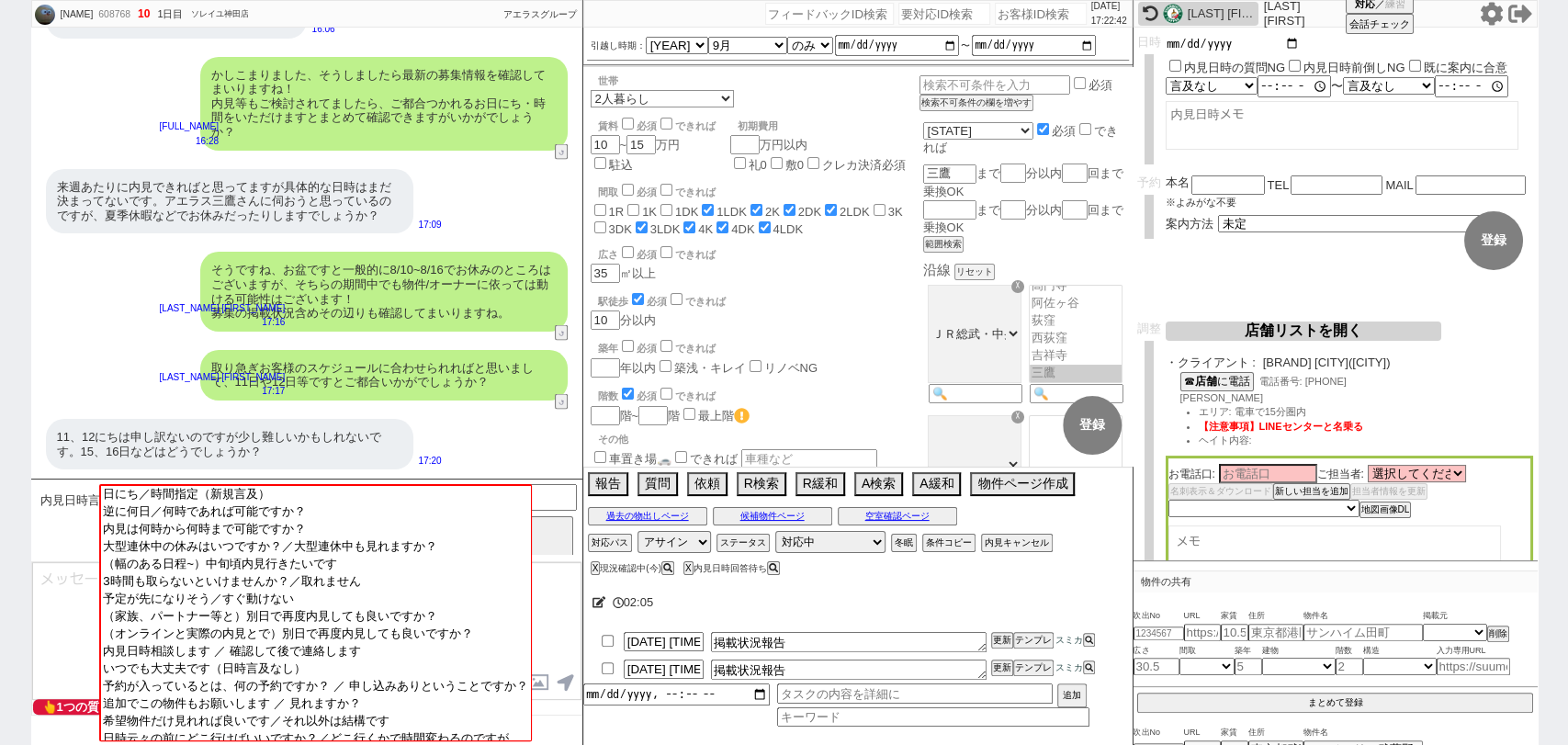 click at bounding box center (1233, 44) 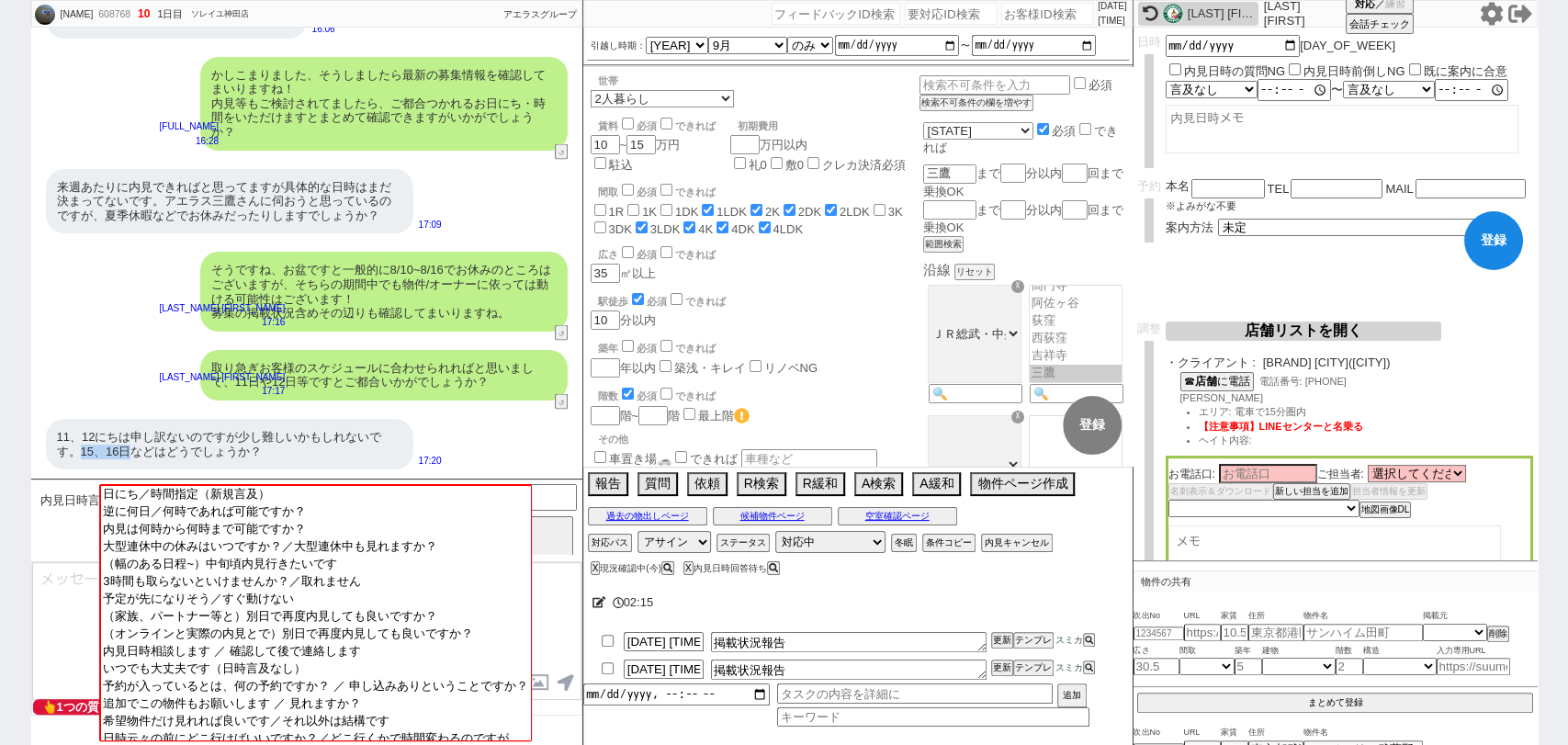 drag, startPoint x: 81, startPoint y: 450, endPoint x: 133, endPoint y: 446, distance: 52.15362 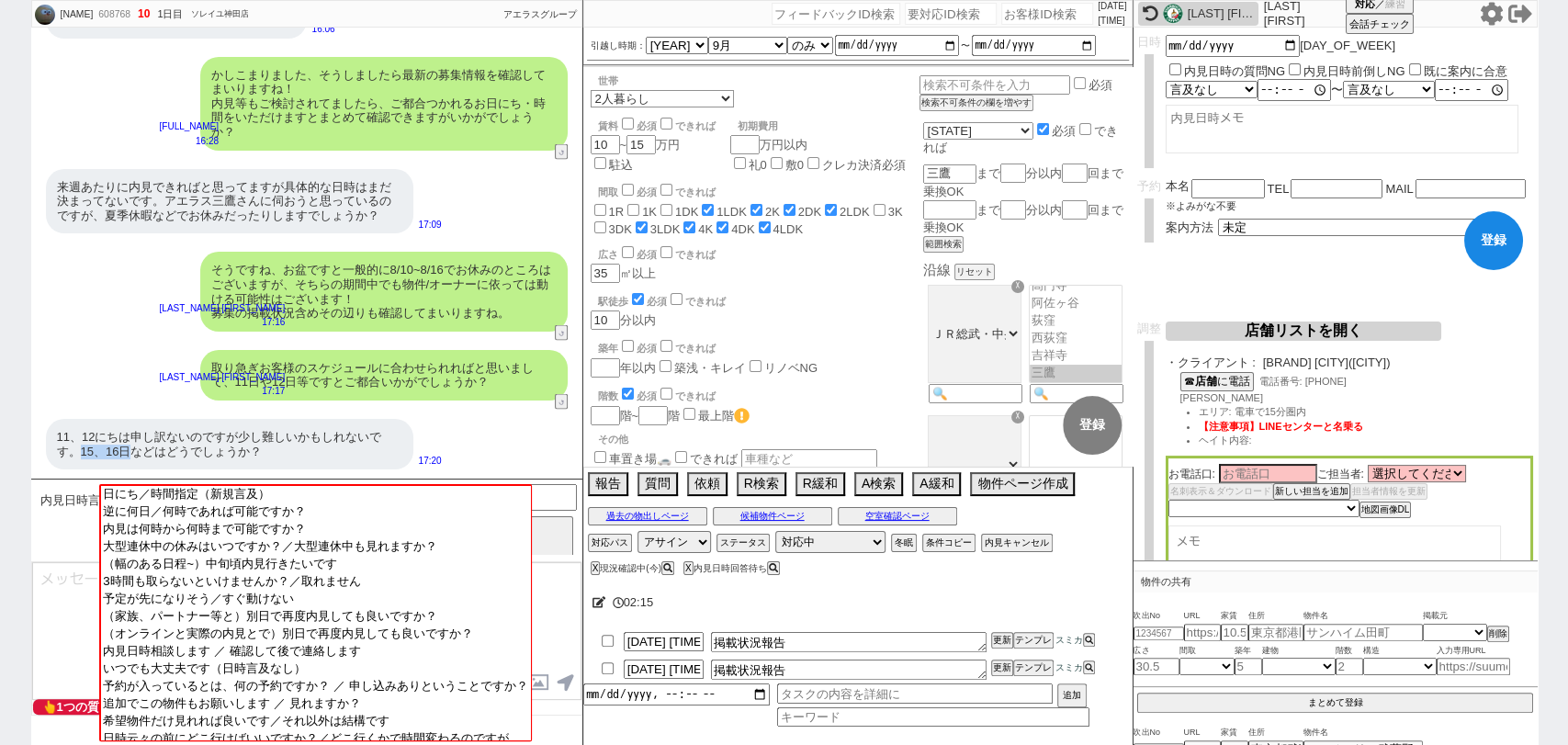 click on "11、12にちは申し訳ないのですが少し難しいかもしれないです。15、16日などはどうでしょうか？" at bounding box center [230, 444] 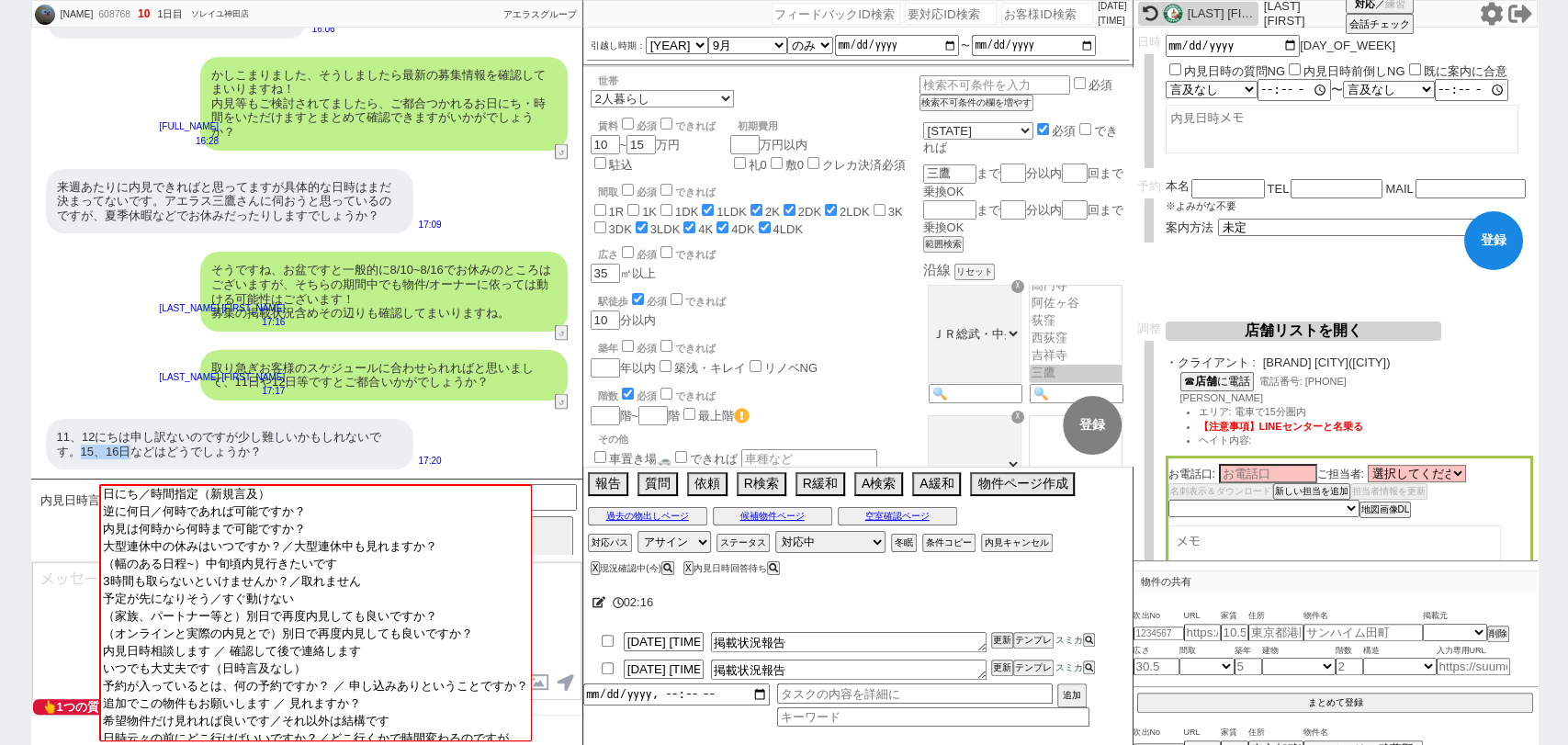 copy on "15、16日" 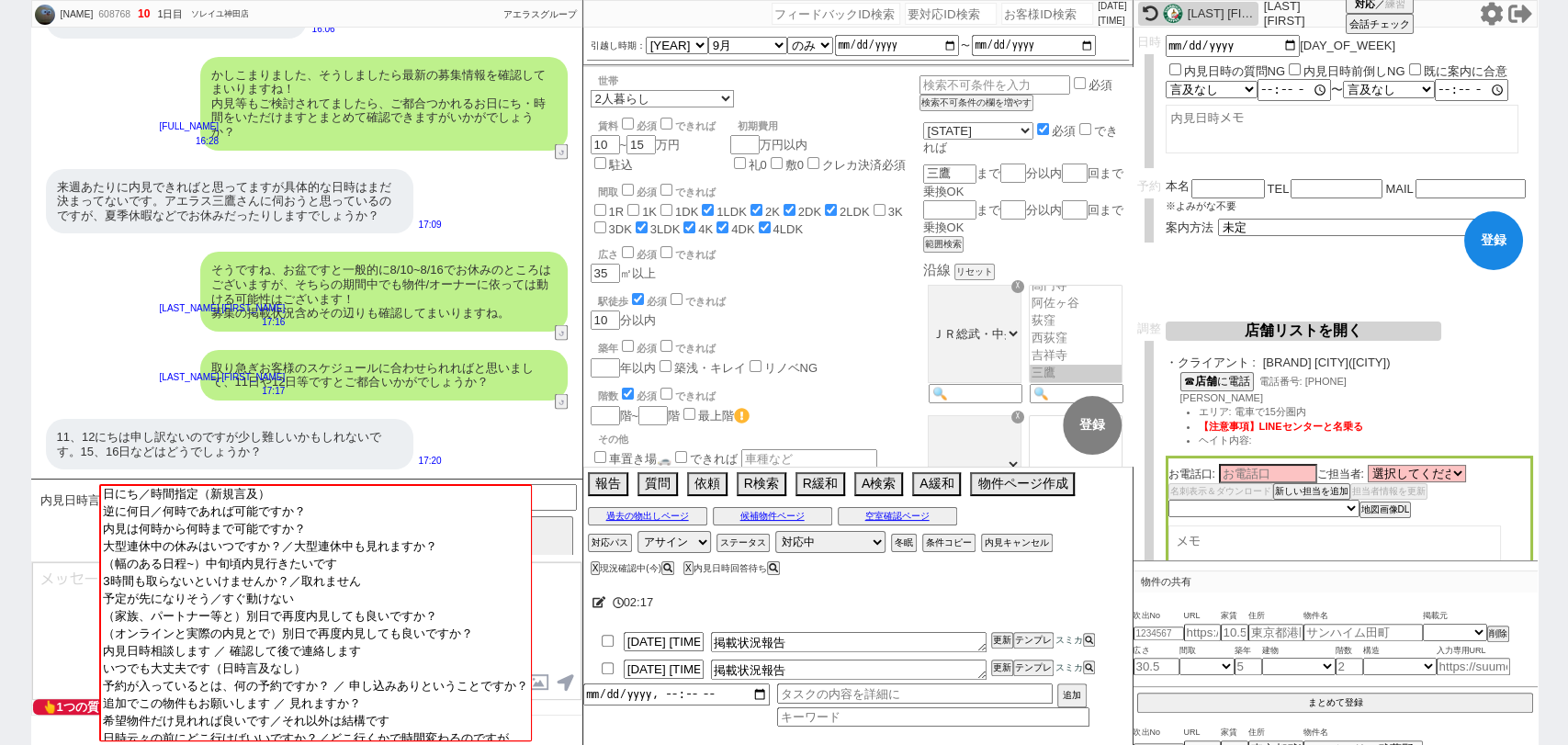 click at bounding box center [1342, 129] 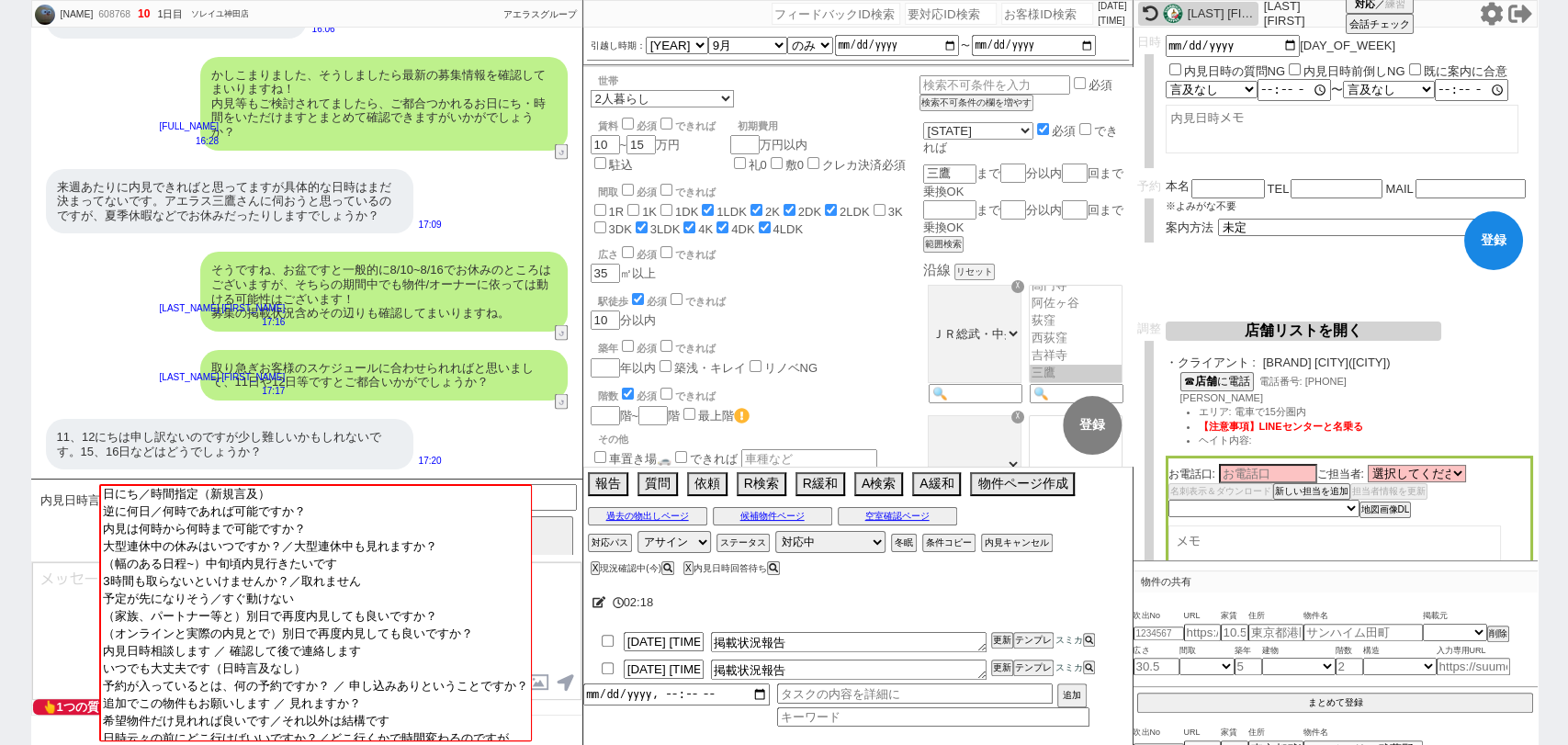 paste on "15、16日" 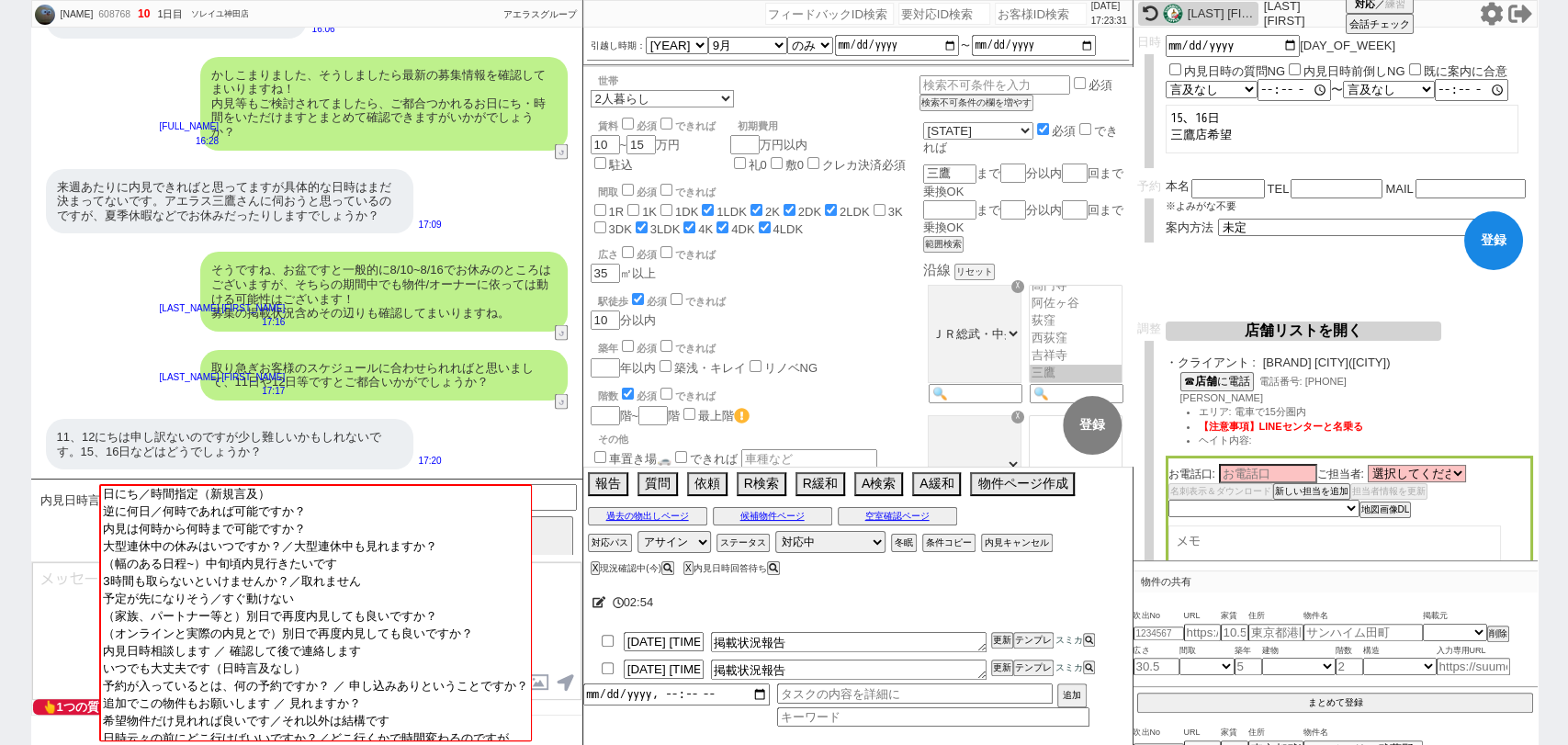 click on "登録" at bounding box center (1494, 241) 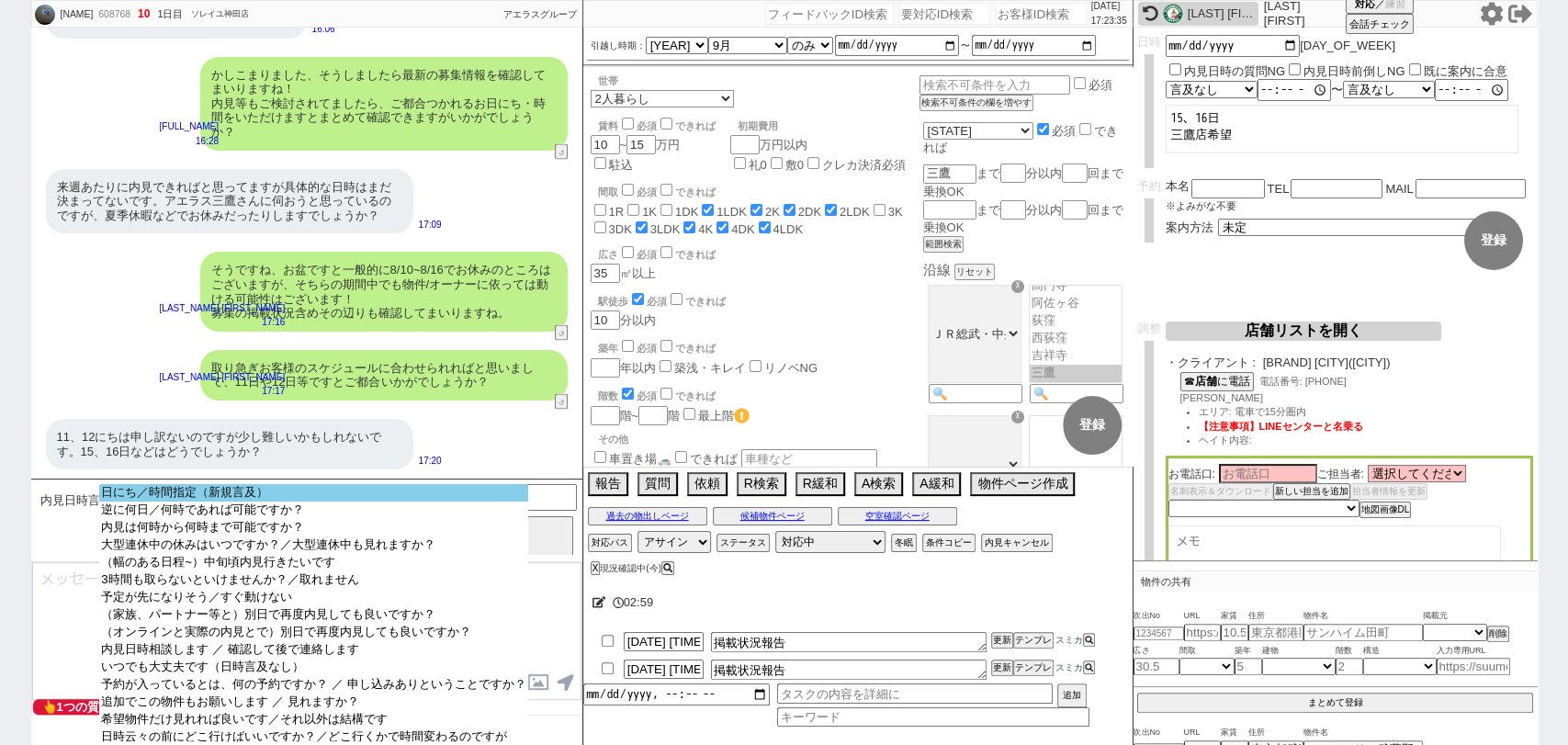 click on "日にち／時間指定（新規言及）" 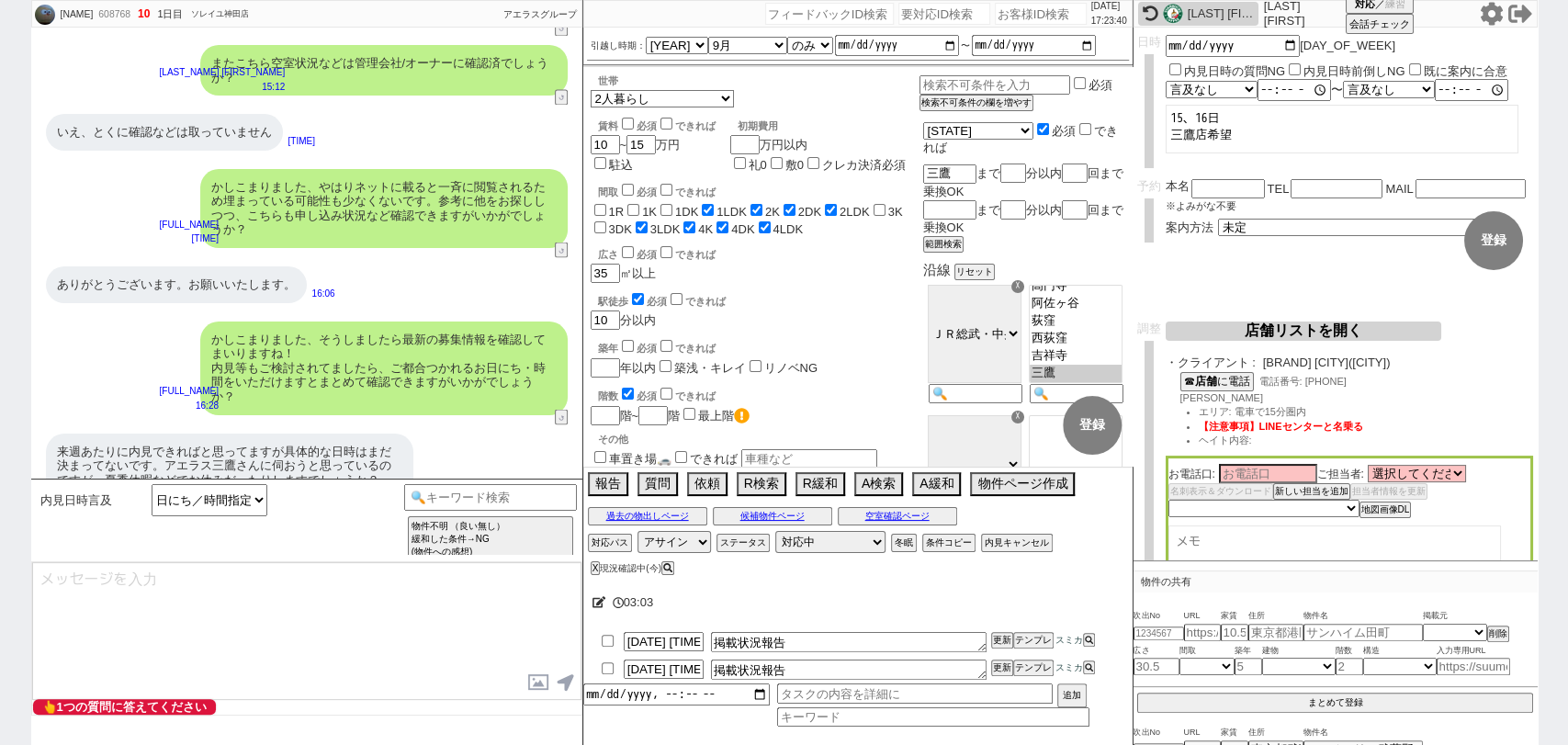 scroll, scrollTop: 2469, scrollLeft: 0, axis: vertical 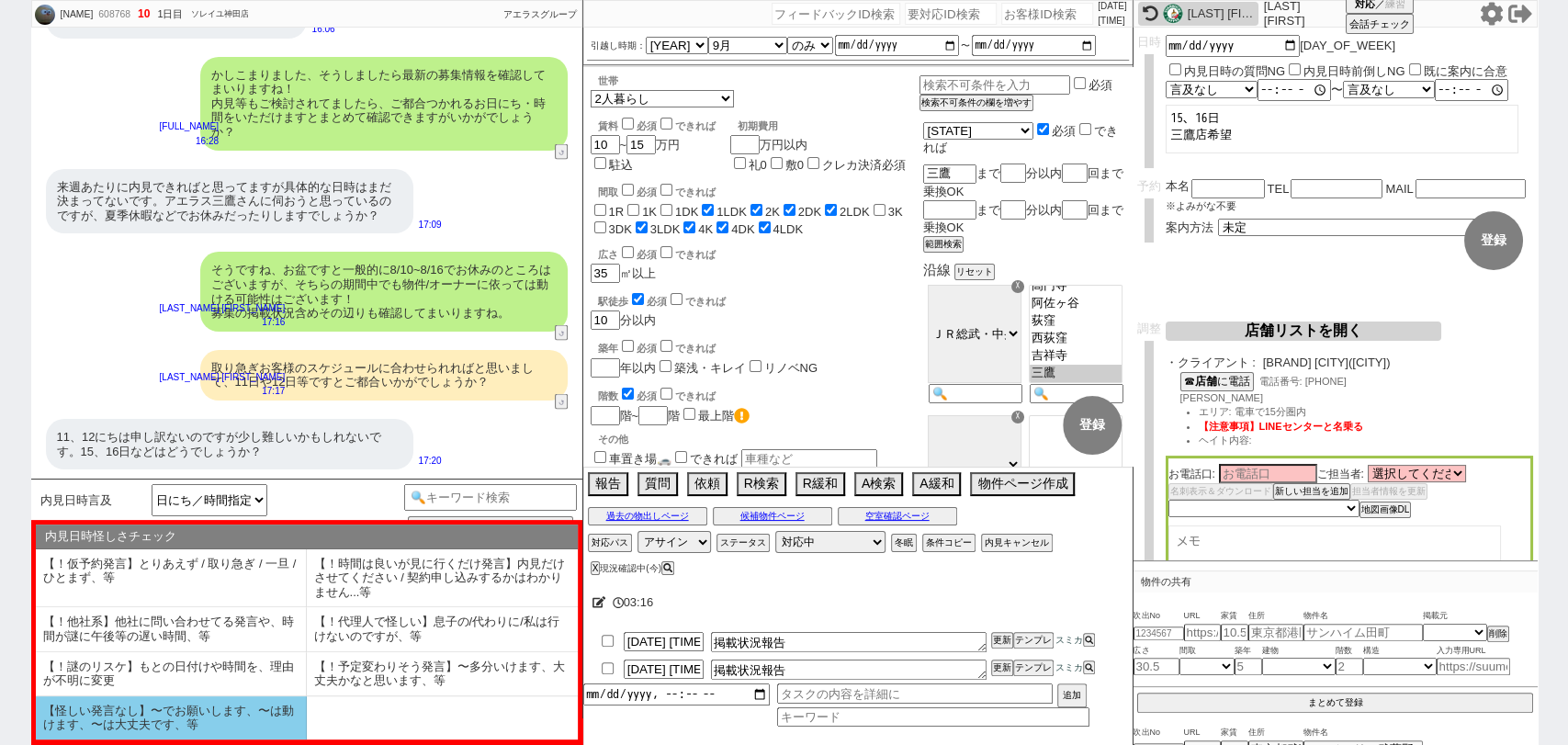 click on "【怪しい発言なし】〜でお願いします、〜は動けます、〜は大丈夫です、等" 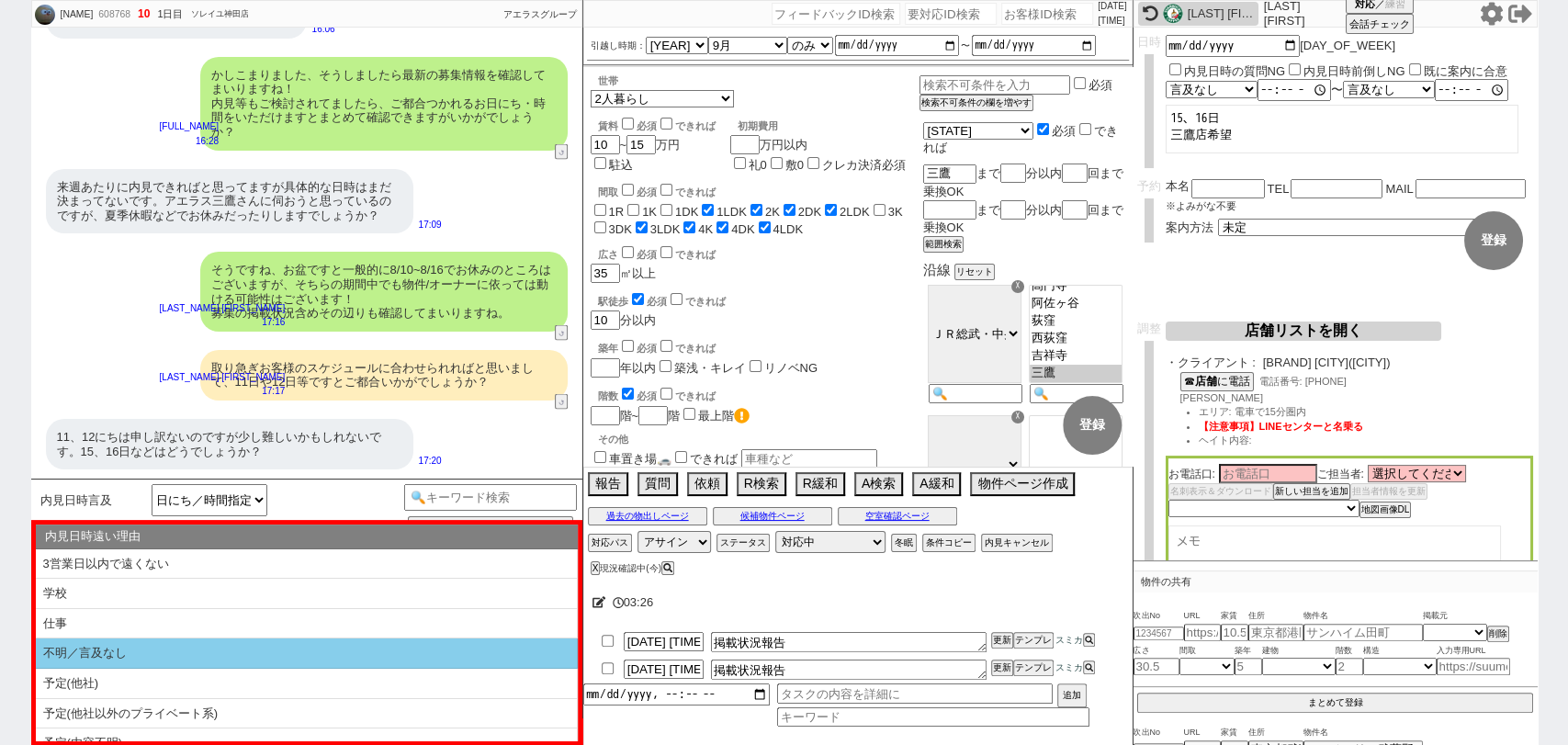 scroll, scrollTop: 16, scrollLeft: 0, axis: vertical 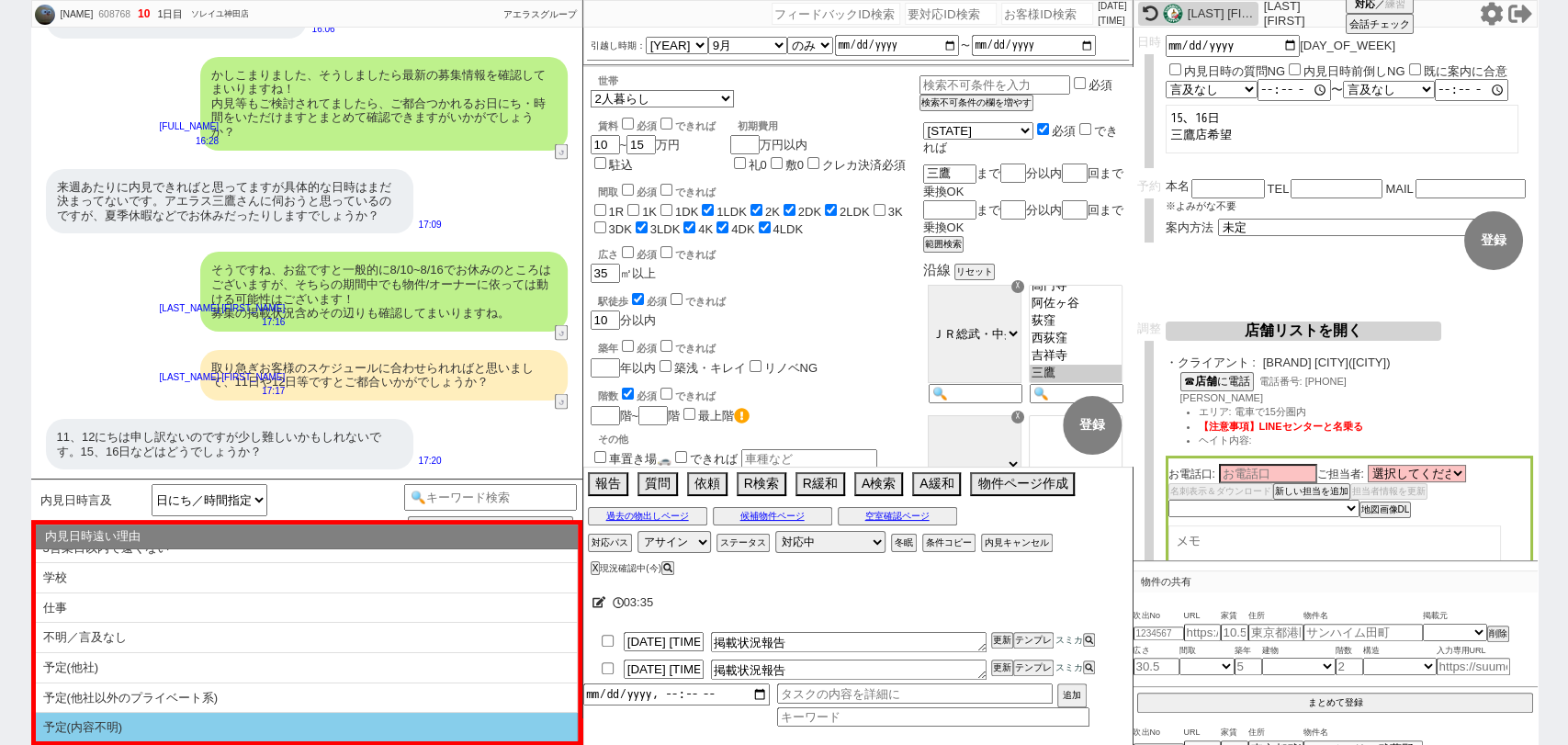 click on "予定(内容不明)" 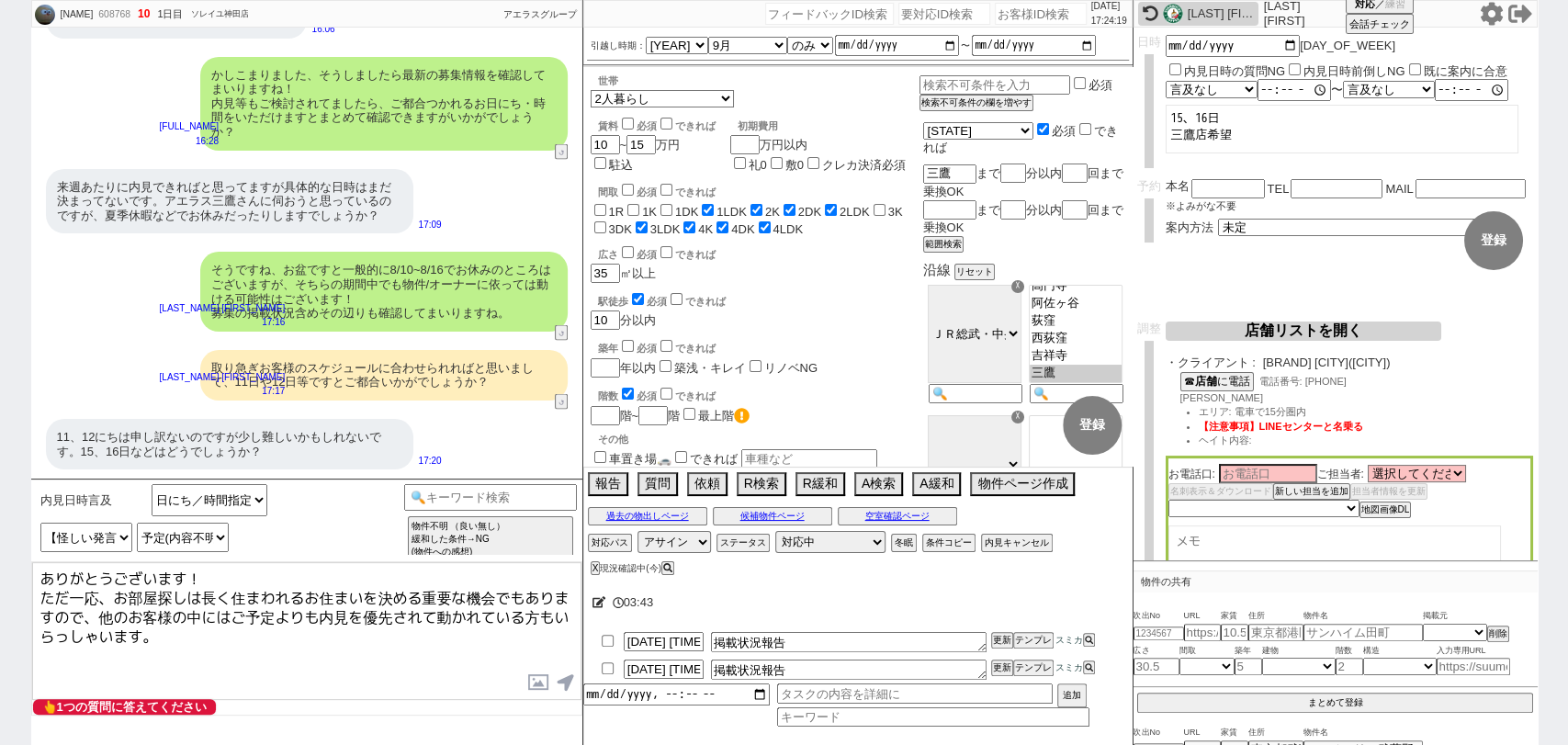 click on "ありがとうございます！
ただ一応、お部屋探しは長く住まわれるお住まいを決める重要な機会でもありますので、他のお客様の中にはご予定よりも内見を優先されて動かれている方もいらっしゃいます。" at bounding box center [307, 631] 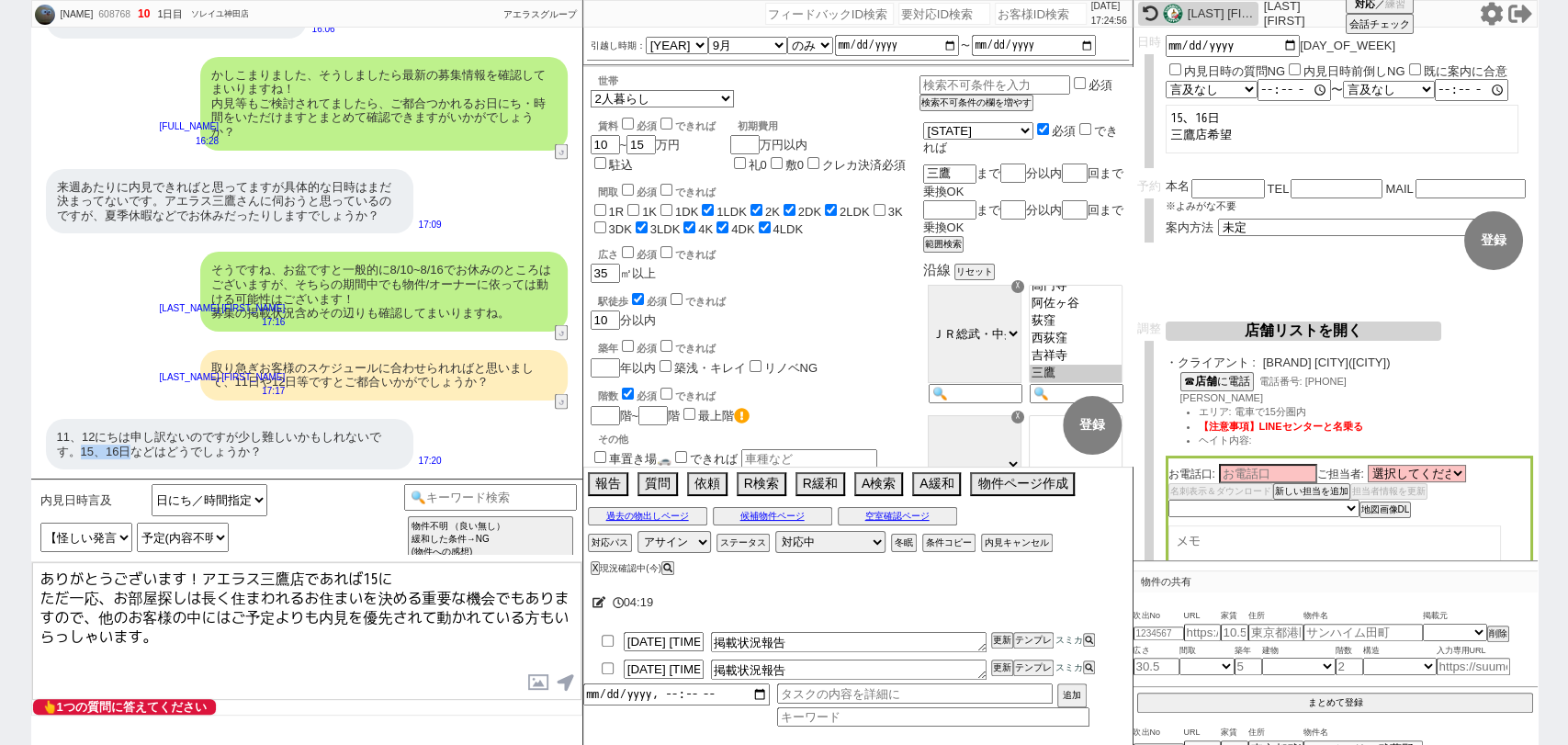 drag, startPoint x: 75, startPoint y: 450, endPoint x: 131, endPoint y: 450, distance: 56 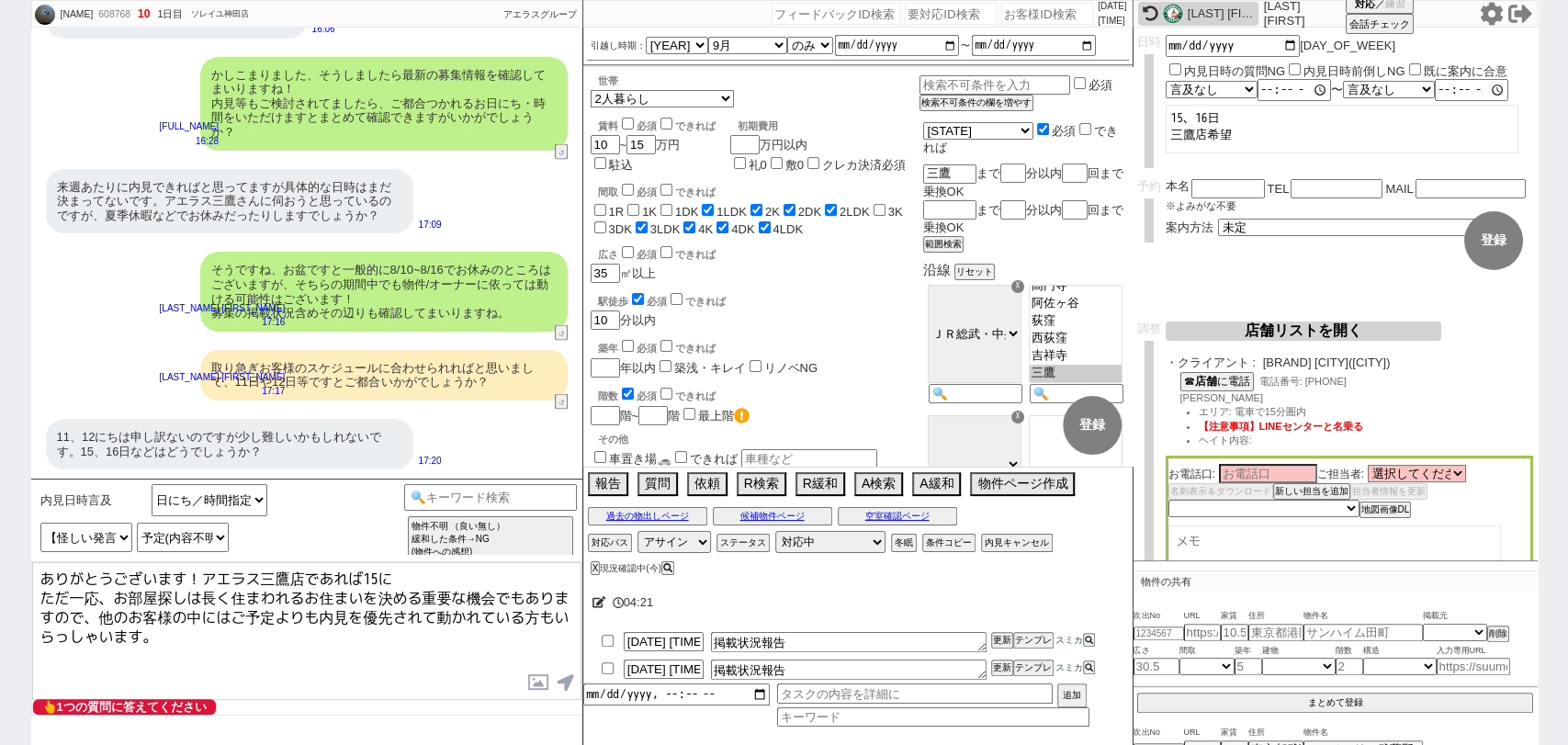 drag, startPoint x: 365, startPoint y: 575, endPoint x: 407, endPoint y: 575, distance: 42 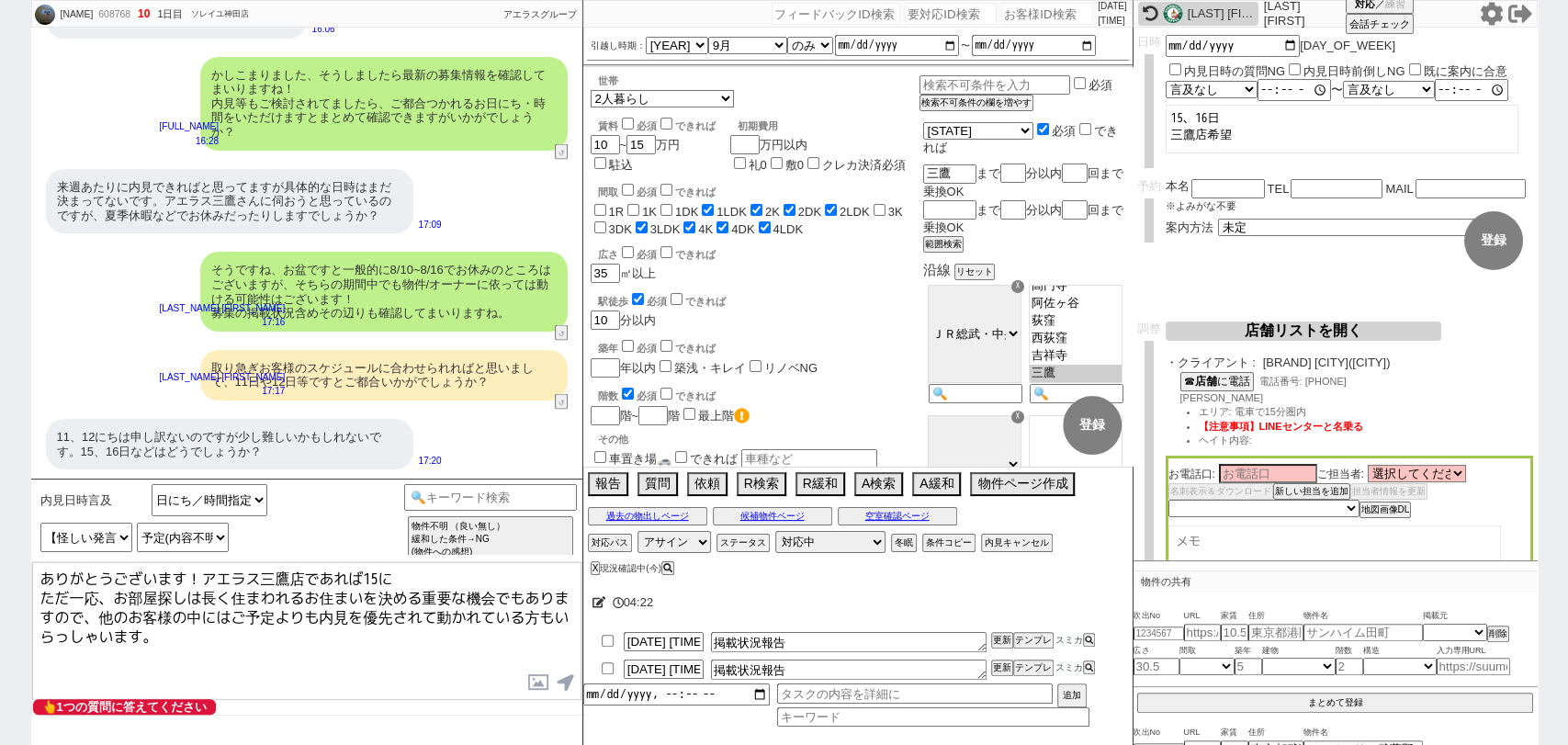 paste on "16日" 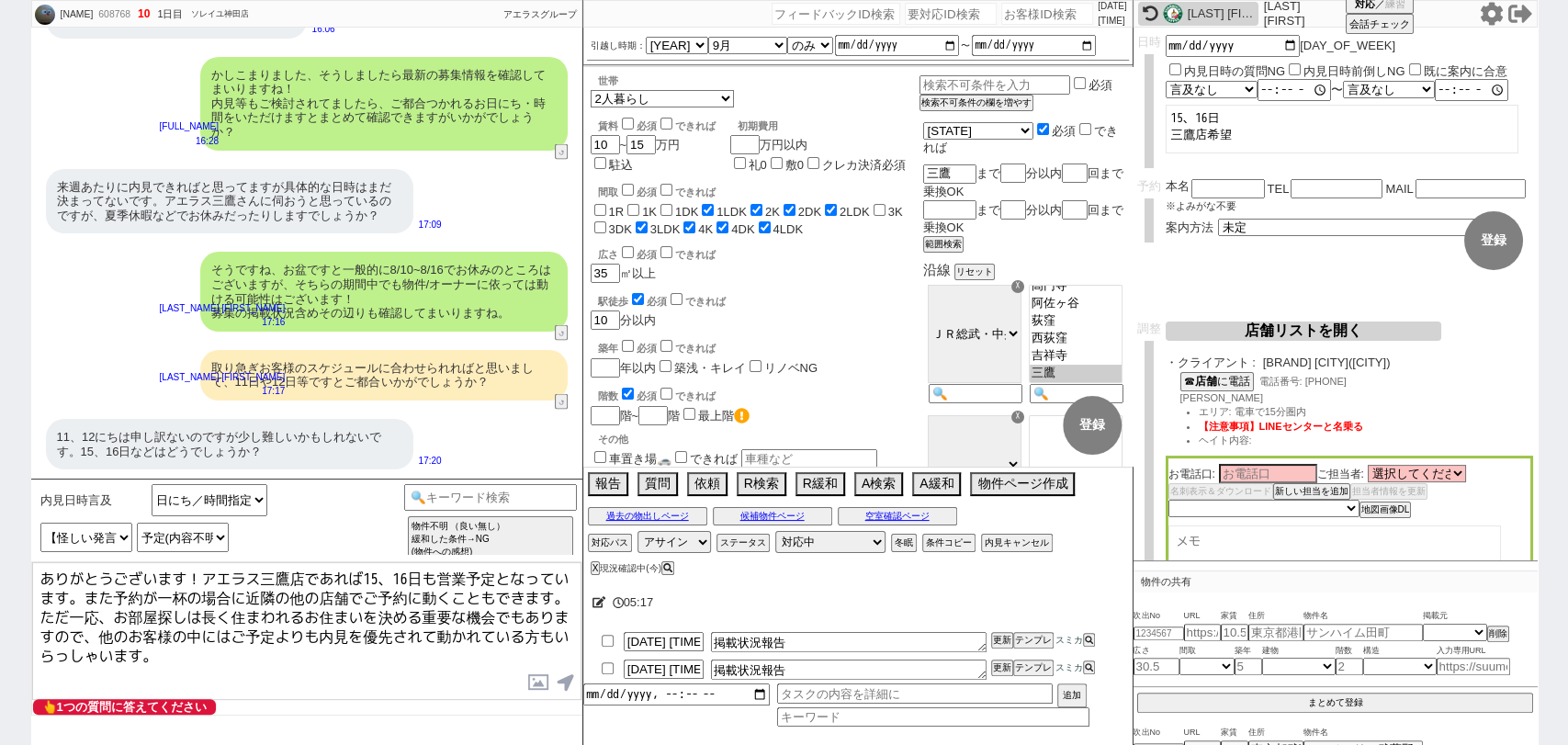 click on "ありがとうございます！アエラス三鷹店であれば15、16日も営業予定となっています。また予約が一杯の場合に近隣の他の店舗でご予約に動くこともできます。
ただ一応、お部屋探しは長く住まわれるお住まいを決める重要な機会でもありますので、他のお客様の中にはご予定よりも内見を優先されて動かれている方もいらっしゃいます。" at bounding box center [307, 631] 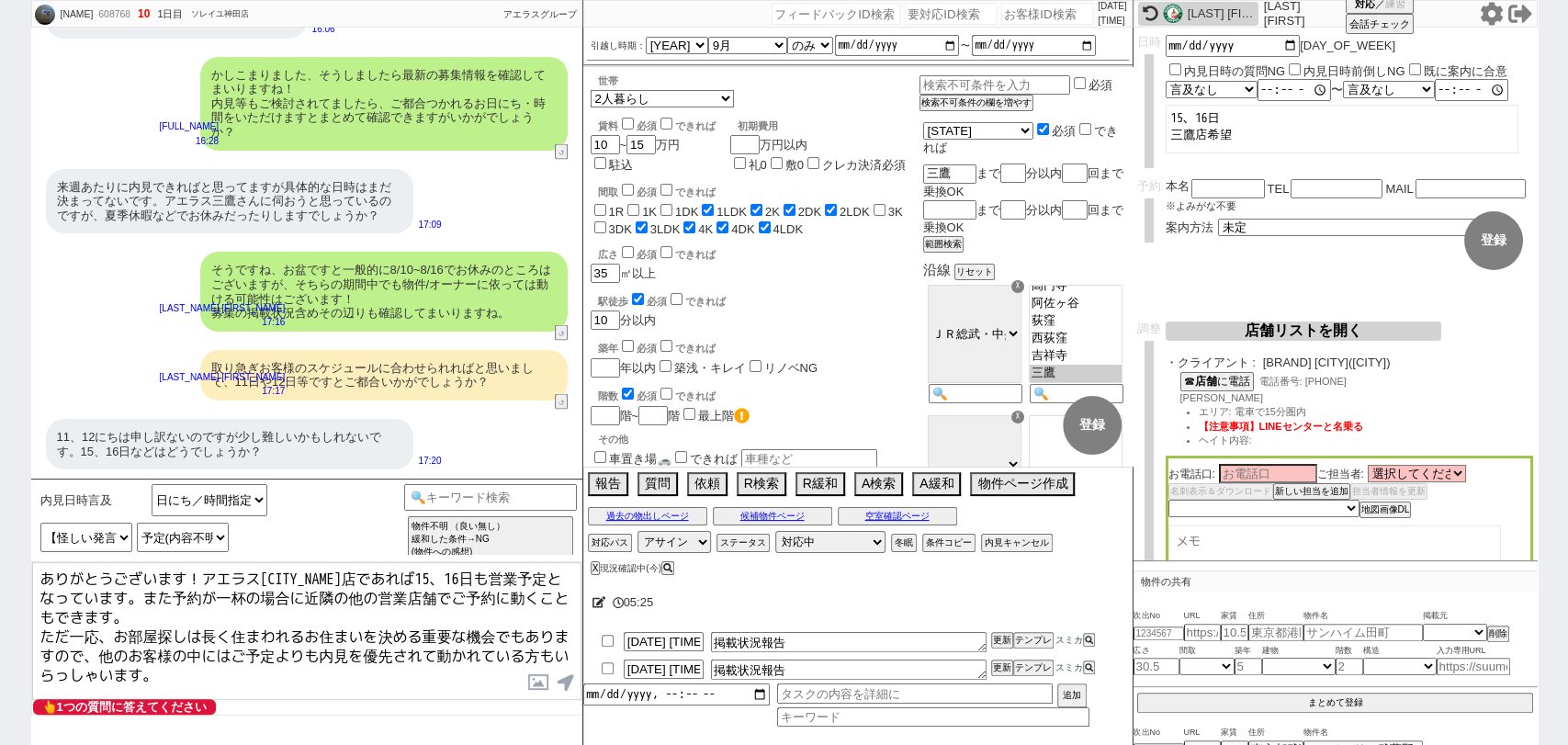 drag, startPoint x: 352, startPoint y: 594, endPoint x: 322, endPoint y: 590, distance: 30.26549 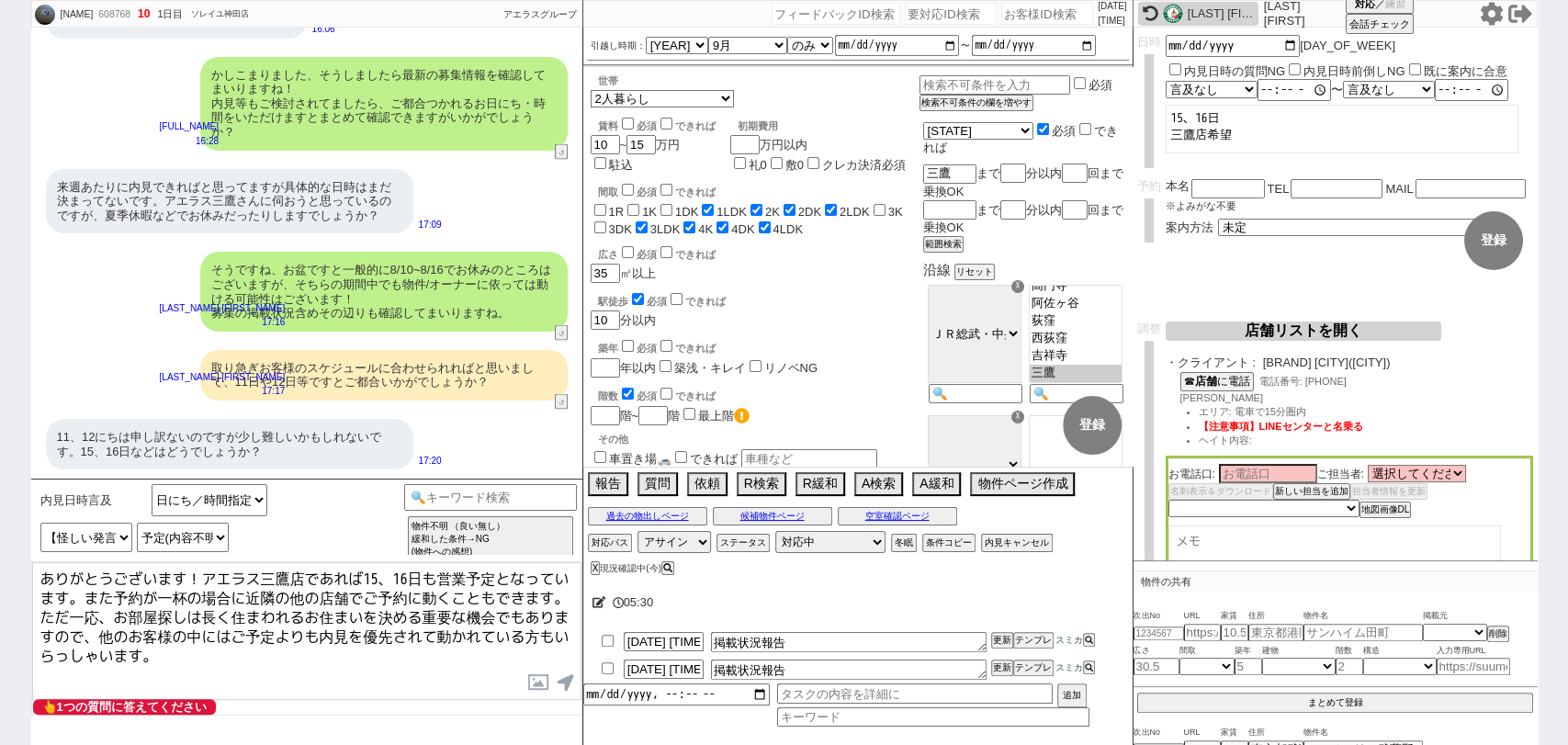 click on "ありがとうございます！アエラス三鷹店であれば15、16日も営業予定となっています。また予約が一杯の場合に近隣の他の店舗でご予約に動くこともできます。
ただ一応、お部屋探しは長く住まわれるお住まいを決める重要な機会でもありますので、他のお客様の中にはご予定よりも内見を優先されて動かれている方もいらっしゃいます。" at bounding box center (307, 631) 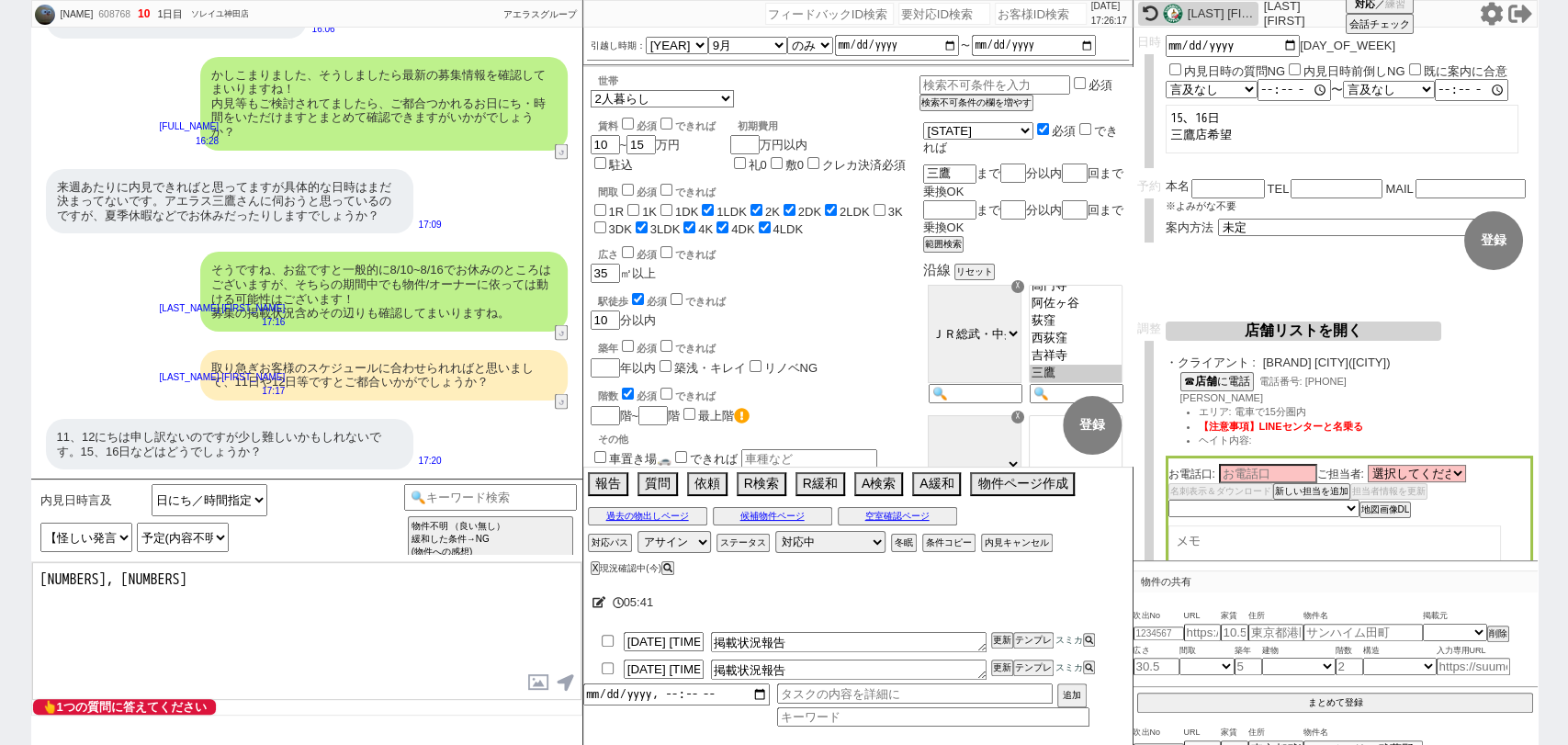click on "[NUMBERS], [NUMBERS]" at bounding box center (307, 631) 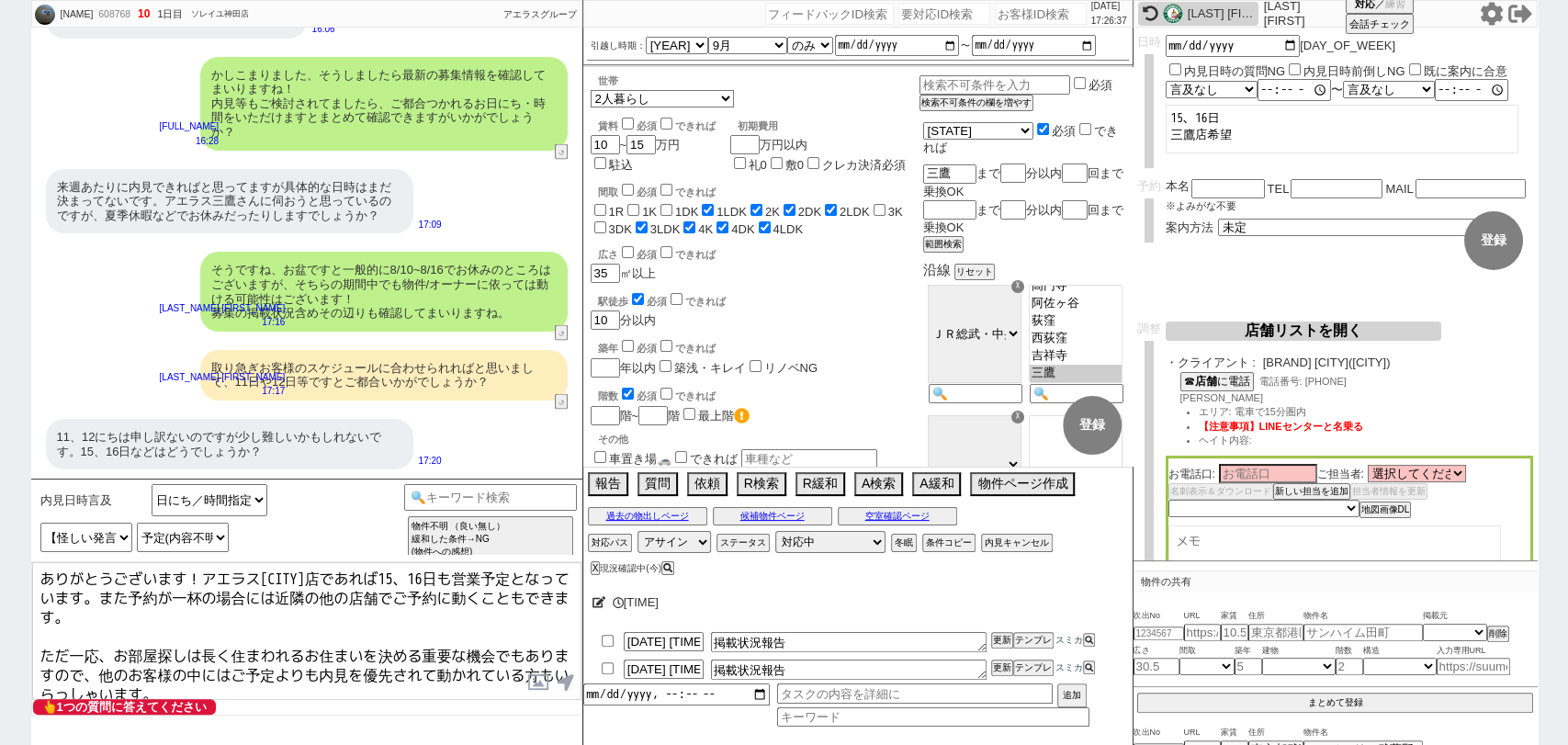 click on "ありがとうございます！アエラス[CITY]店であれば15、16日も営業予定となっています。また予約が一杯の場合には近隣の他の店舗でご予約に動くこともできます。
ただ一応、お部屋探しは長く住まわれるお住まいを決める重要な機会でもありますので、他のお客様の中にはご予定よりも内見を優先されて動かれている方もいらっしゃいます。" at bounding box center (307, 631) 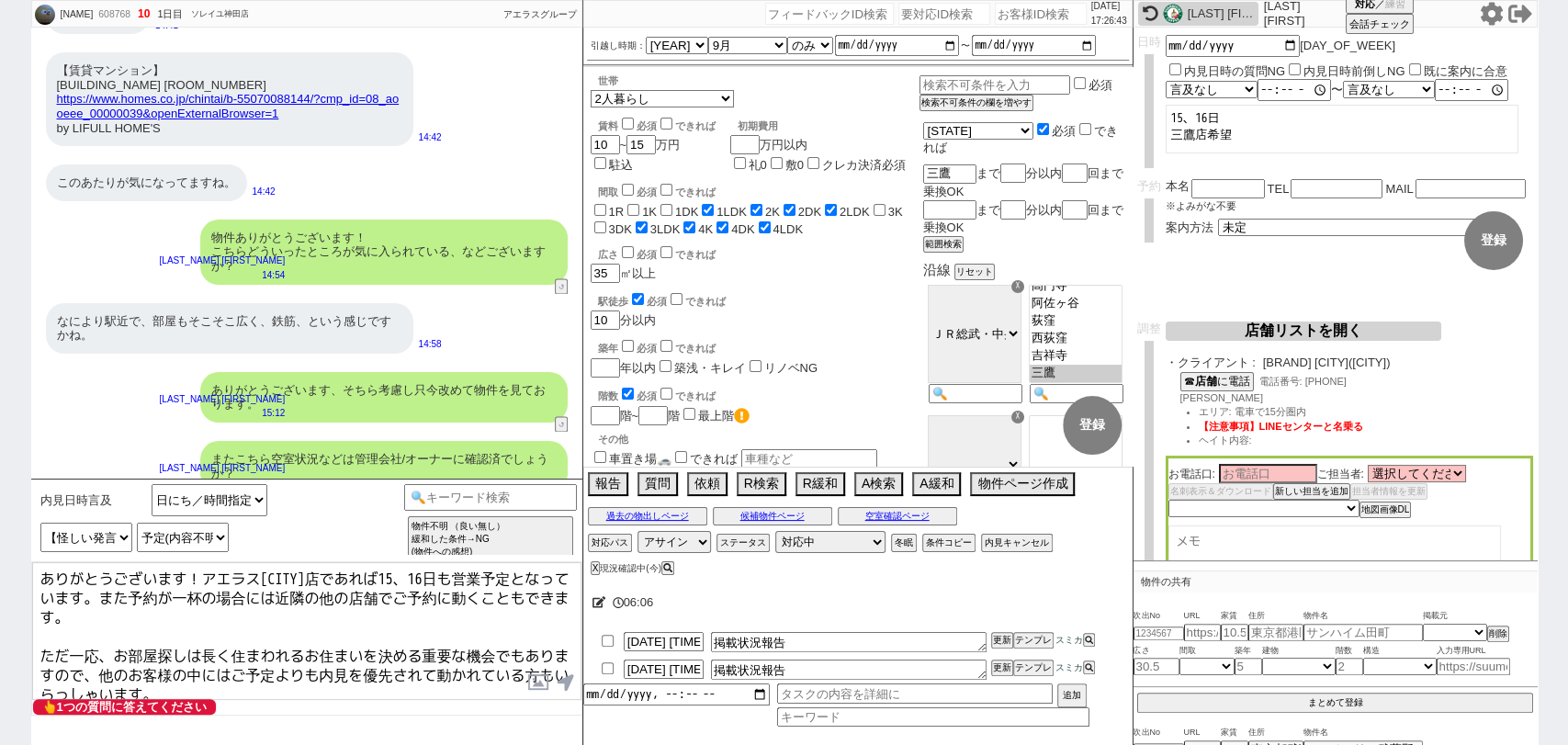 scroll, scrollTop: 2469, scrollLeft: 0, axis: vertical 